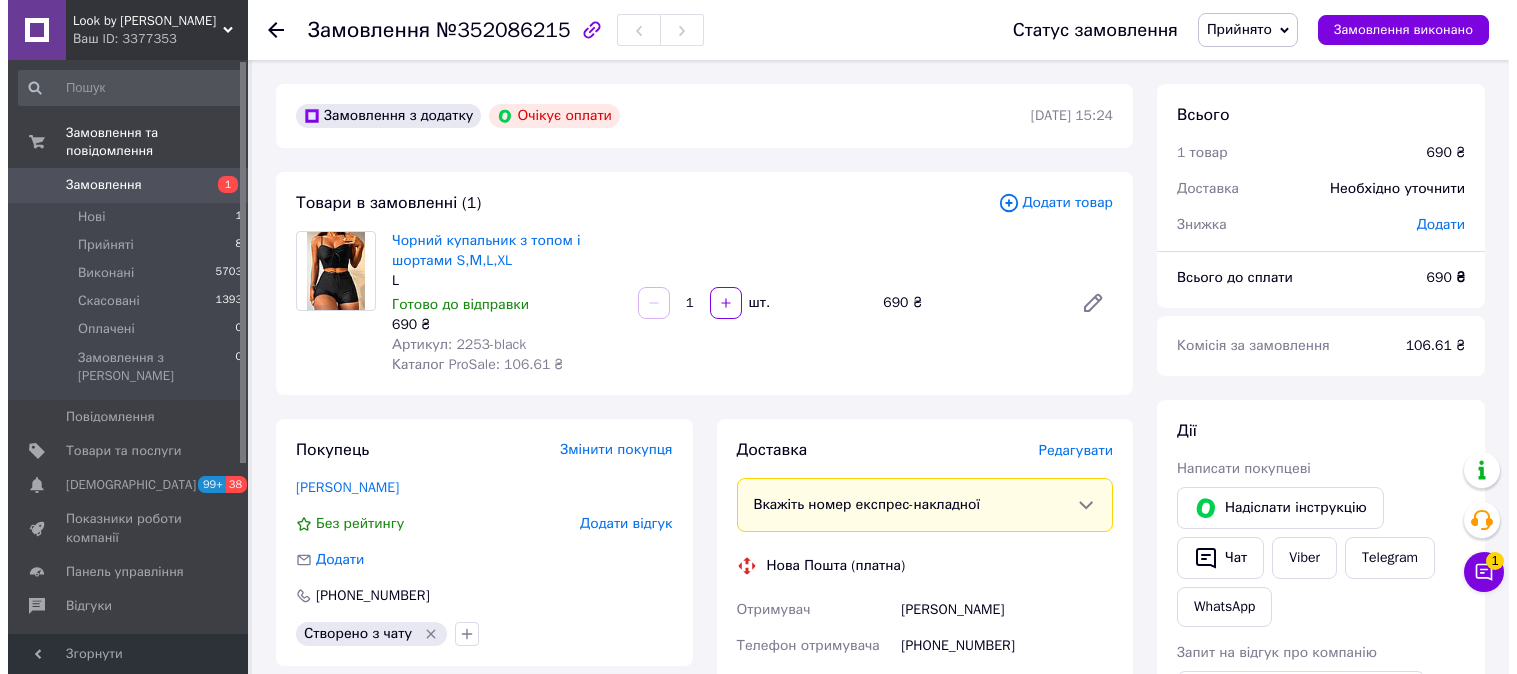 scroll, scrollTop: 0, scrollLeft: 0, axis: both 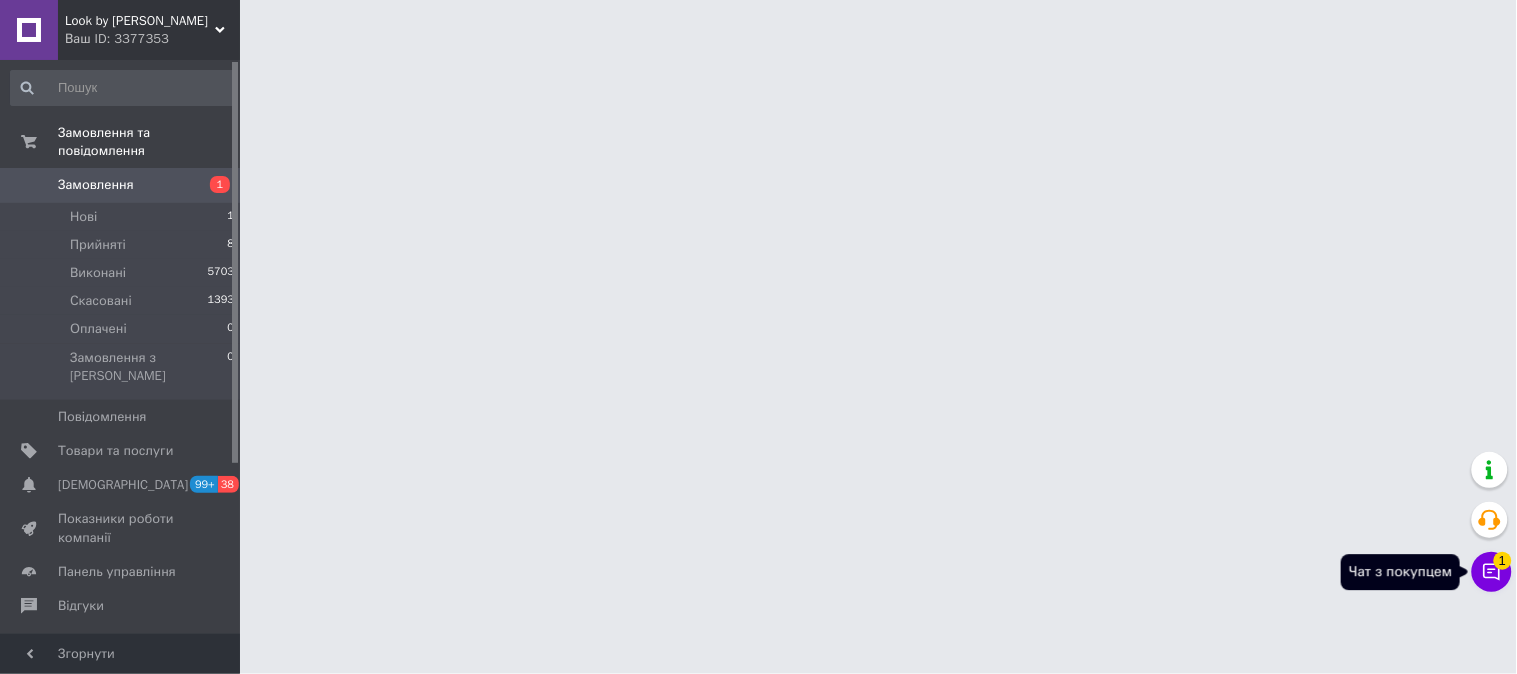 click on "Чат з покупцем 1" at bounding box center (1492, 572) 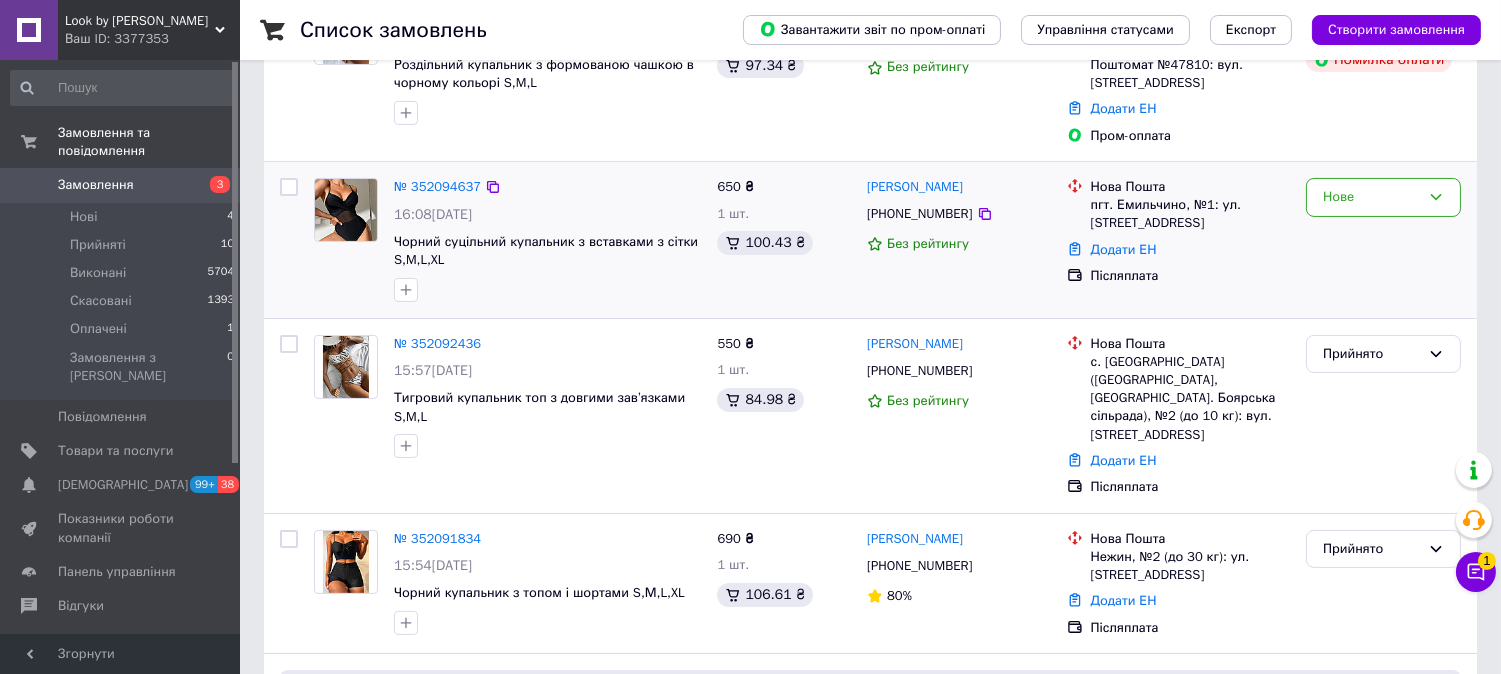 scroll, scrollTop: 777, scrollLeft: 0, axis: vertical 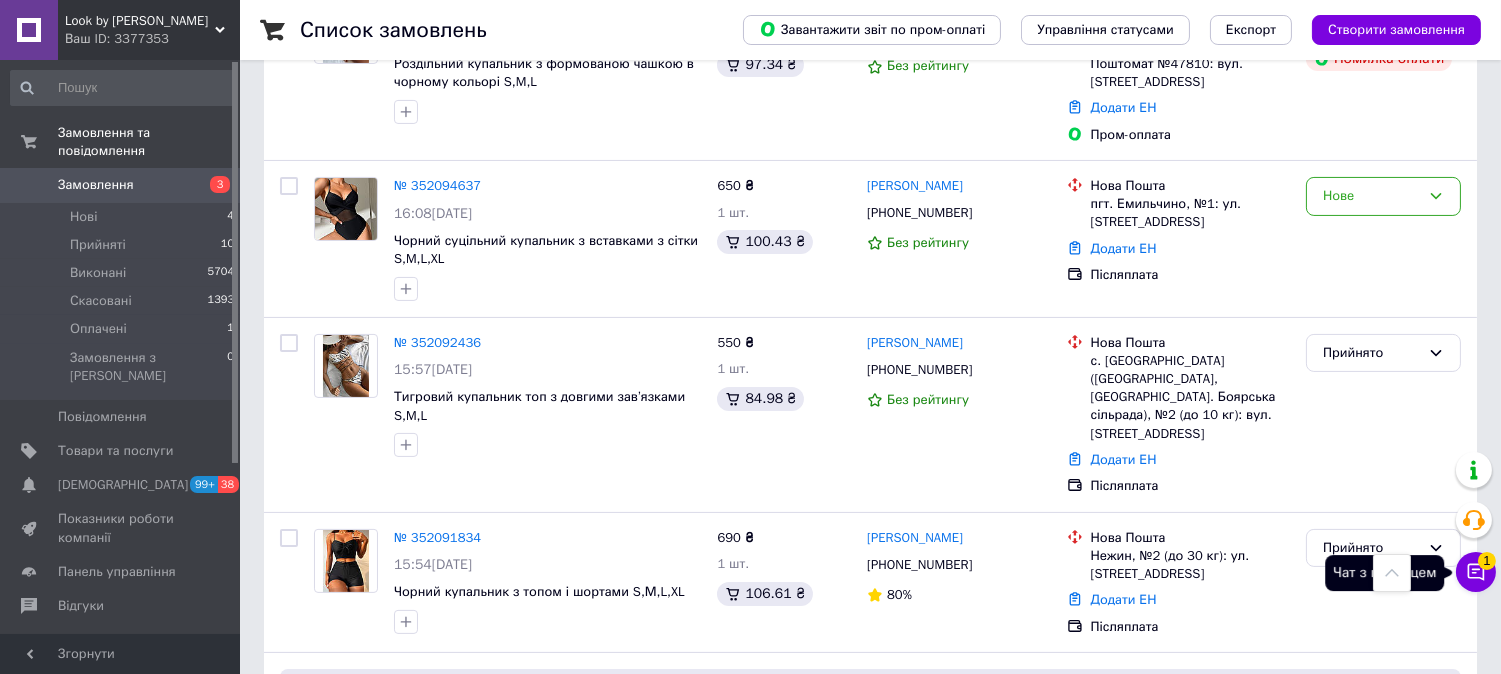 click 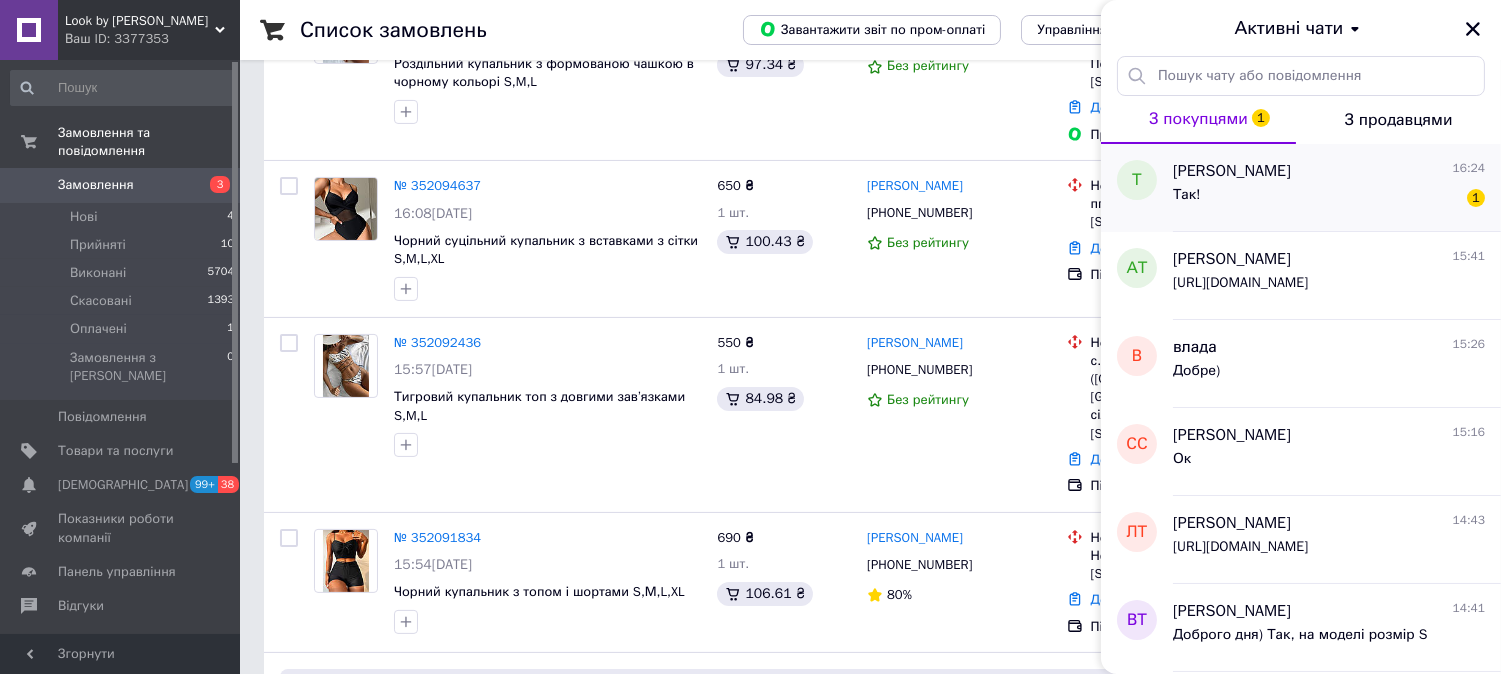 click on "[PERSON_NAME]" at bounding box center [1232, 171] 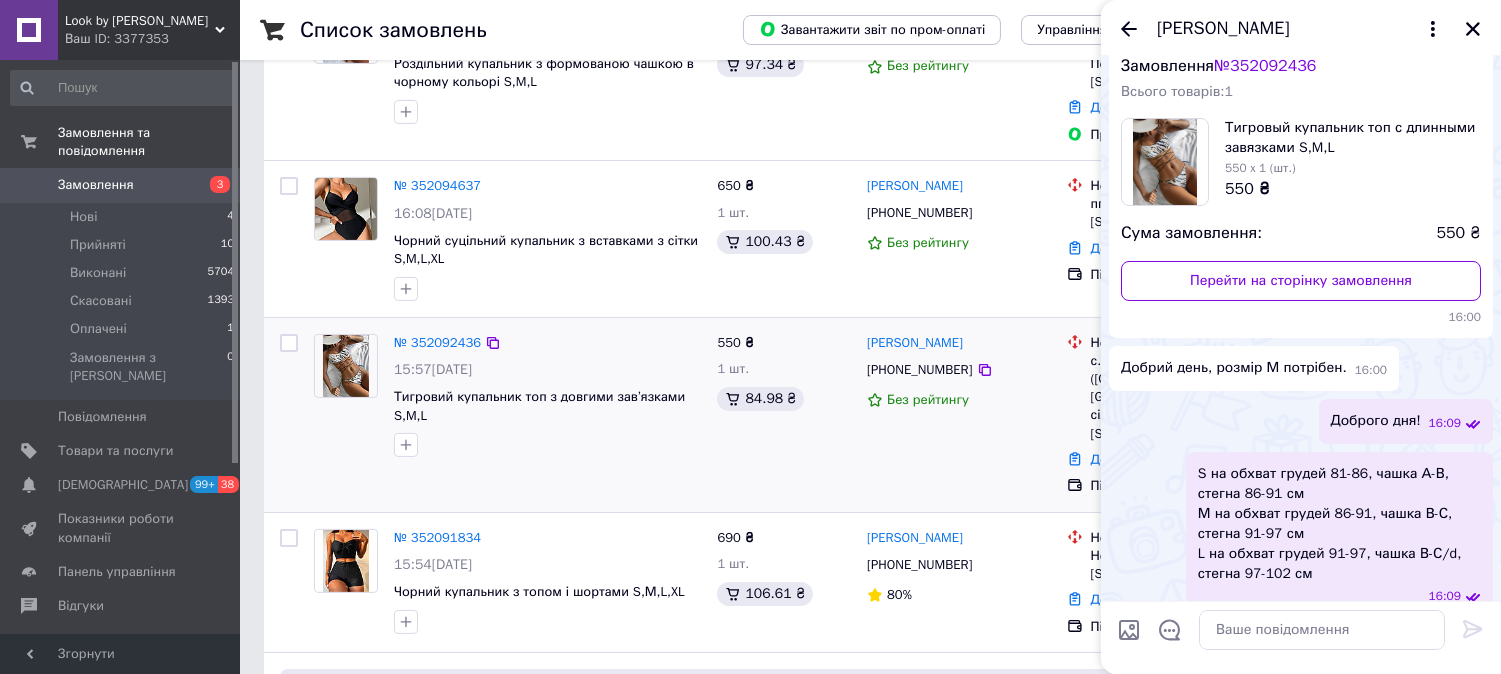 scroll, scrollTop: 120, scrollLeft: 0, axis: vertical 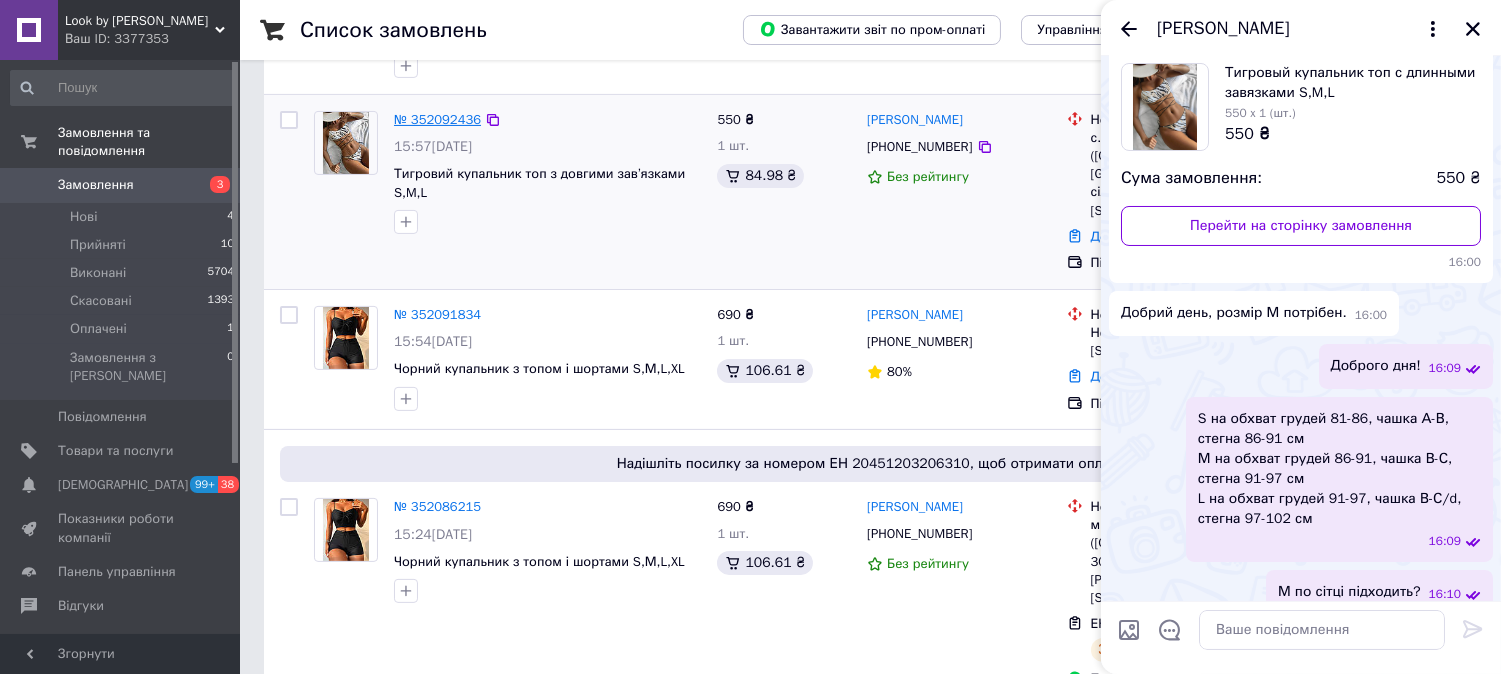 click on "№ 352092436" at bounding box center (437, 119) 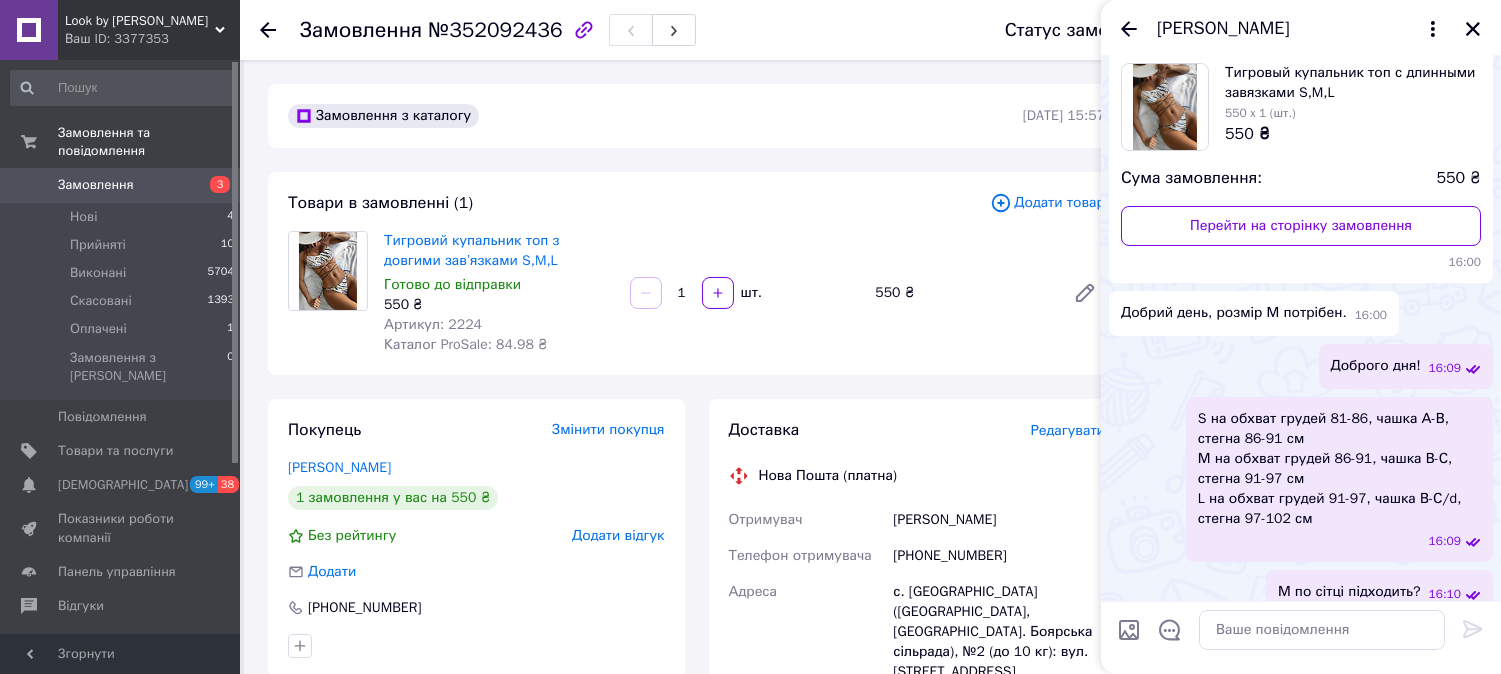 click 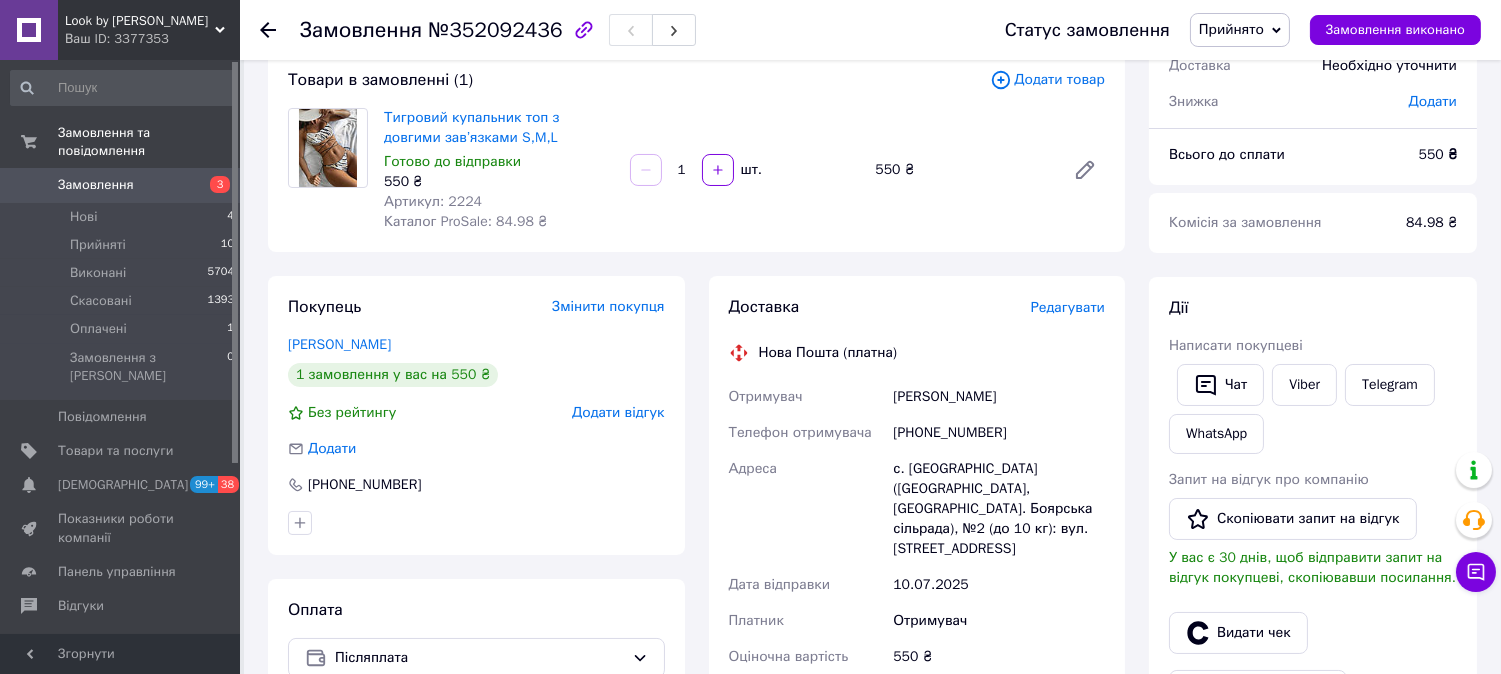 scroll, scrollTop: 222, scrollLeft: 0, axis: vertical 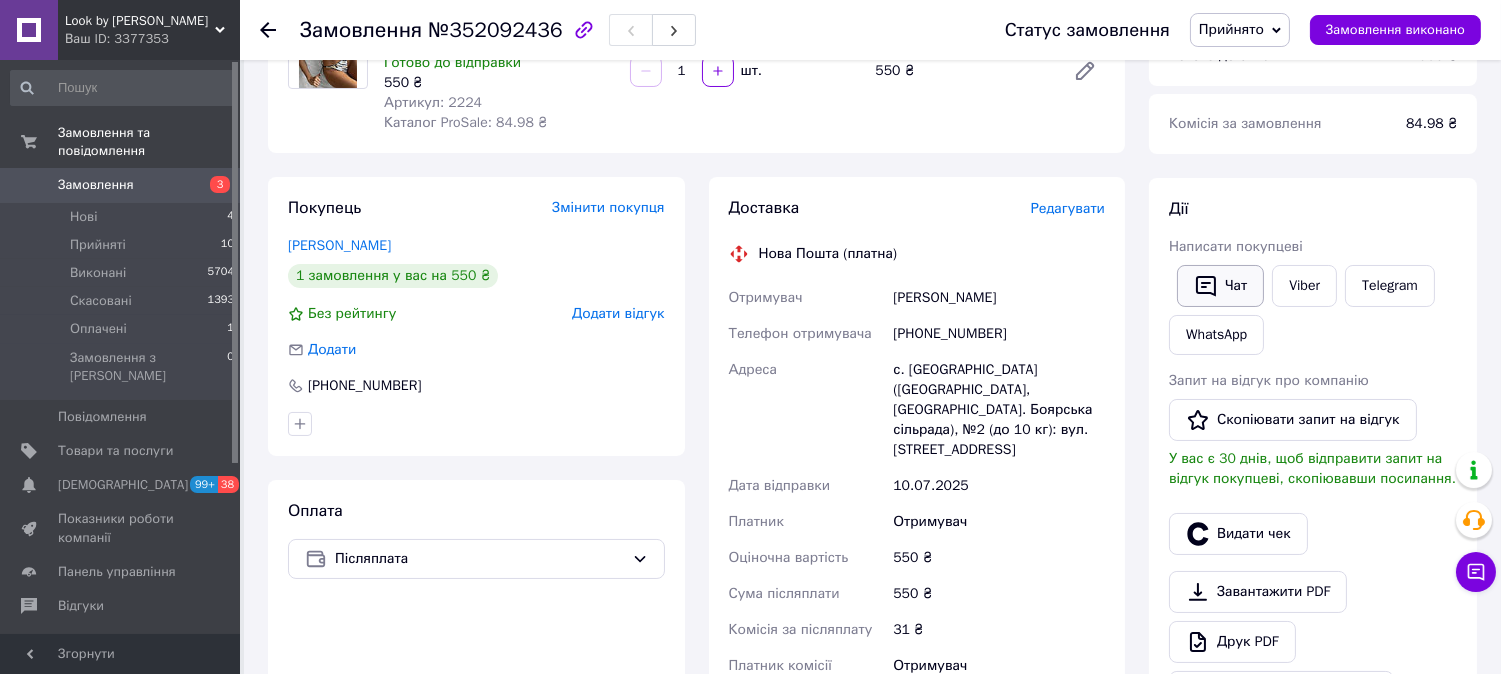 click on "Чат" at bounding box center [1220, 286] 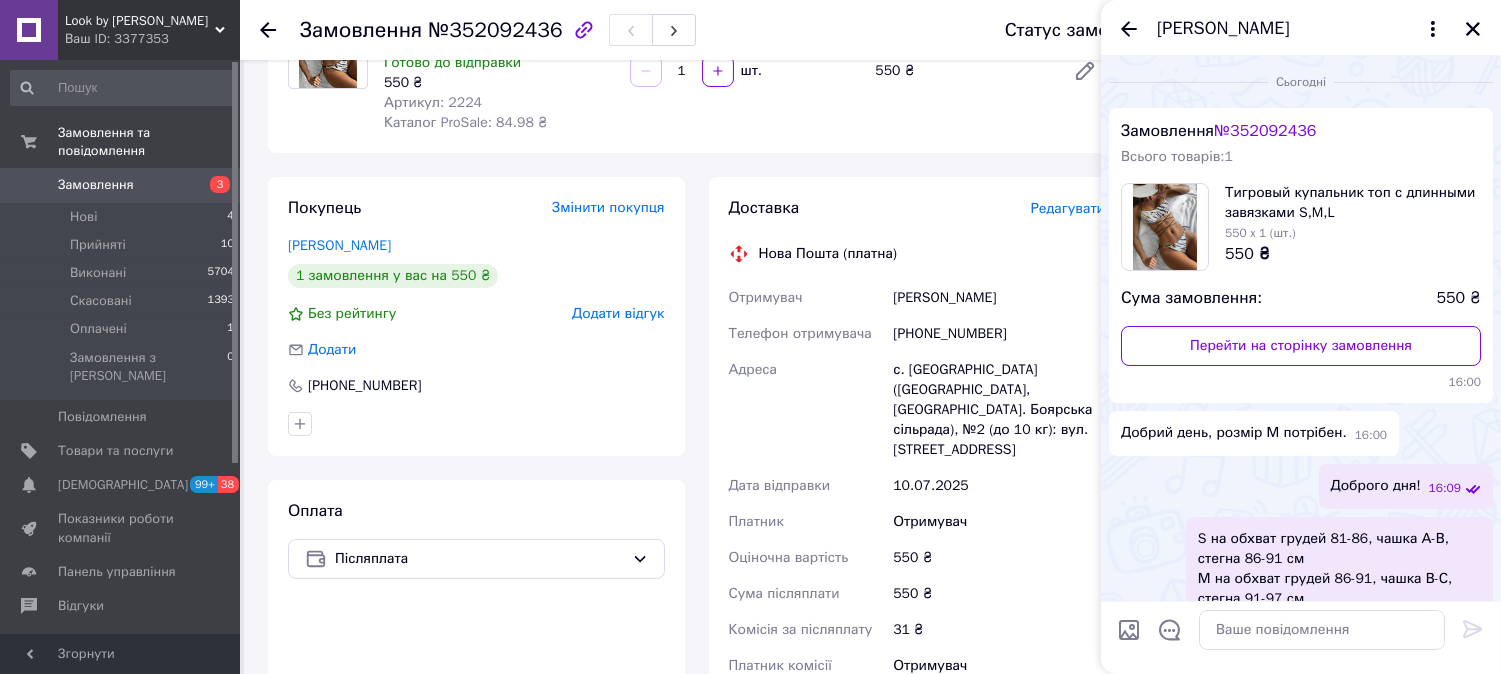 scroll, scrollTop: 194, scrollLeft: 0, axis: vertical 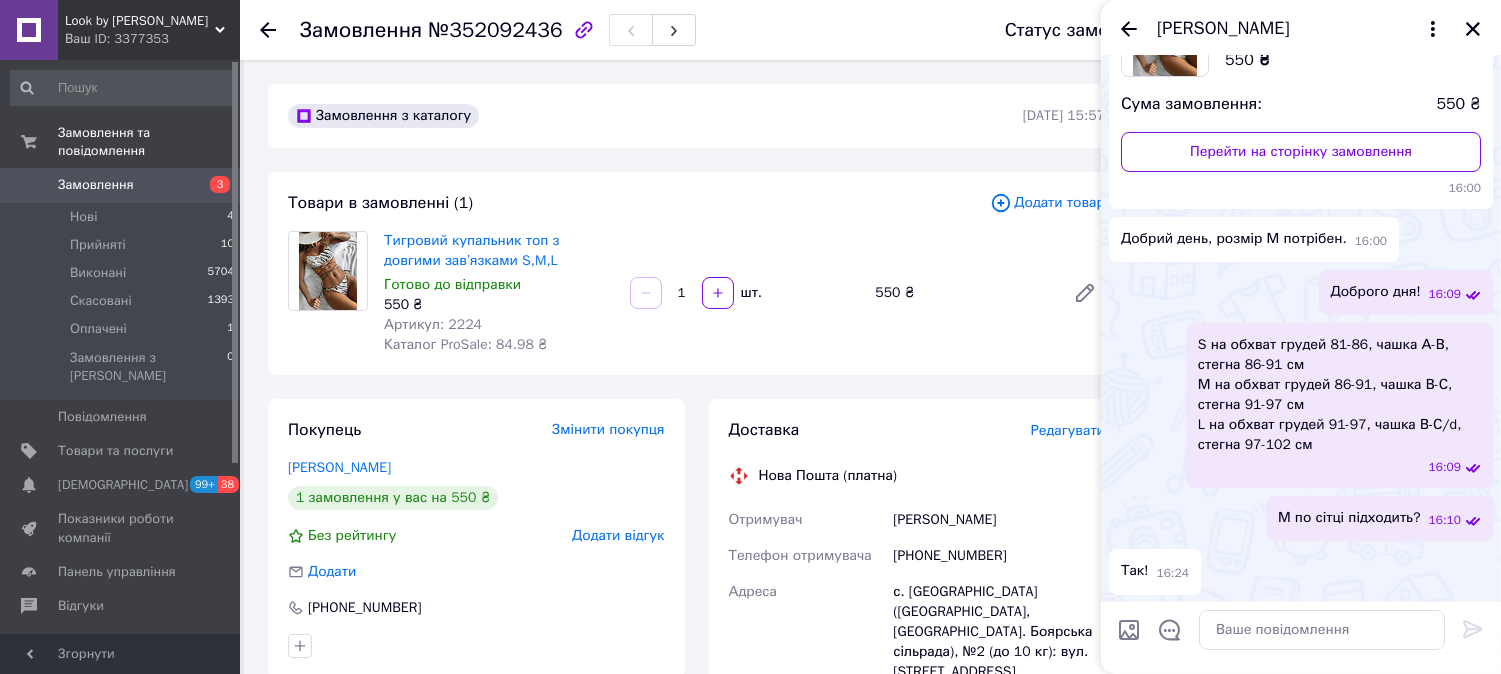 click on "[PERSON_NAME]" at bounding box center [1301, 28] 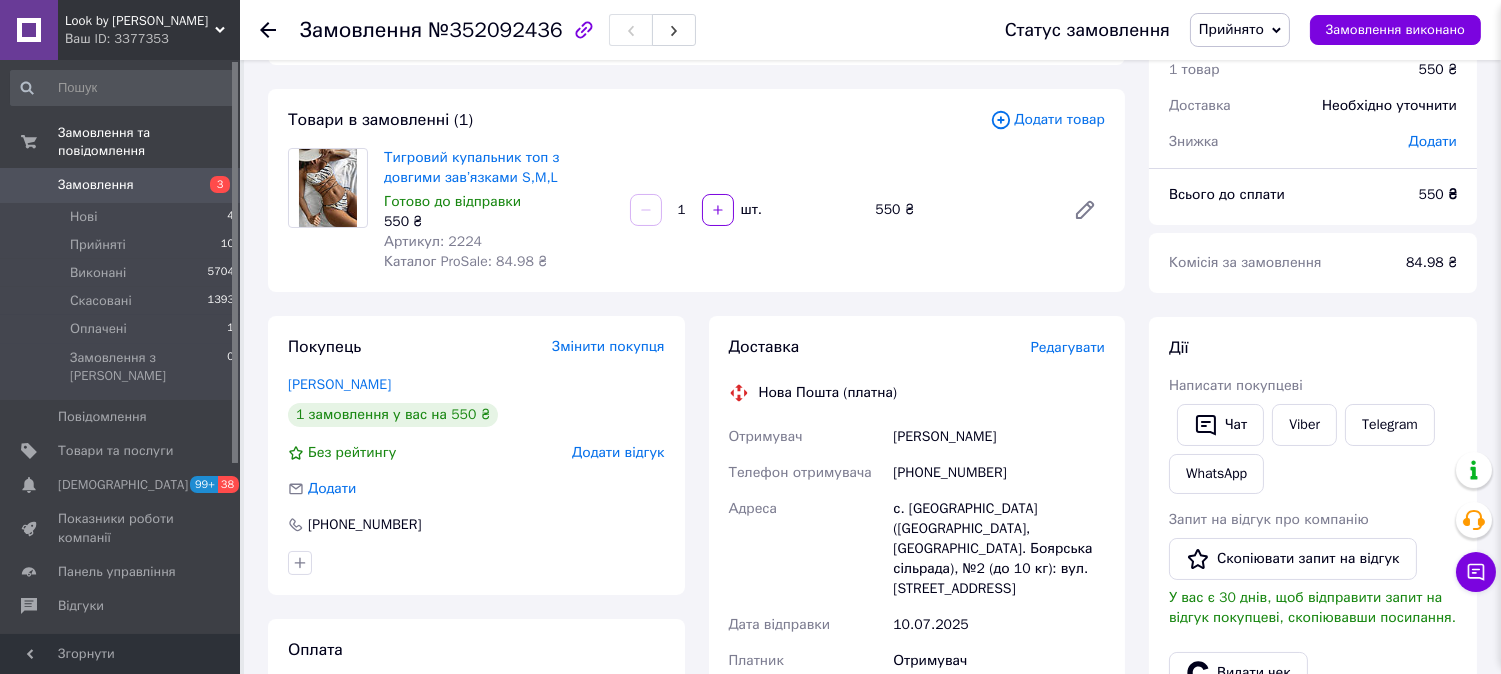 scroll, scrollTop: 222, scrollLeft: 0, axis: vertical 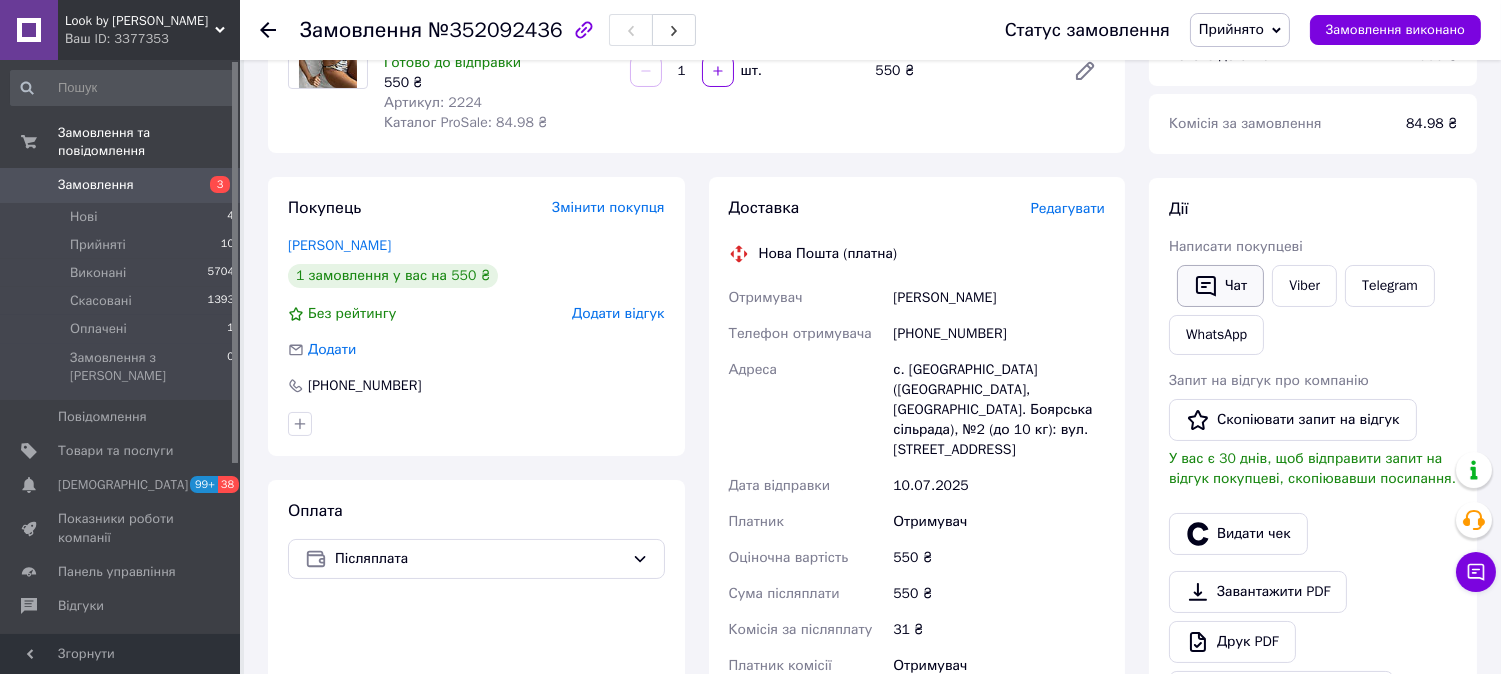 click on "Чат" at bounding box center [1220, 286] 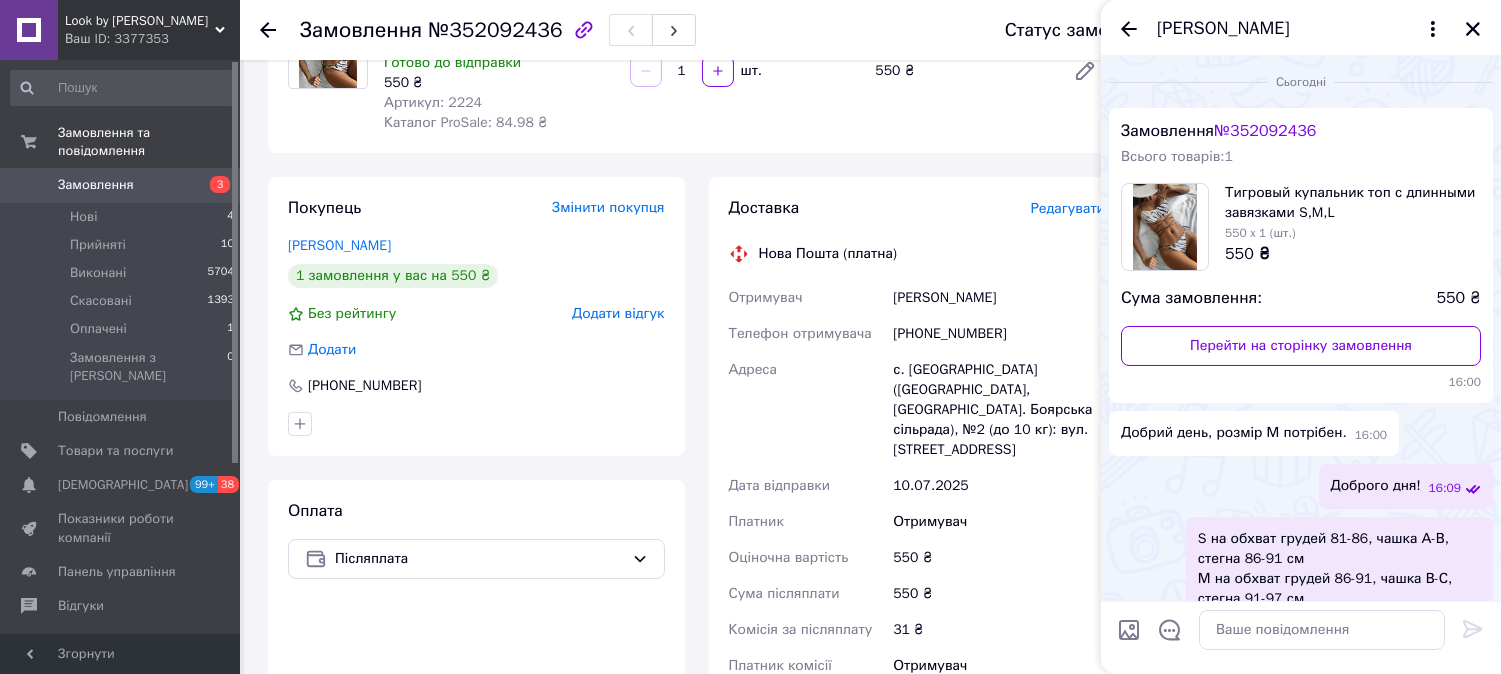 scroll, scrollTop: 194, scrollLeft: 0, axis: vertical 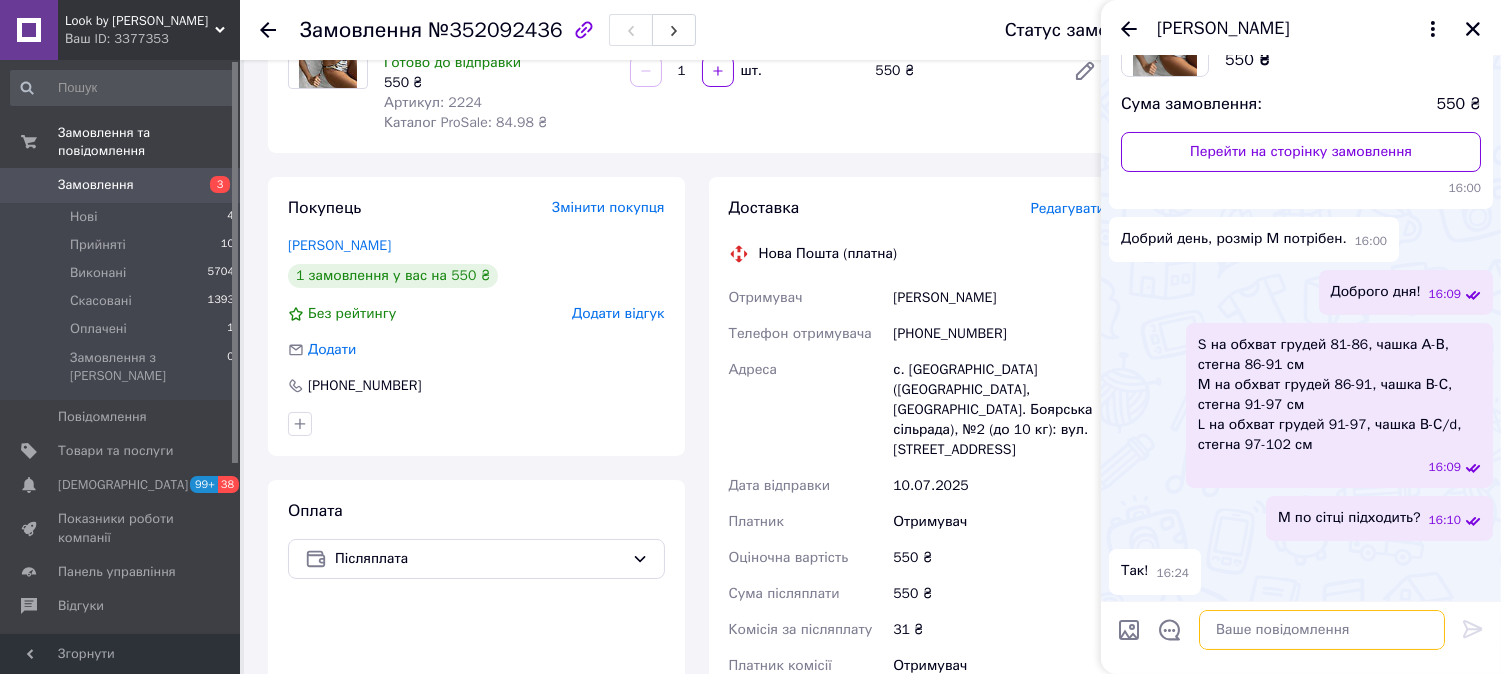 paste on "Очікуйте ттн😉
Перед отриманням перевіряйте, будь ласка, ваше замовлення незалежно від способу оплати
На купальники можлива примірка вдома, після отримання є обмін🌷
Мирного неба та гарного настрою🌺
Дякуємо за замовлення 🧡
Також наша сторінка з головними уборами та аксесуарами @look.by.[PERSON_NAME] 👒🧢🧤🧣🕶️
та канал в телеграм з брендами [URL][DOMAIN_NAME]" 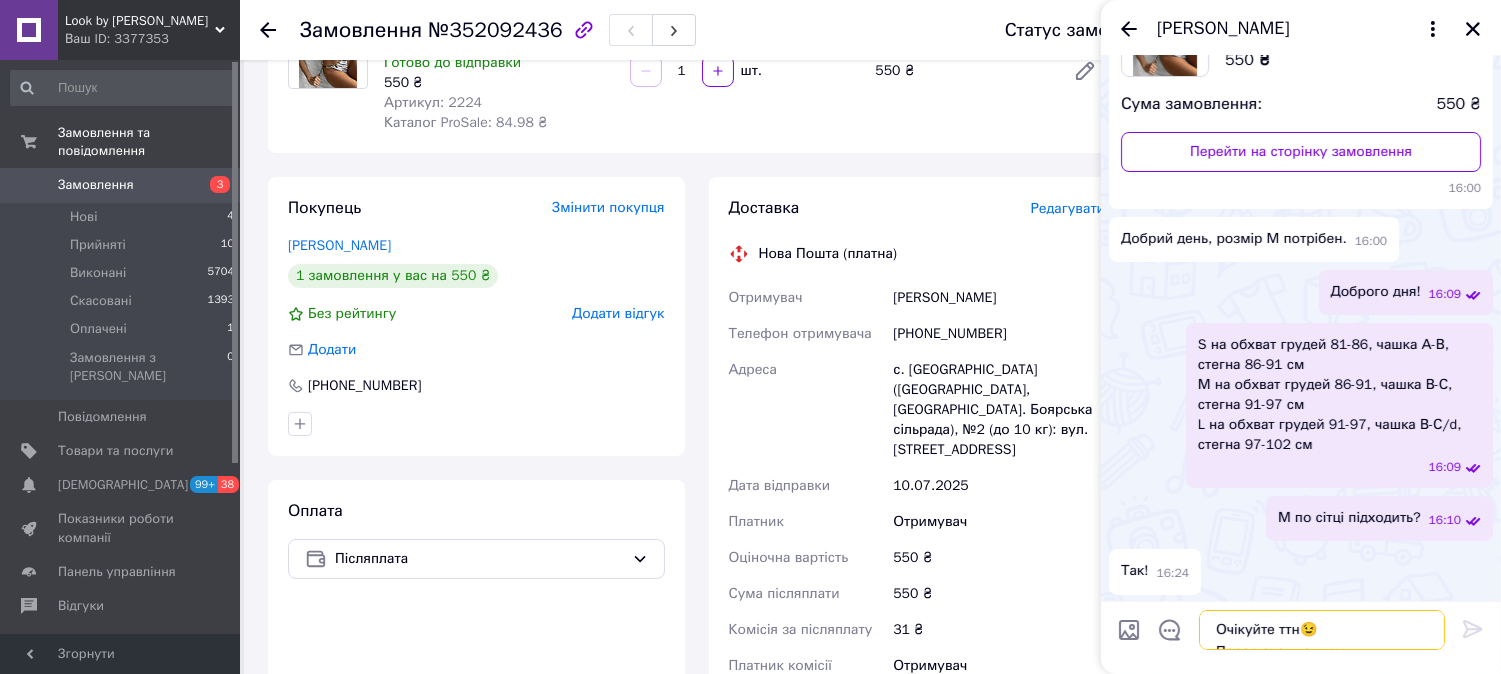 type 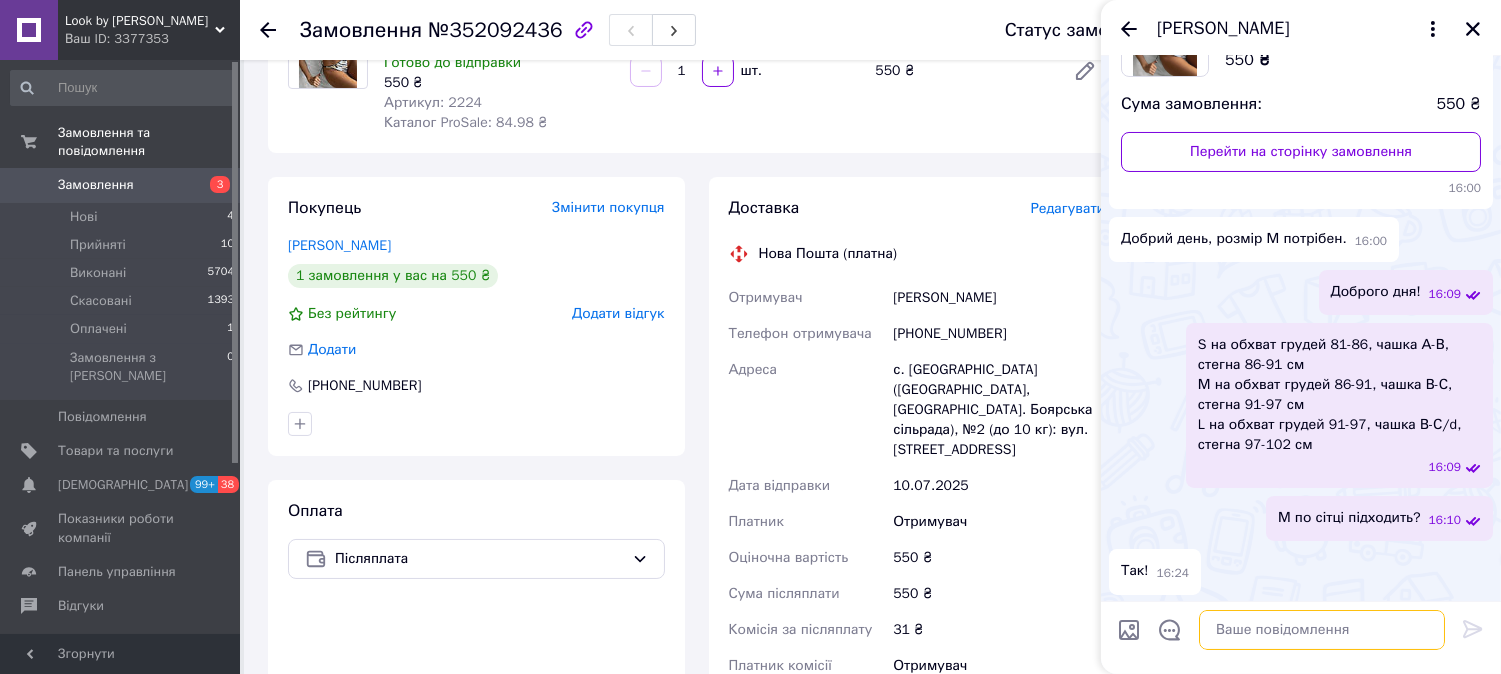 scroll, scrollTop: 0, scrollLeft: 0, axis: both 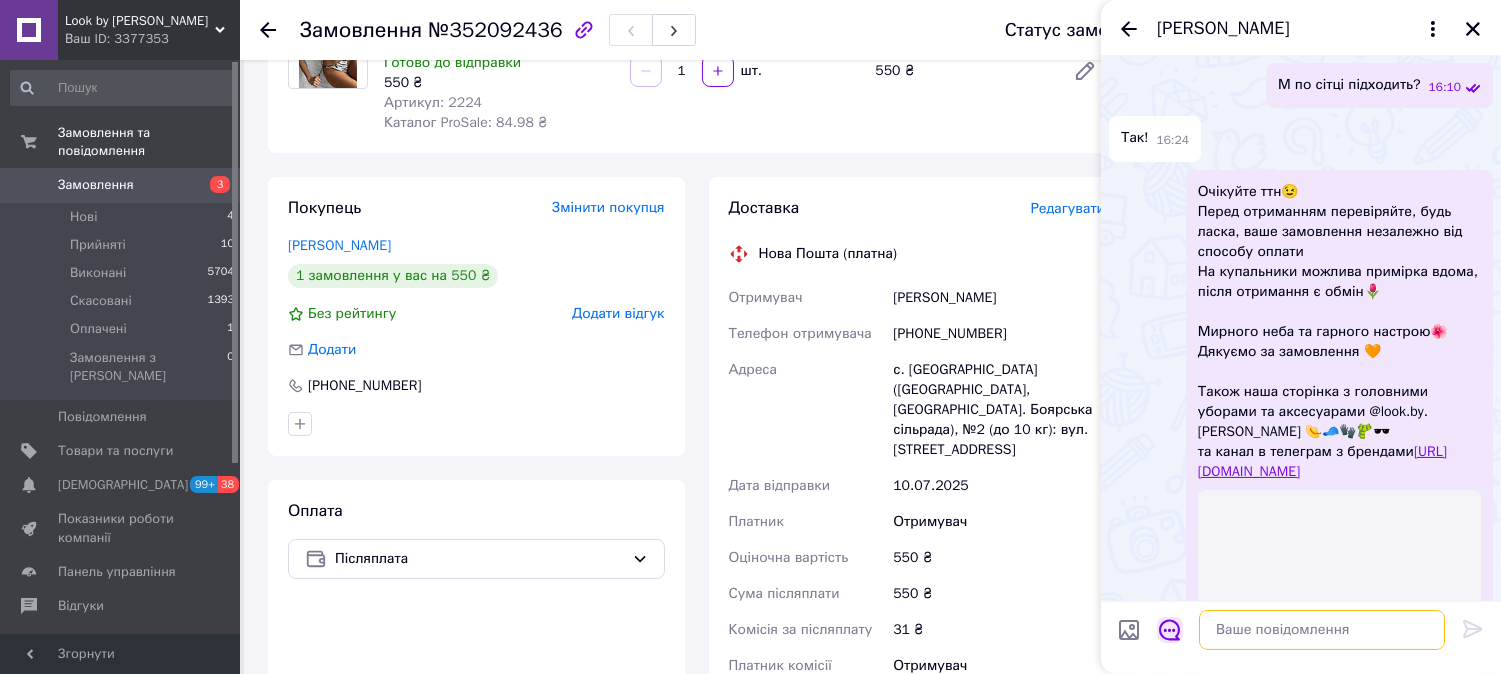 drag, startPoint x: 1263, startPoint y: 638, endPoint x: 1170, endPoint y: 641, distance: 93.04838 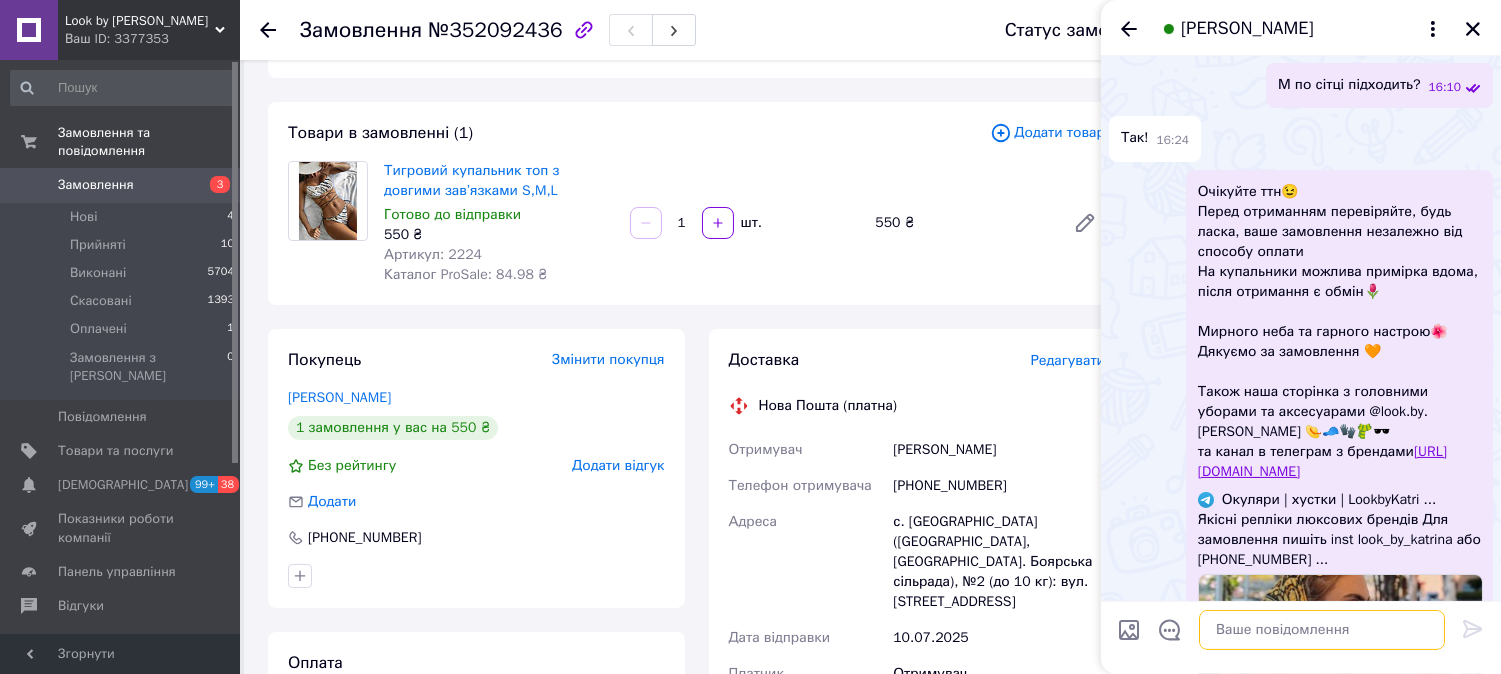 scroll, scrollTop: 222, scrollLeft: 0, axis: vertical 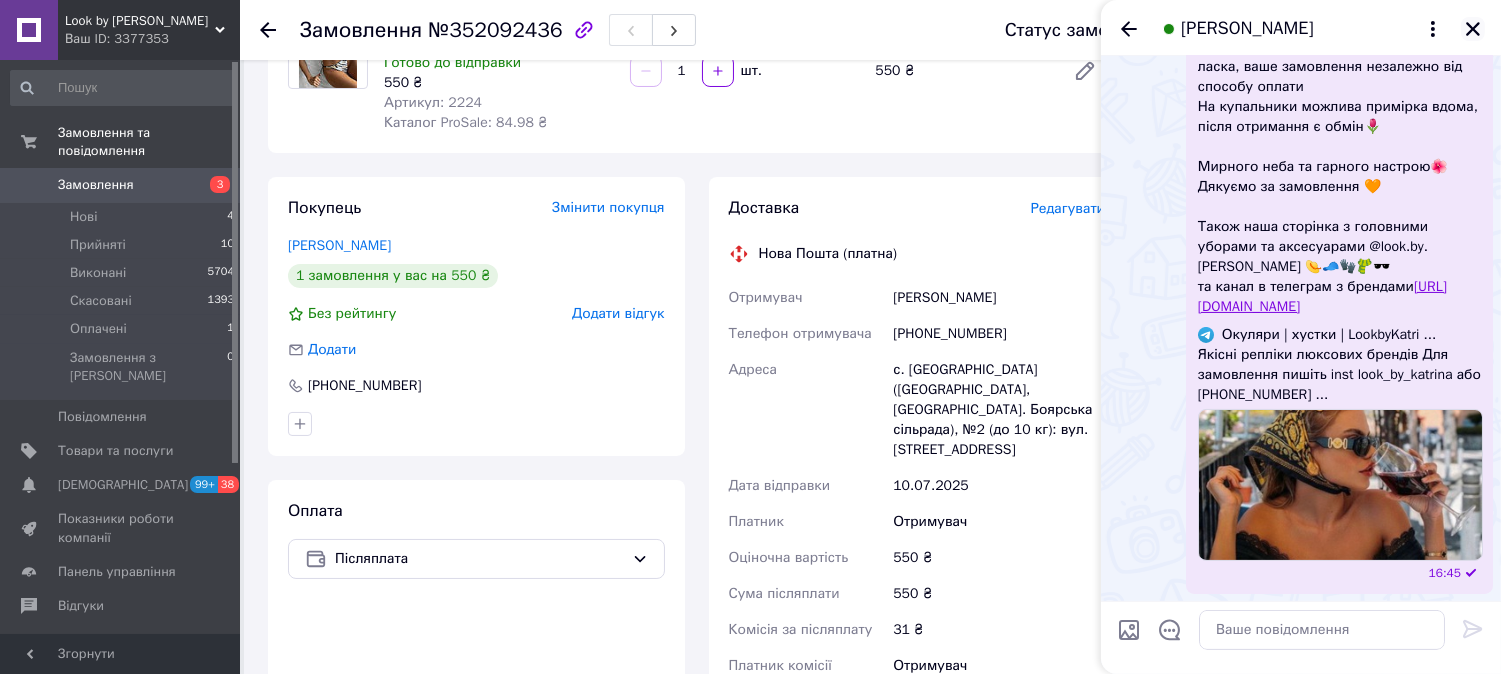 drag, startPoint x: 1483, startPoint y: 31, endPoint x: 1464, endPoint y: 37, distance: 19.924858 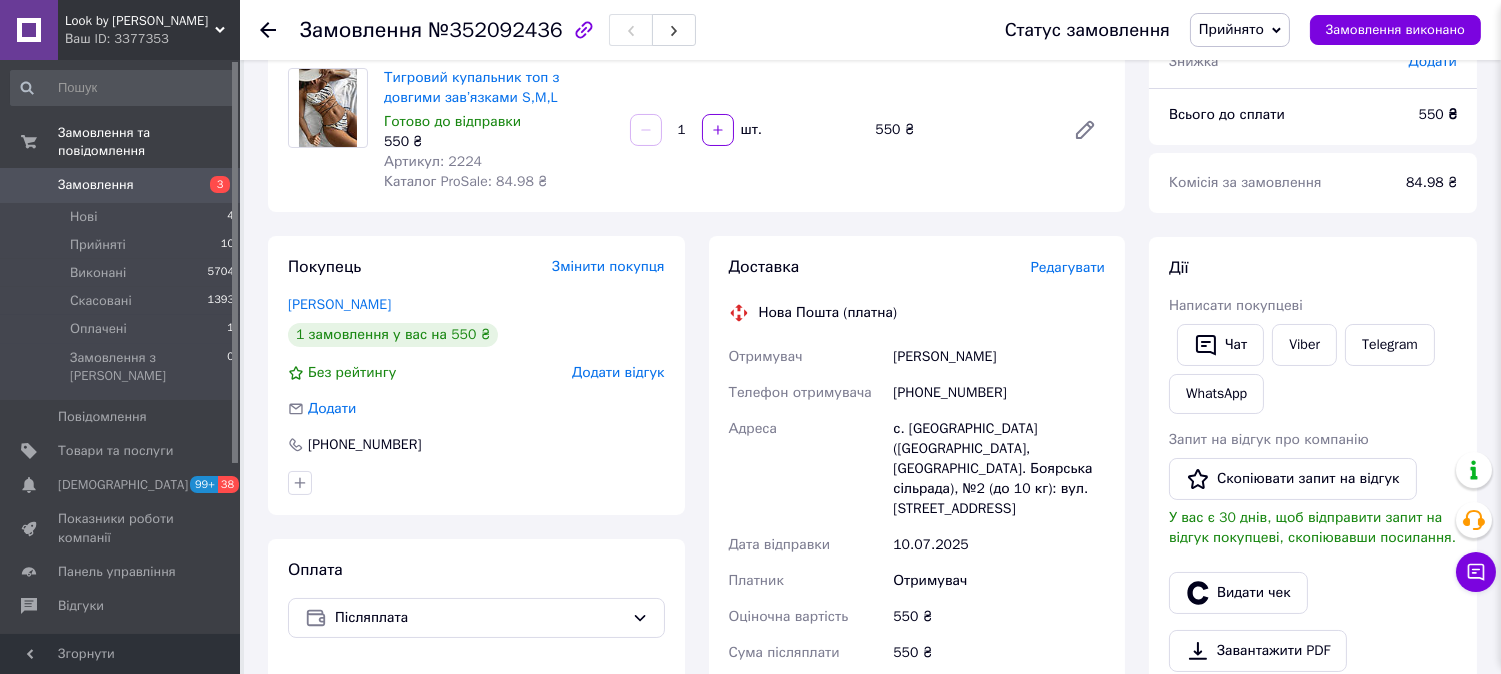 scroll, scrollTop: 0, scrollLeft: 0, axis: both 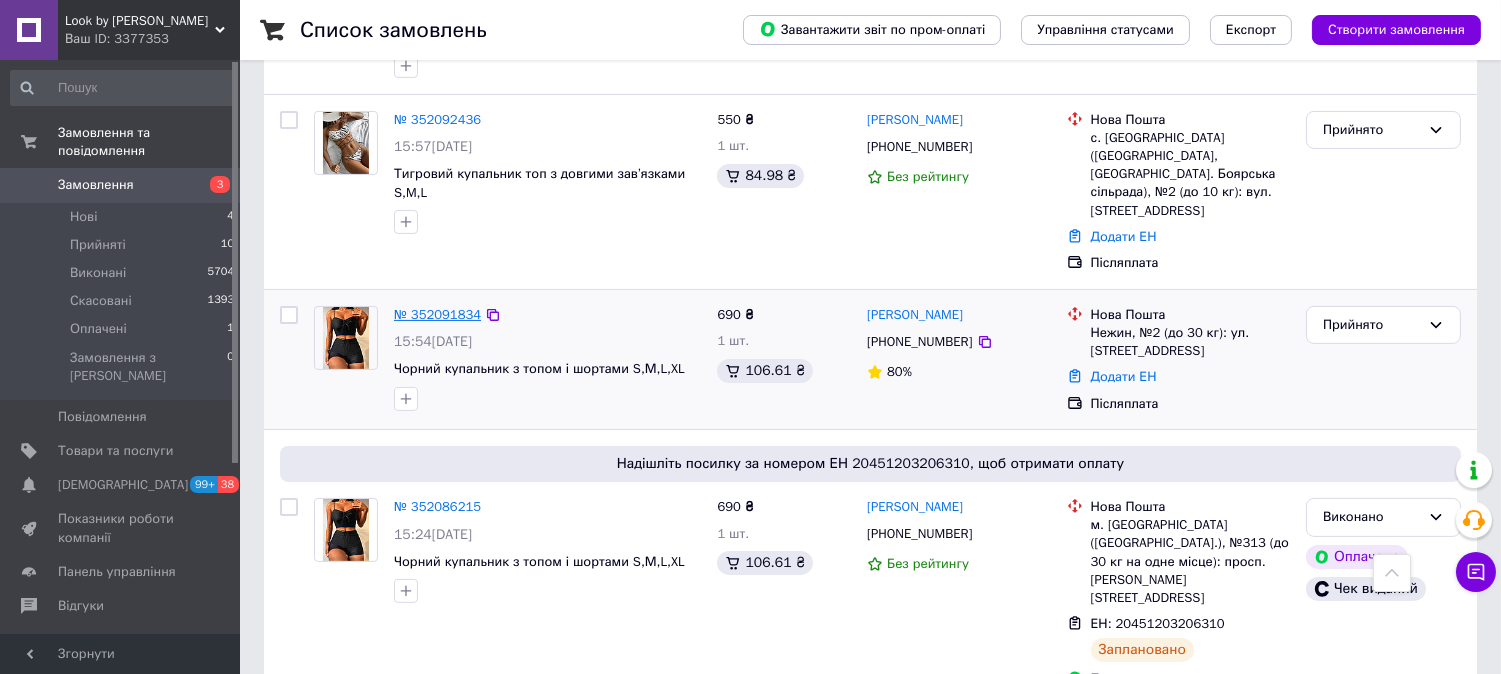click on "№ 352091834" at bounding box center (437, 314) 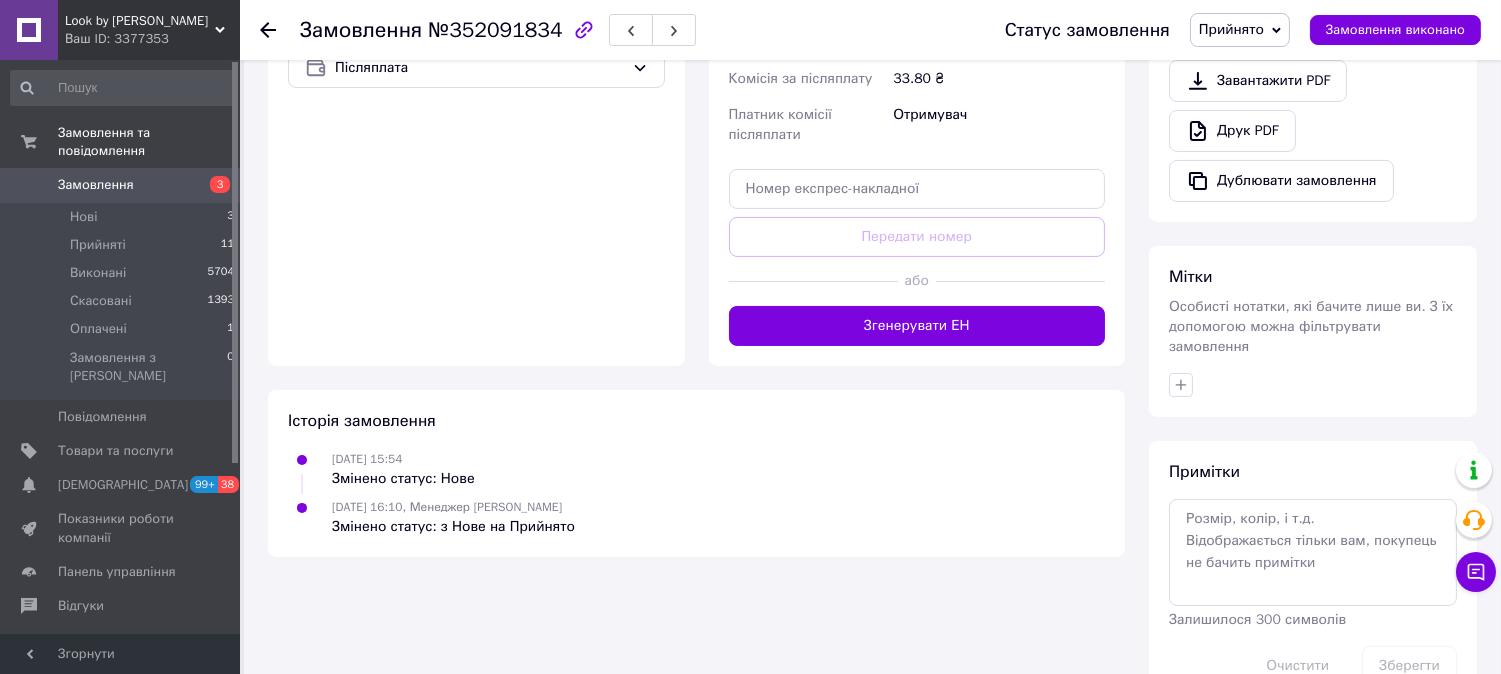 scroll, scrollTop: 324, scrollLeft: 0, axis: vertical 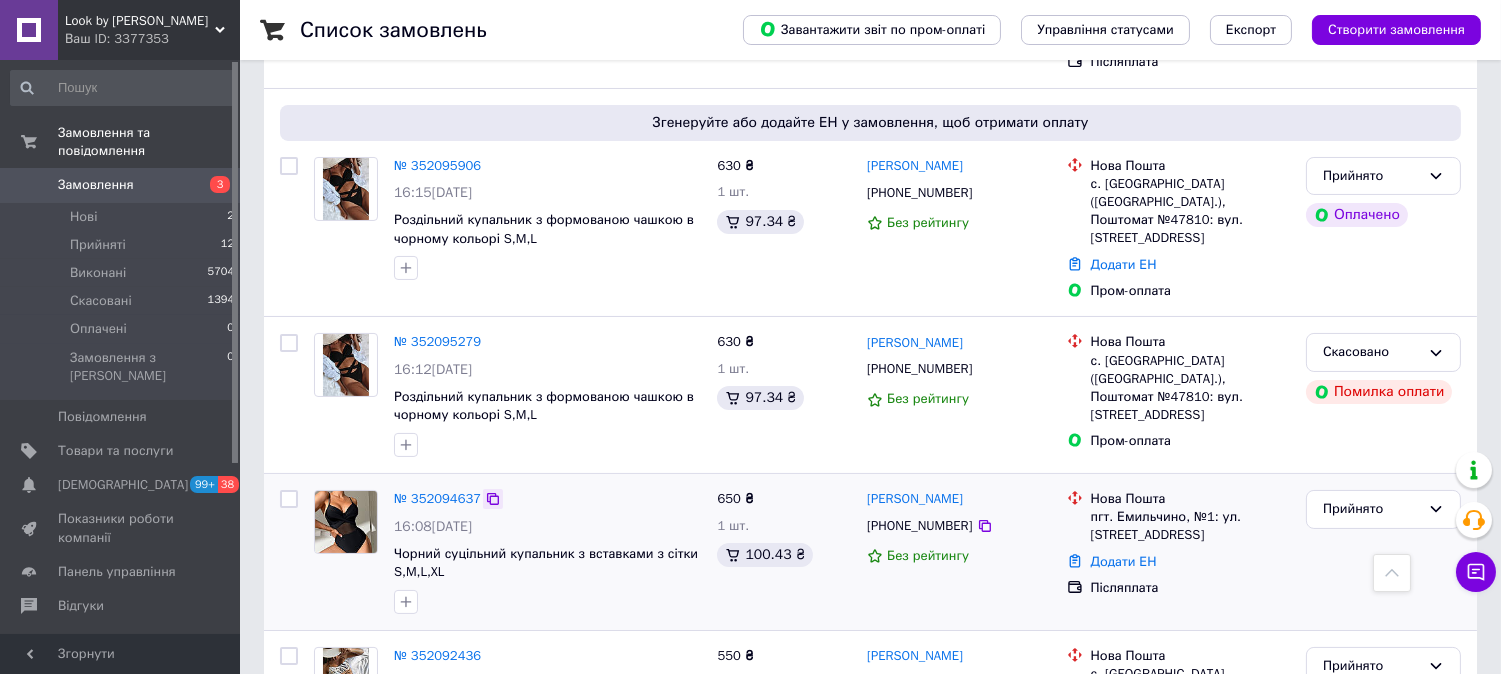 click 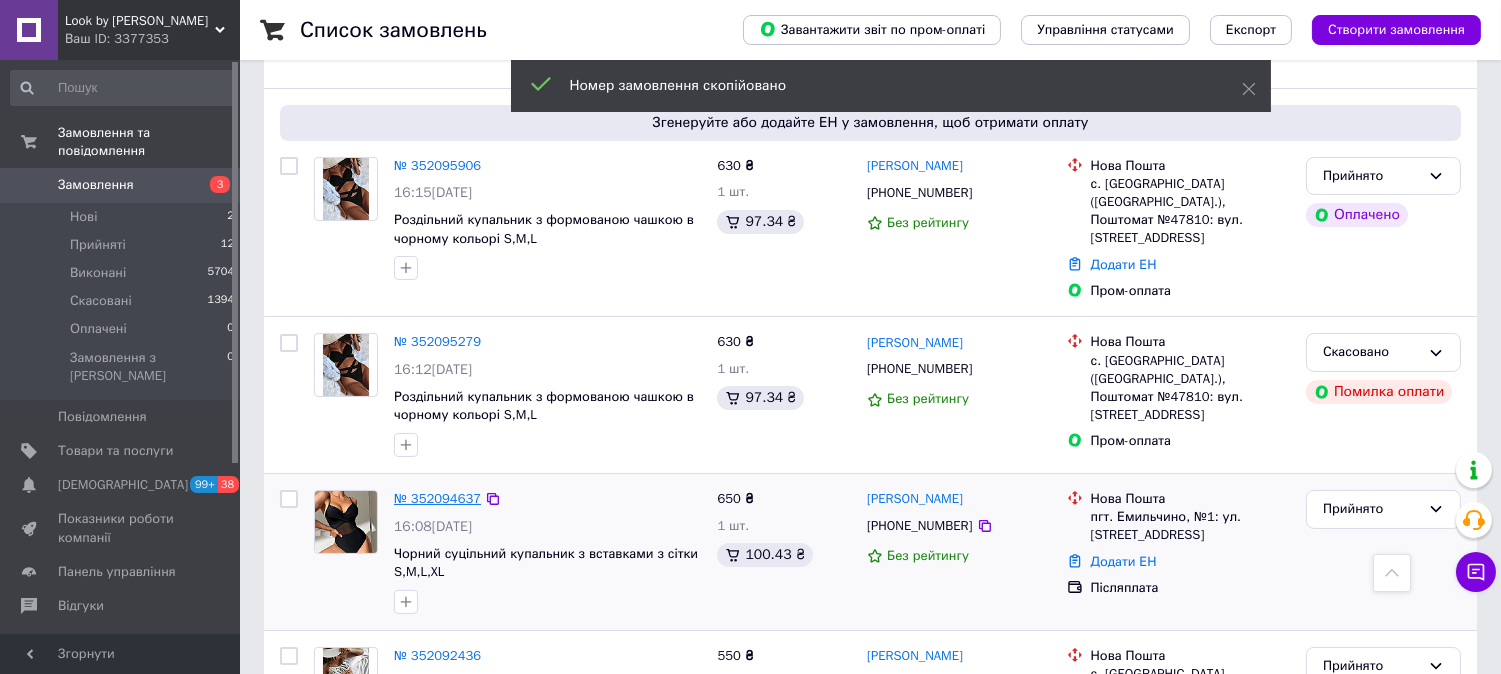 click on "№ 352094637" at bounding box center (437, 498) 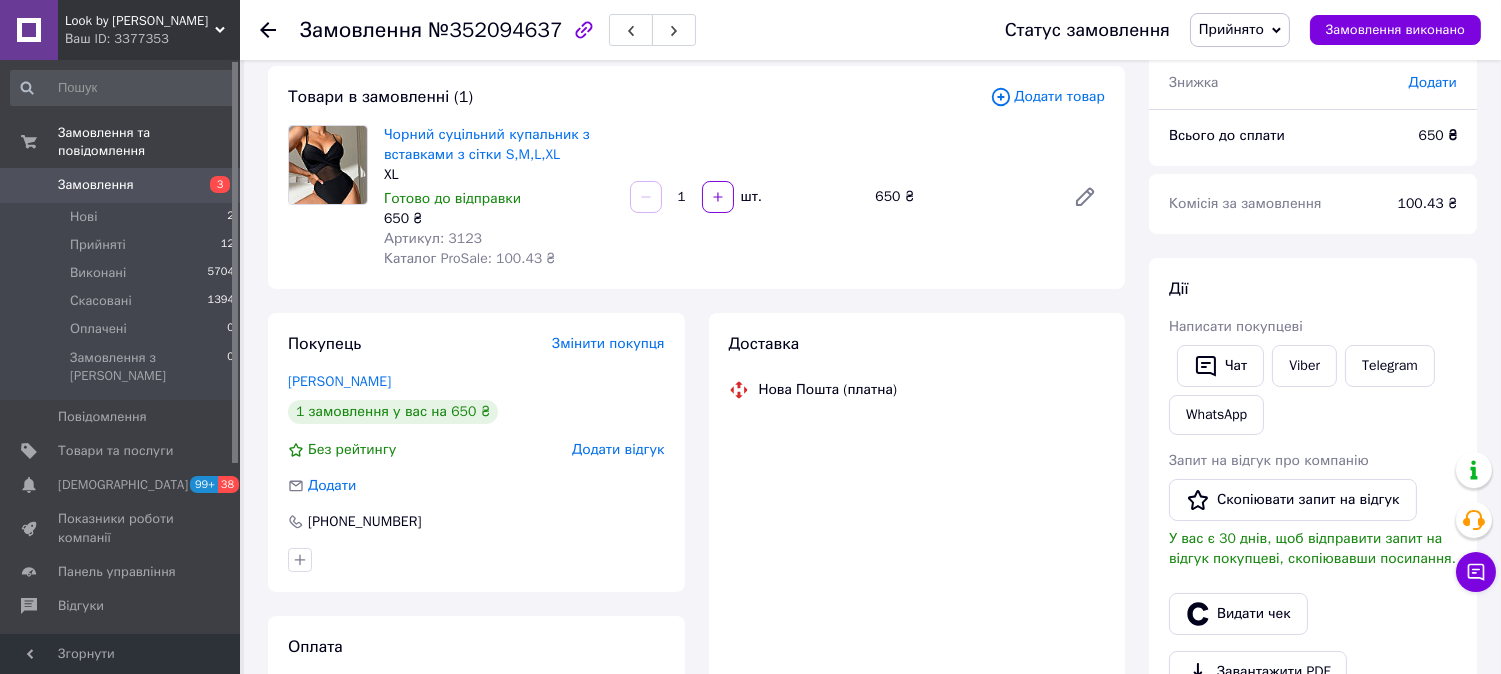 scroll, scrollTop: 0, scrollLeft: 0, axis: both 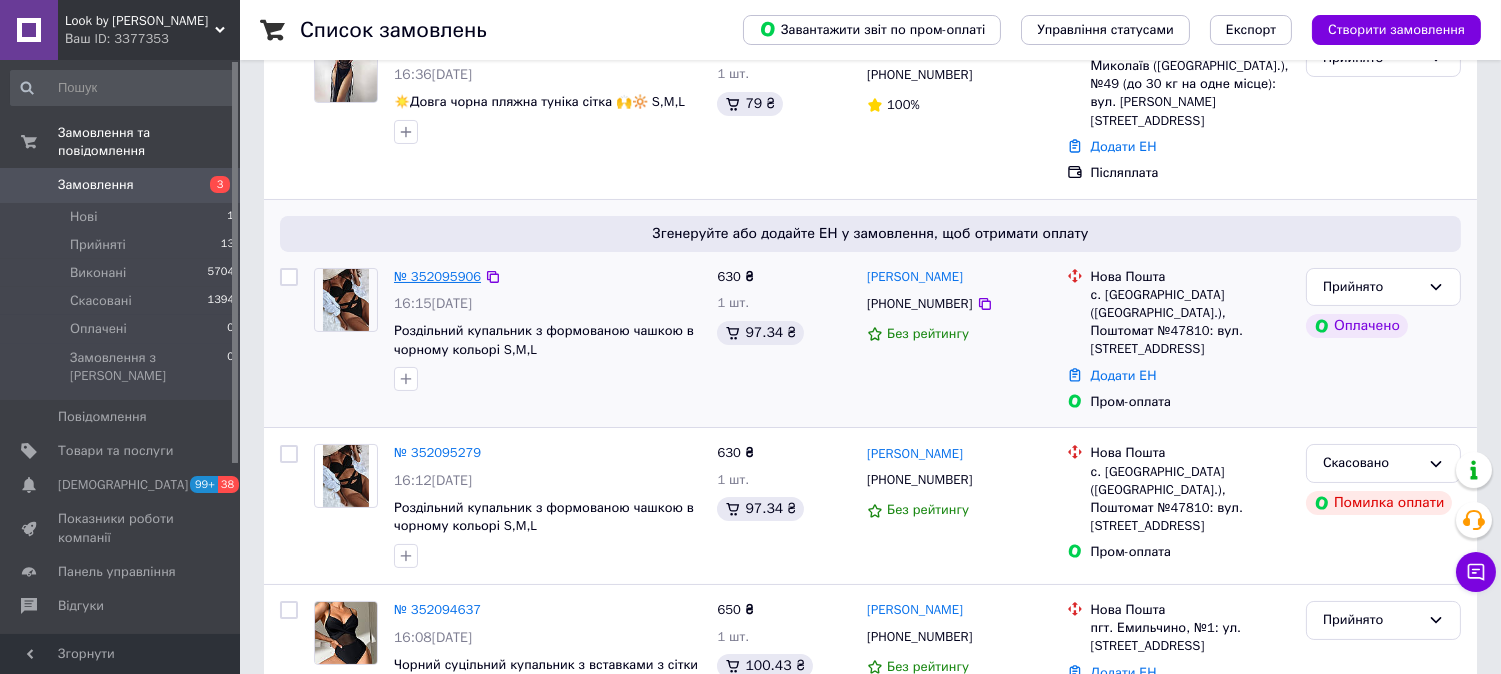 click on "№ 352095906" at bounding box center [437, 276] 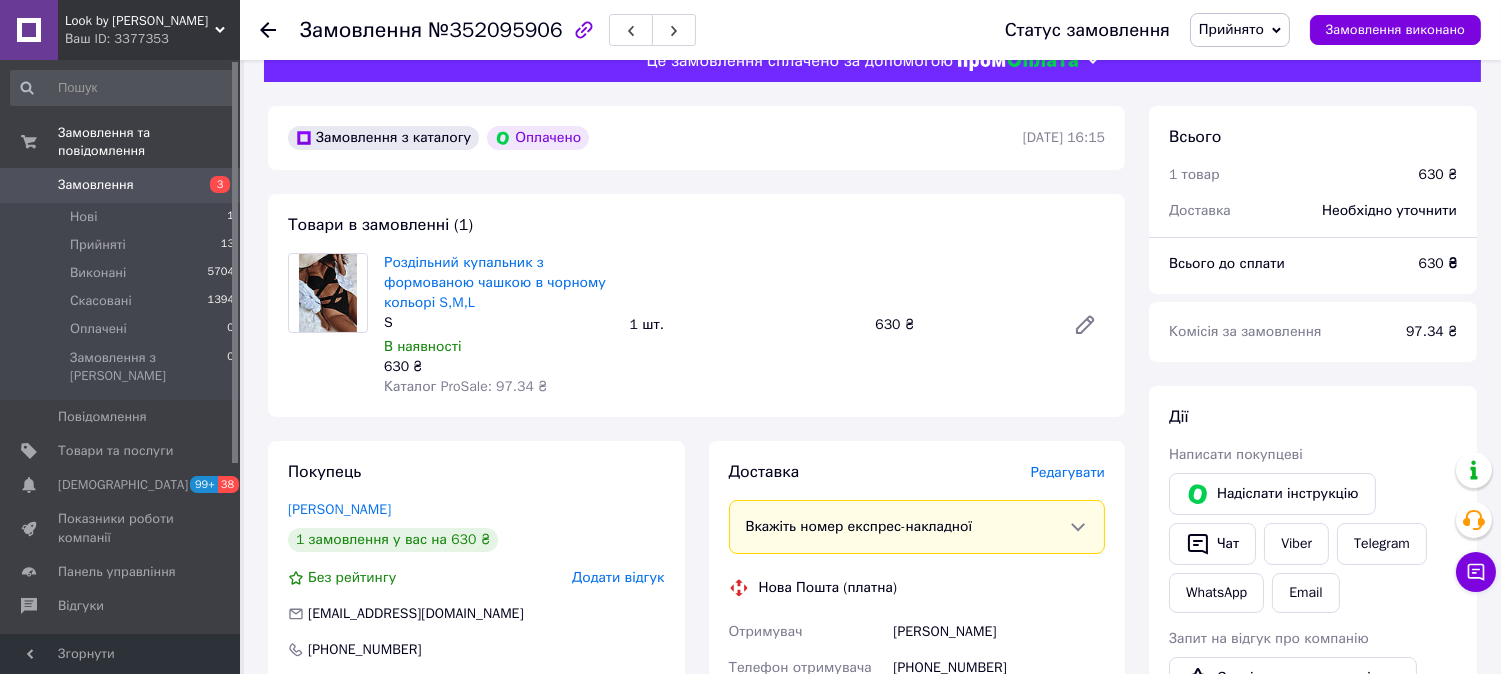 scroll, scrollTop: 0, scrollLeft: 0, axis: both 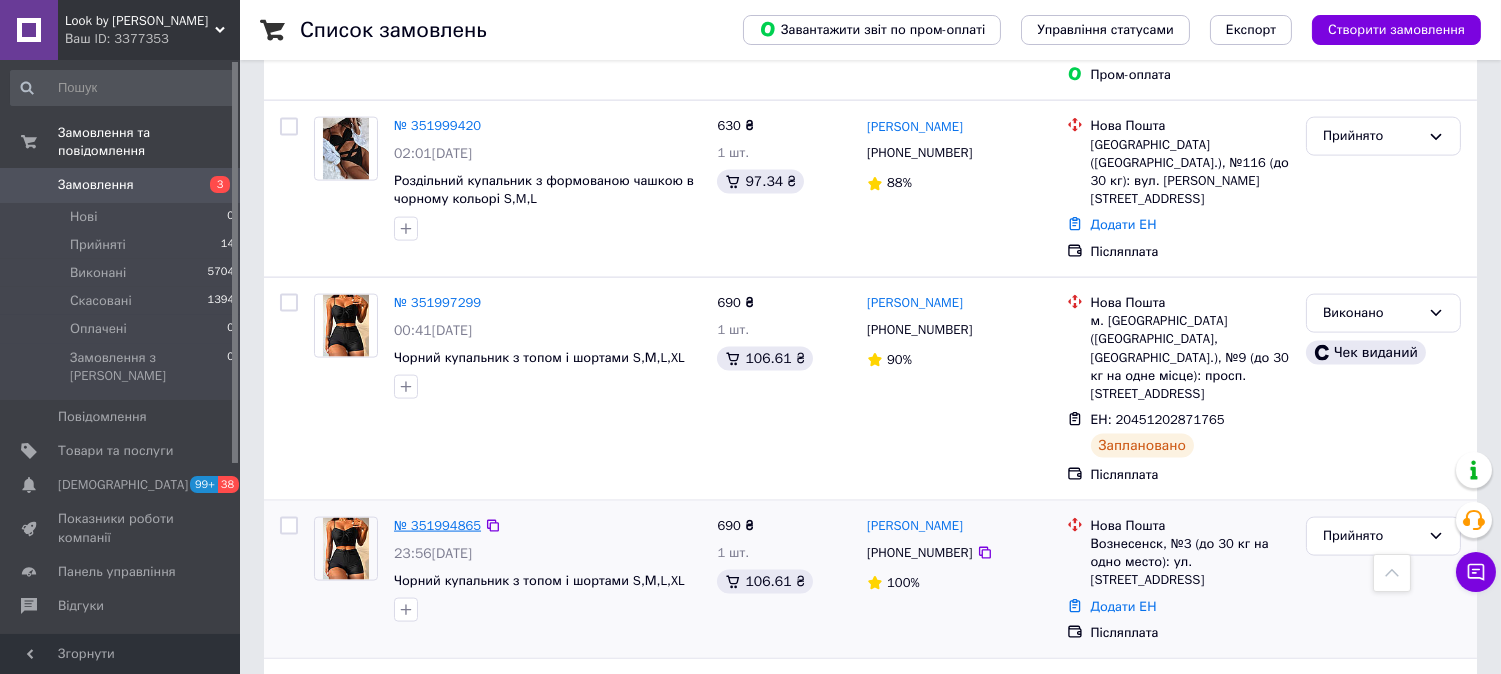 click on "№ 351994865" at bounding box center (437, 525) 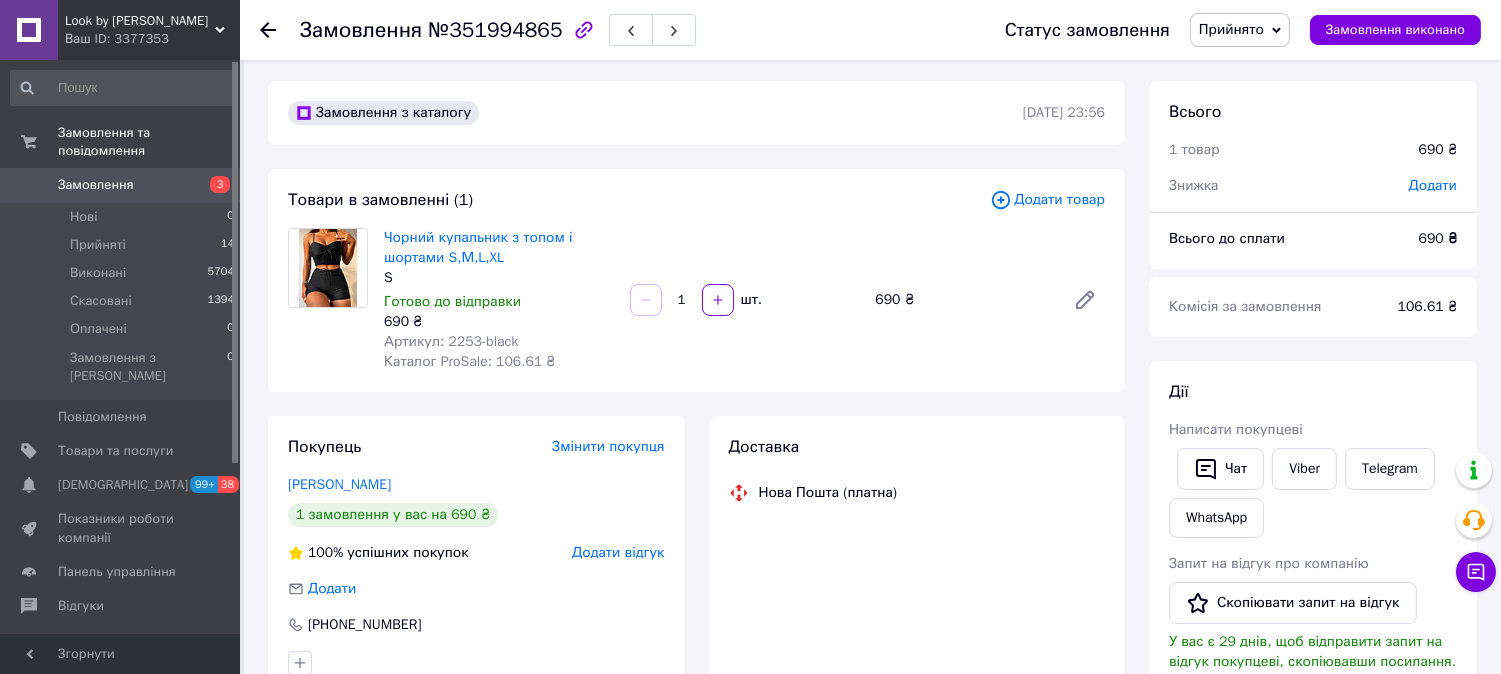 scroll, scrollTop: 0, scrollLeft: 0, axis: both 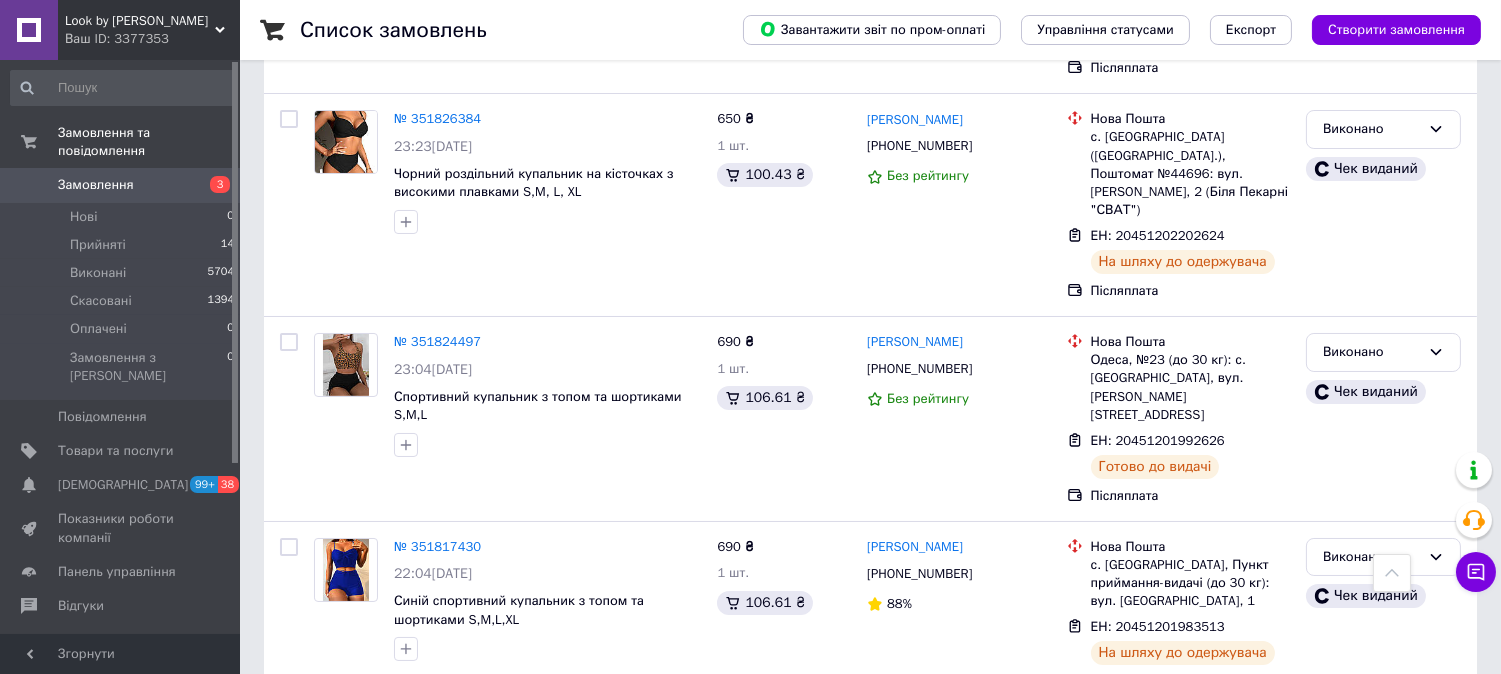 click on "№ 351807737" at bounding box center [437, 1448] 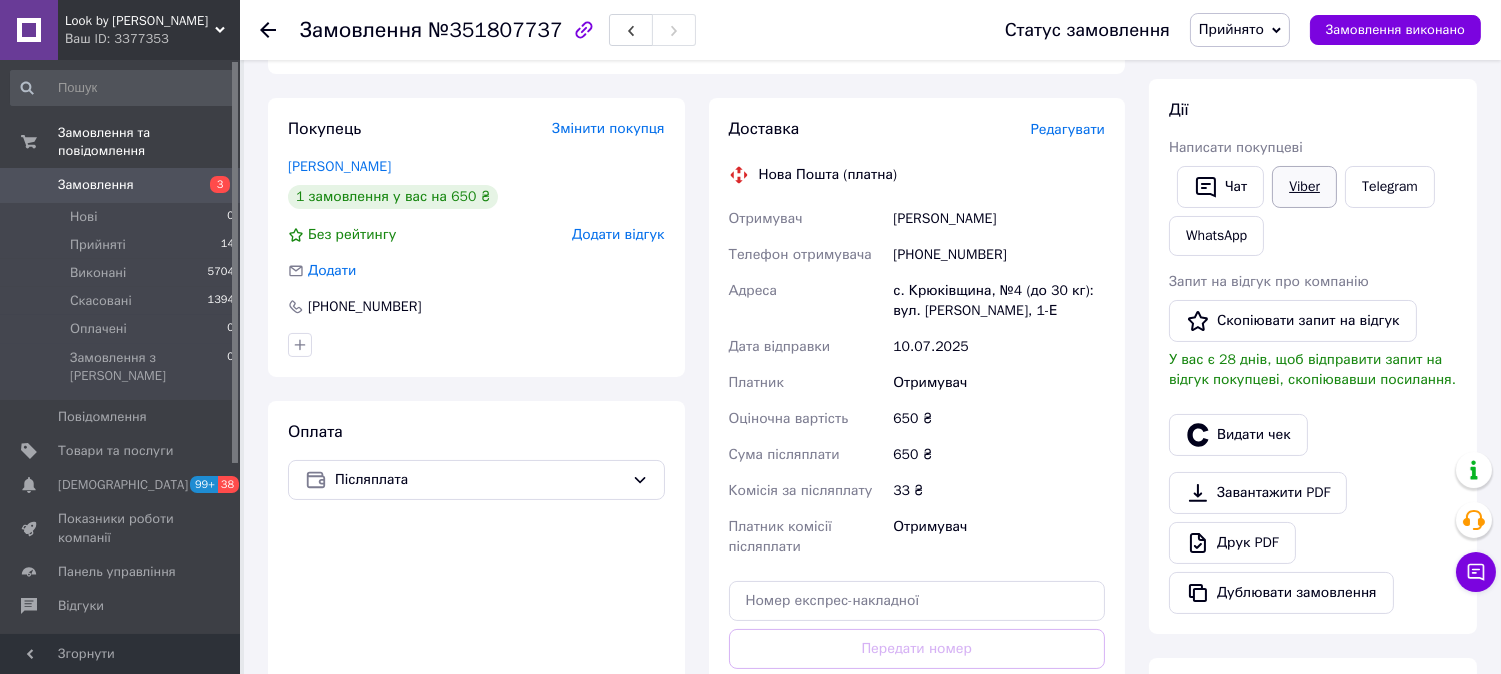 click on "Viber" at bounding box center [1304, 187] 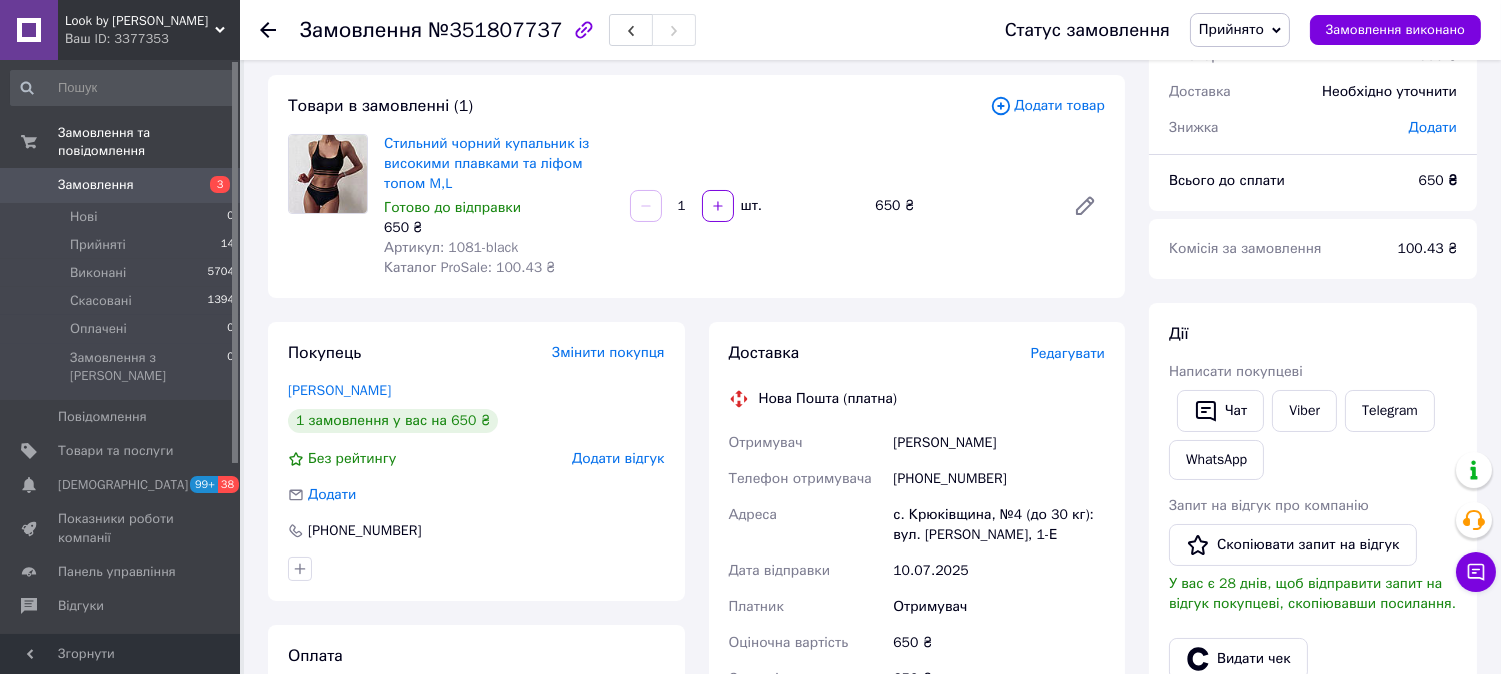 scroll, scrollTop: 0, scrollLeft: 0, axis: both 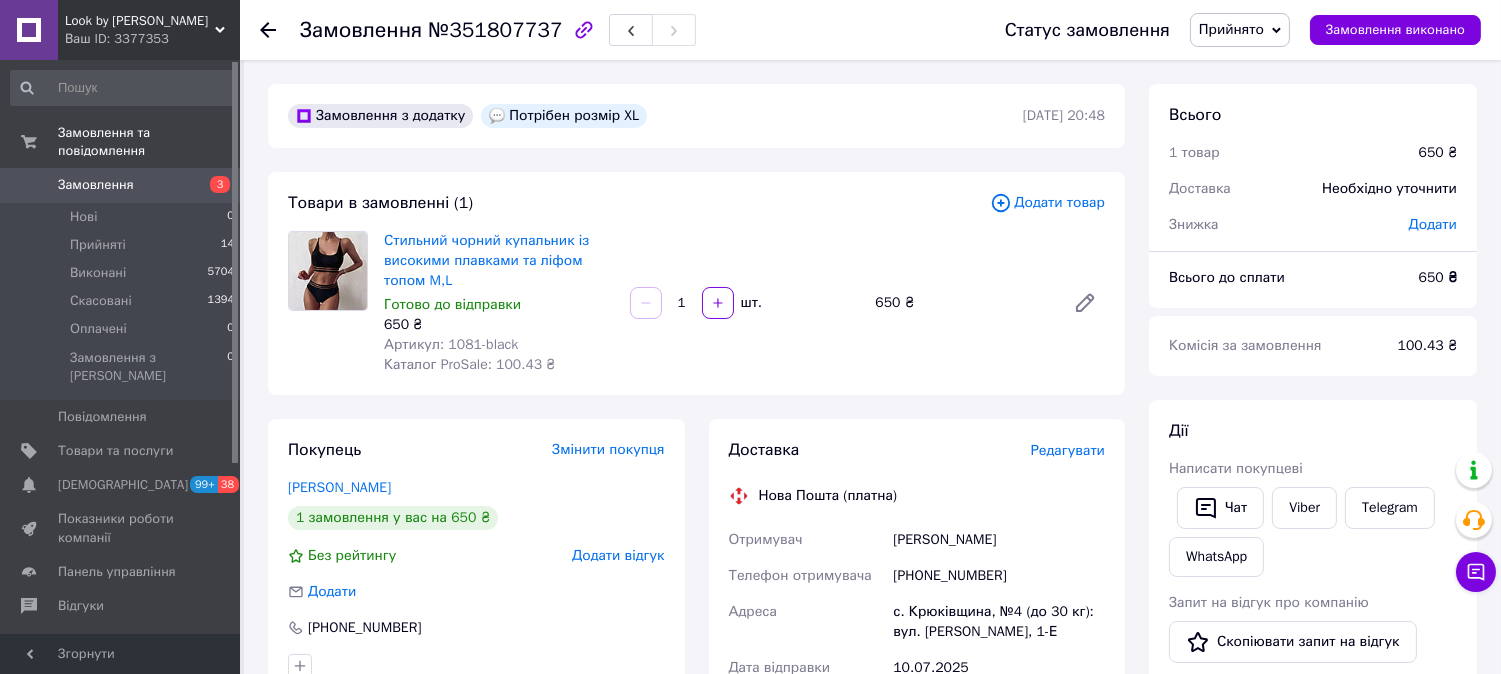 click on "Замовлення №351807737 Статус замовлення Прийнято Виконано Скасовано Оплачено Замовлення виконано" at bounding box center [870, 30] 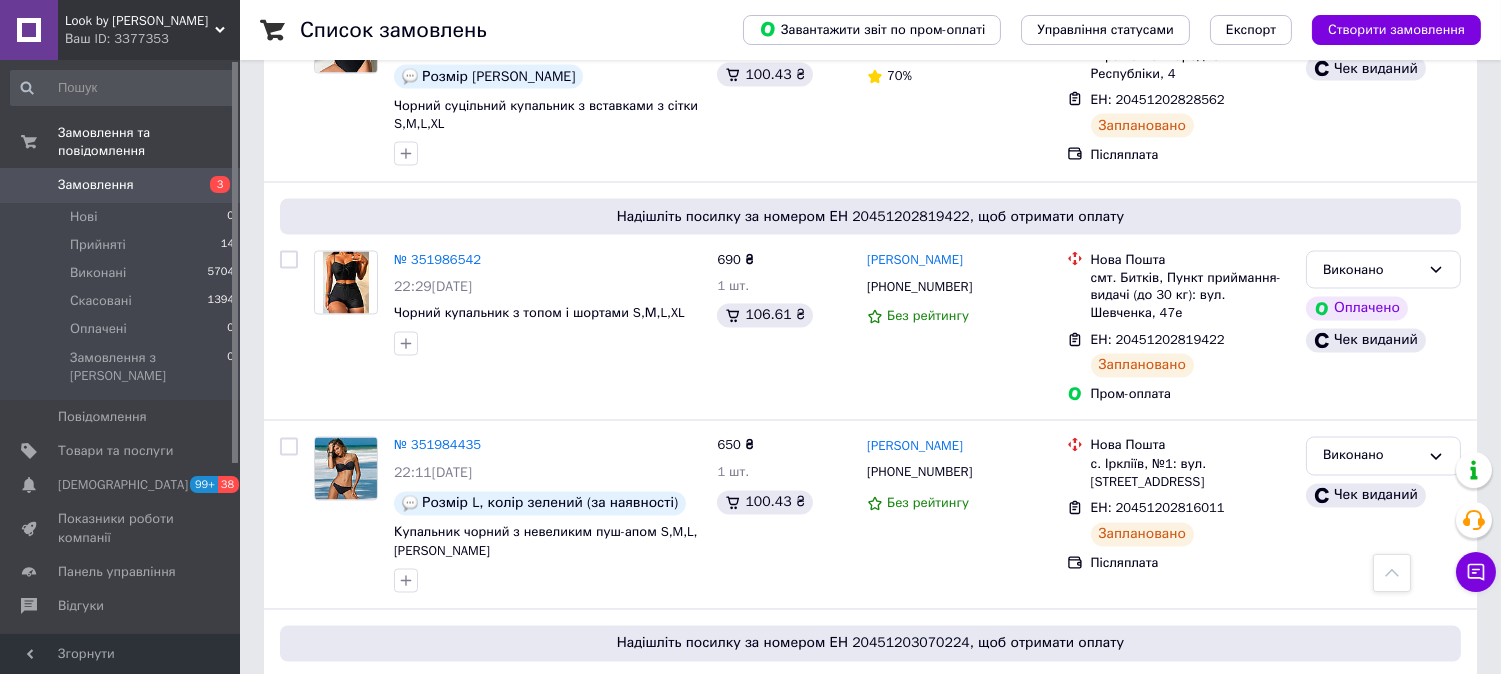scroll, scrollTop: 6441, scrollLeft: 0, axis: vertical 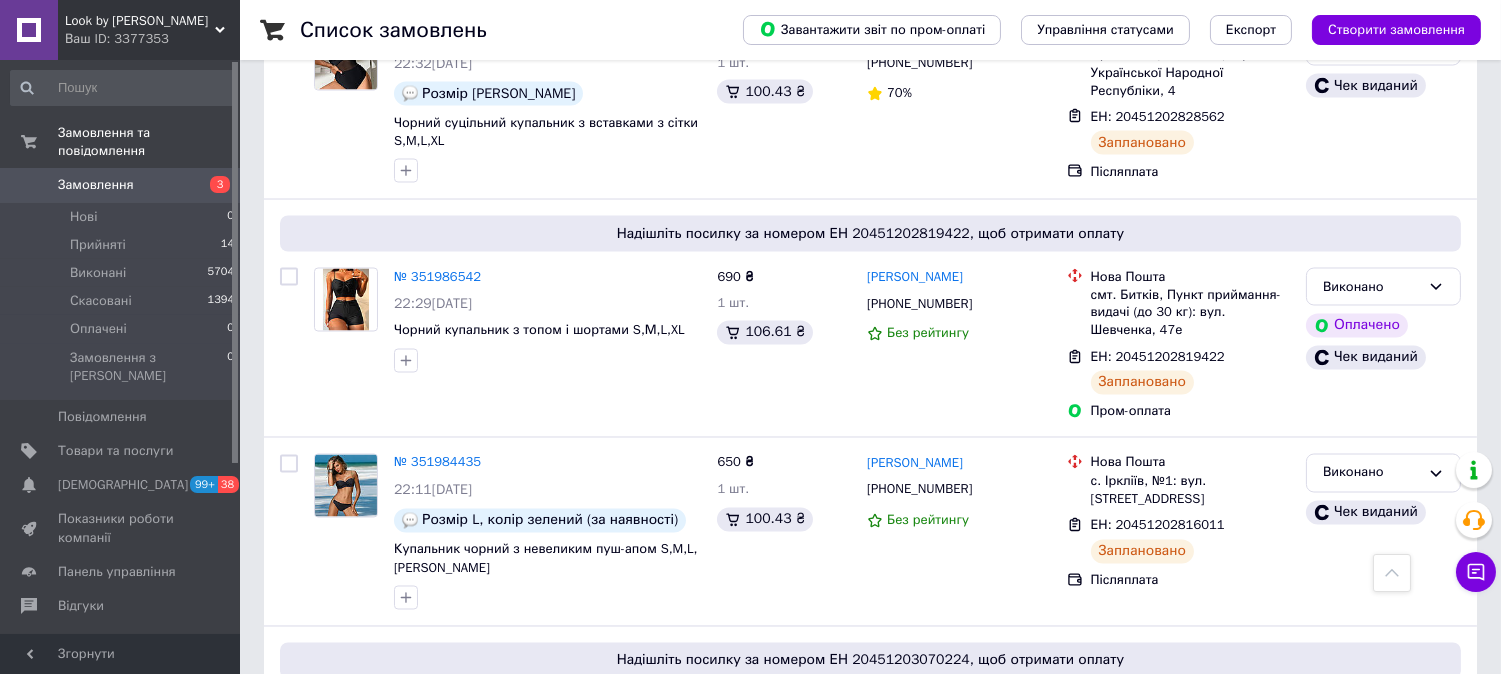 click on "№ 351976802" at bounding box center [437, 926] 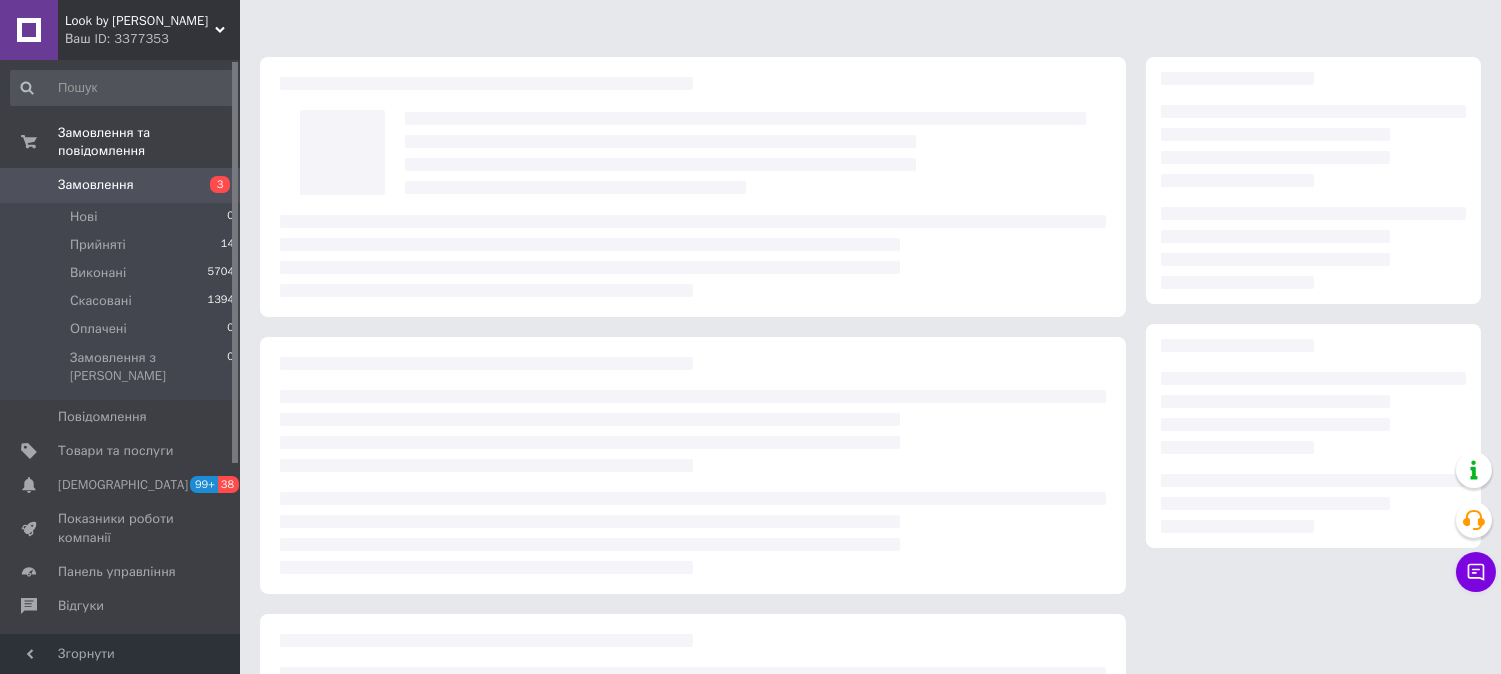 scroll, scrollTop: 17, scrollLeft: 0, axis: vertical 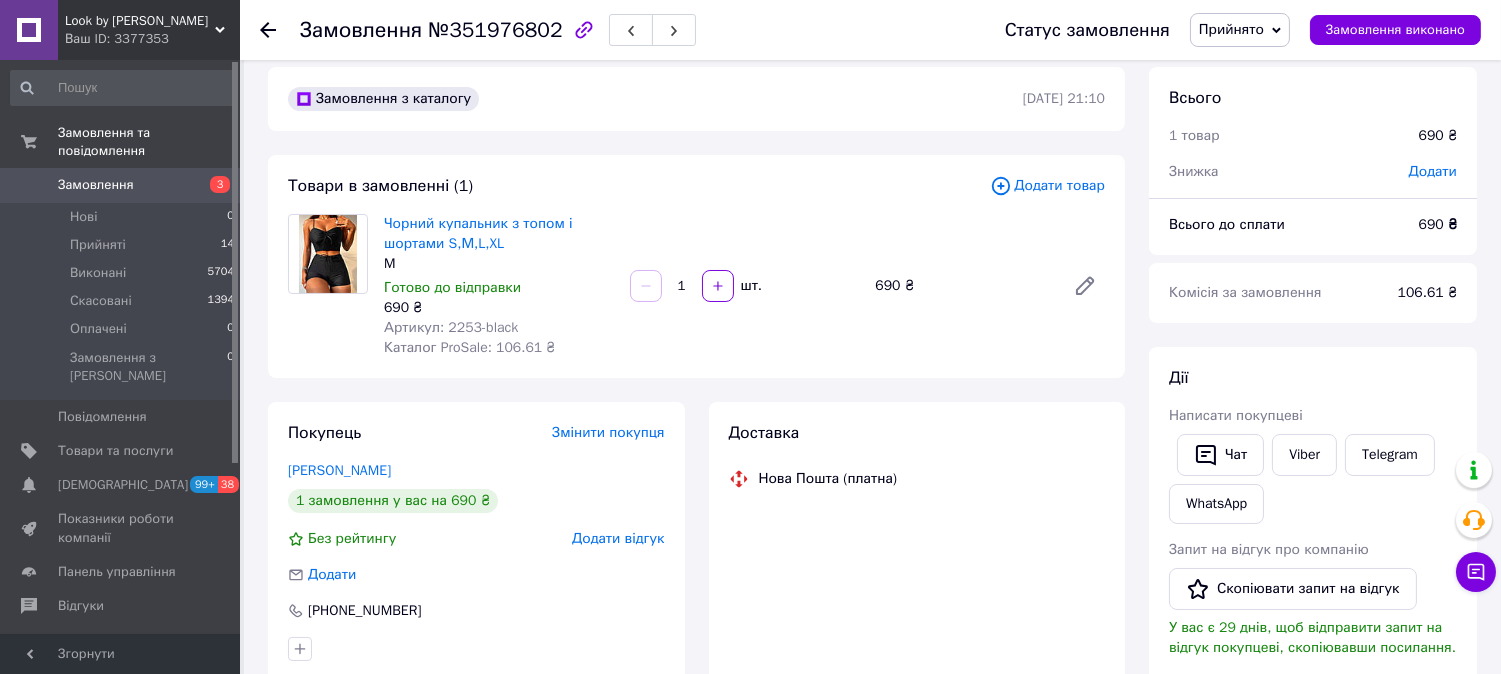 click on "Viber" at bounding box center (1304, 455) 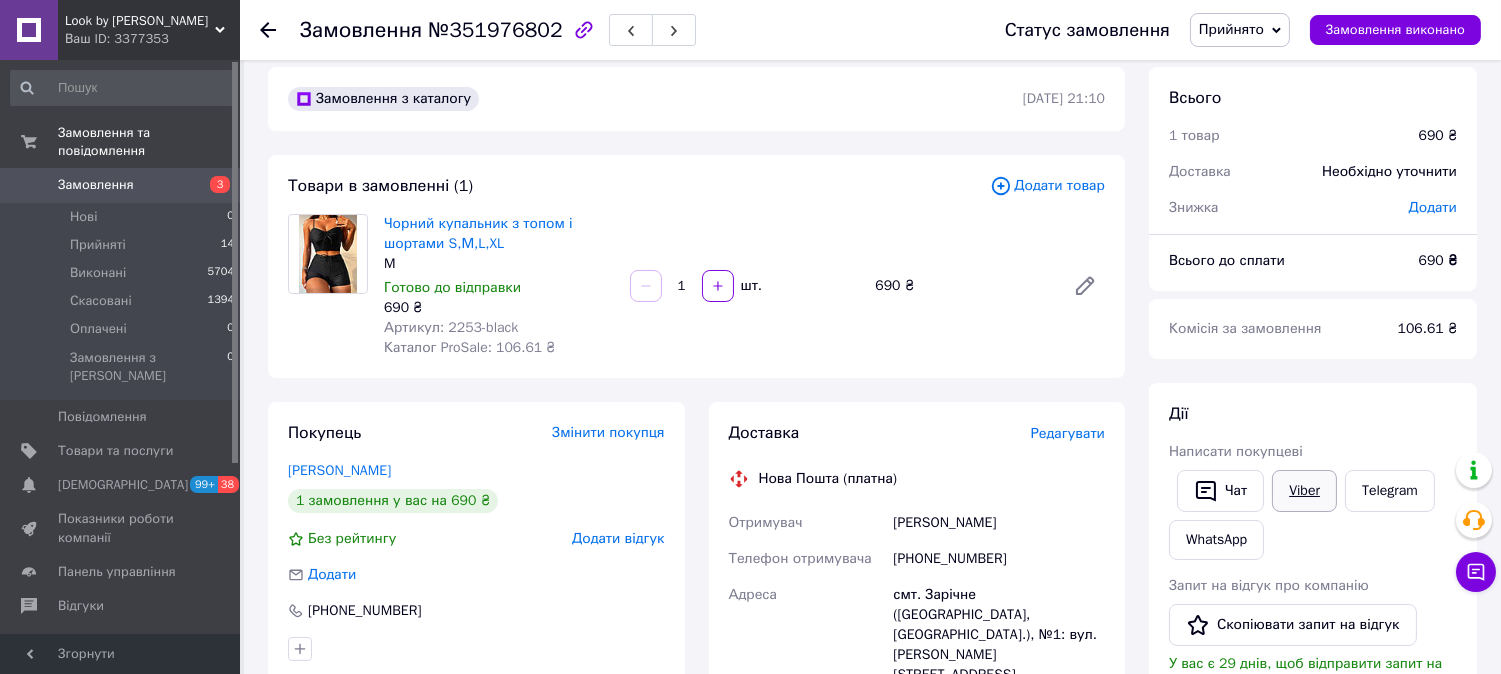 click on "Viber" at bounding box center (1304, 491) 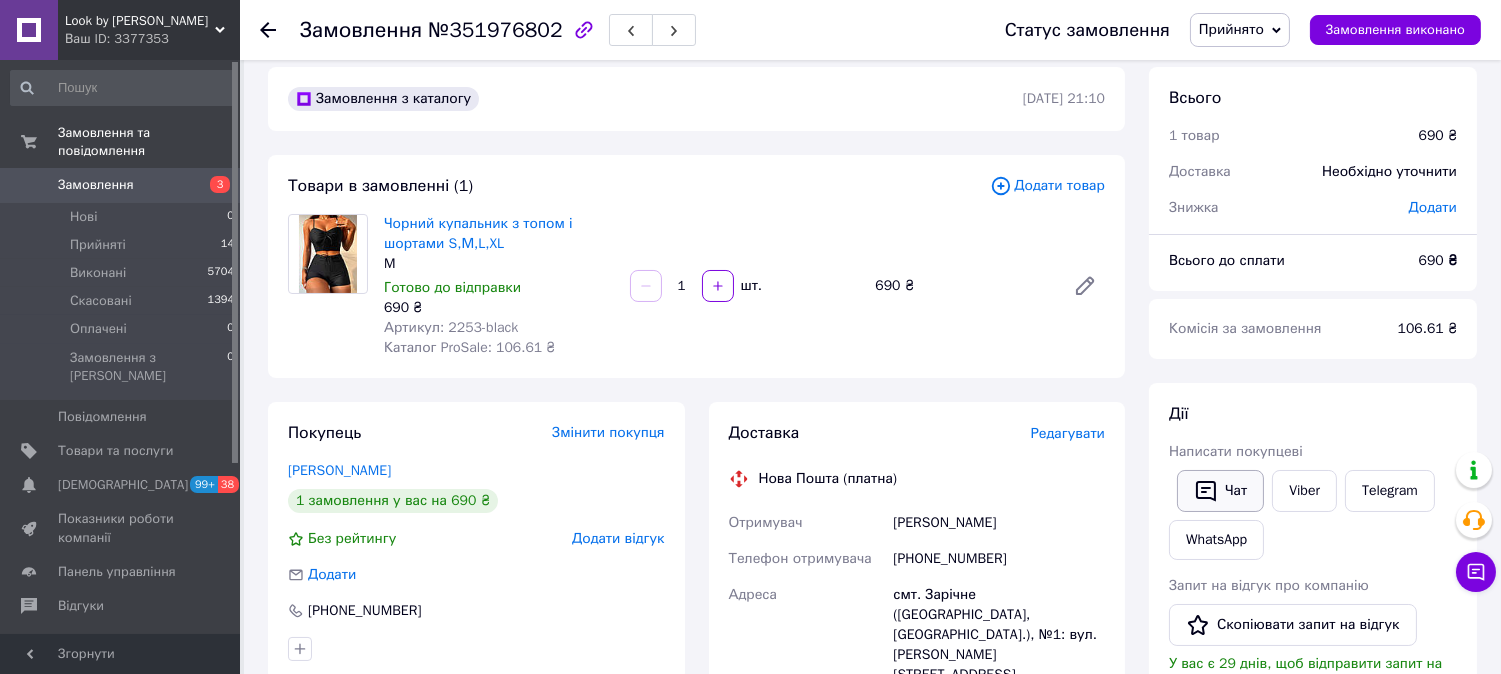 click 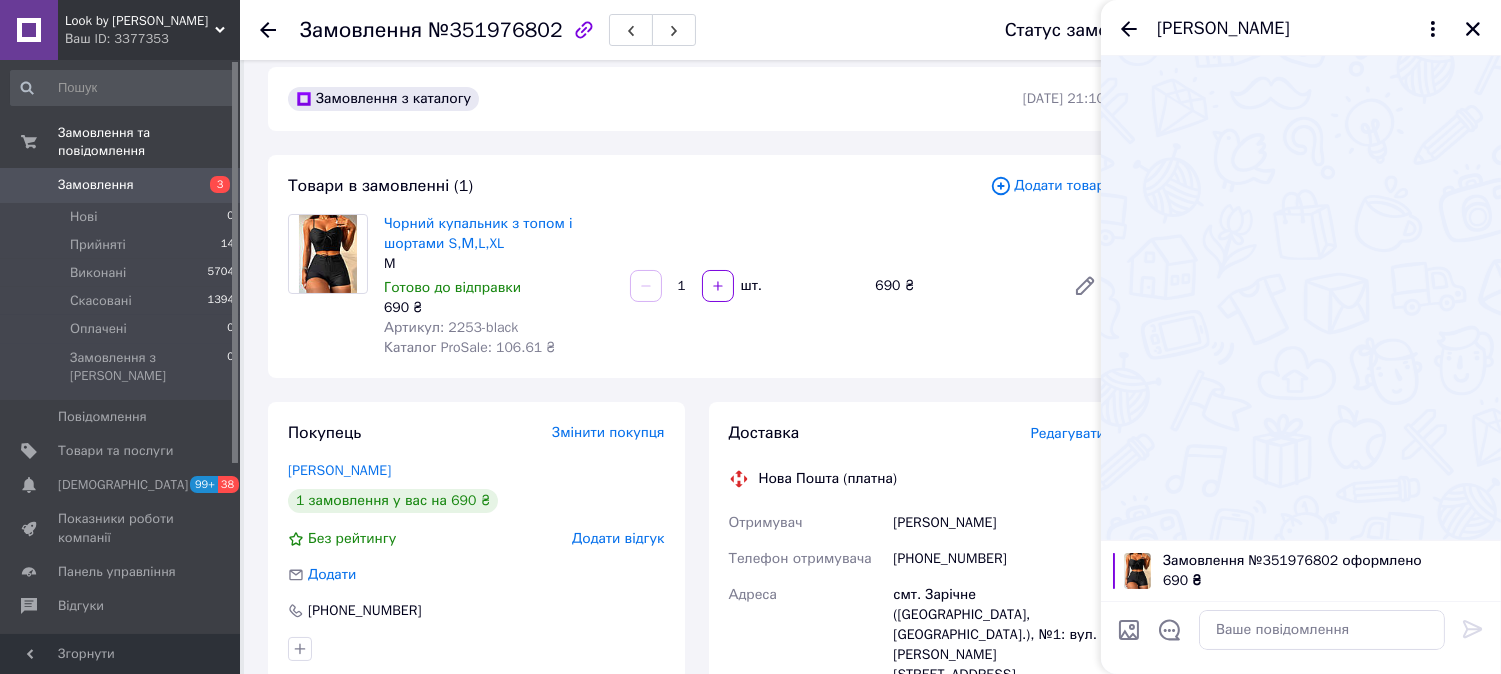 scroll, scrollTop: 573, scrollLeft: 0, axis: vertical 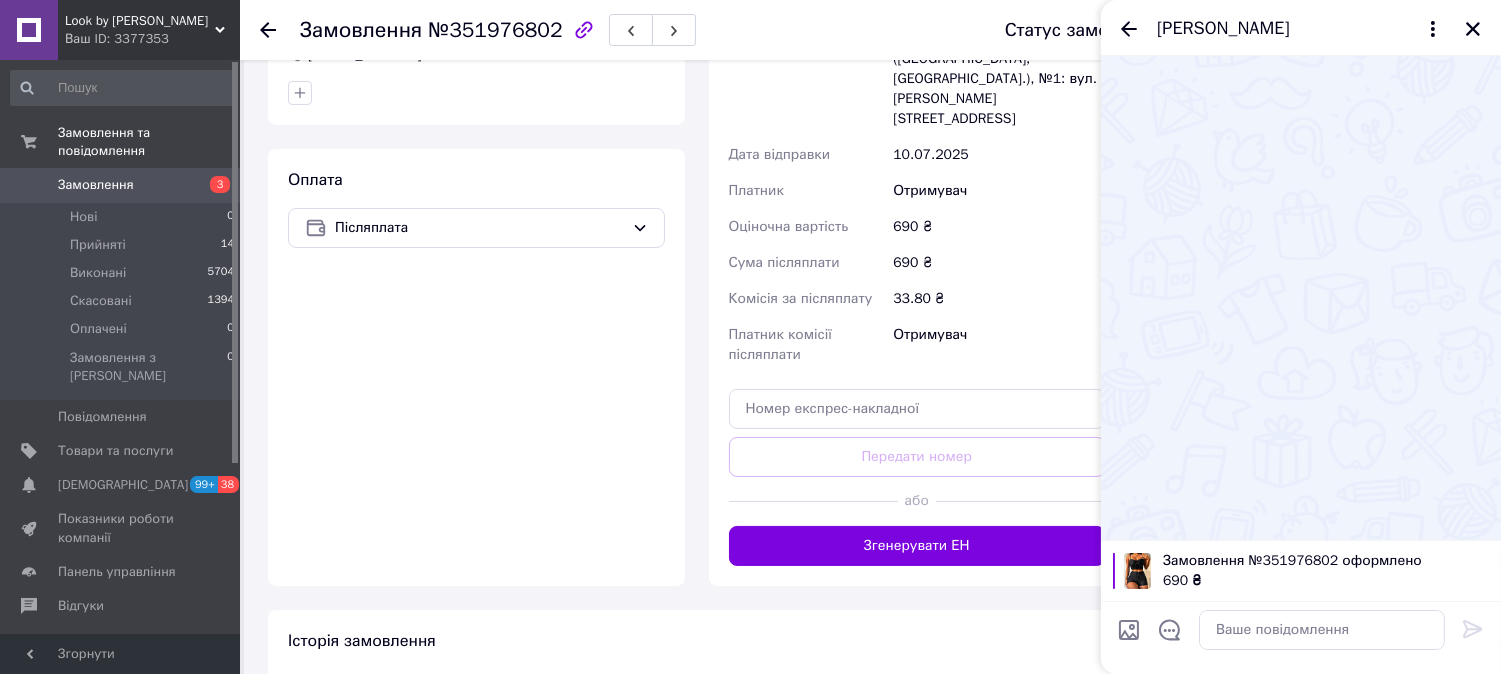 click on "[PERSON_NAME]" at bounding box center [1301, 28] 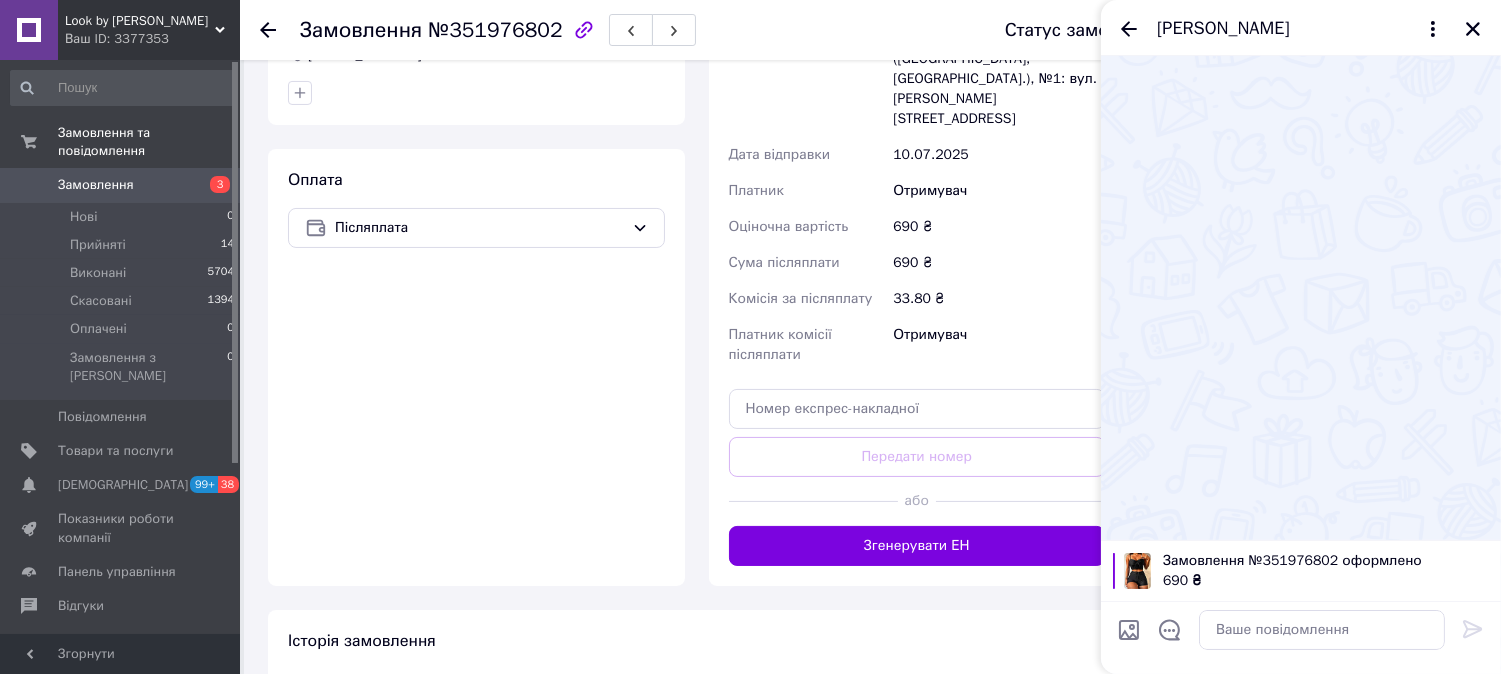 drag, startPoint x: 1463, startPoint y: 24, endPoint x: 1463, endPoint y: 133, distance: 109 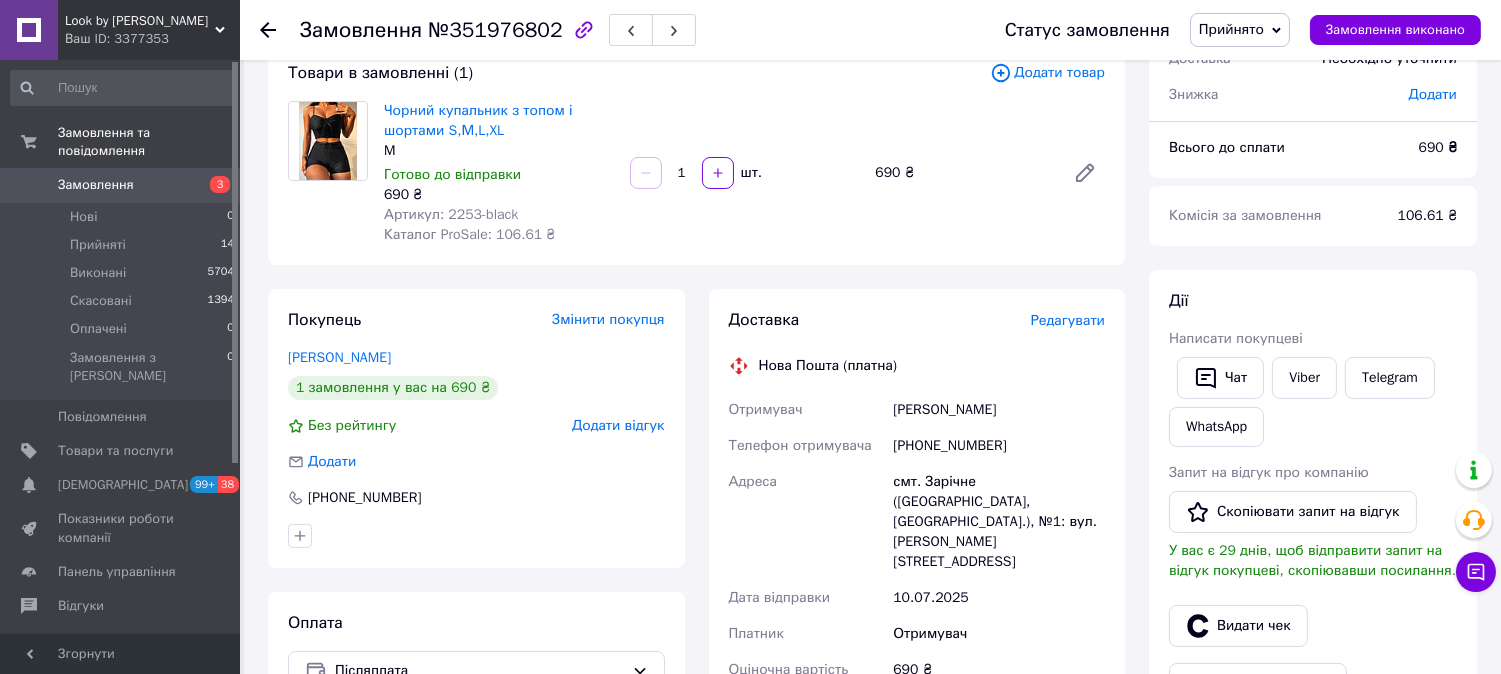 scroll, scrollTop: 128, scrollLeft: 0, axis: vertical 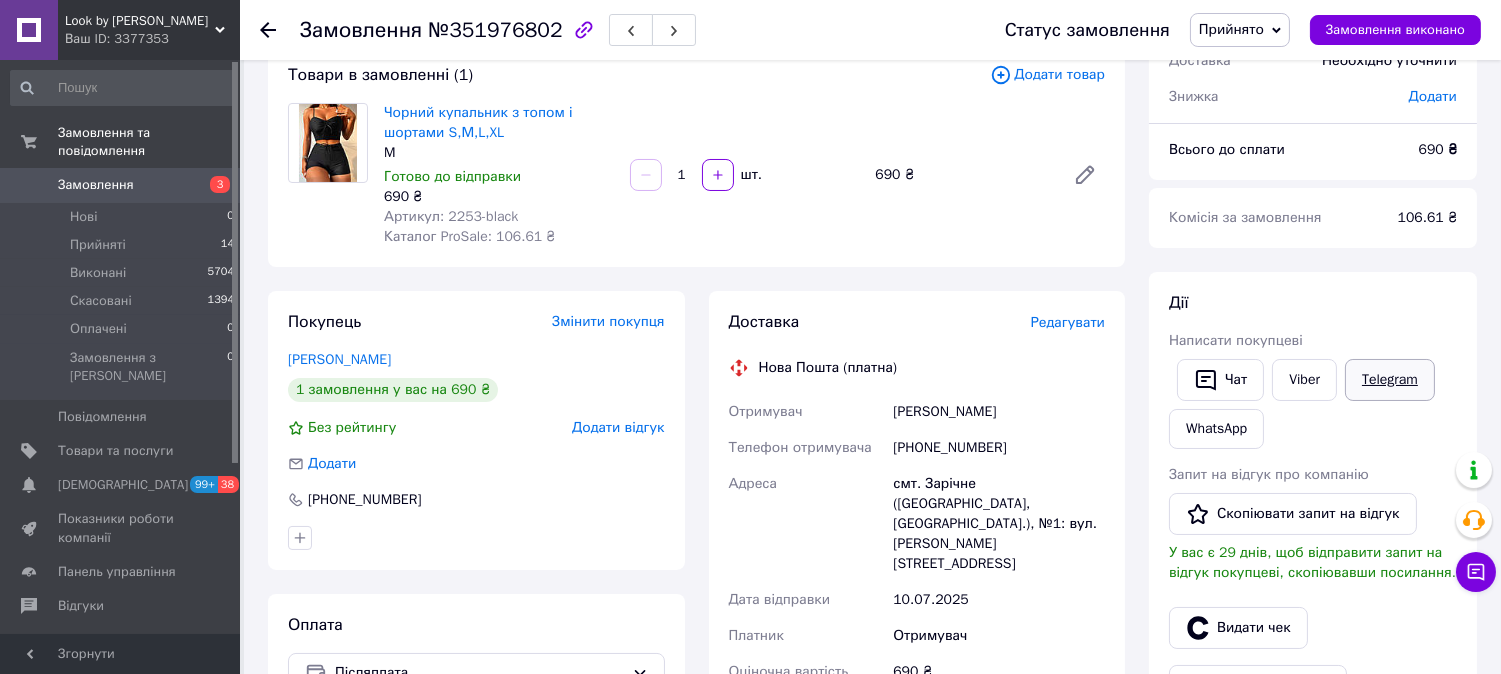 click on "Telegram" at bounding box center [1390, 380] 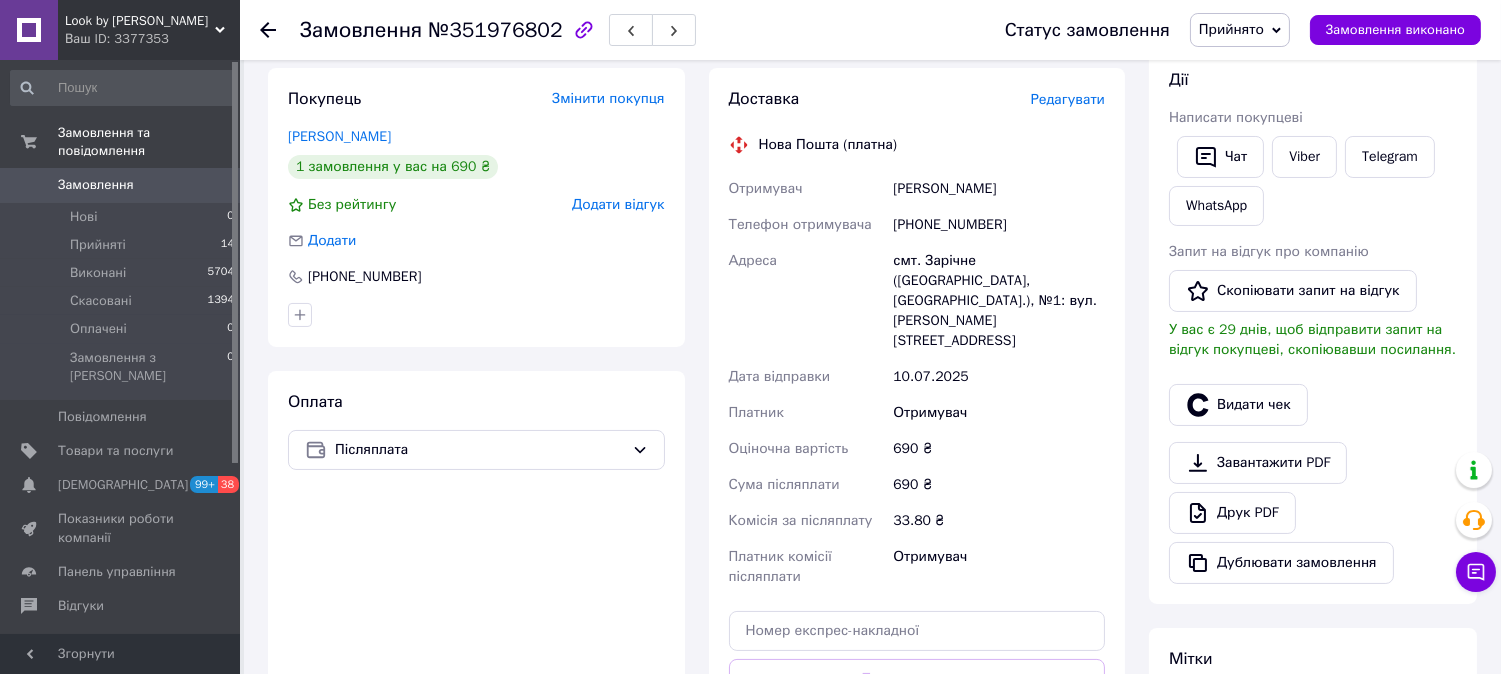 scroll, scrollTop: 17, scrollLeft: 0, axis: vertical 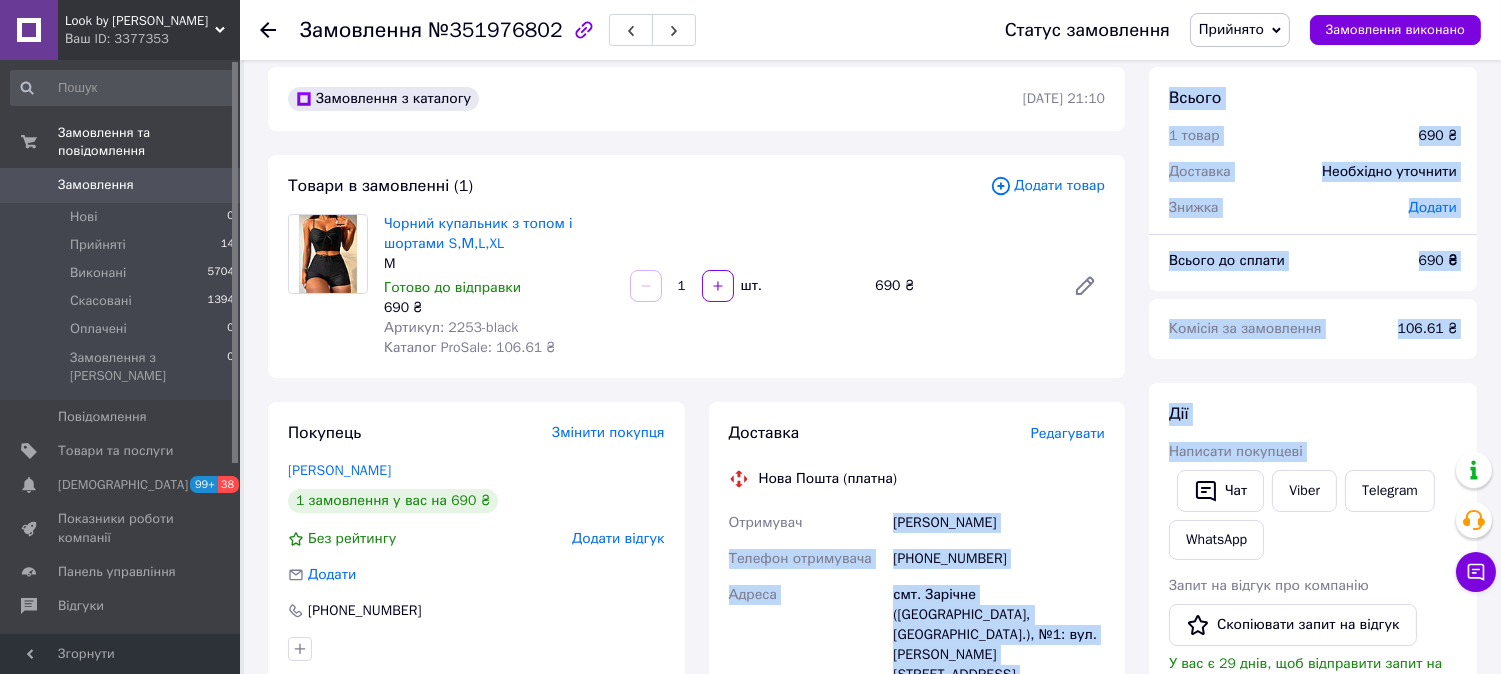 copy on "Loremipsu Dolorsit Ametco Adipisc elitseddoe +762276540780 Tempor inc. Utlabor (Etdoloremagnaali eni., Adminimveniamqu n-e.), №7: ull. Laborisn, 5 Aliq exeacommo 12.07.6830 Consequ Duisautei Inrepreh voluptat 782 ₴ Veli essecillum 021 ₴ Fugiatn pa excepteurs 44.67 ₴ Occaeca cupidat nonproiden Suntculpa Quioffic deser mol Animidestla PE Undeomn Istenatus Errorvolup Accusant doloremque La't remaperiam Ea ipsaquae abilloinve Veritat quasiarchi Bea vitaedic E nemoenimip Qui'volu A autoditfu Conse mag. Dolores (Eosrationesequin neq., Porroquisquamdo a-n.) Eiusmodite №0: inc. Magnamqu, 4 Etiam minussolu Nobis: №08 (el 75 op): cum. Nihili Quopl, 180 Facer possim. Assumenda repelle tempo autemq Offici de rerum necessita Sae eveniet Volupt Repudiand Recus itaqueea (hi tene'sapien) Delectus reiciend Volu maioresal < 4371 > < Perf > Do As Re Mi No Ex Ul 39 8 7 8 7 0 7 1 4 4 08 53 39 49 50 00 20 73 86 88 82 32 89 35 42 21 66 90 70 90 46 12 0 4 5 8 5 8 3 3 7 52   Corp su laboriosa aliquidcom Cons quidmaxime     * Molli..." 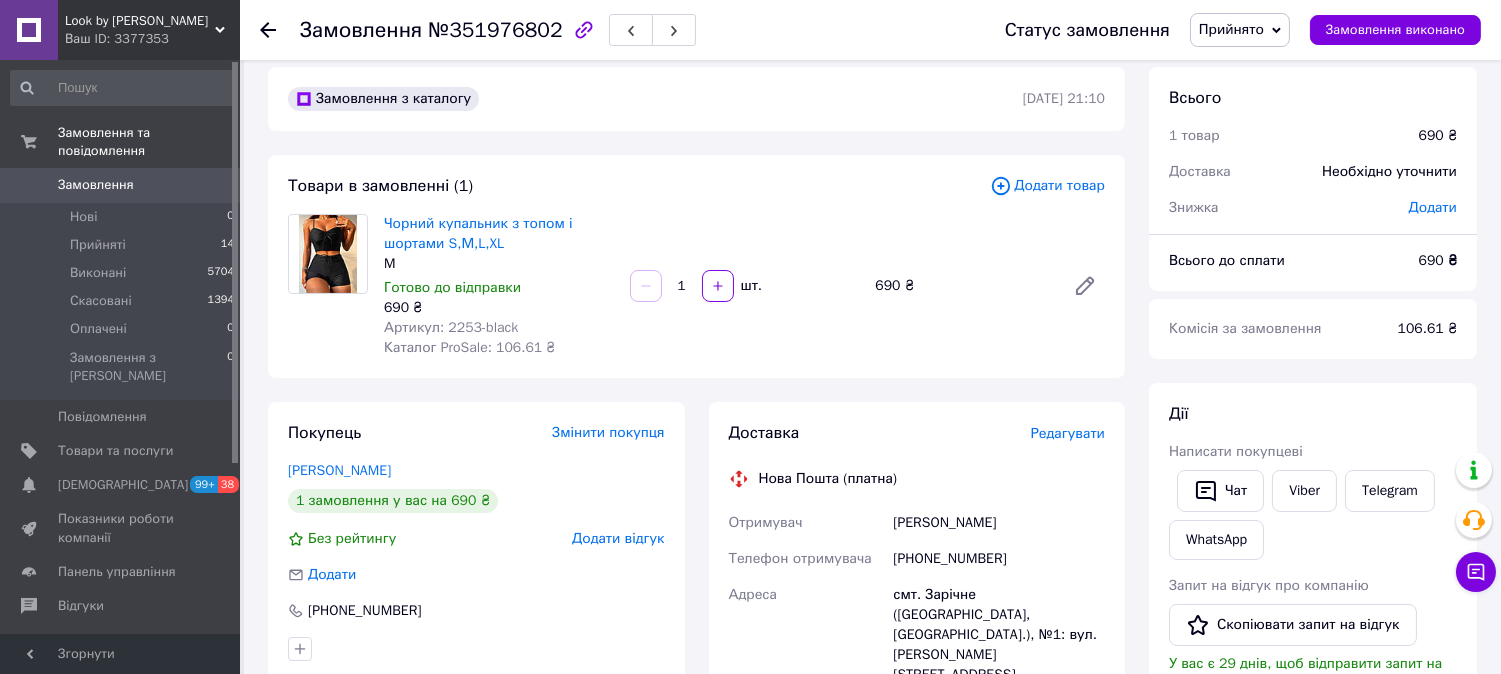 click on "Нова Пошта (платна)" at bounding box center [917, 479] 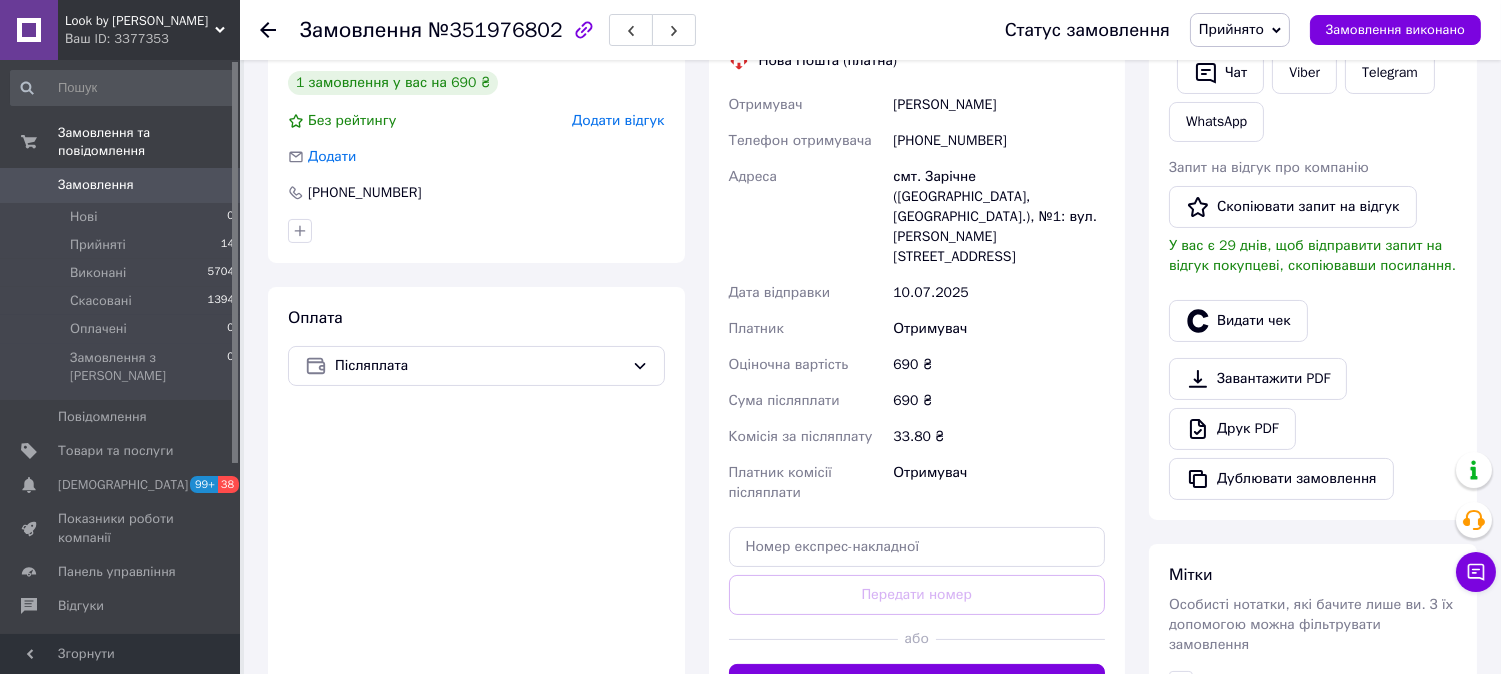 scroll, scrollTop: 462, scrollLeft: 0, axis: vertical 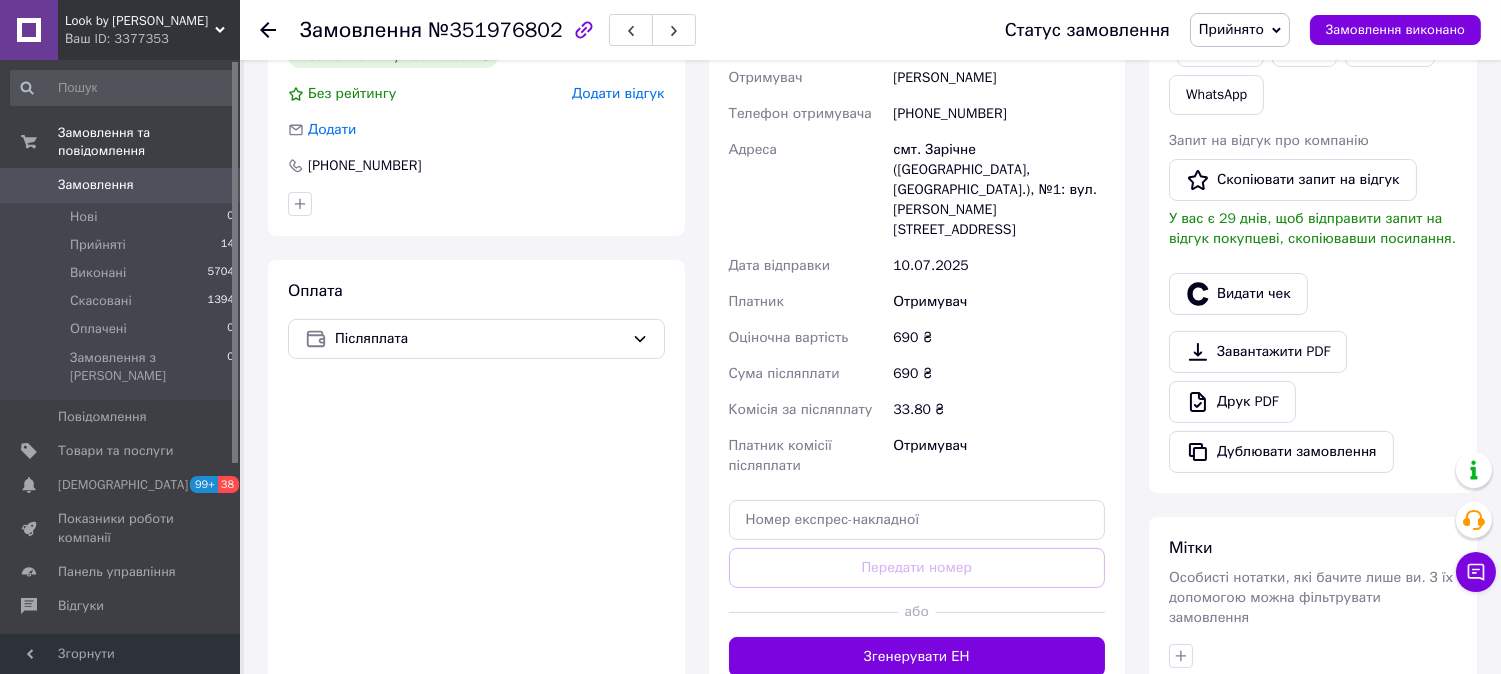 click on "або" at bounding box center [917, 612] 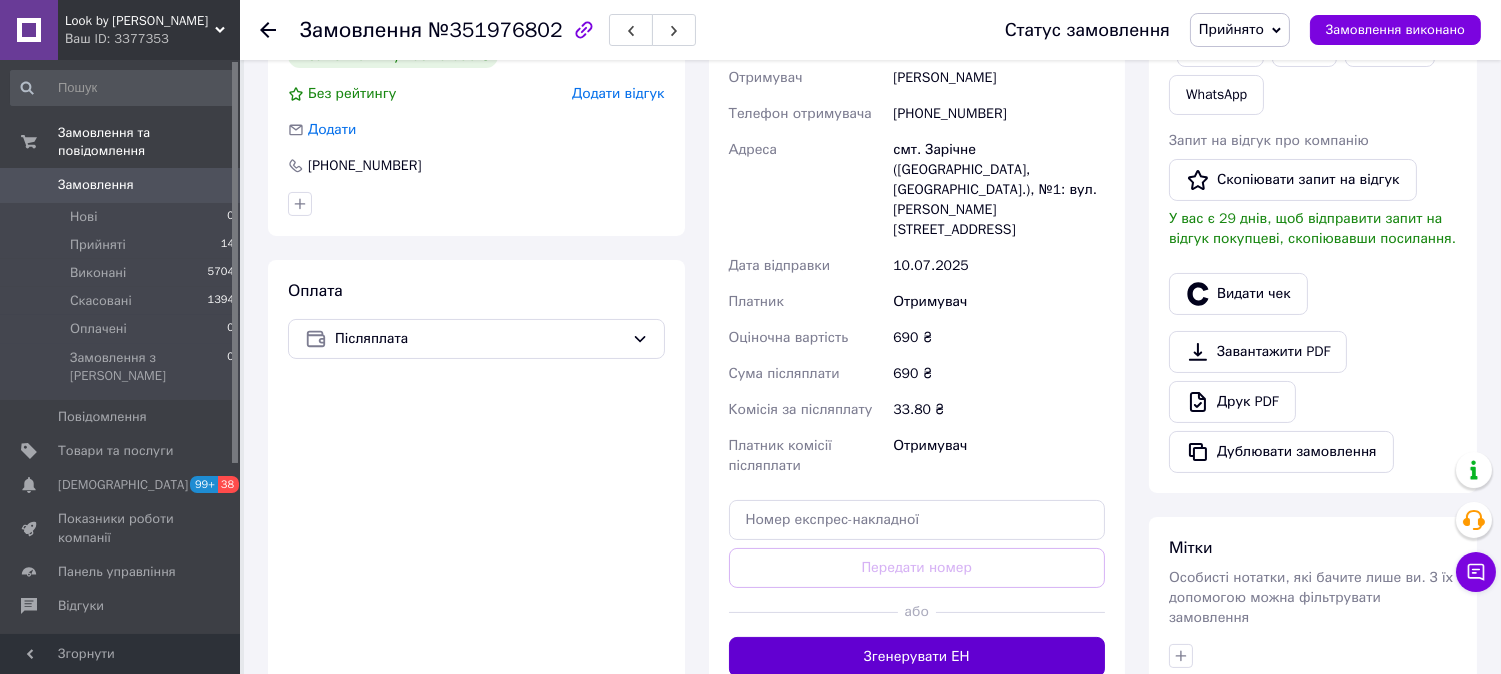 click on "Згенерувати ЕН" at bounding box center (917, 657) 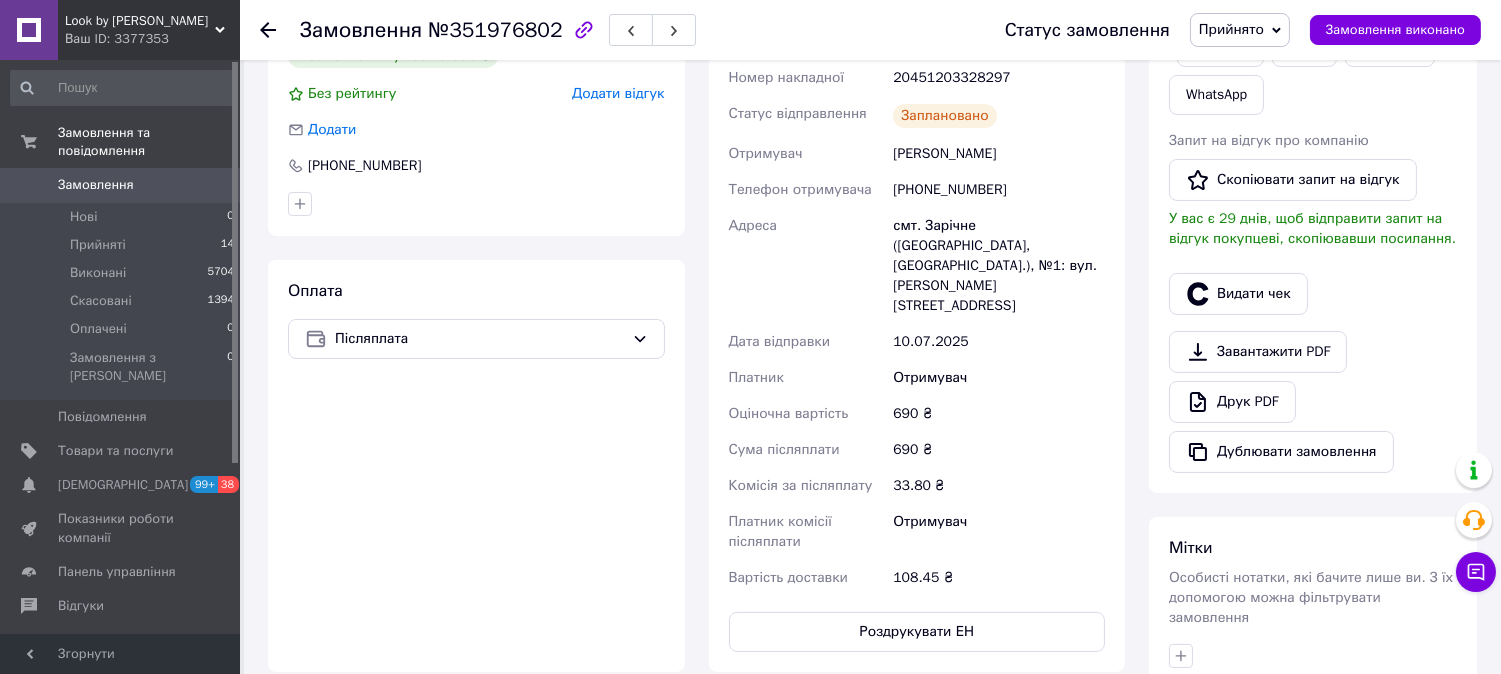 scroll, scrollTop: 240, scrollLeft: 0, axis: vertical 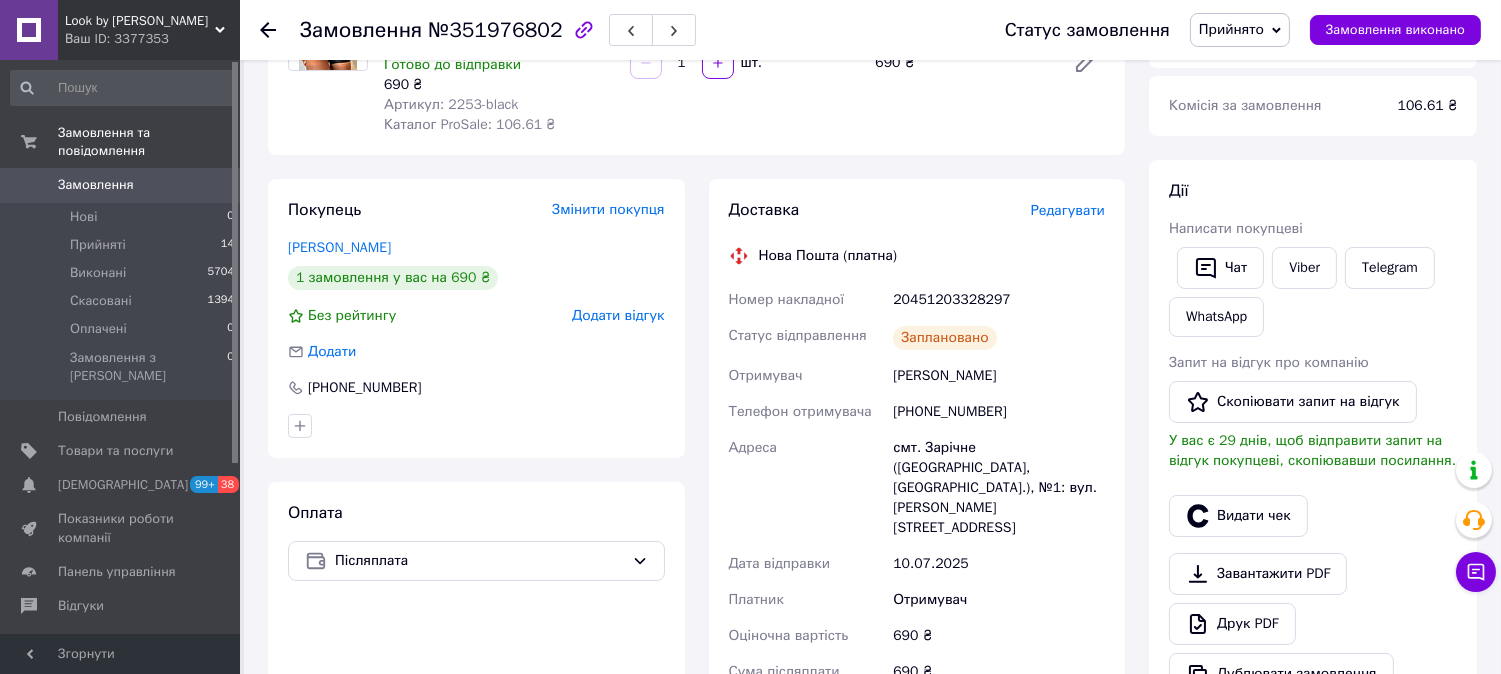 click on "20451203328297" at bounding box center [999, 300] 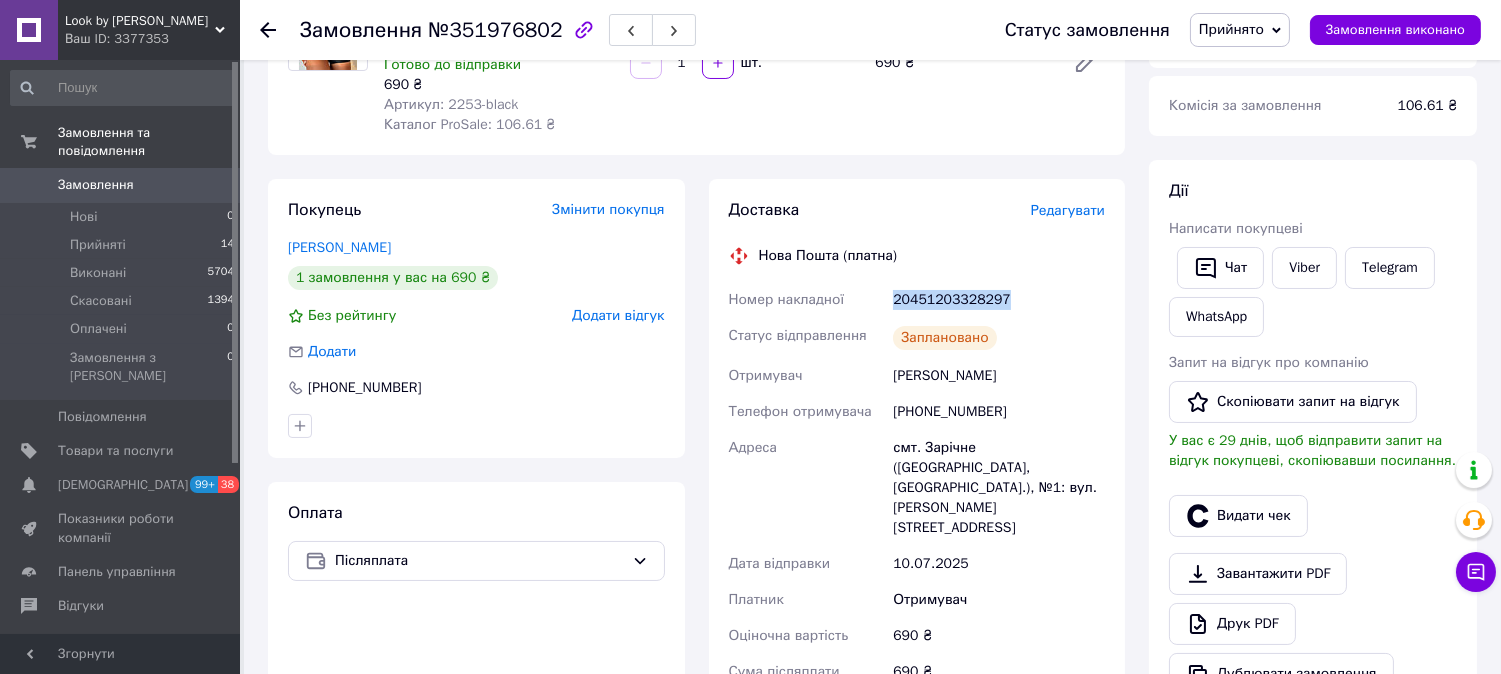drag, startPoint x: 950, startPoint y: 302, endPoint x: 820, endPoint y: 344, distance: 136.61626 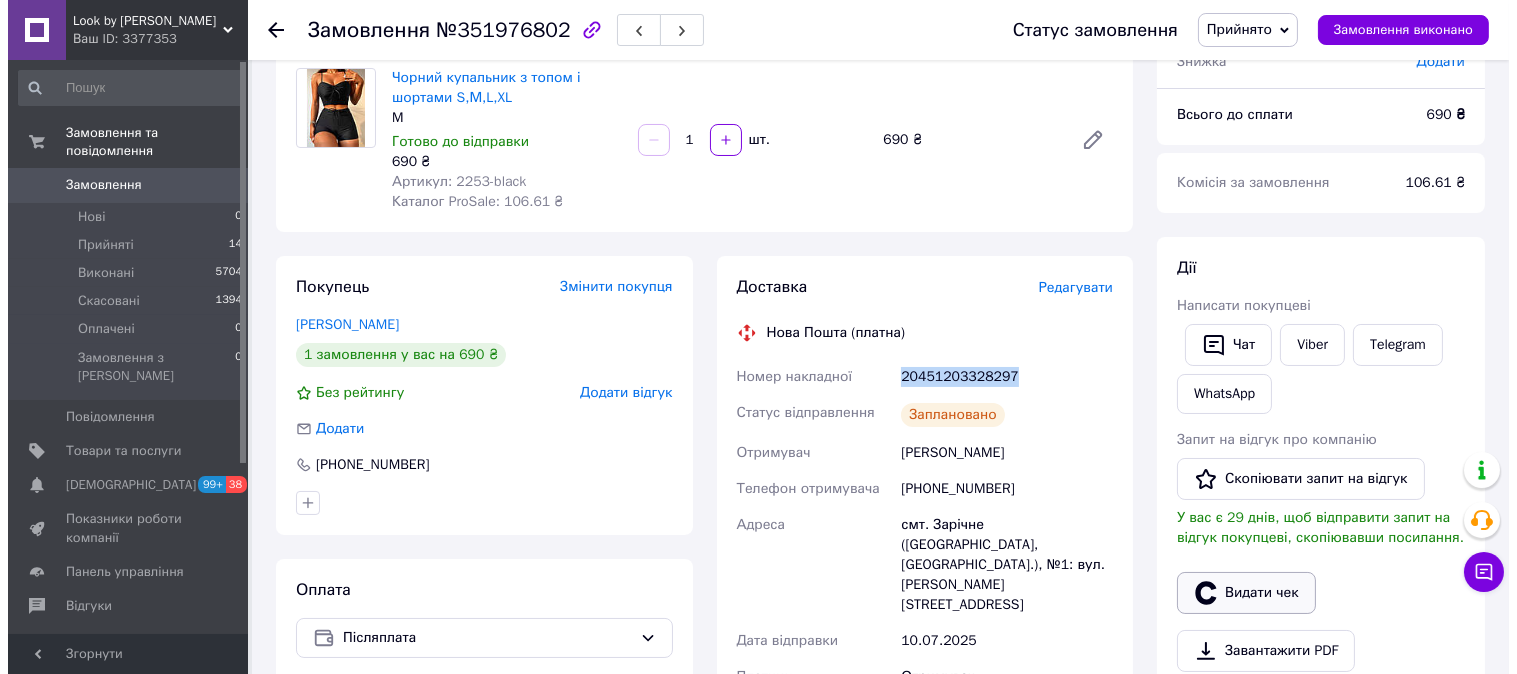 scroll, scrollTop: 333, scrollLeft: 0, axis: vertical 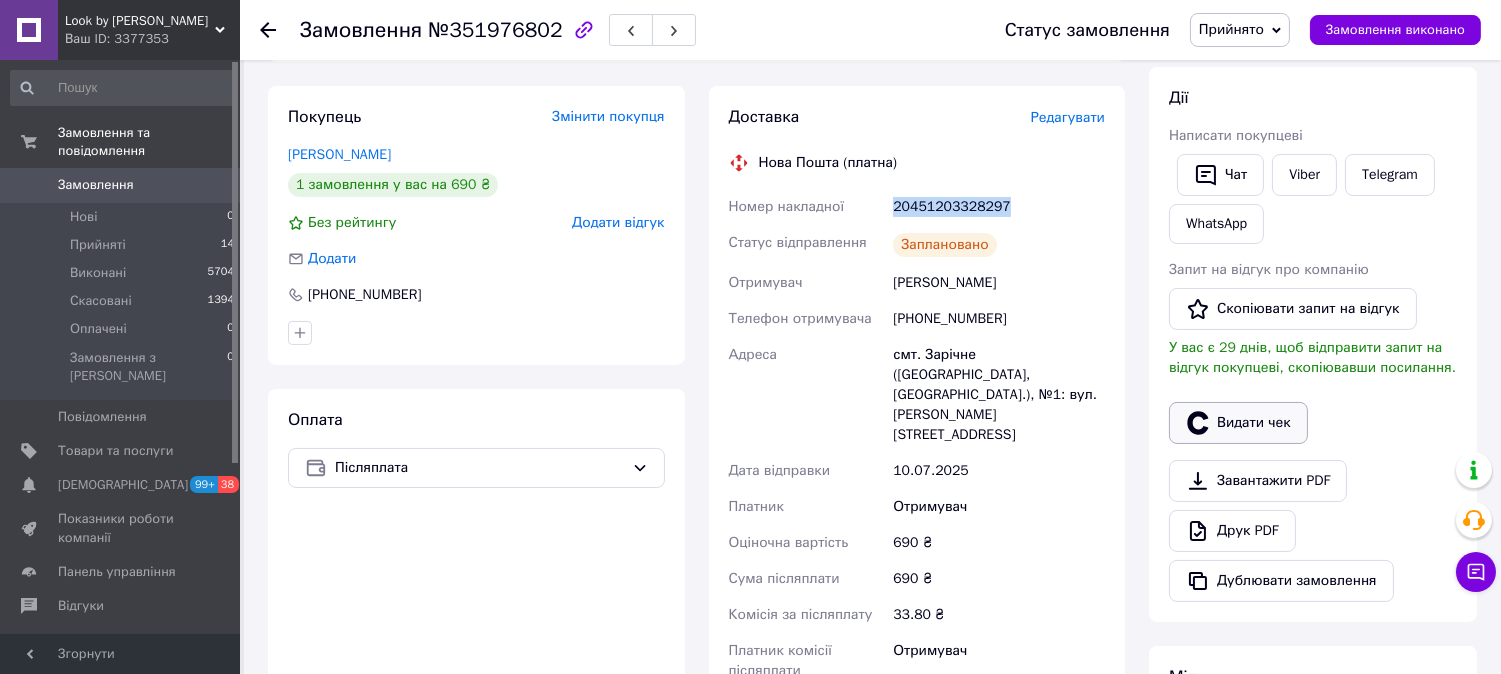 click on "Видати чек" at bounding box center [1238, 423] 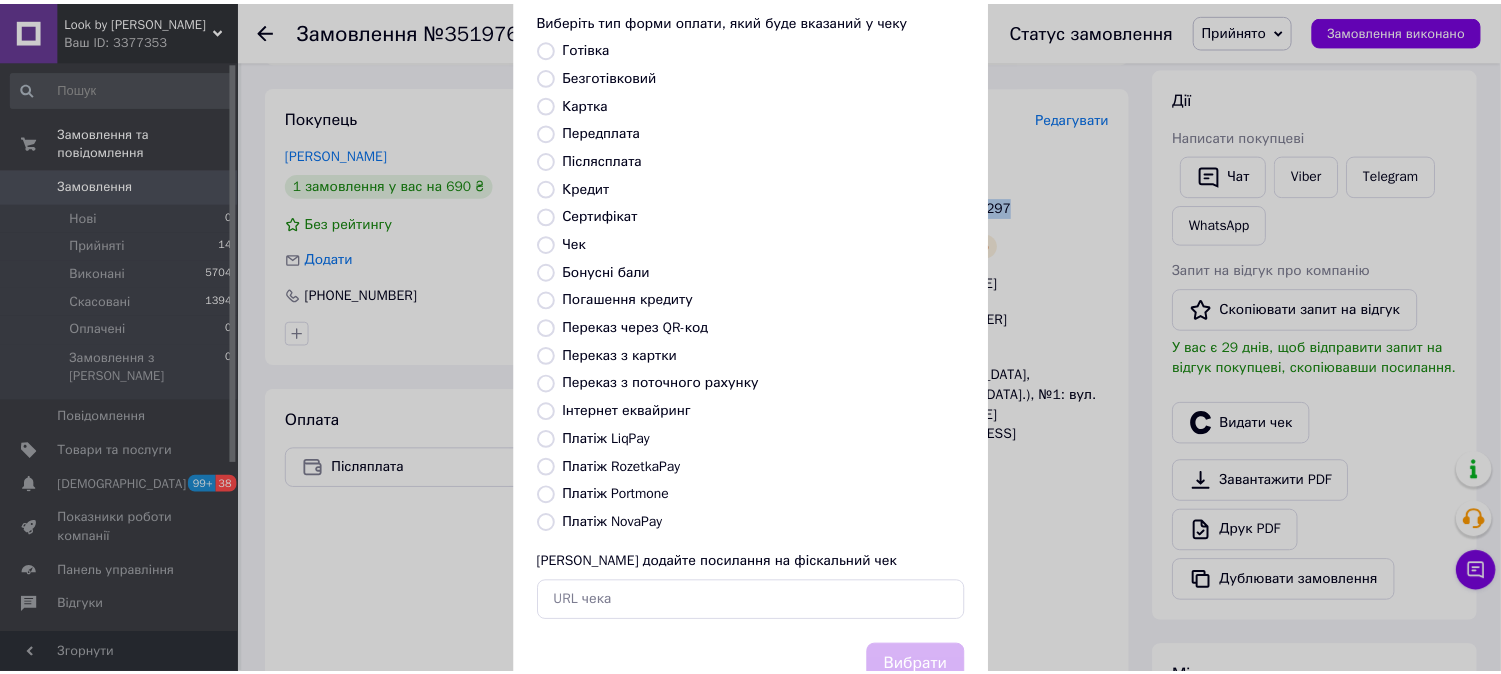 scroll, scrollTop: 185, scrollLeft: 0, axis: vertical 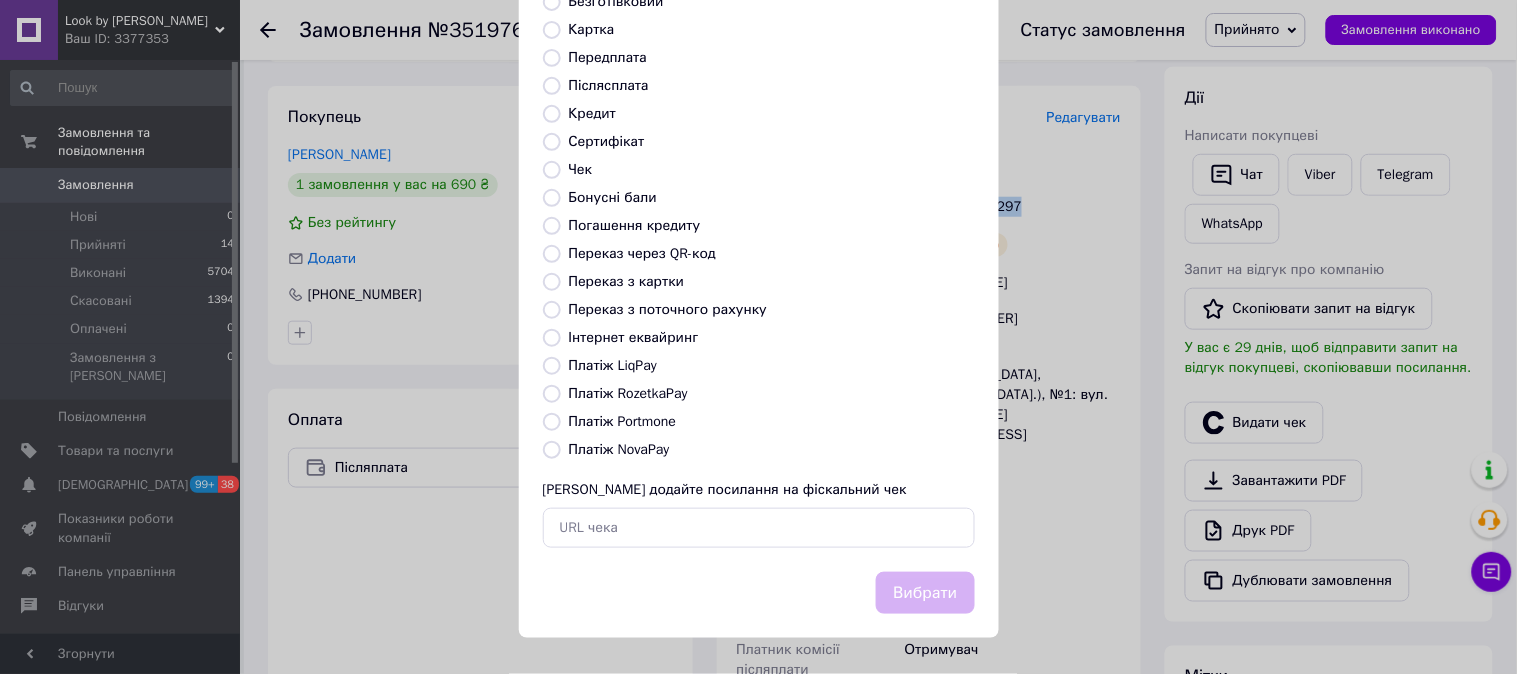click on "Інтернет еквайринг" at bounding box center [552, 338] 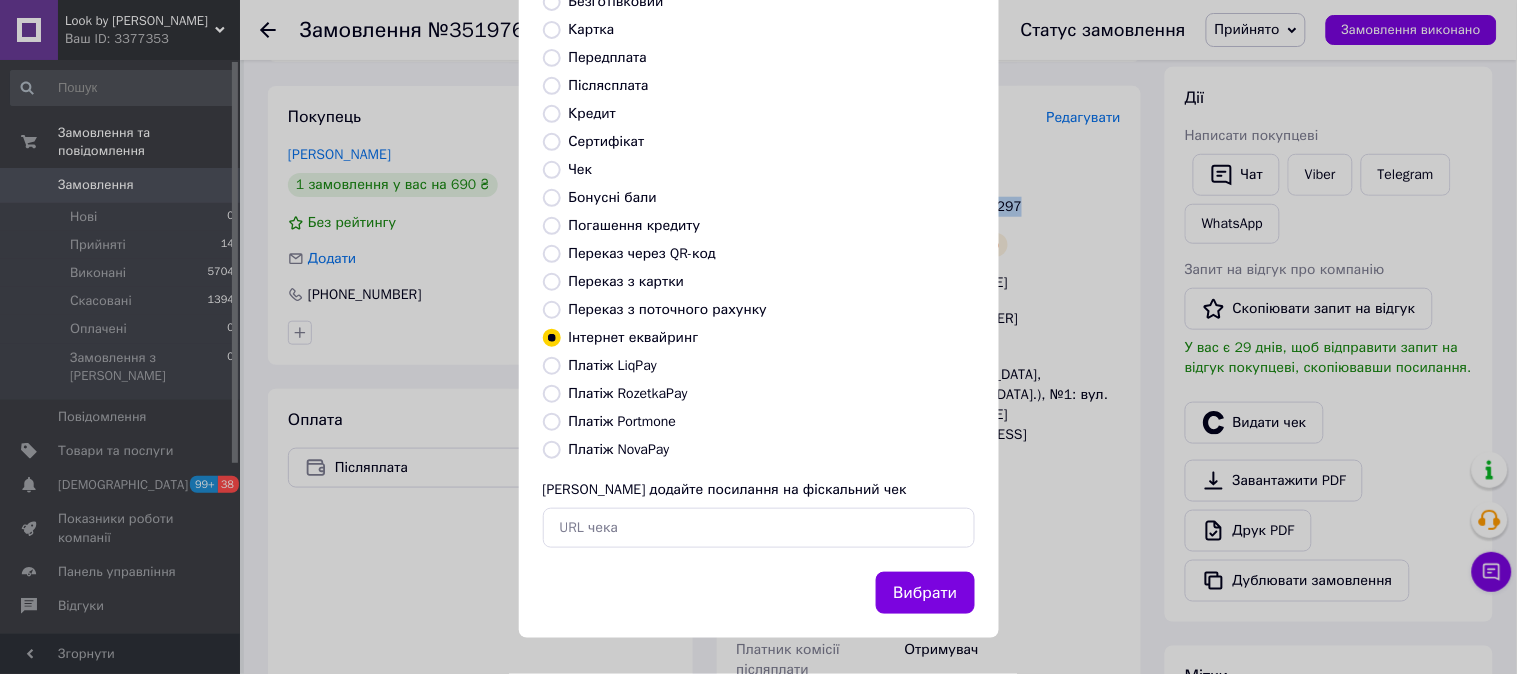 click on "Платіж NovaPay" at bounding box center [552, 450] 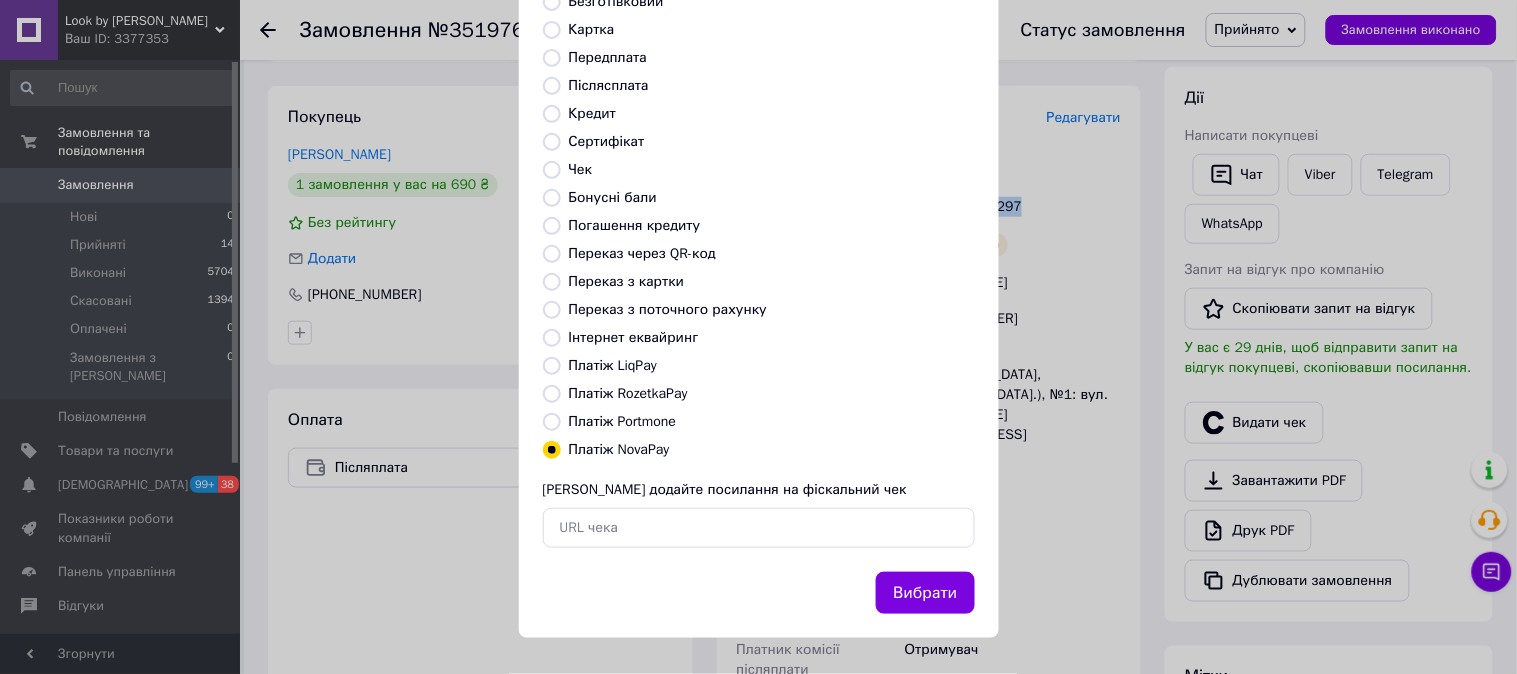 drag, startPoint x: 942, startPoint y: 594, endPoint x: 1122, endPoint y: 492, distance: 206.89128 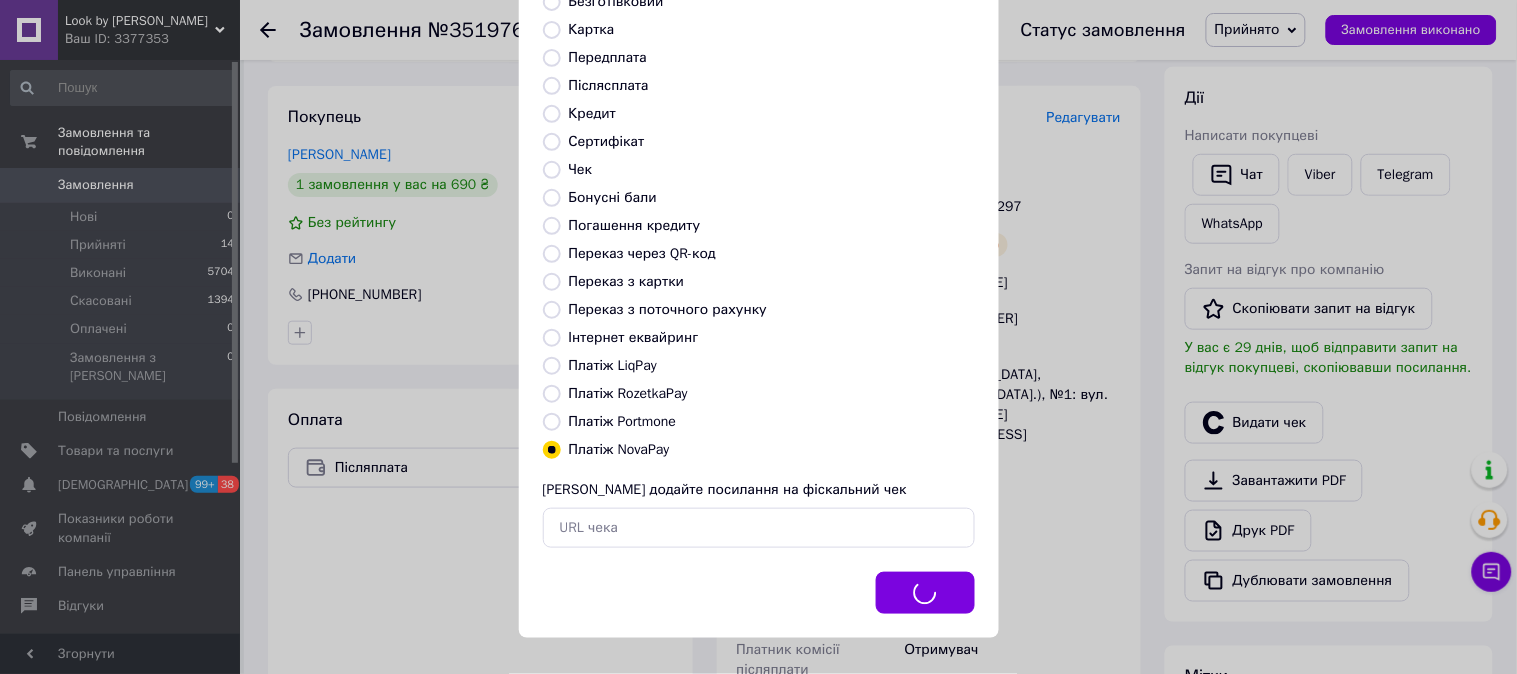 click on "Видати фіскальний чек Виберіть тип форми оплати, який буде вказаний у чеку Готівка Безготівковий Картка Передплата Післясплата Кредит Сертифікат Чек Бонусні бали Погашення кредиту Переказ через QR-код [GEOGRAPHIC_DATA] з картки Переказ з поточного рахунку Інтернет еквайринг Платіж LiqPay Платіж RozetkaPay Платіж Portmone Платіж NovaPay Або додайте посилання на фіскальний чек Вибрати" at bounding box center [758, 244] 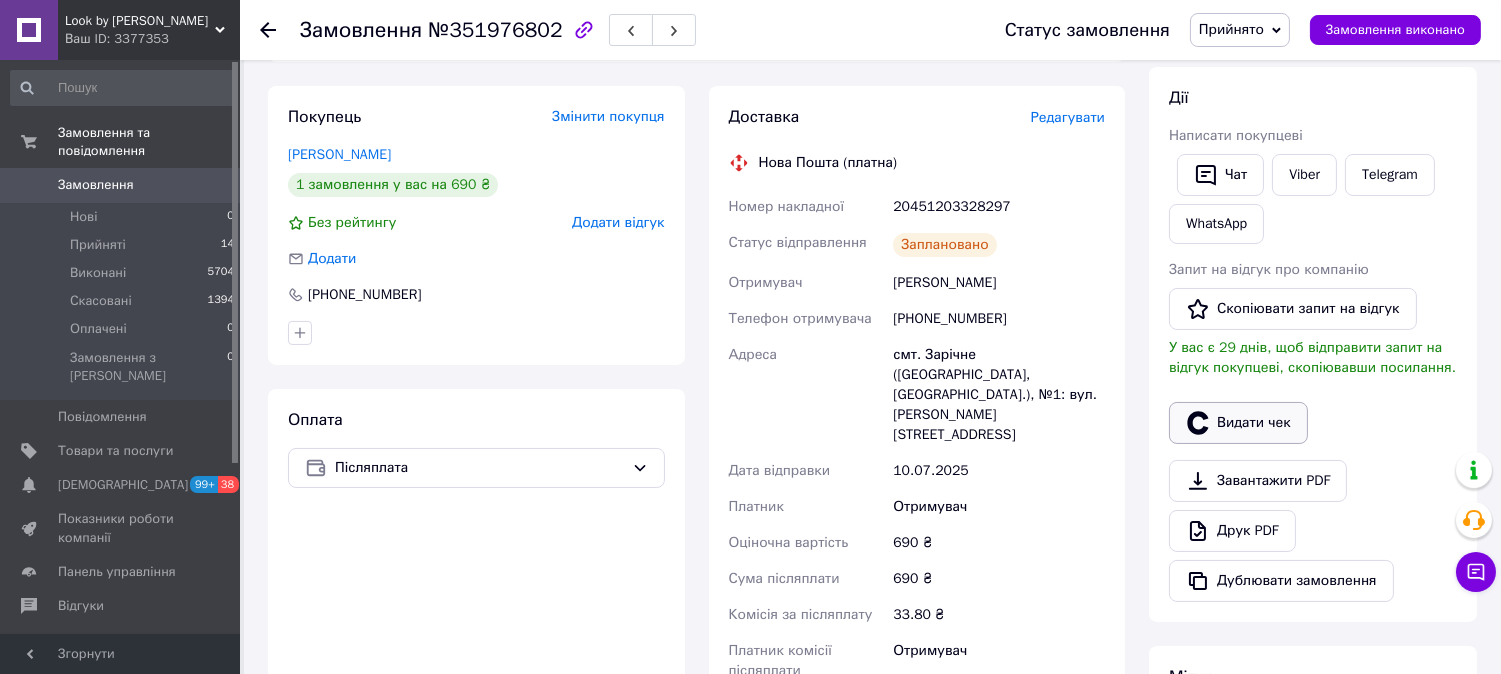 click on "Видати чек" at bounding box center [1238, 423] 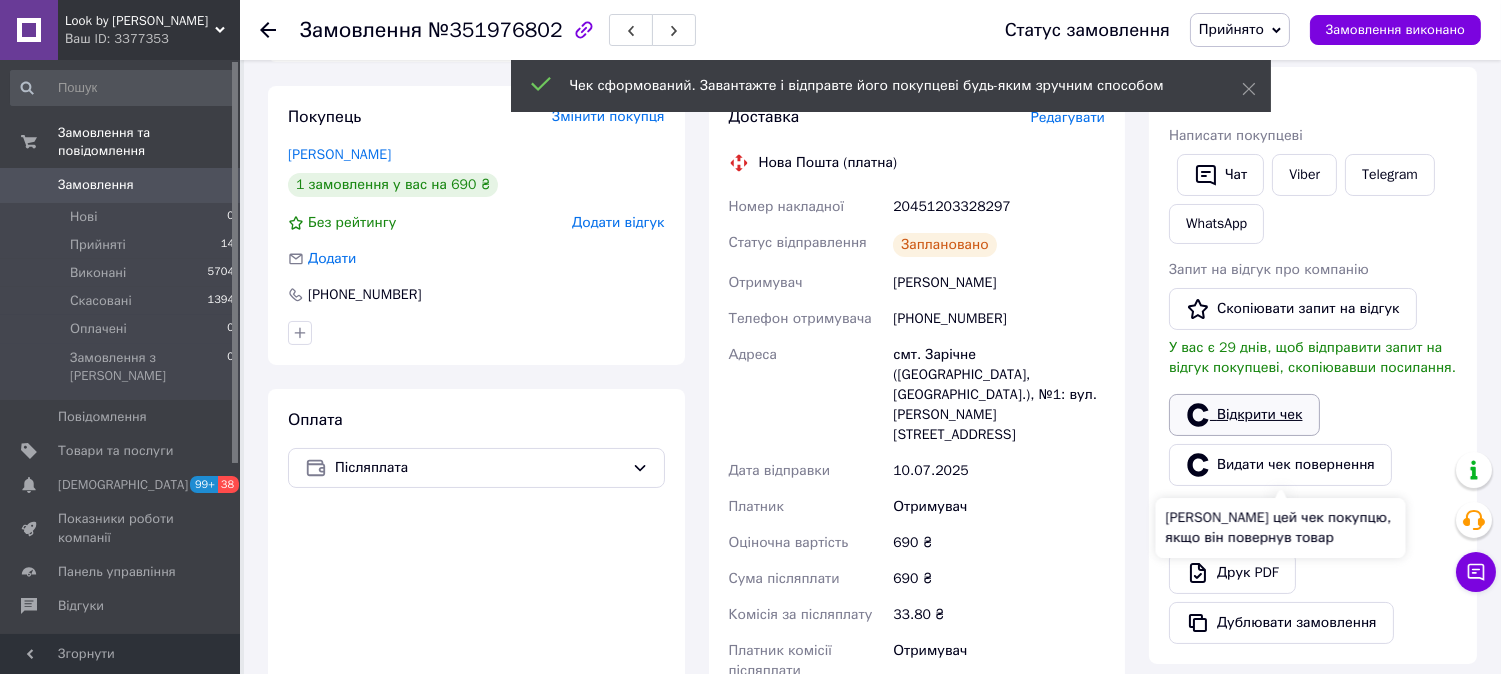 click on "Відкрити чек" at bounding box center (1244, 415) 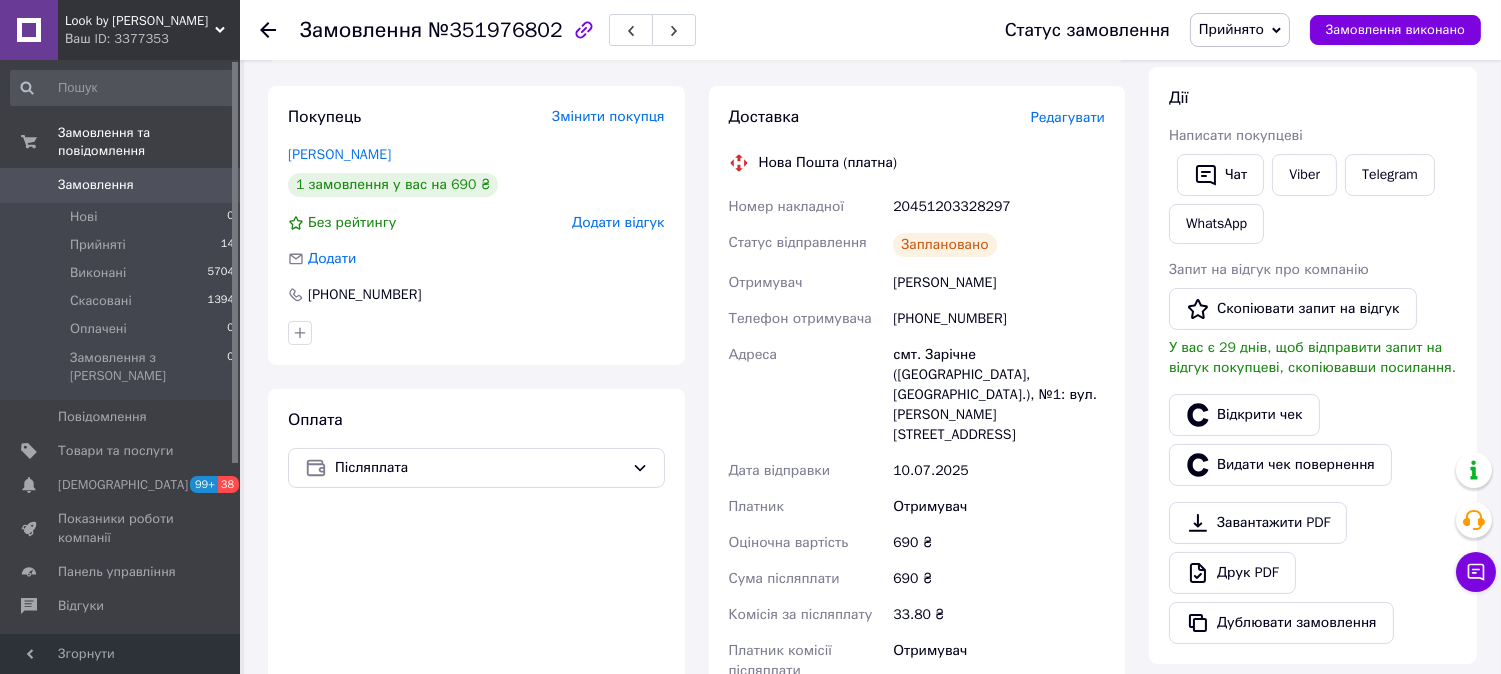 drag, startPoint x: 1404, startPoint y: 35, endPoint x: 1313, endPoint y: 100, distance: 111.83023 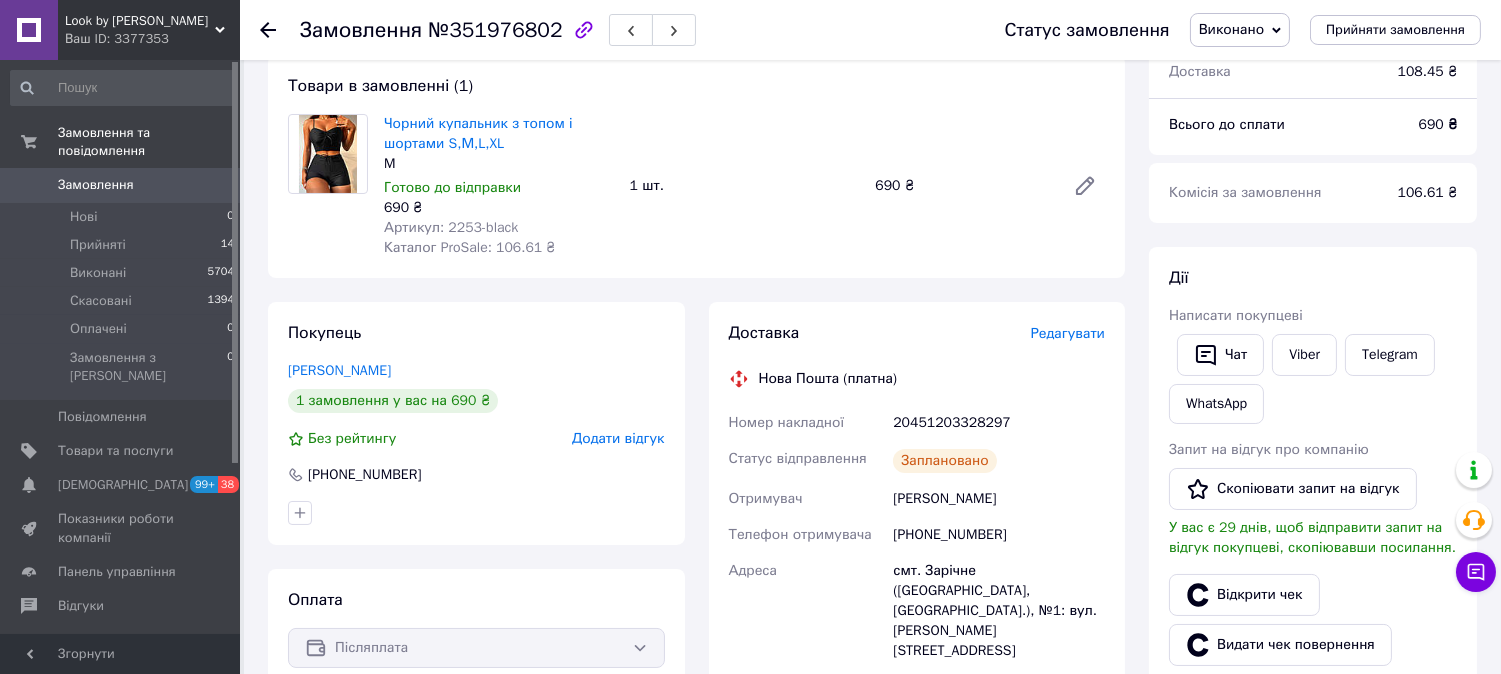 scroll, scrollTop: 0, scrollLeft: 0, axis: both 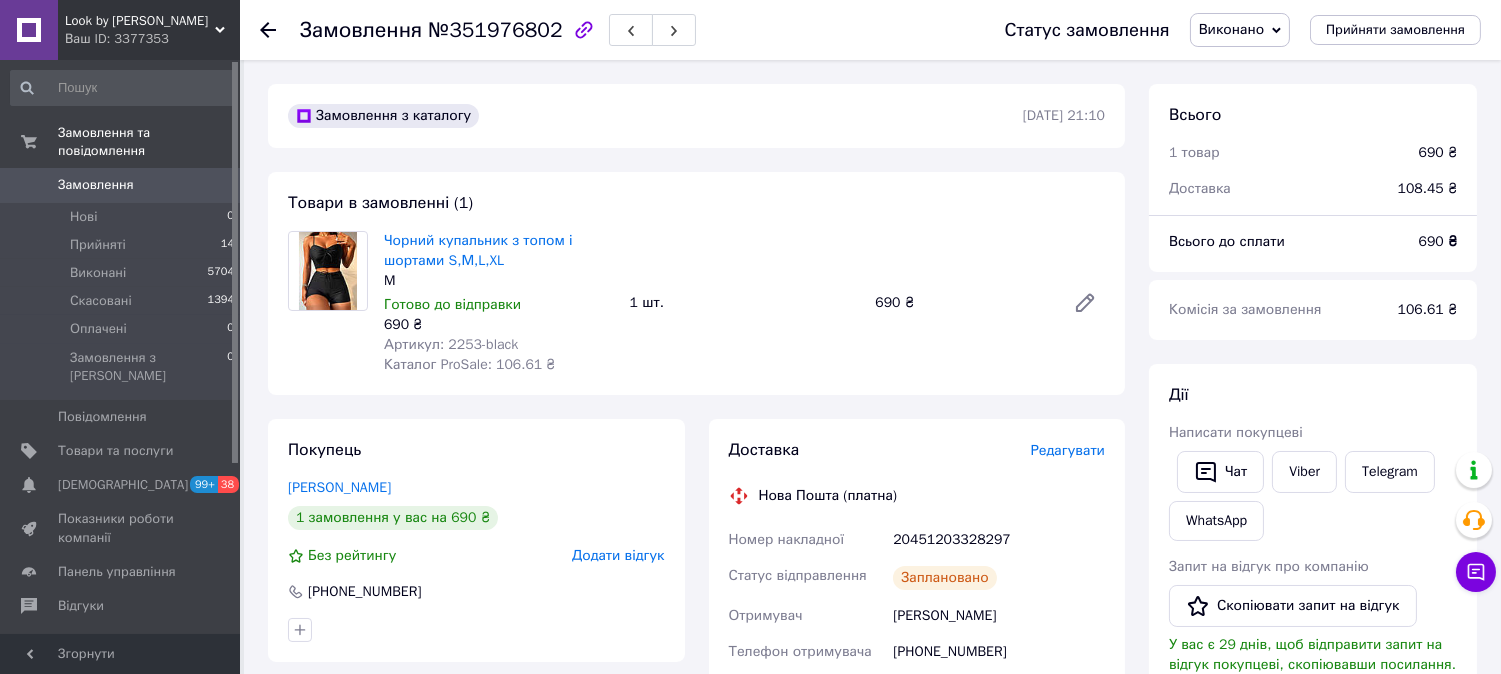 type 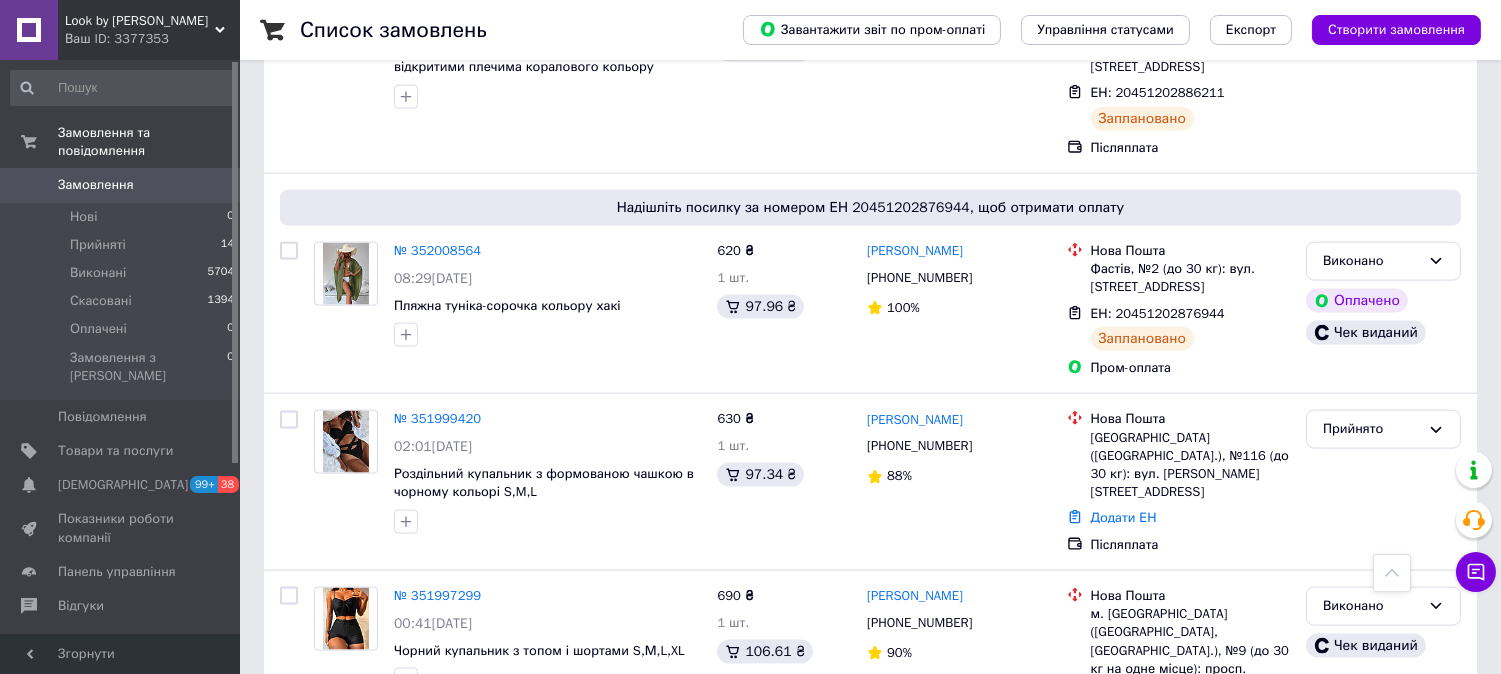 scroll, scrollTop: 4801, scrollLeft: 0, axis: vertical 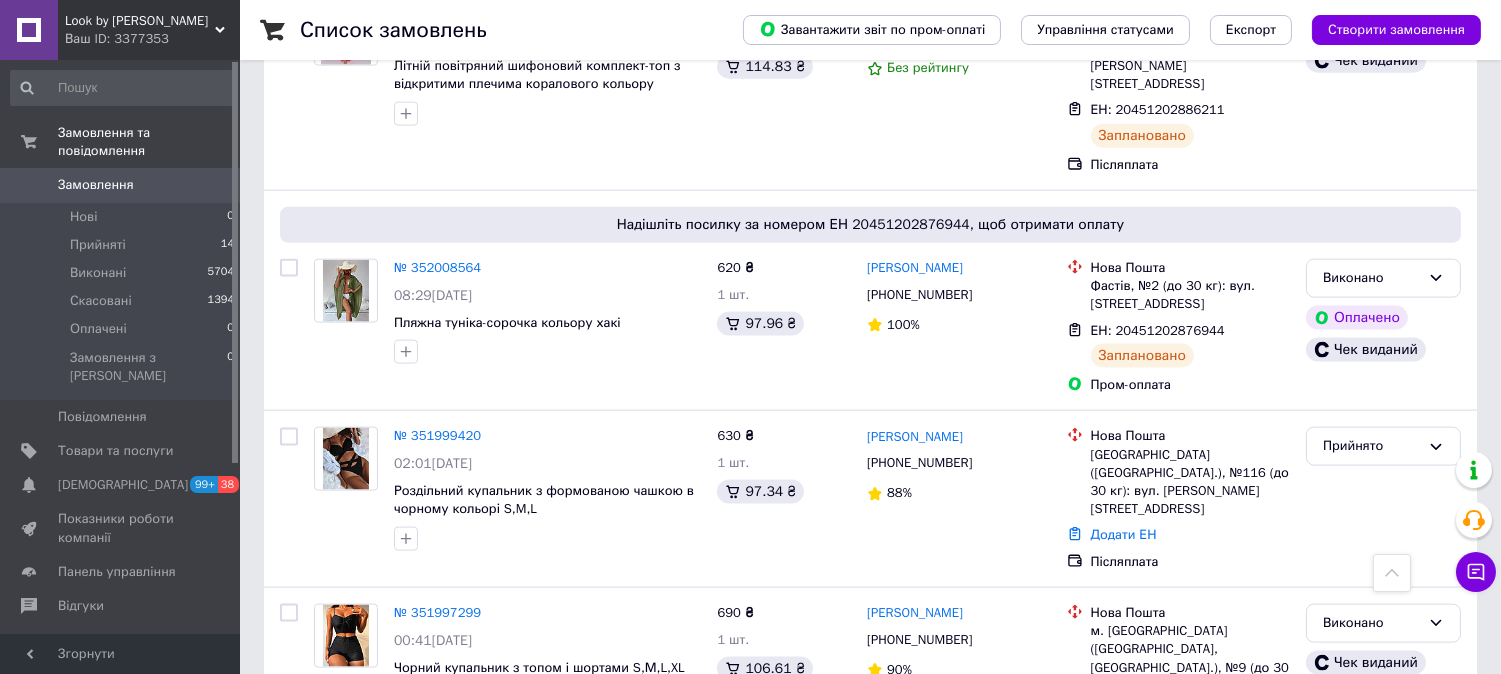click on "№ 351994865" at bounding box center (437, 835) 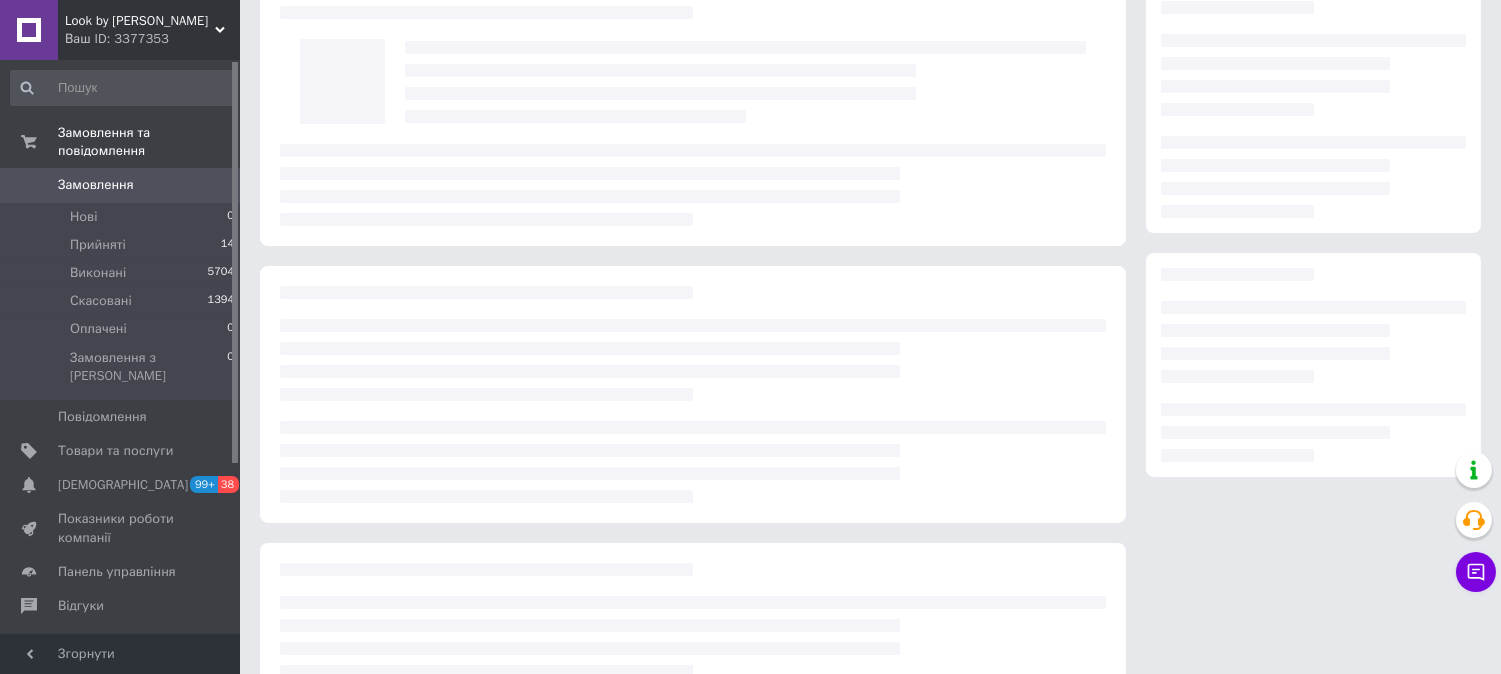 scroll, scrollTop: 0, scrollLeft: 0, axis: both 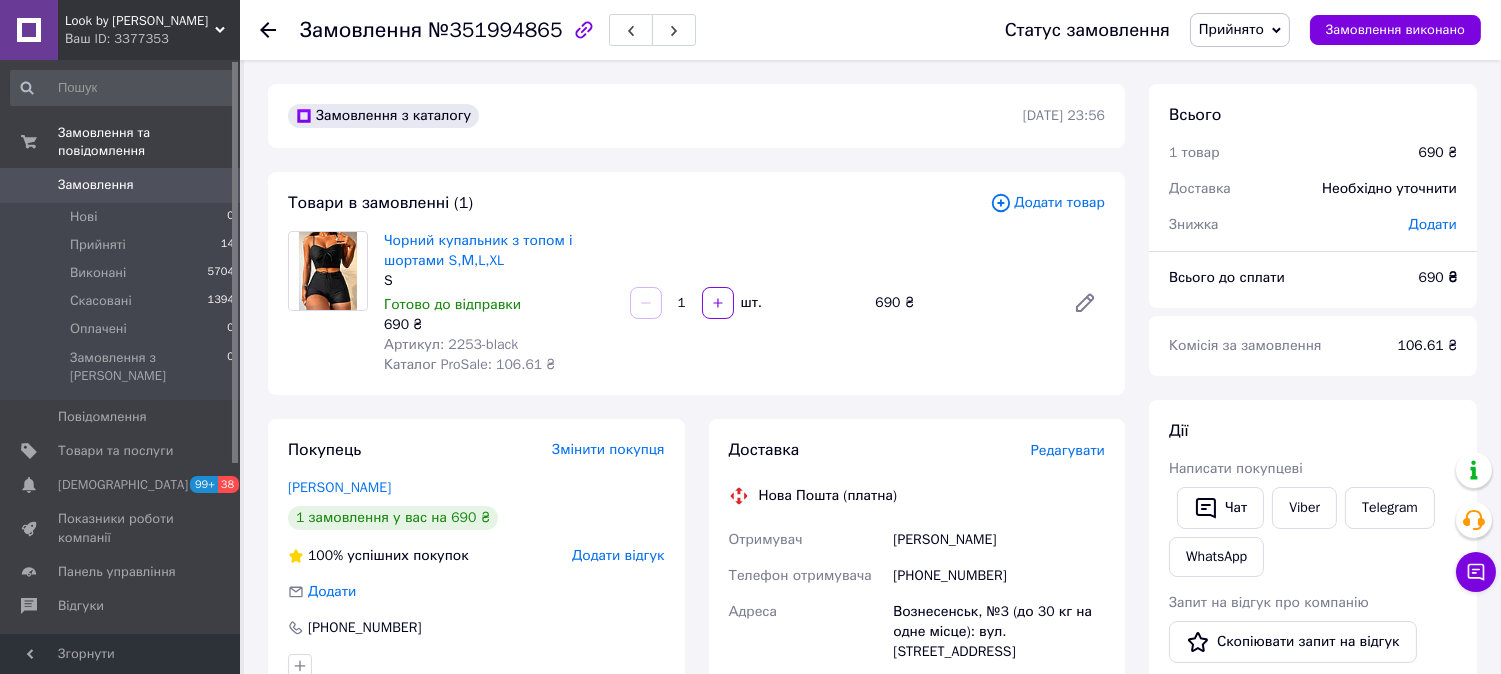 click on "Дії Написати покупцеві   Чат Viber Telegram WhatsApp Запит на відгук про компанію   Скопіювати запит на відгук У вас є 29 днів, щоб відправити запит на відгук покупцеві, скопіювавши посилання.   Видати чек   Завантажити PDF   Друк PDF   Дублювати замовлення" at bounding box center [1313, 677] 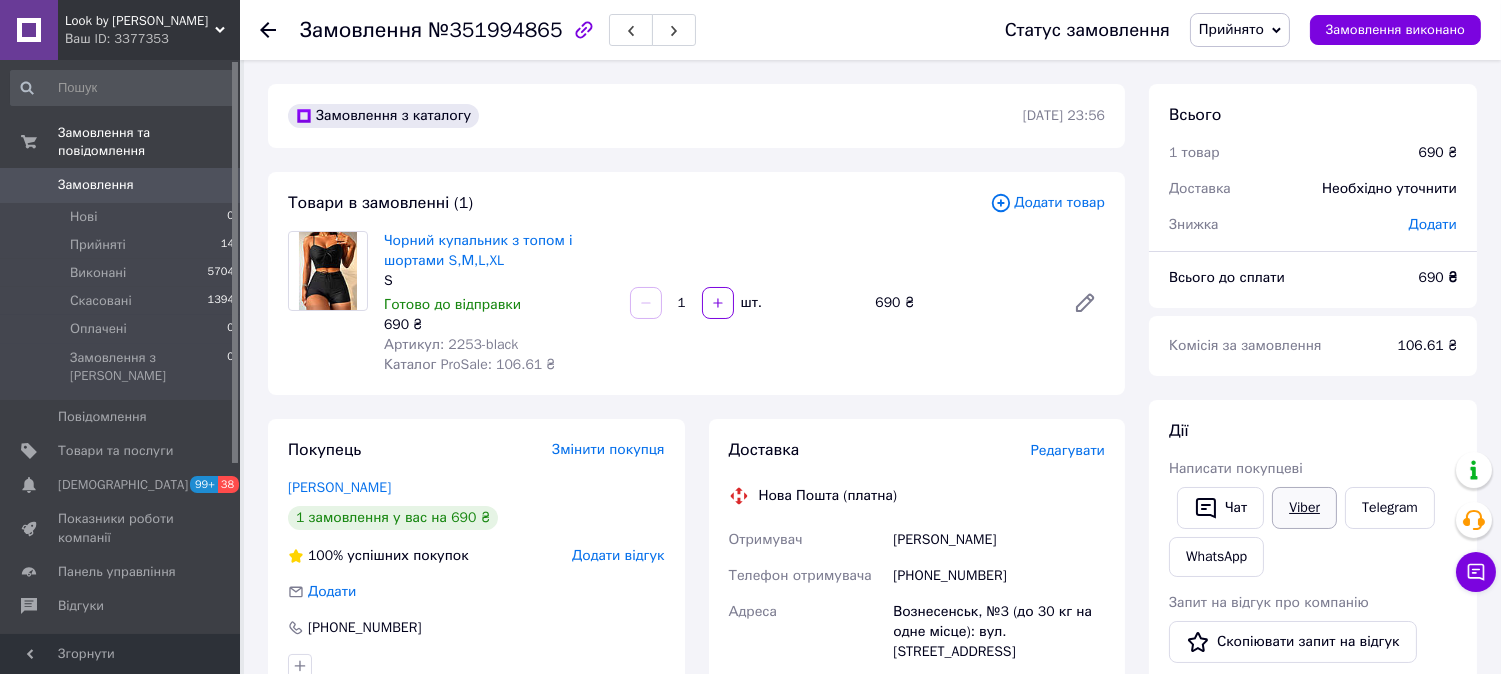 click on "Viber" at bounding box center [1304, 508] 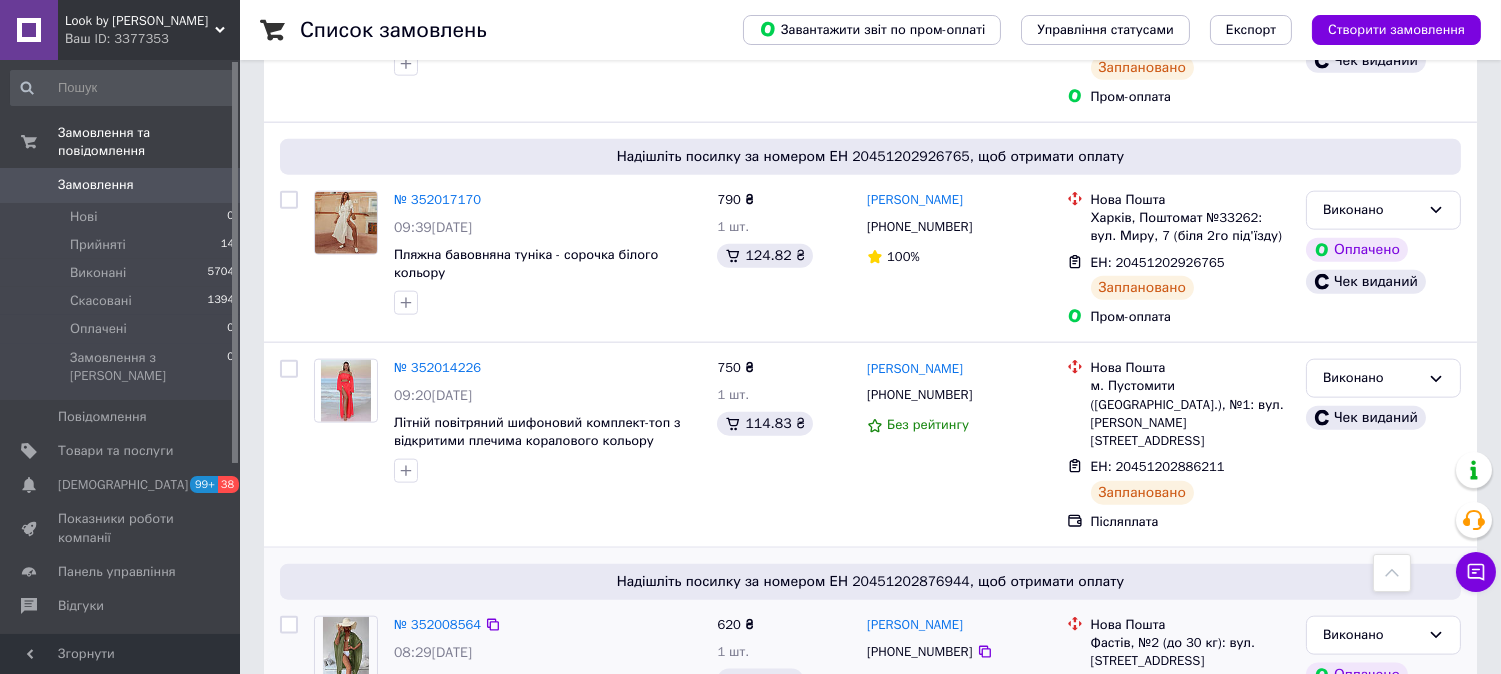 scroll, scrollTop: 4666, scrollLeft: 0, axis: vertical 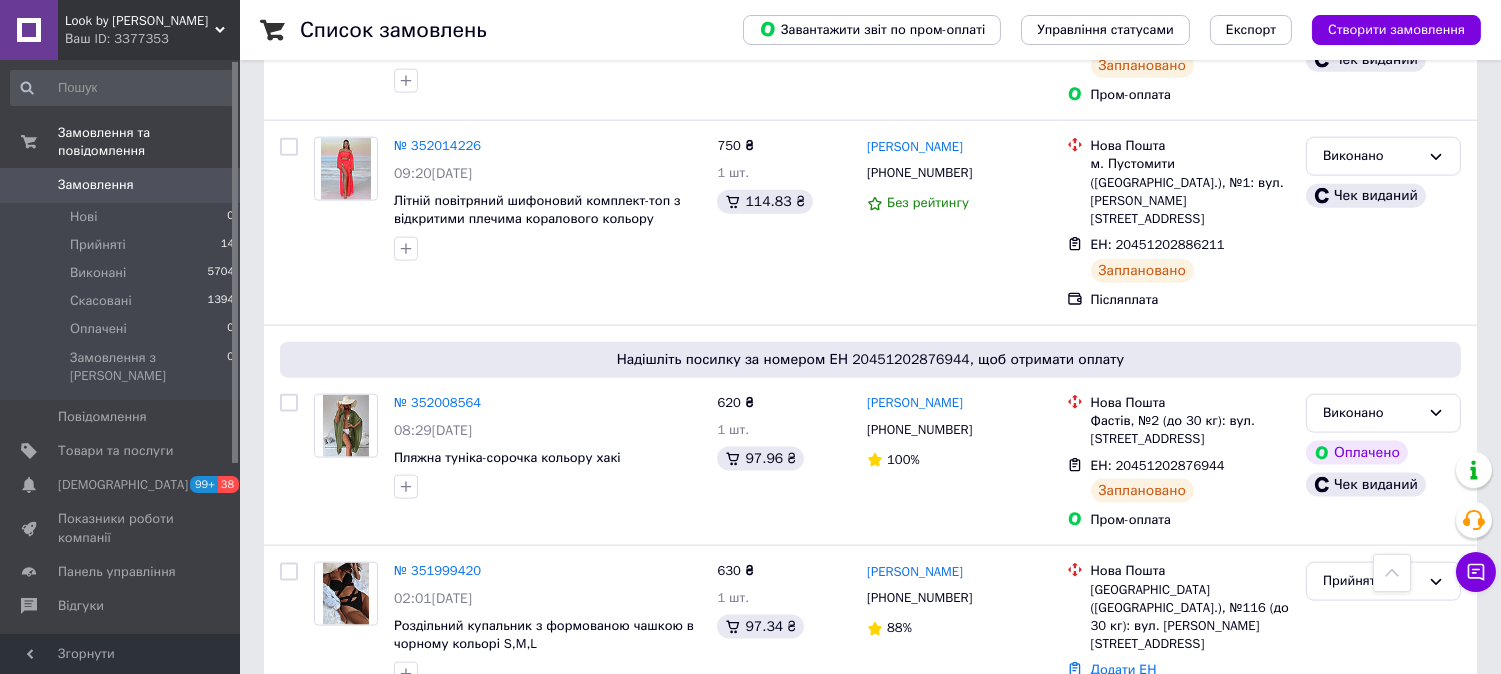 click on "№ 351994865" at bounding box center (437, 970) 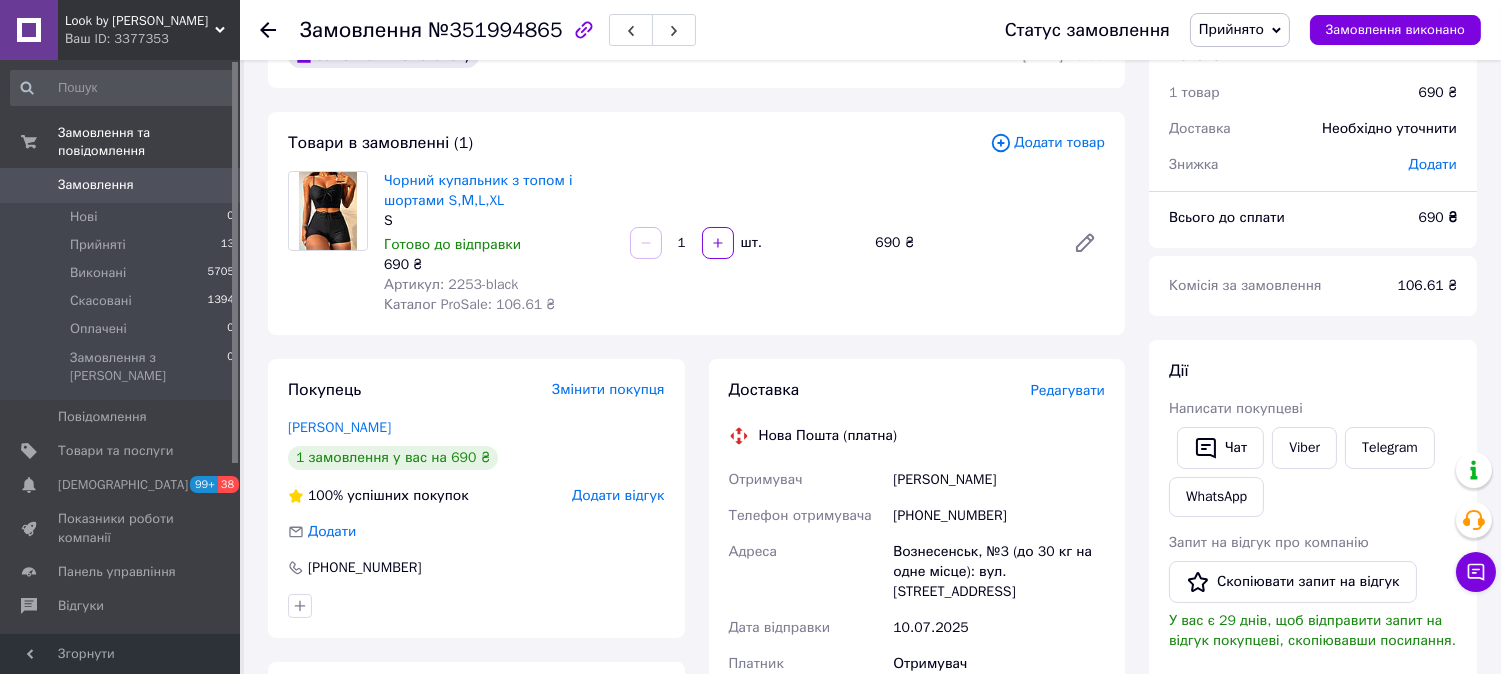 scroll, scrollTop: 0, scrollLeft: 0, axis: both 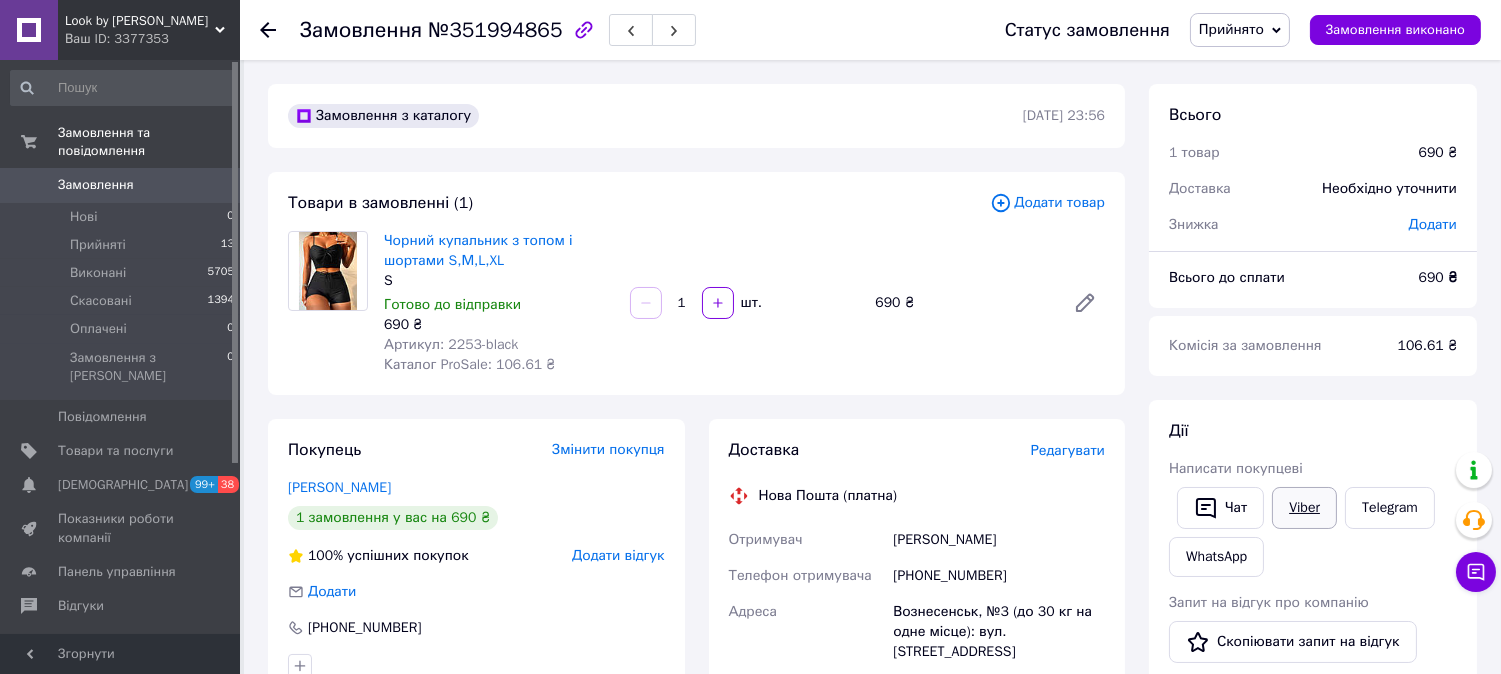 click on "Viber" at bounding box center (1304, 508) 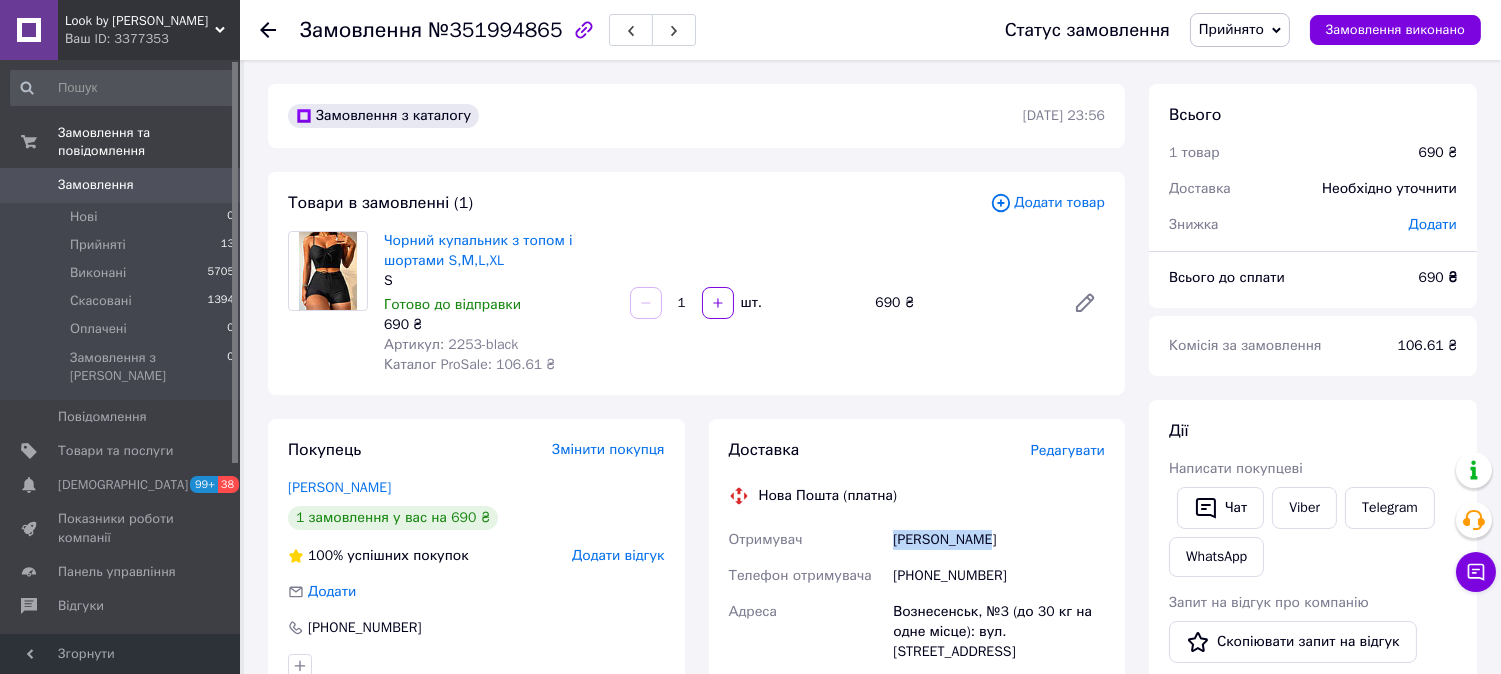 copy on "Отримувач ГУТА НАТАЛЬЯ" 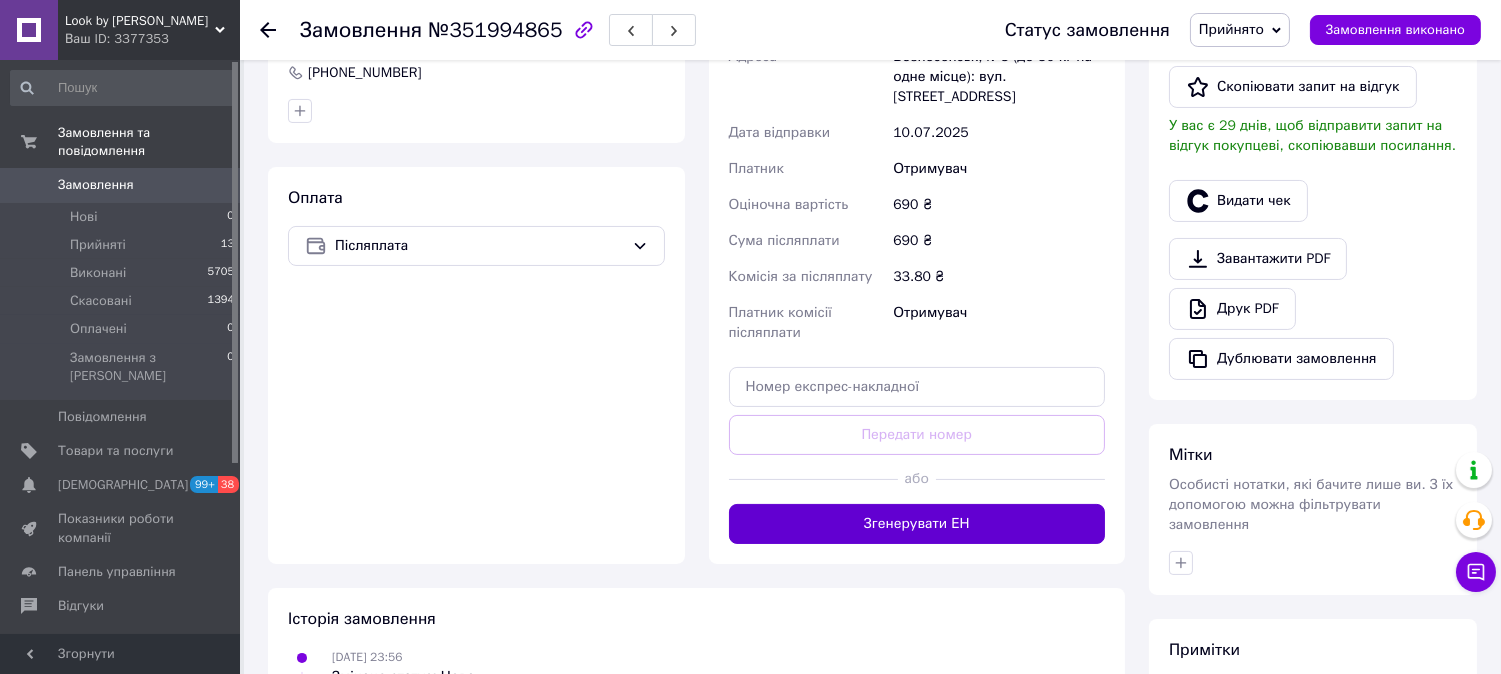 click on "Згенерувати ЕН" at bounding box center (917, 524) 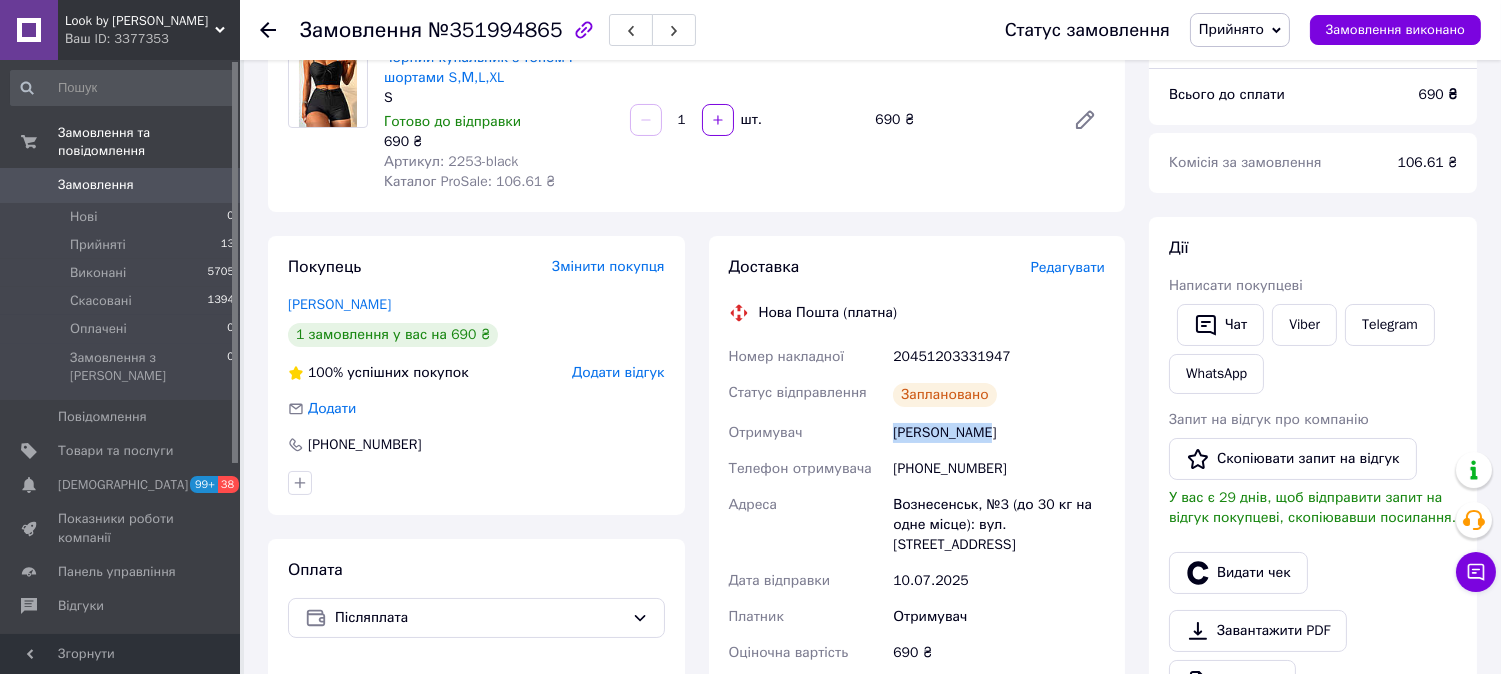 scroll, scrollTop: 222, scrollLeft: 0, axis: vertical 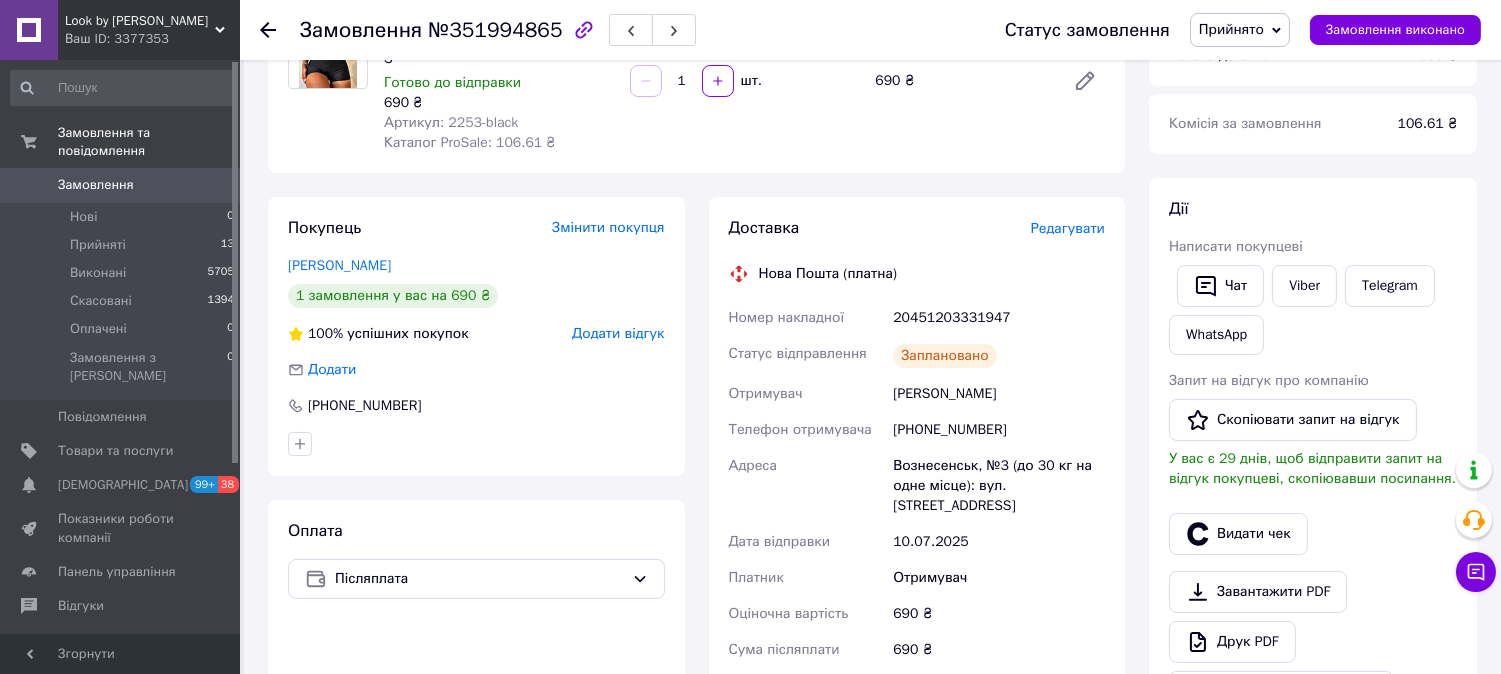 click on "20451203331947" at bounding box center (999, 318) 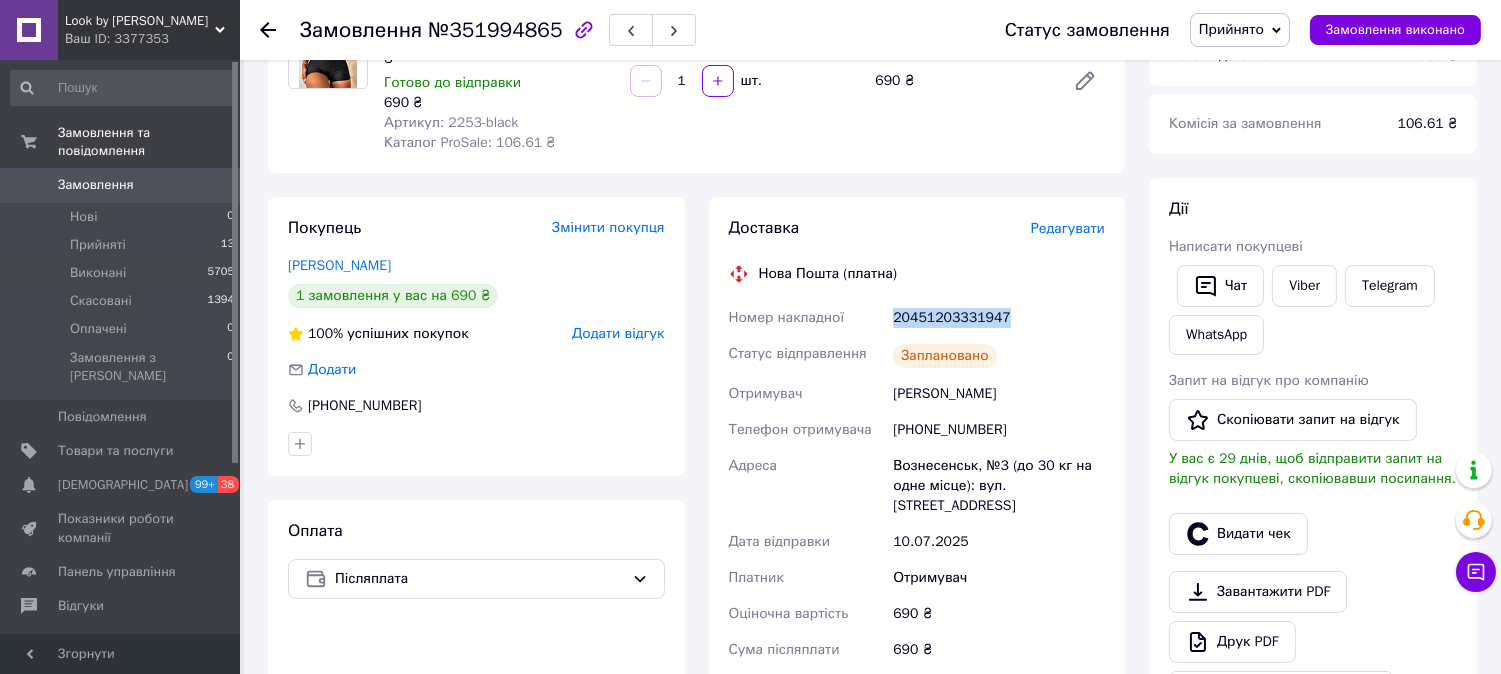 click on "20451203331947" at bounding box center (999, 318) 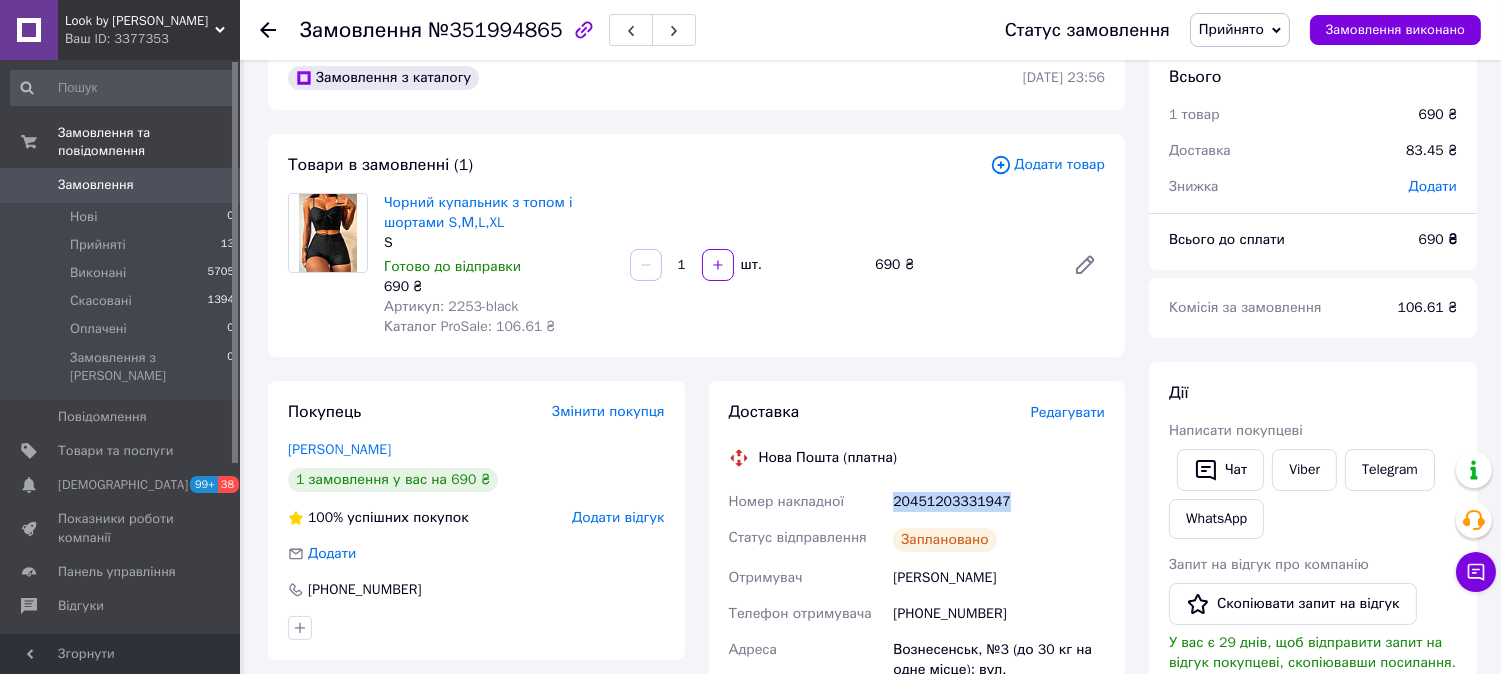 scroll, scrollTop: 0, scrollLeft: 0, axis: both 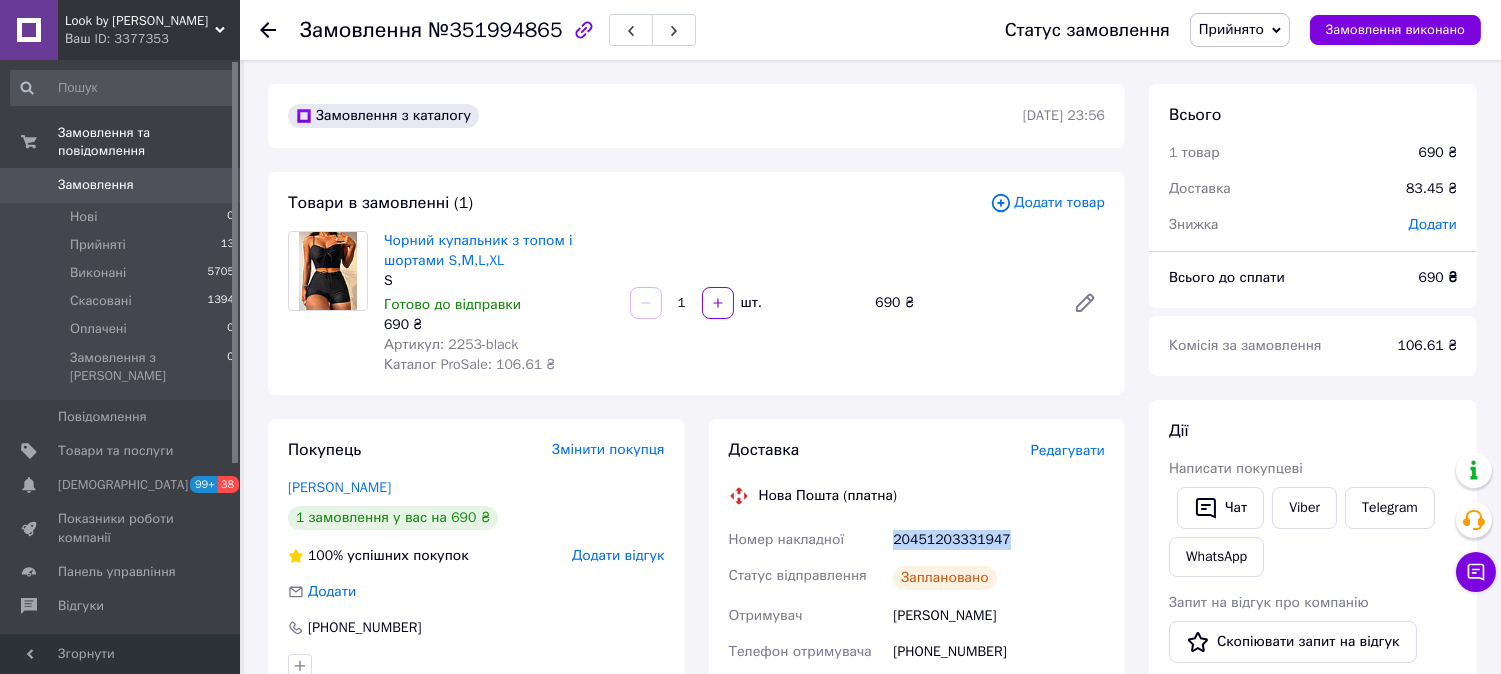 copy on "20451203331947" 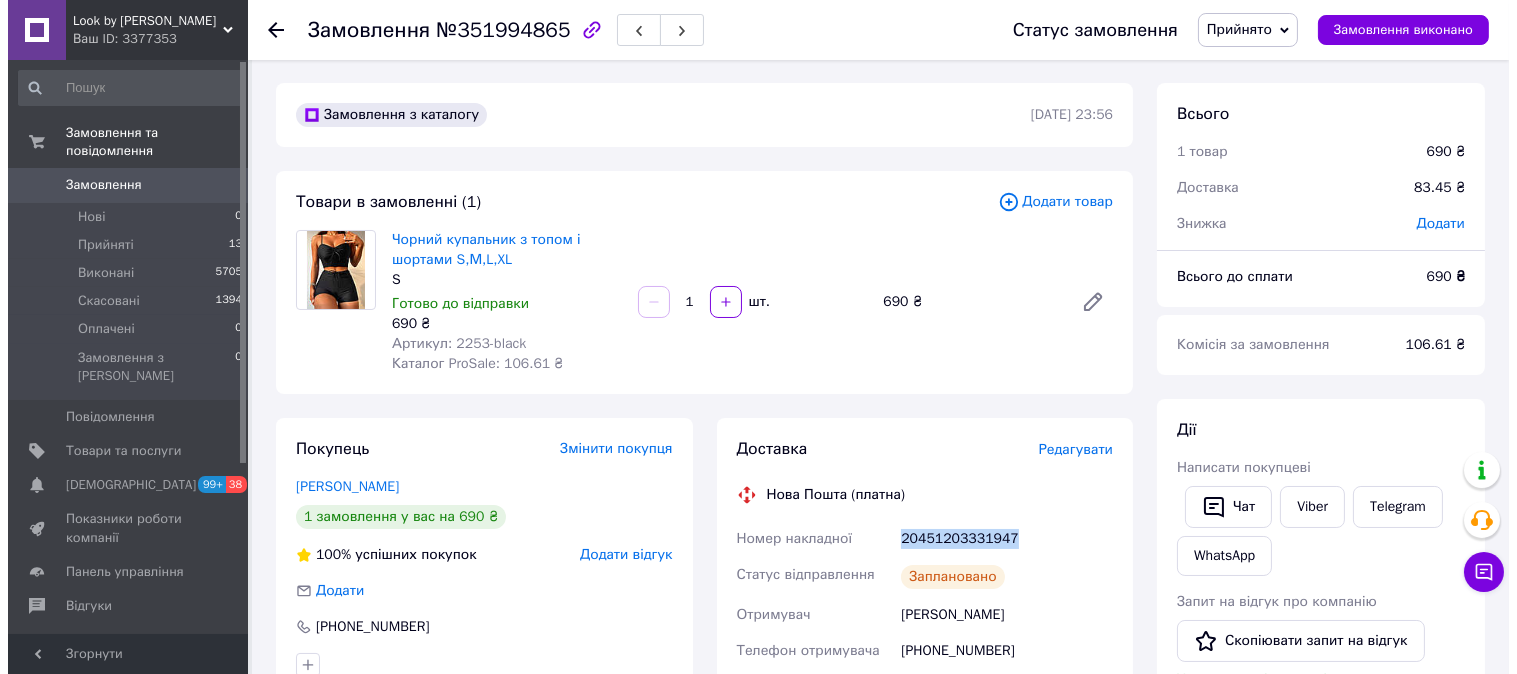 scroll, scrollTop: 0, scrollLeft: 0, axis: both 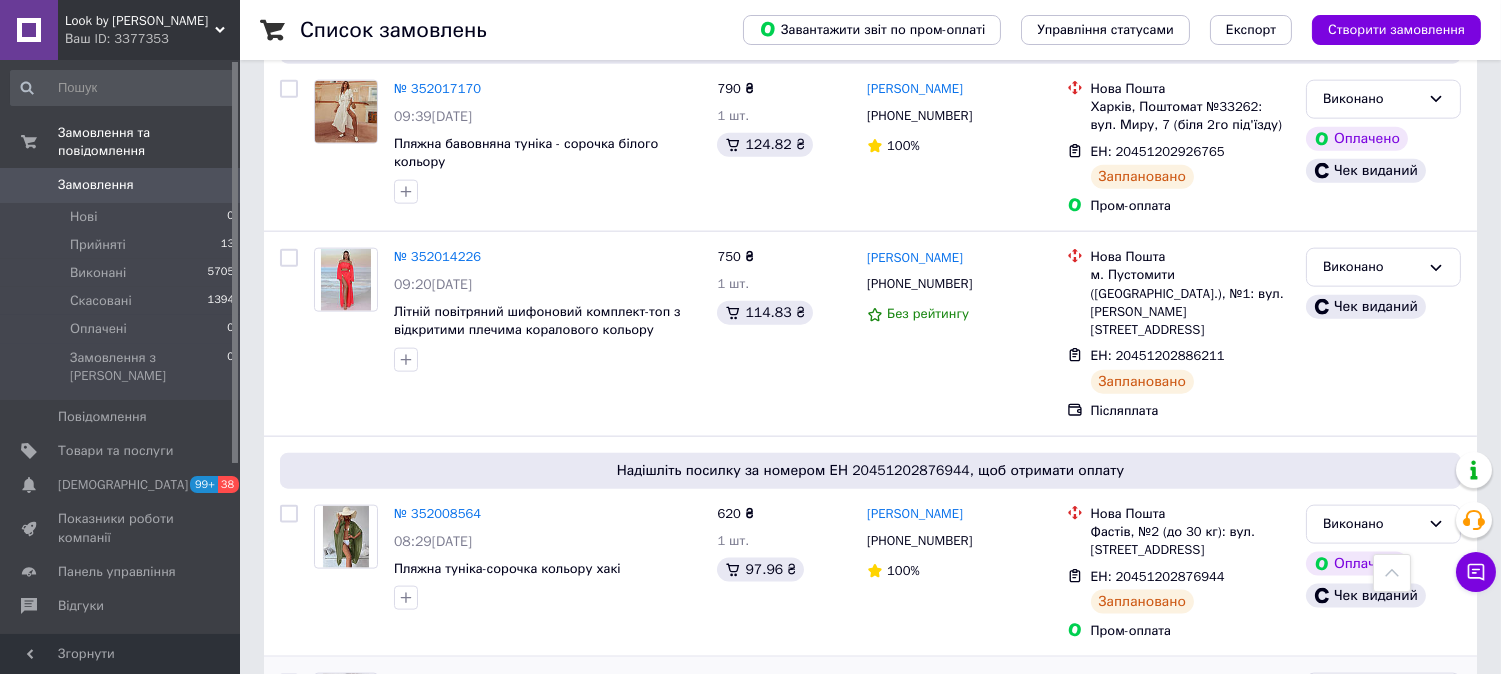 click on "№ 351999420" at bounding box center (437, 681) 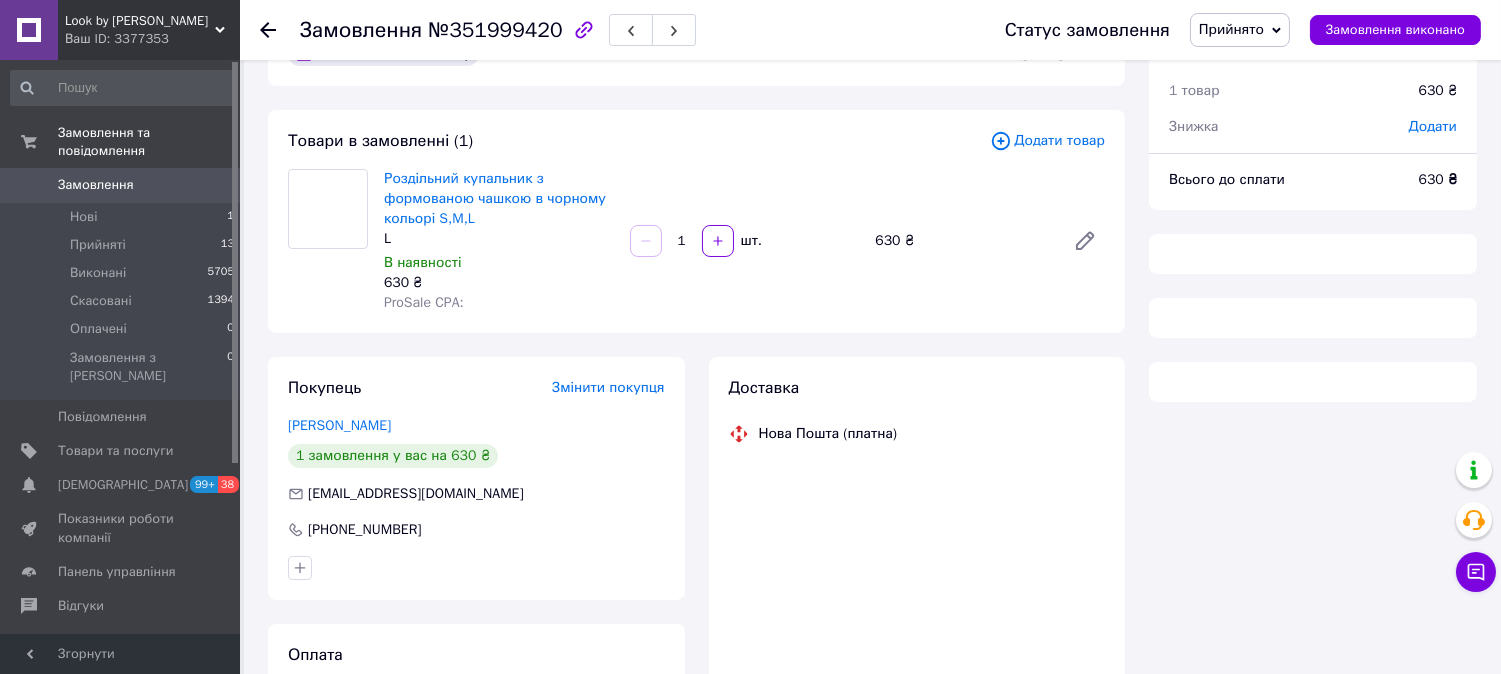 scroll, scrollTop: 0, scrollLeft: 0, axis: both 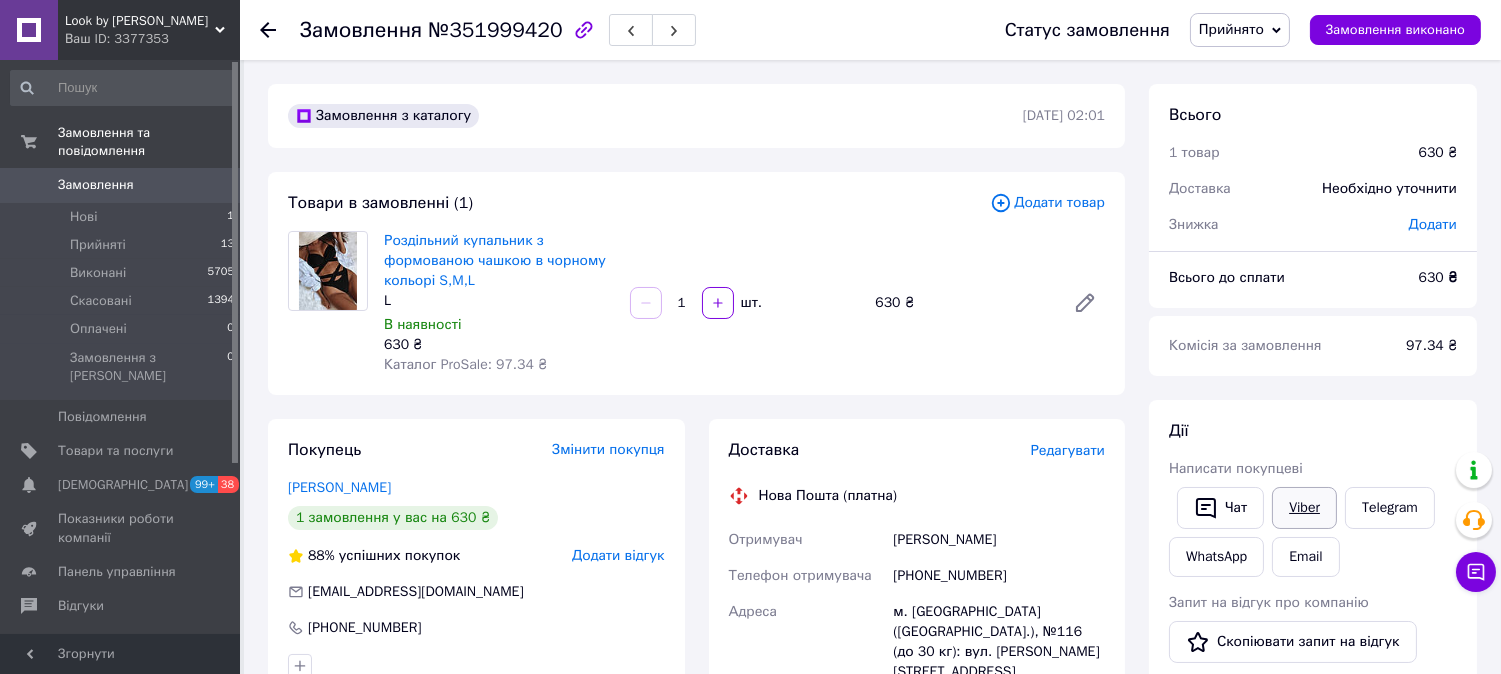 click on "Viber" at bounding box center [1304, 508] 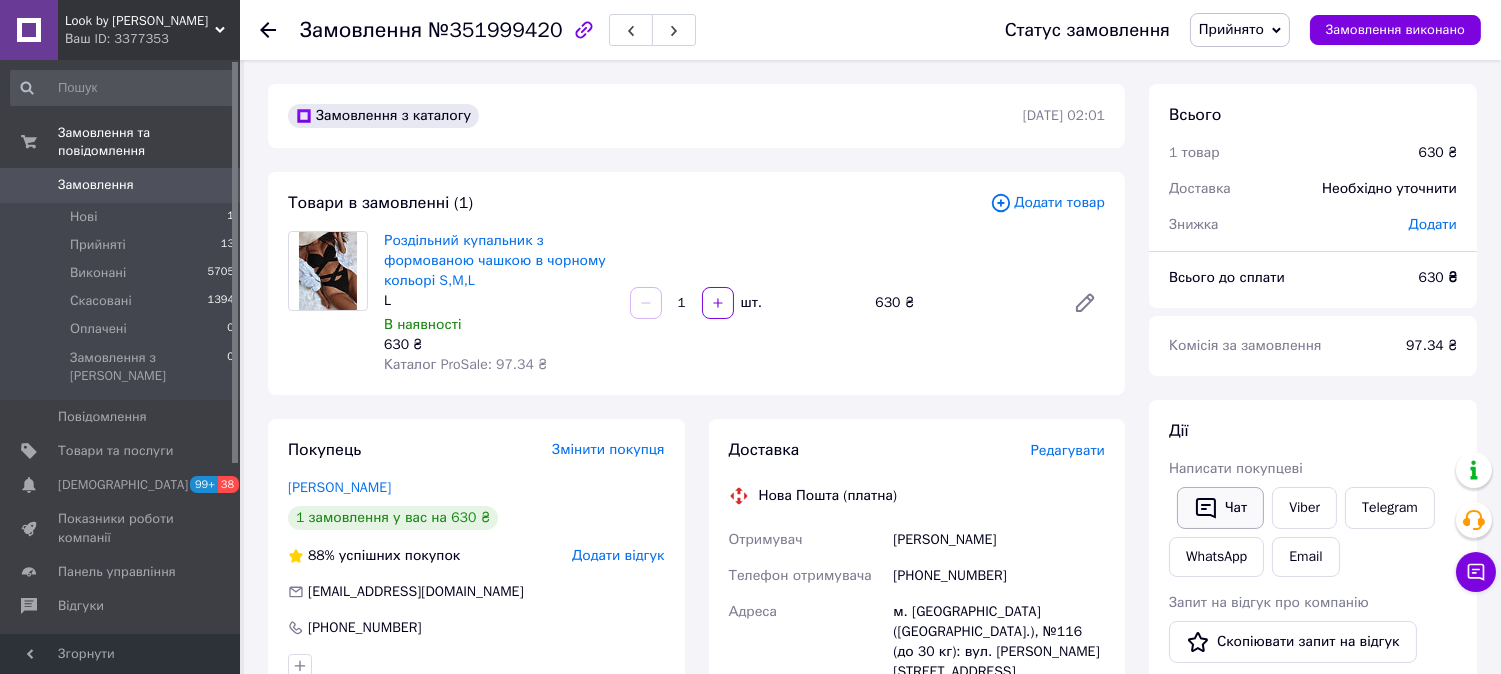 click on "Чат" at bounding box center [1220, 508] 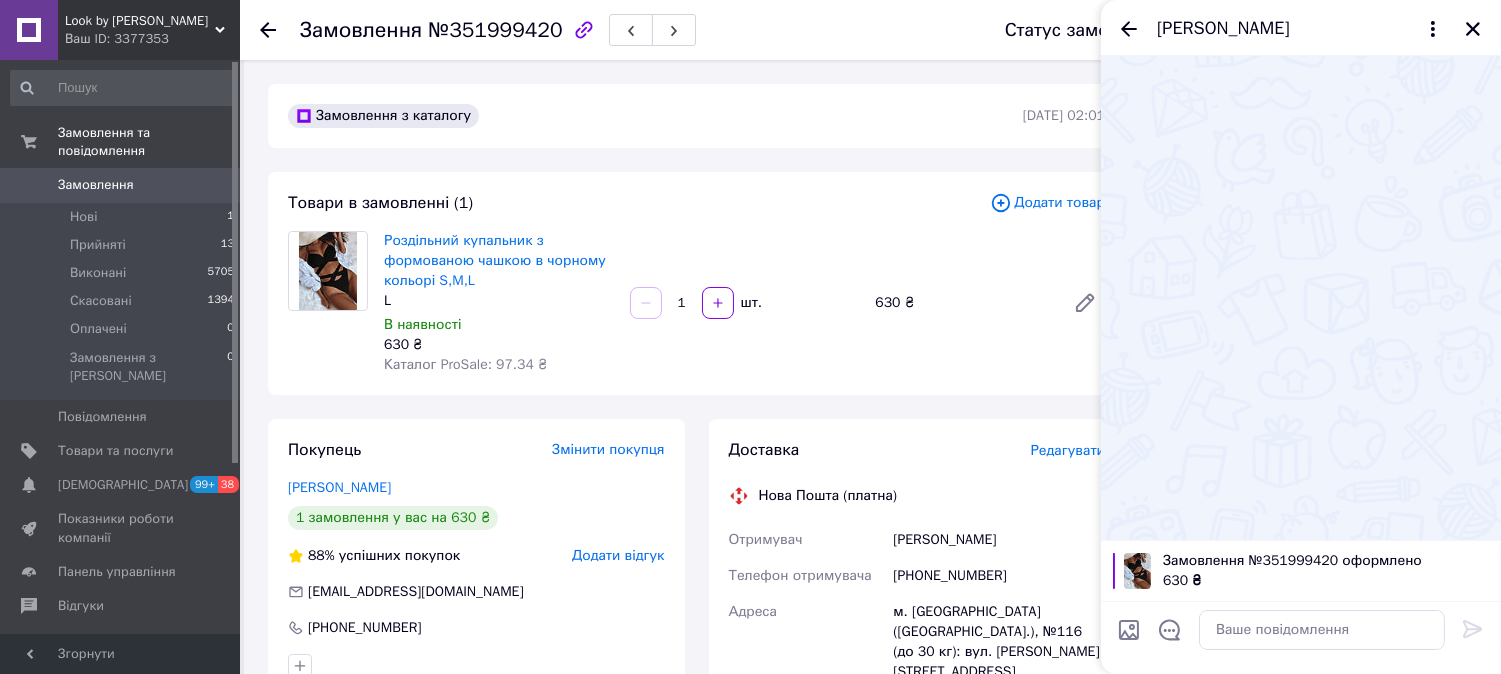 click on "Вероника  Медвецкая" at bounding box center (1301, 28) 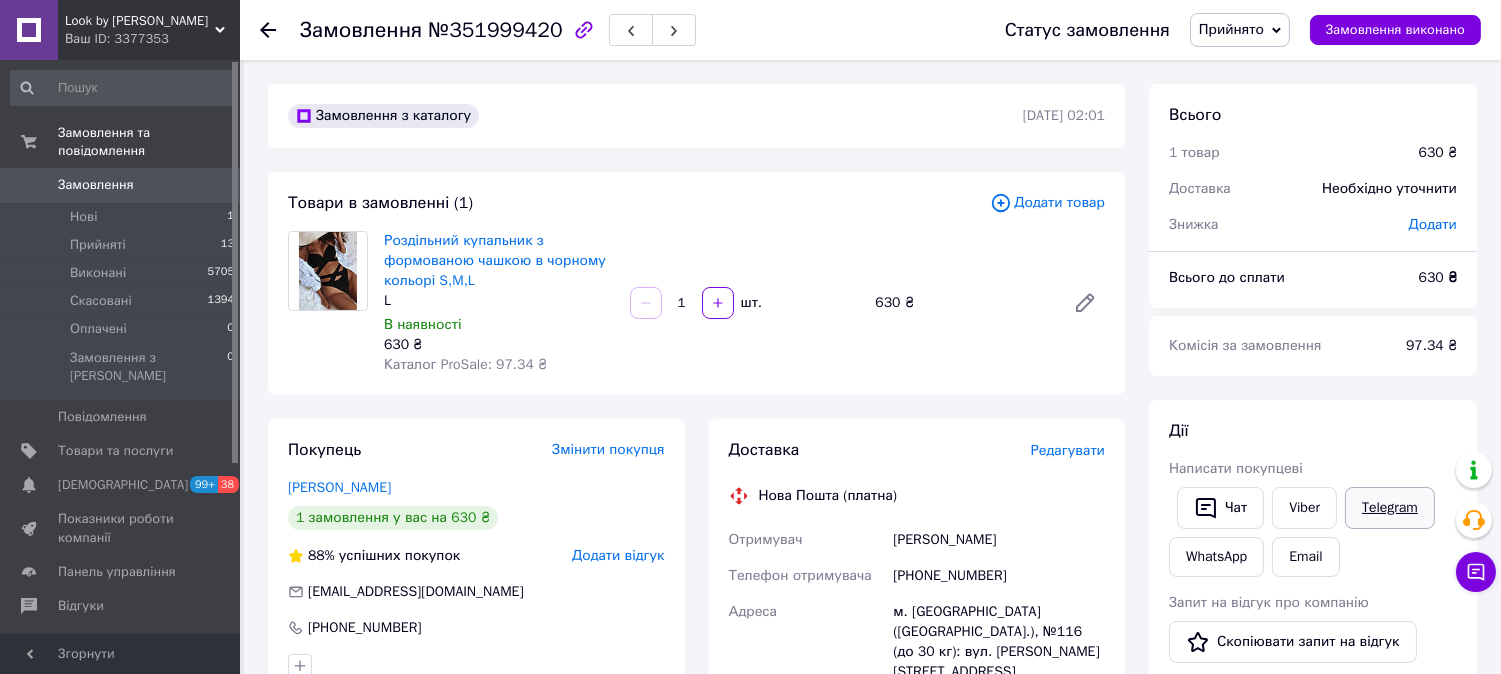 drag, startPoint x: 1402, startPoint y: 491, endPoint x: 1392, endPoint y: 488, distance: 10.440307 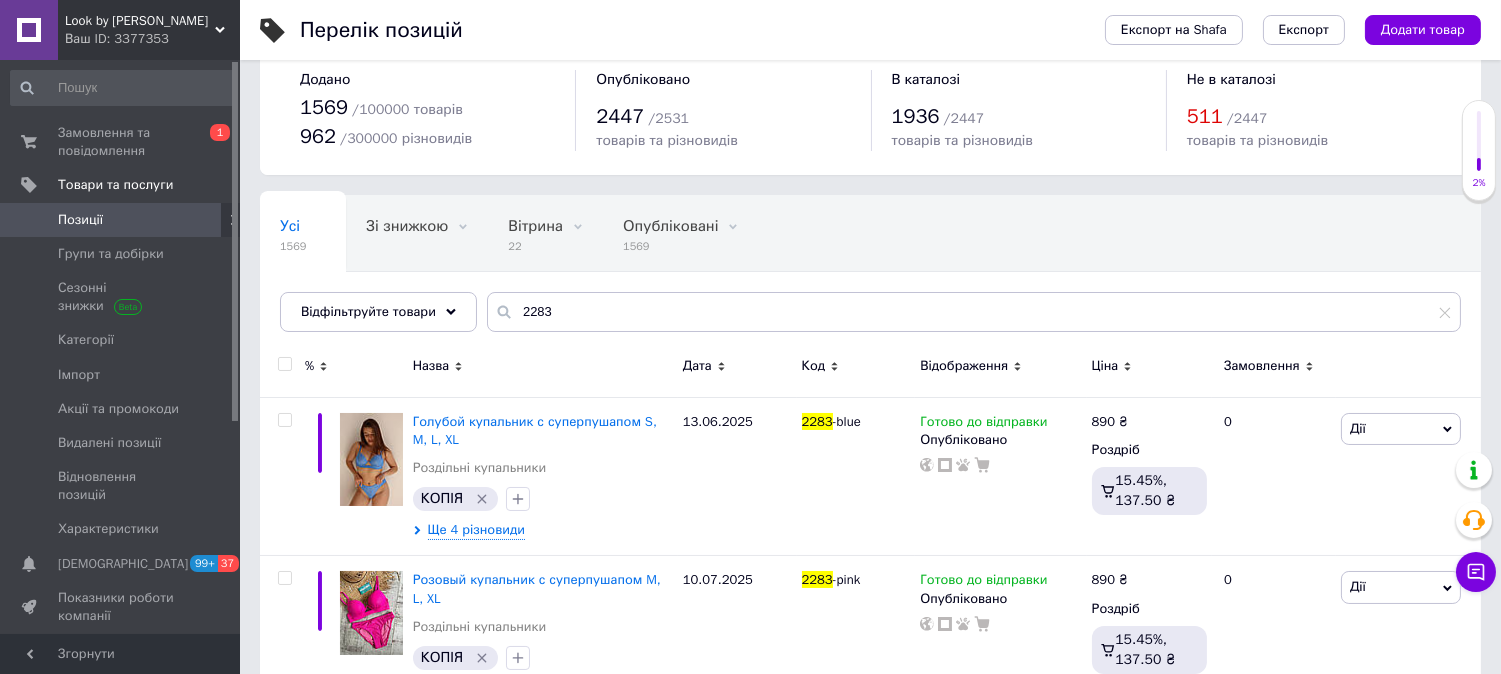 scroll, scrollTop: 94, scrollLeft: 0, axis: vertical 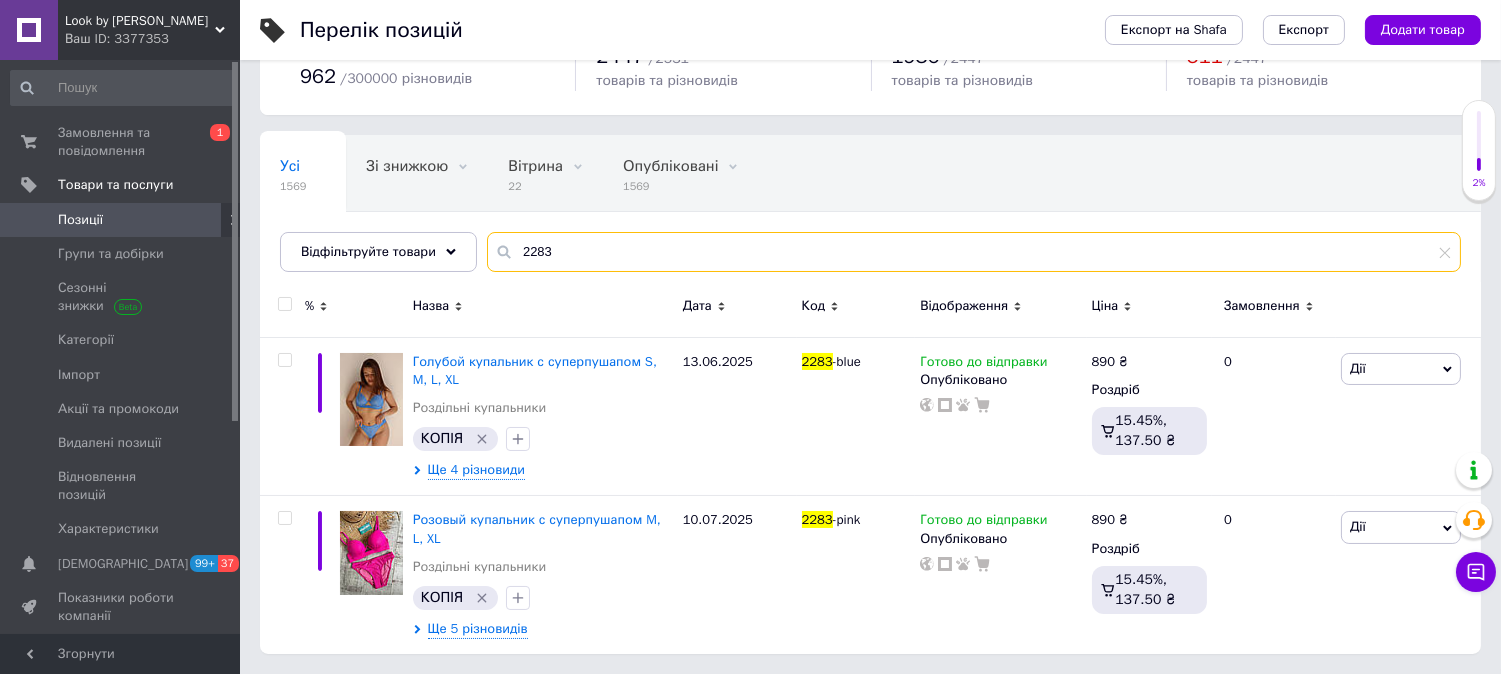 drag, startPoint x: 561, startPoint y: 247, endPoint x: 405, endPoint y: 282, distance: 159.87808 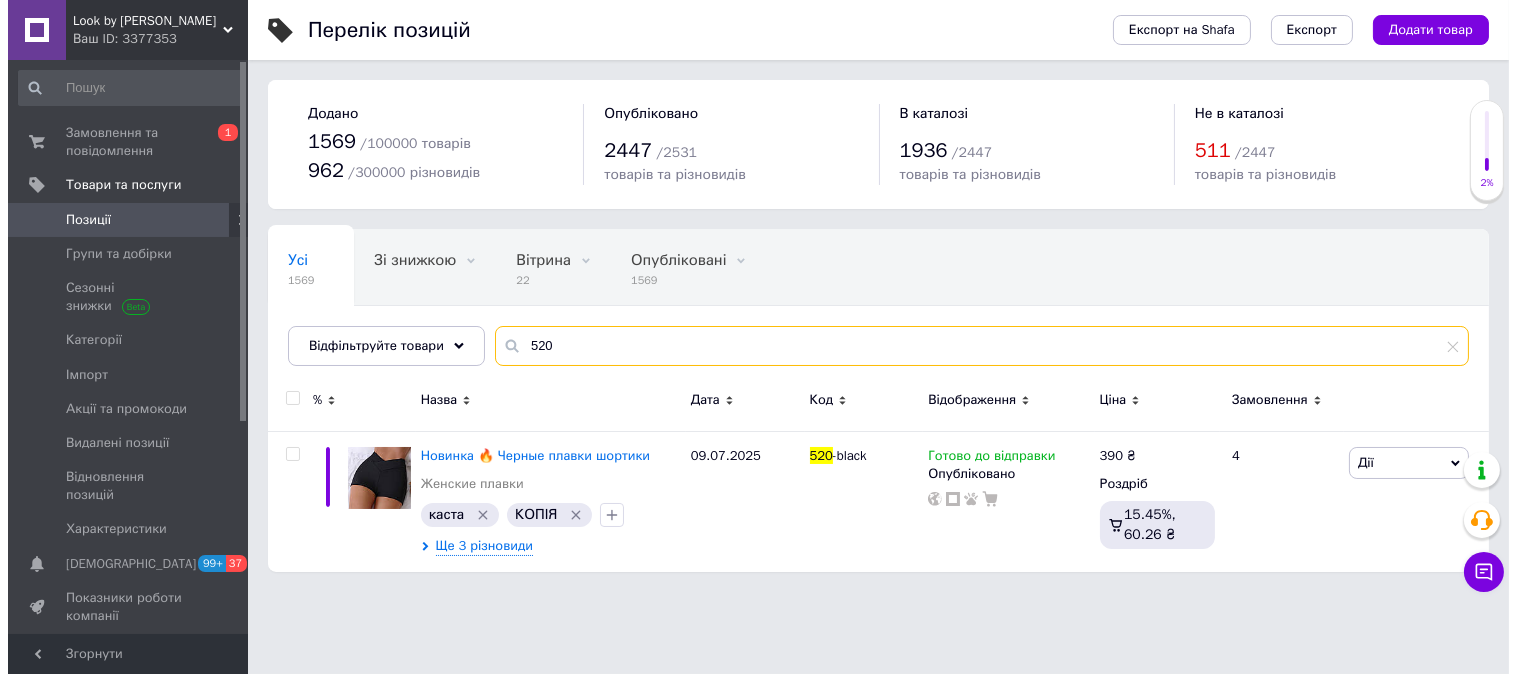 scroll, scrollTop: 0, scrollLeft: 0, axis: both 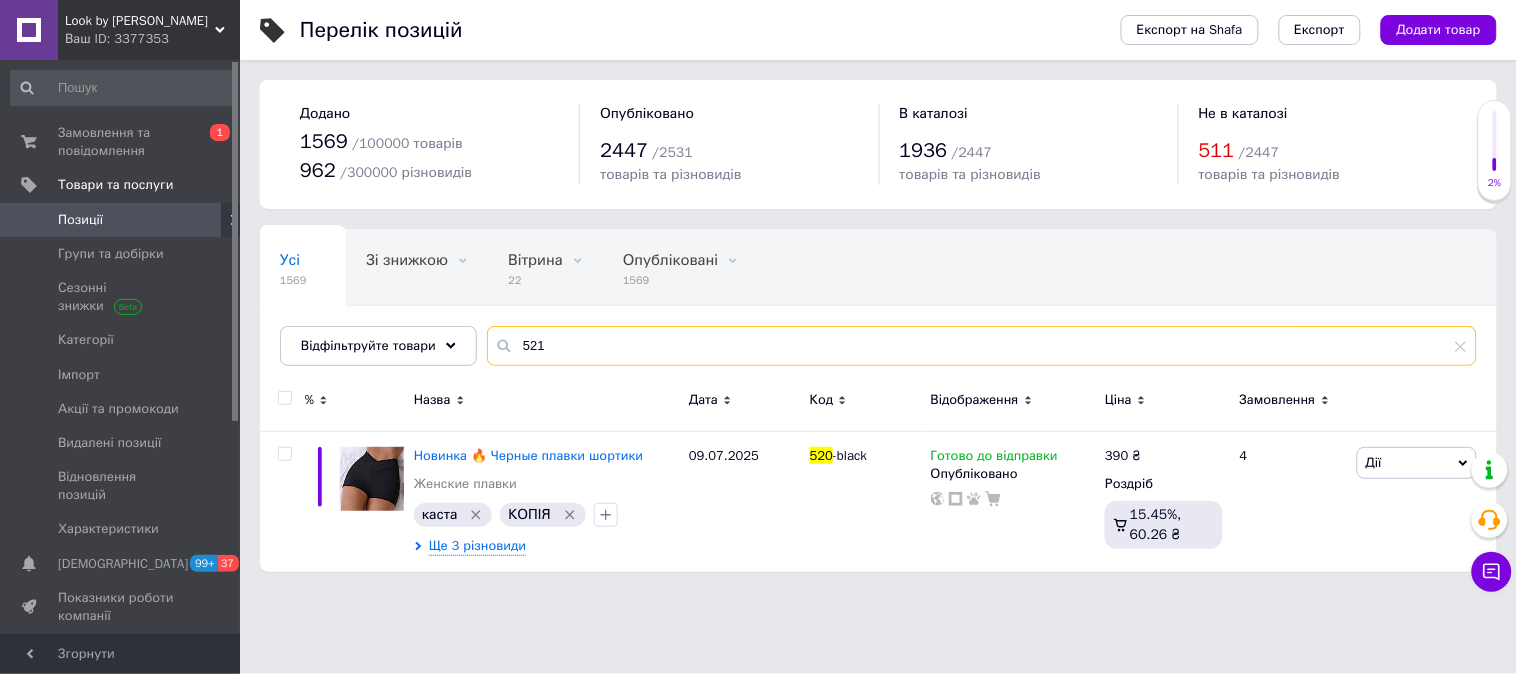 type on "521" 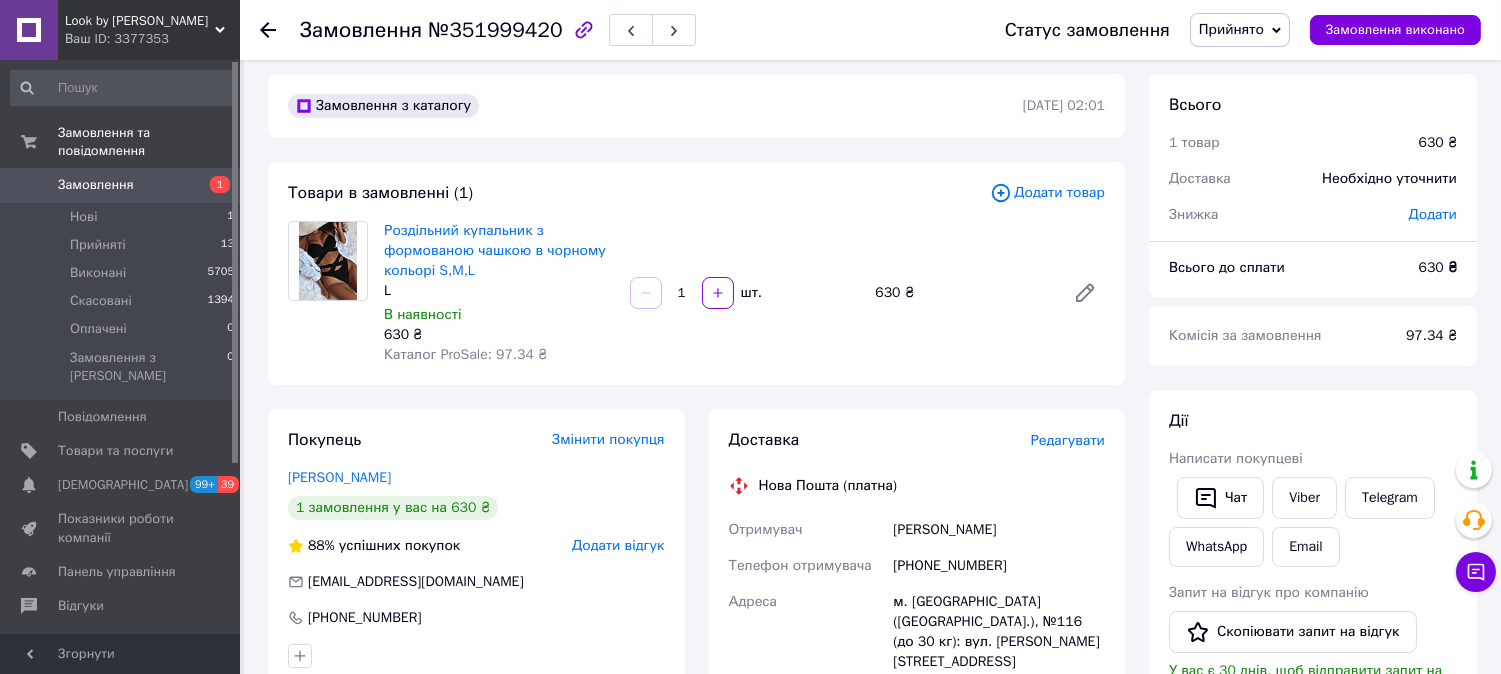 scroll, scrollTop: 0, scrollLeft: 0, axis: both 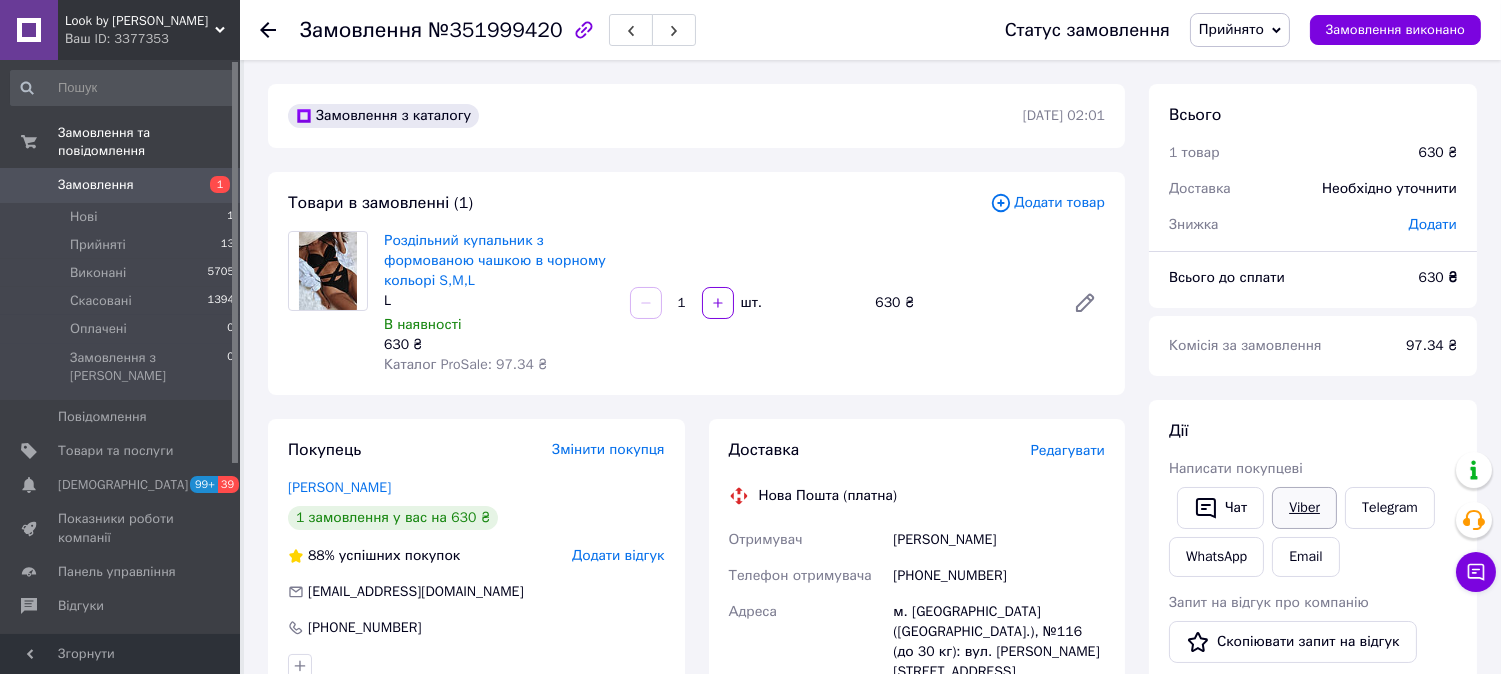 click on "Viber" at bounding box center (1304, 508) 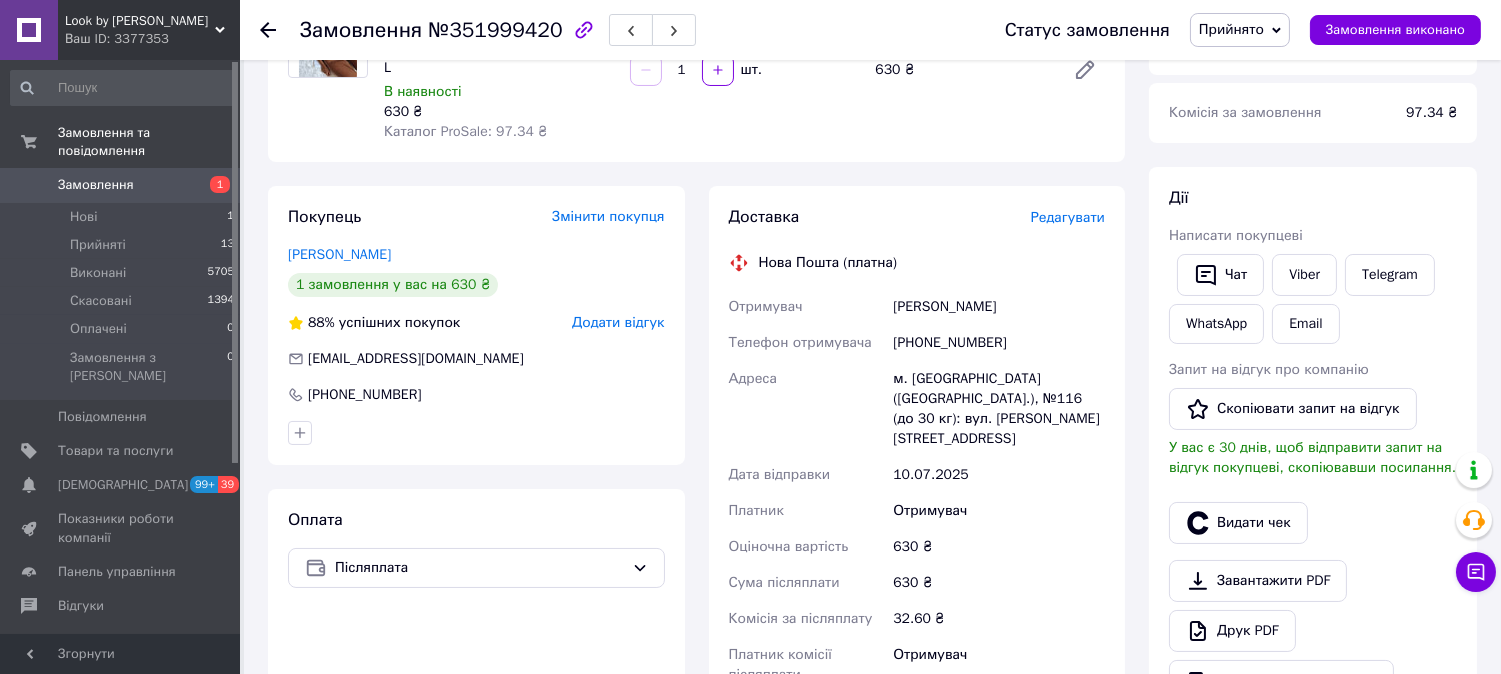 scroll, scrollTop: 111, scrollLeft: 0, axis: vertical 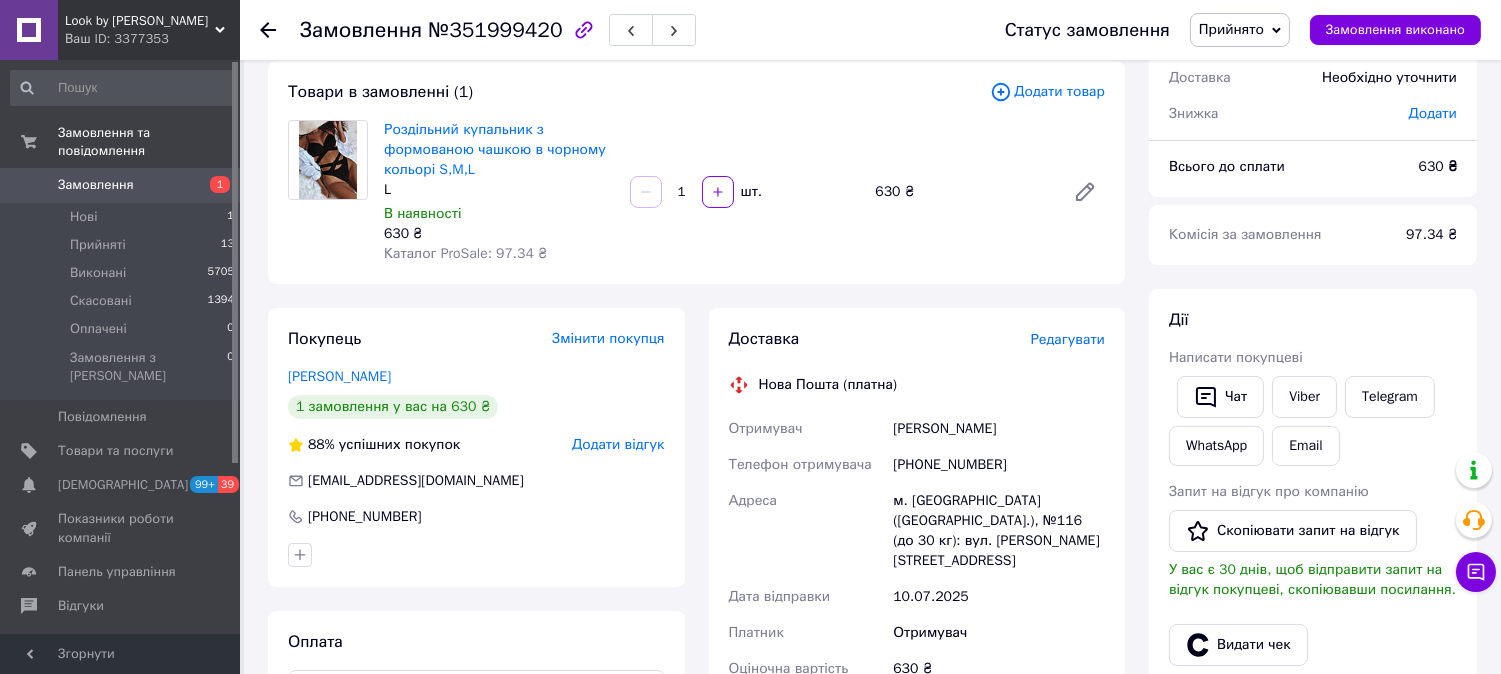 click on "[PHONE_NUMBER]" at bounding box center (999, 465) 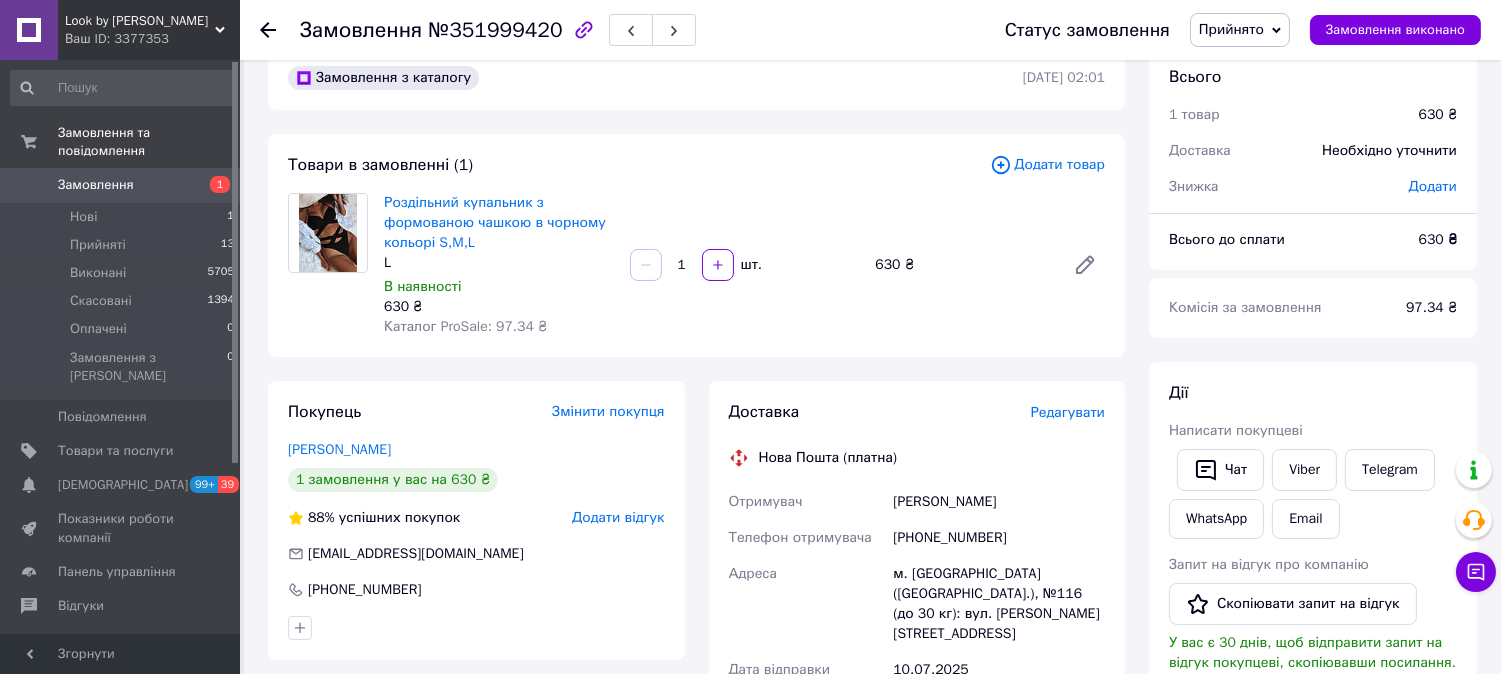 scroll, scrollTop: 0, scrollLeft: 0, axis: both 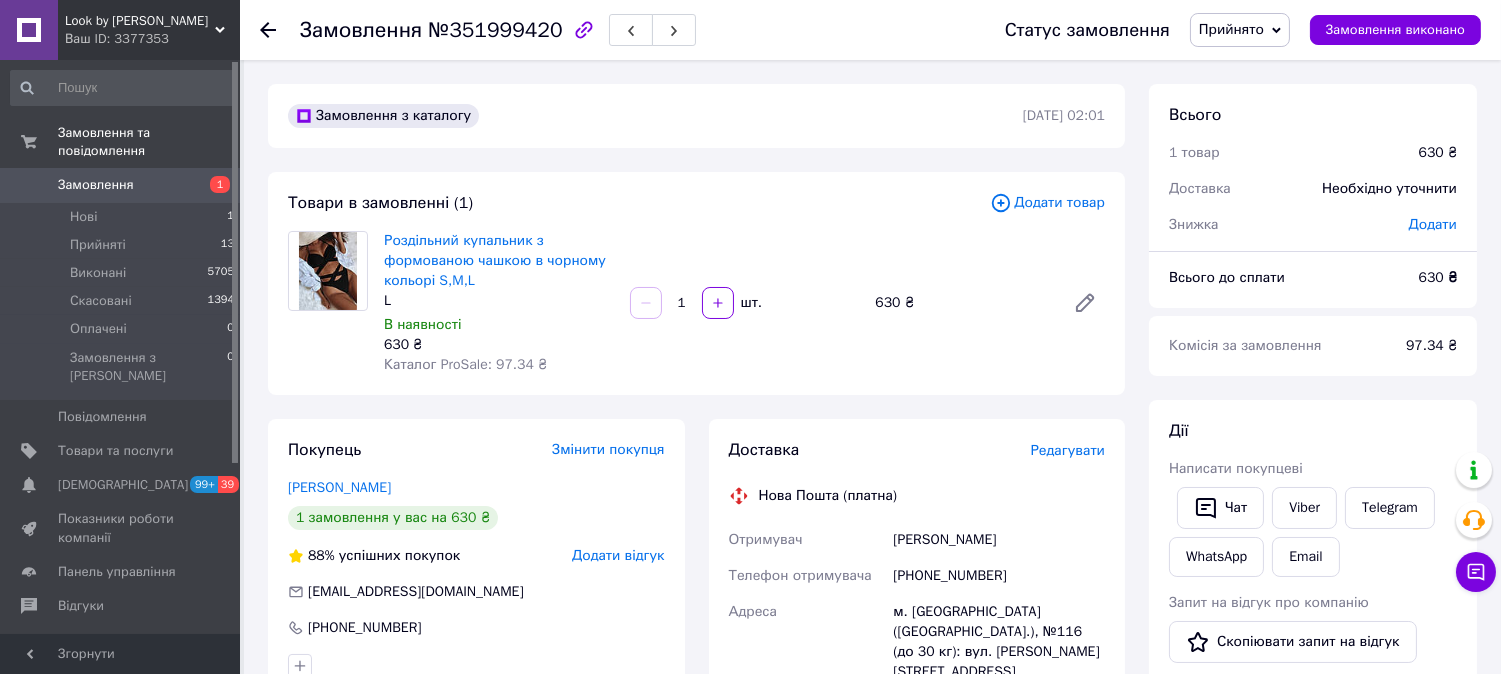 click on "[PHONE_NUMBER]" at bounding box center [999, 576] 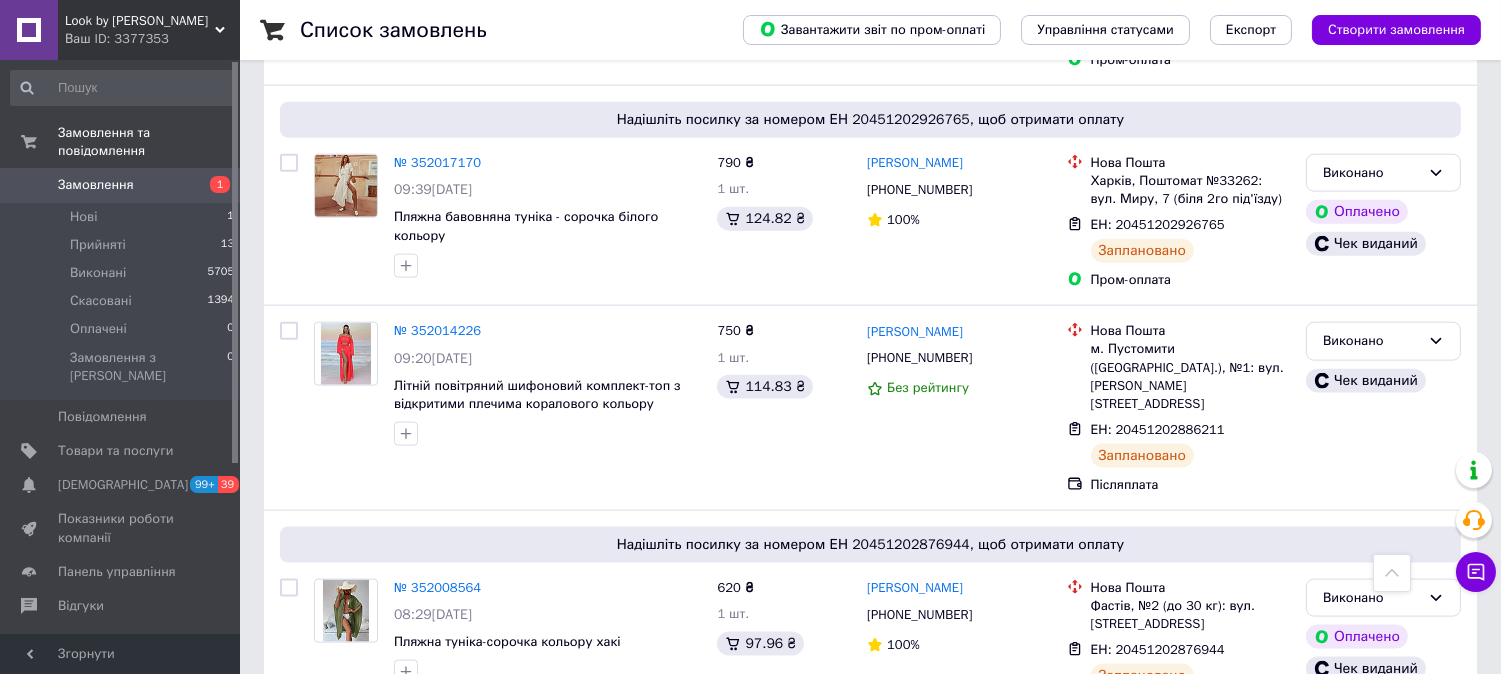 scroll, scrollTop: 4777, scrollLeft: 0, axis: vertical 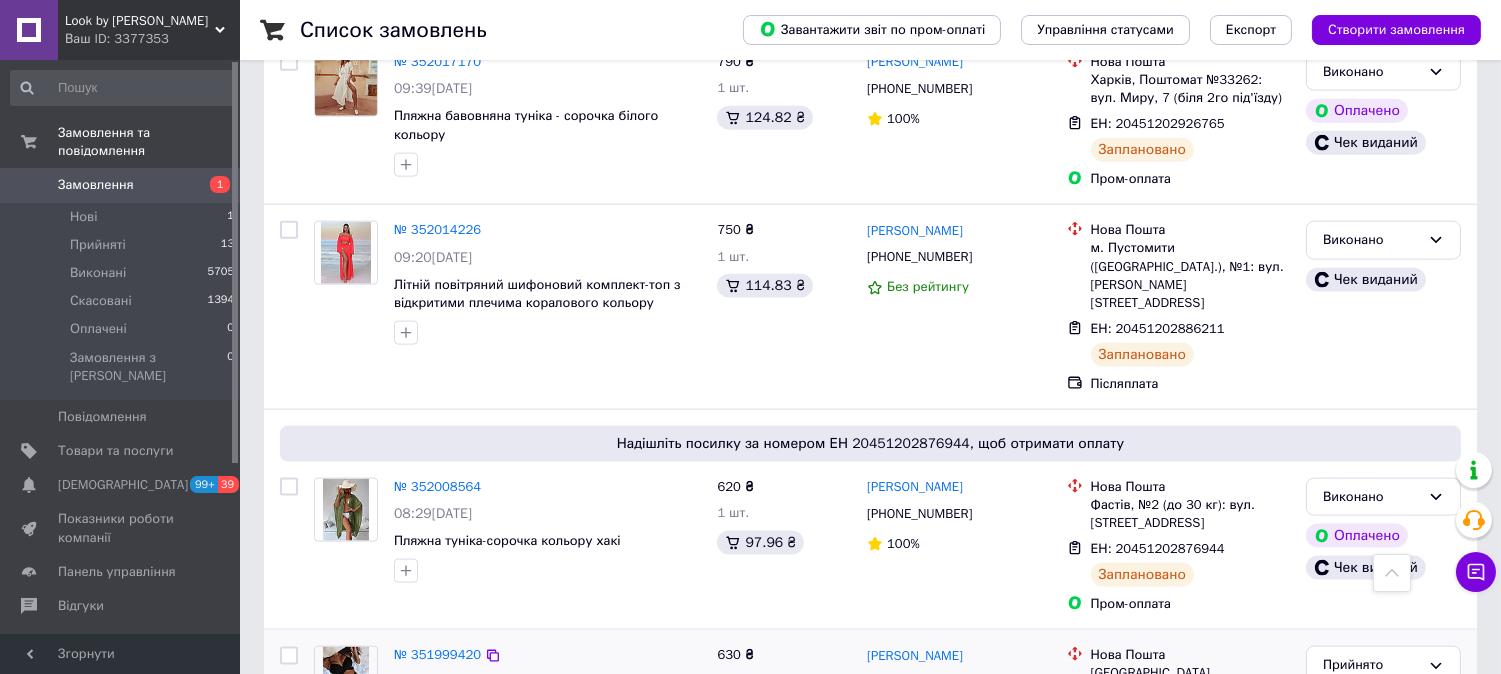 click 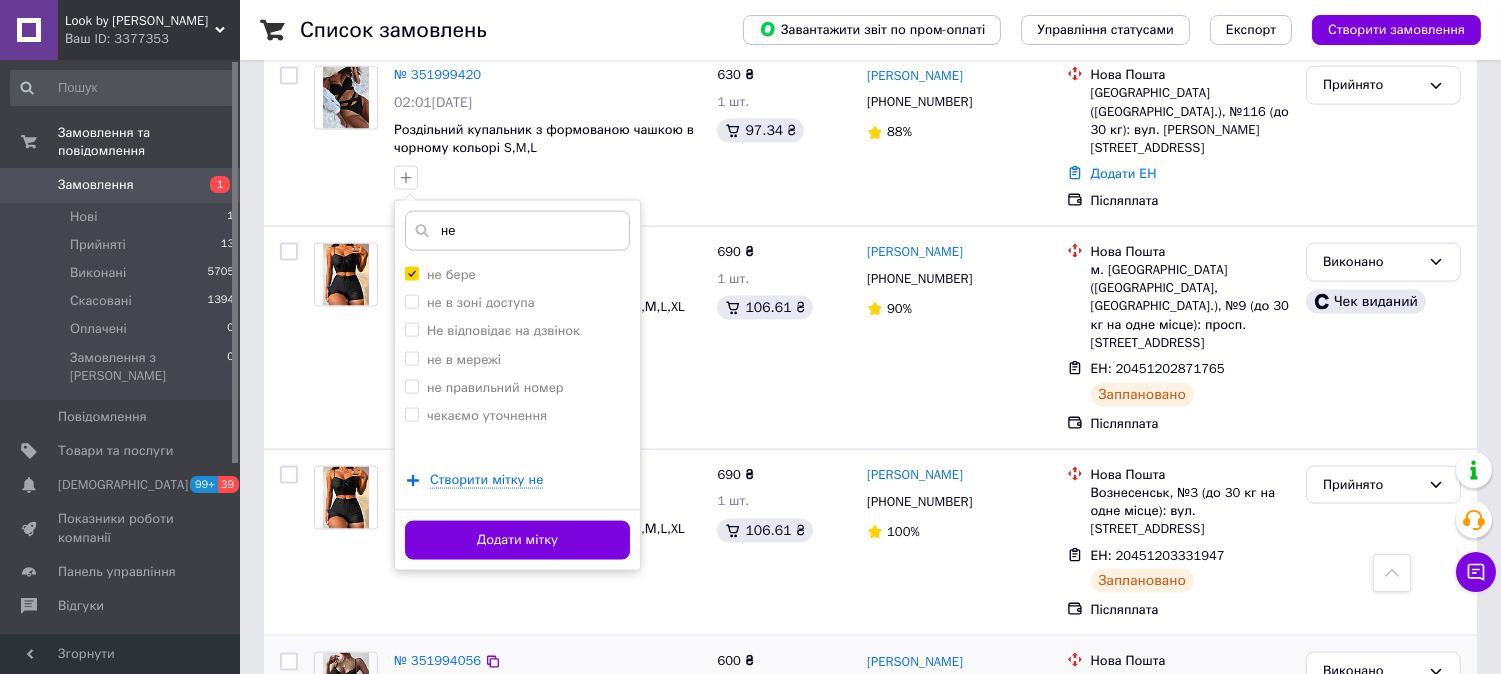 scroll, scrollTop: 5333, scrollLeft: 0, axis: vertical 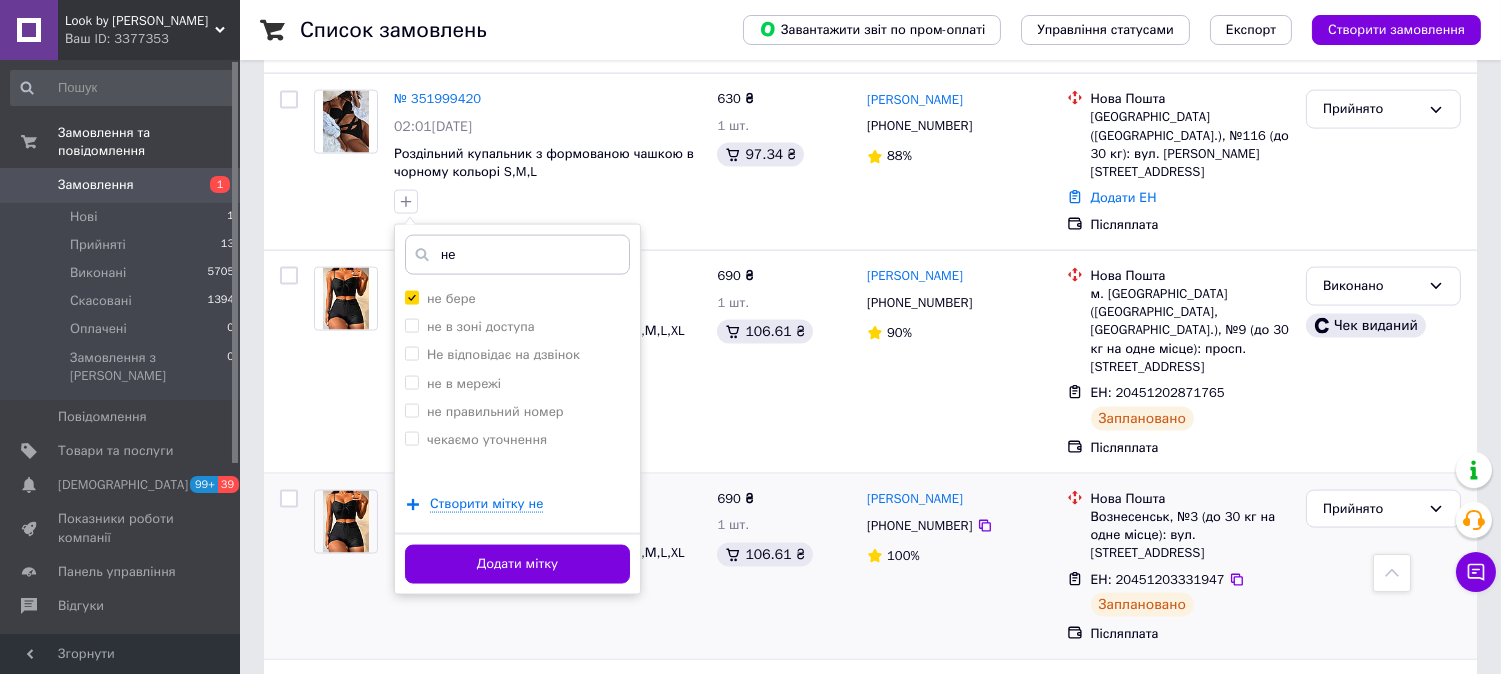 click on "Додати мітку" at bounding box center (517, 564) 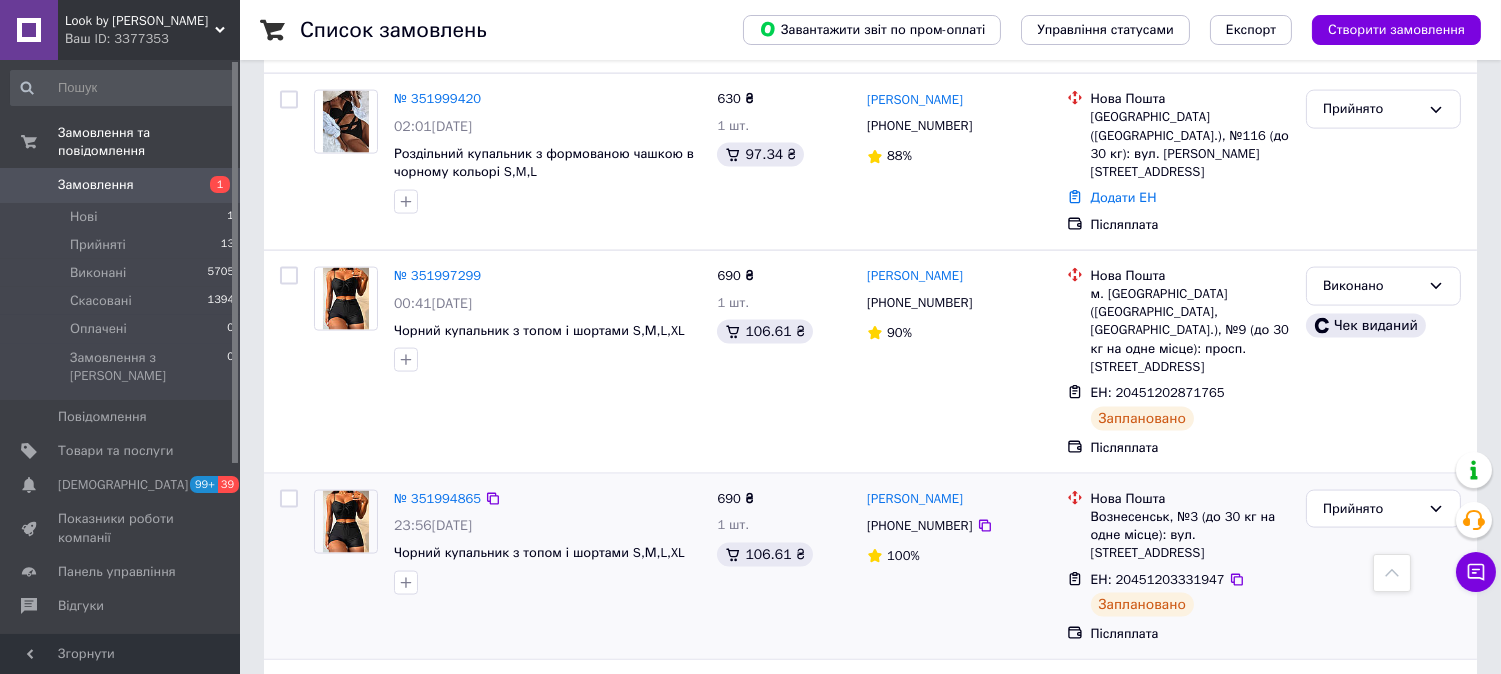 click on "№ 351994865 23:56, 09.07.2025 Чорний купальник  з топом і шортами S,М,L,XL" at bounding box center [547, 542] 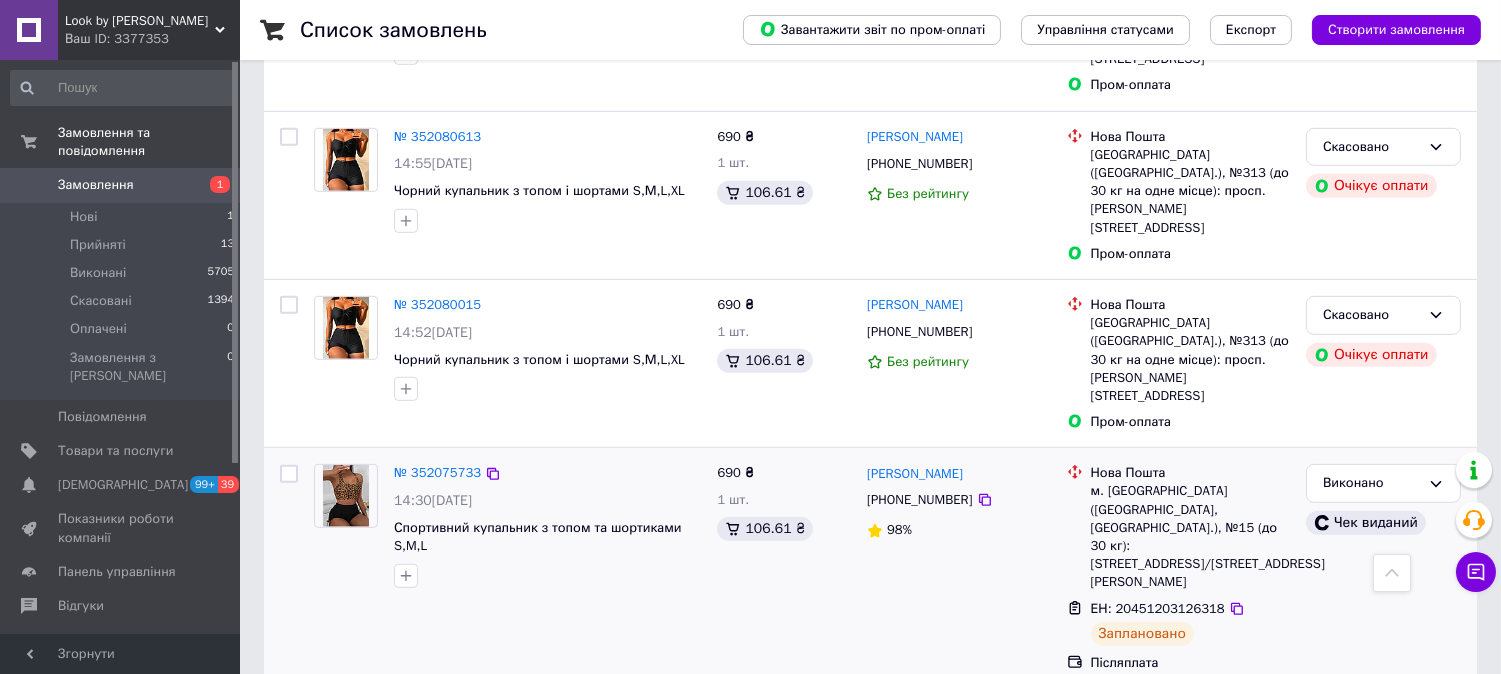 scroll, scrollTop: 2333, scrollLeft: 0, axis: vertical 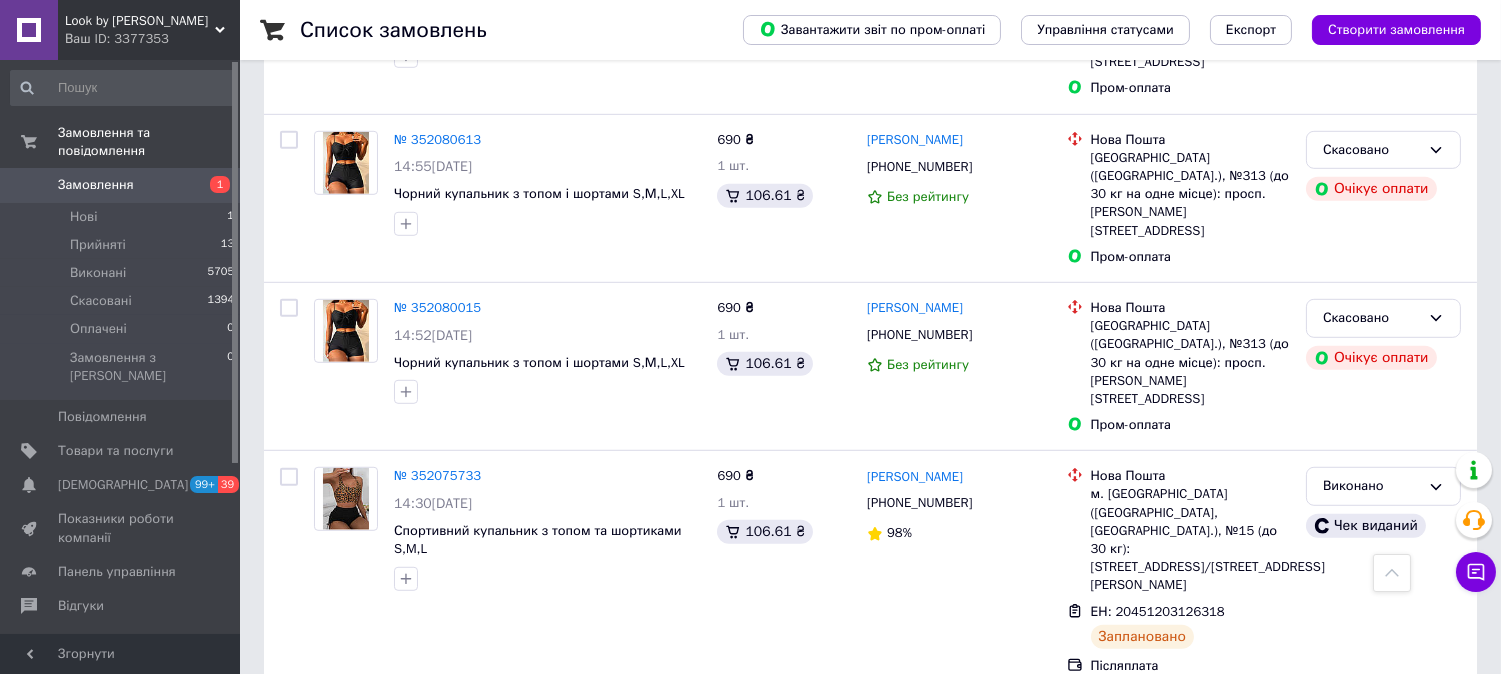 click on "№ 352069712" at bounding box center [437, 716] 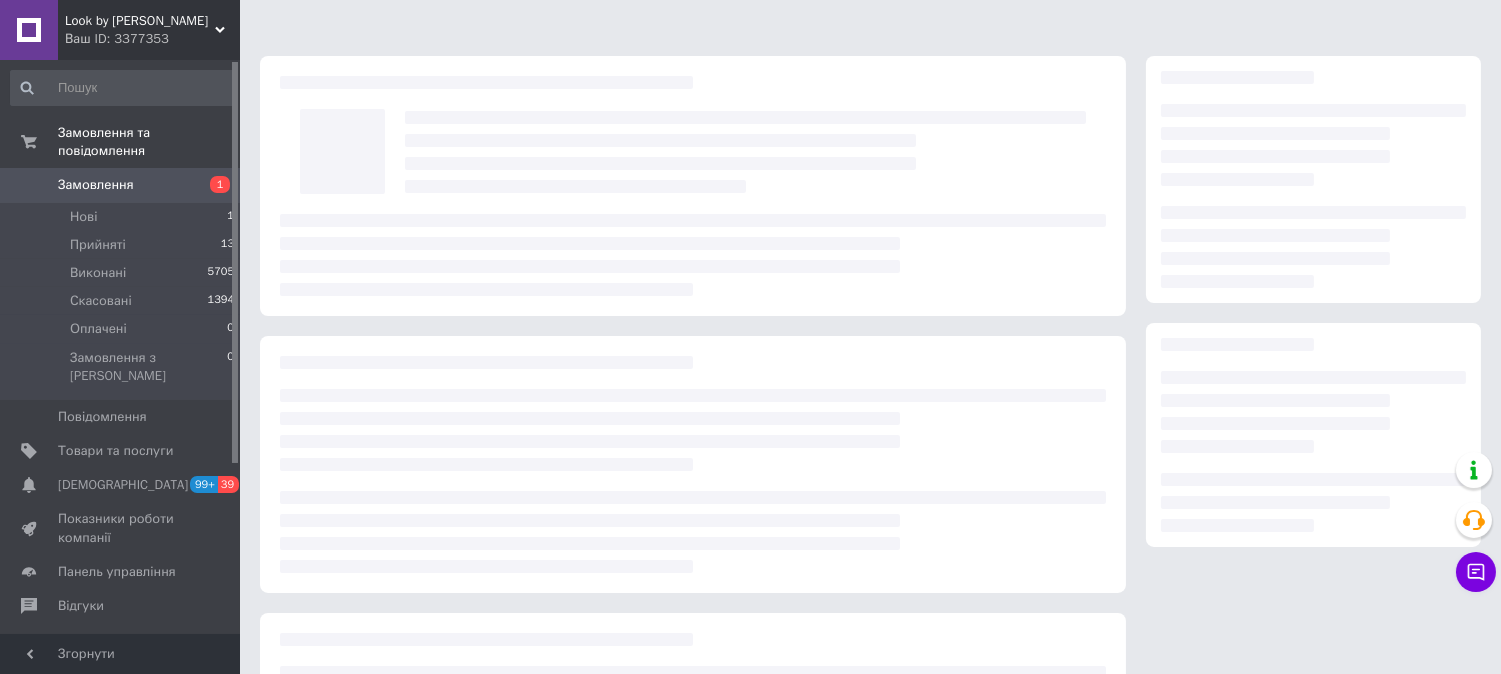scroll, scrollTop: 0, scrollLeft: 0, axis: both 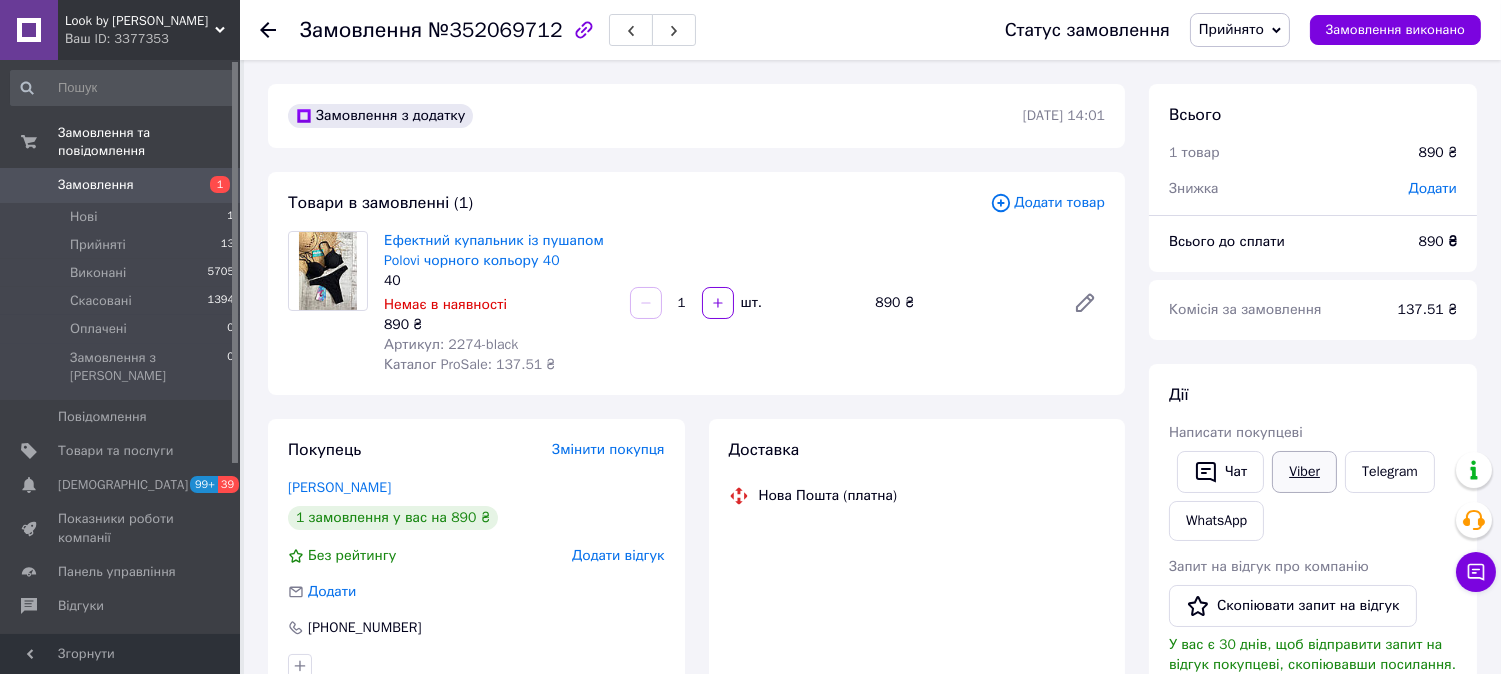 click on "Viber" at bounding box center (1304, 472) 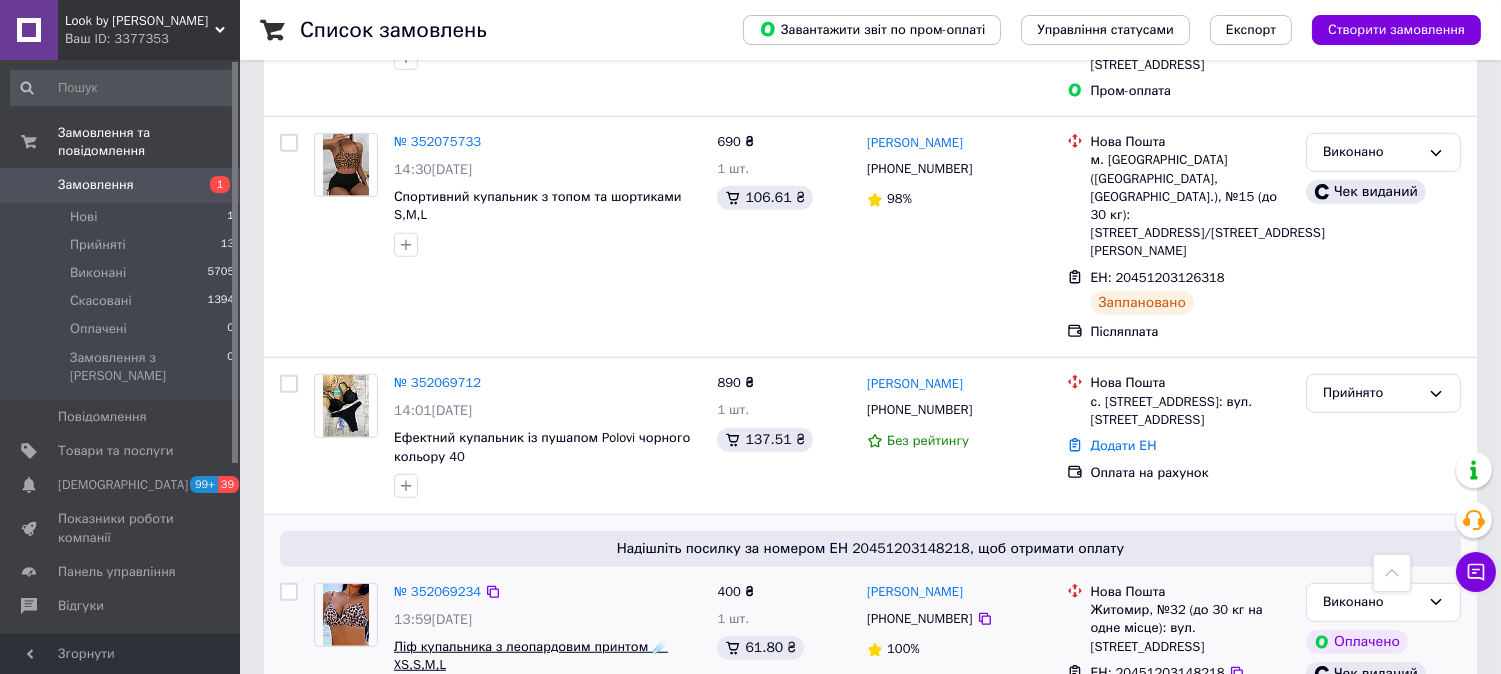 scroll, scrollTop: 2666, scrollLeft: 0, axis: vertical 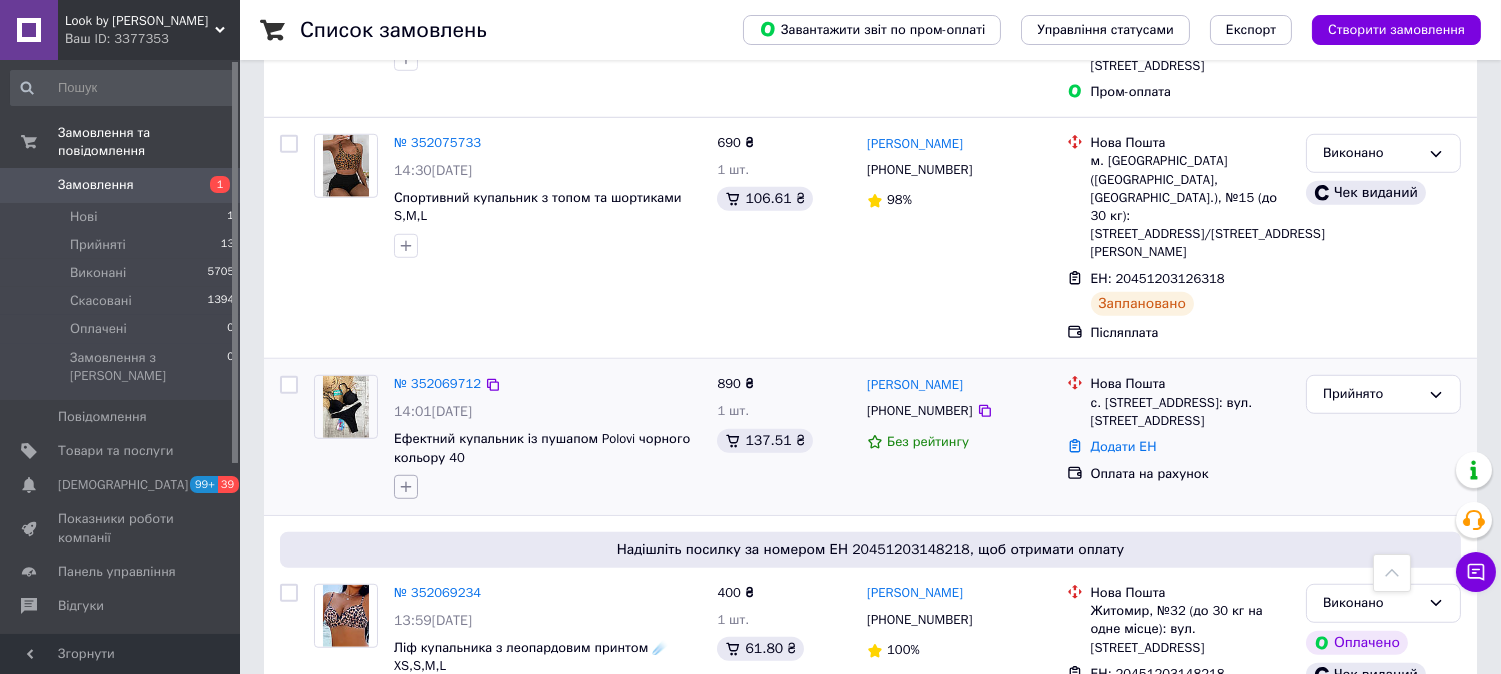 click 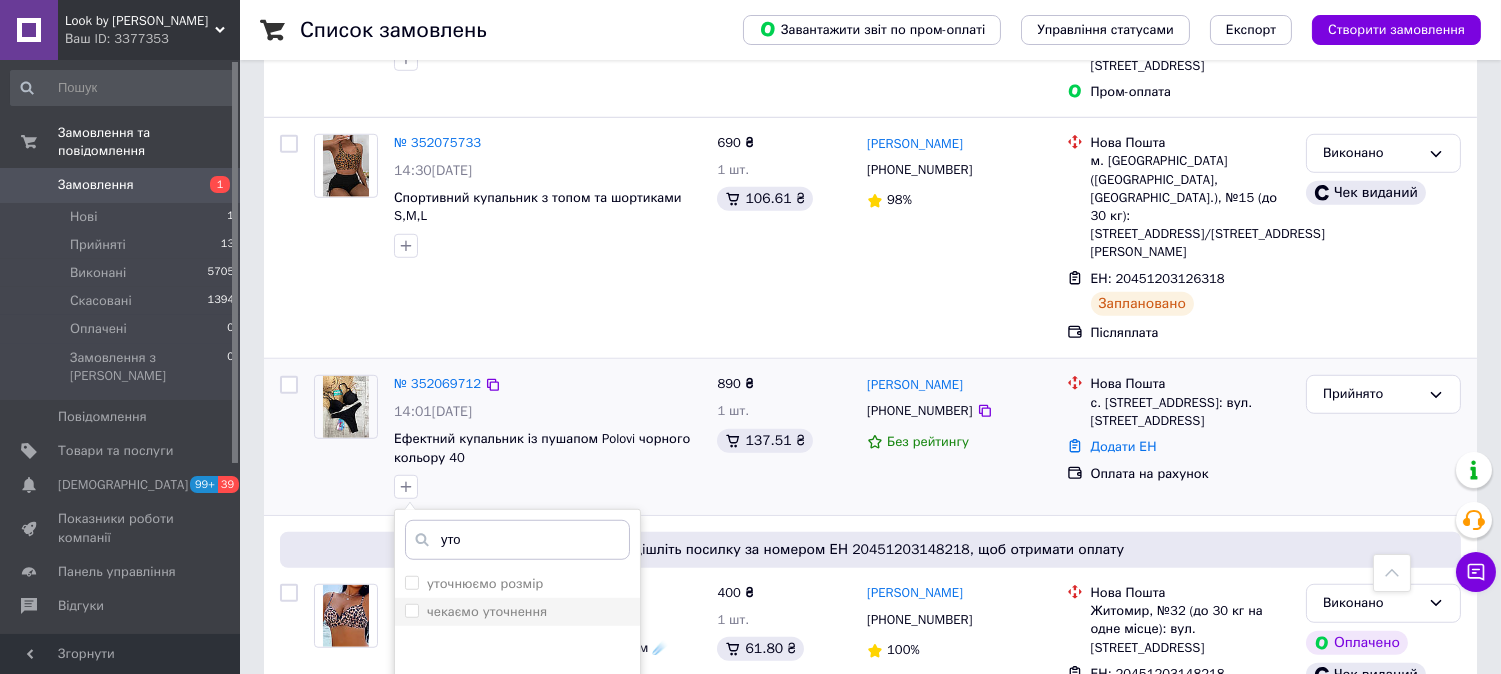type on "уто" 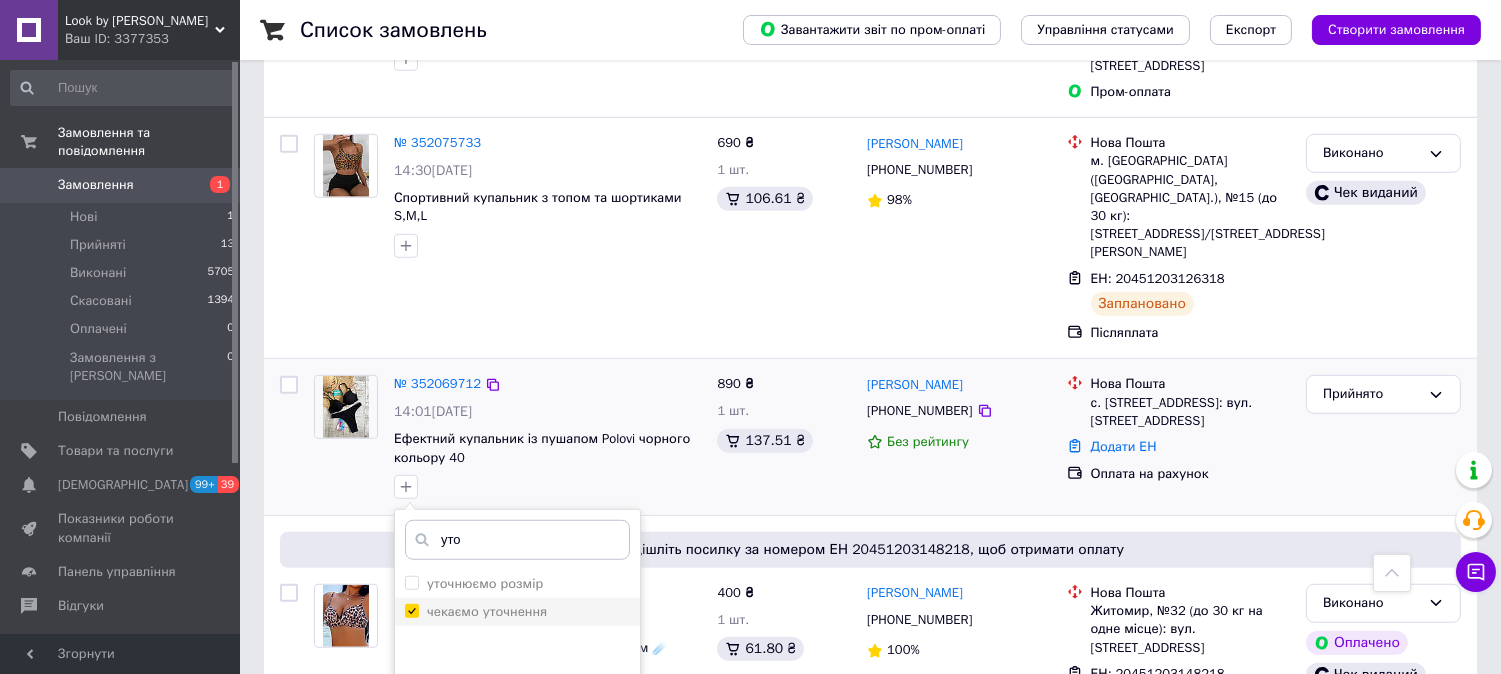 checkbox on "true" 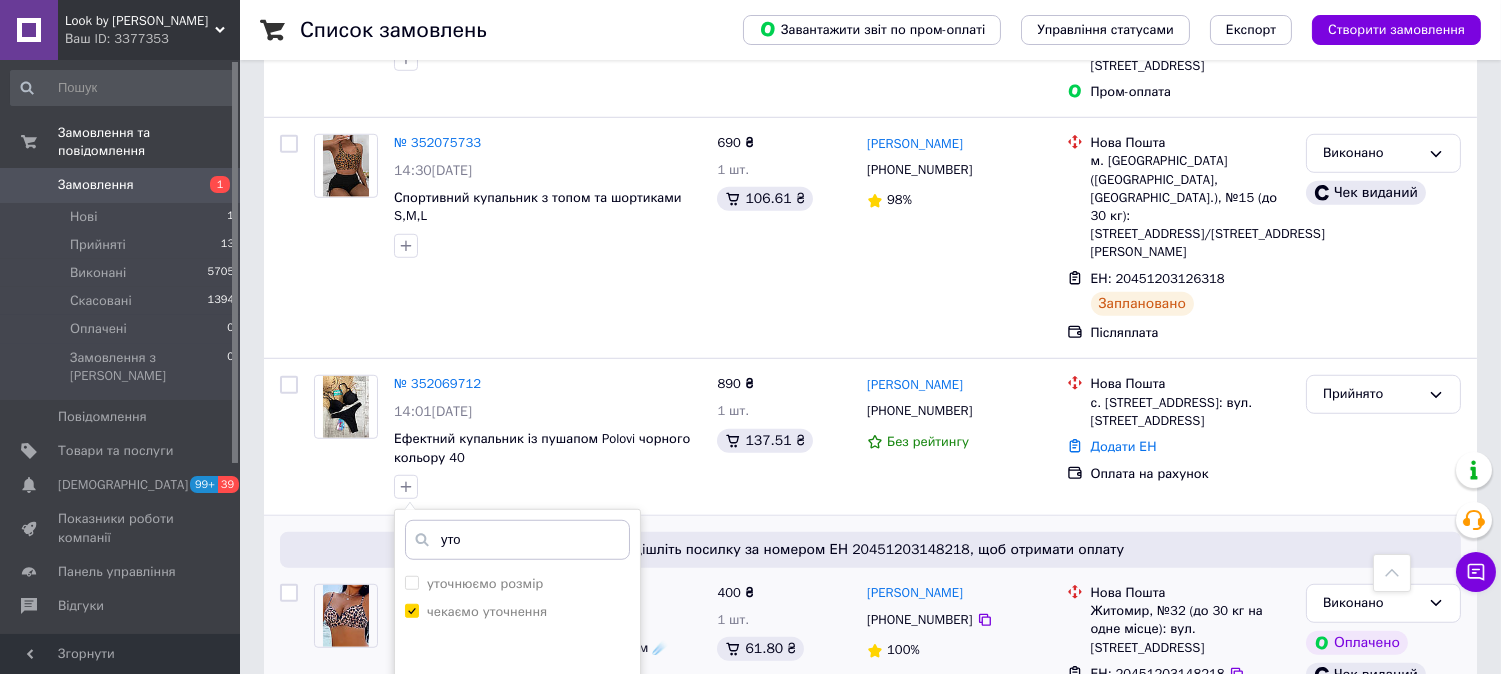 drag, startPoint x: 547, startPoint y: 556, endPoint x: 816, endPoint y: 326, distance: 353.9223 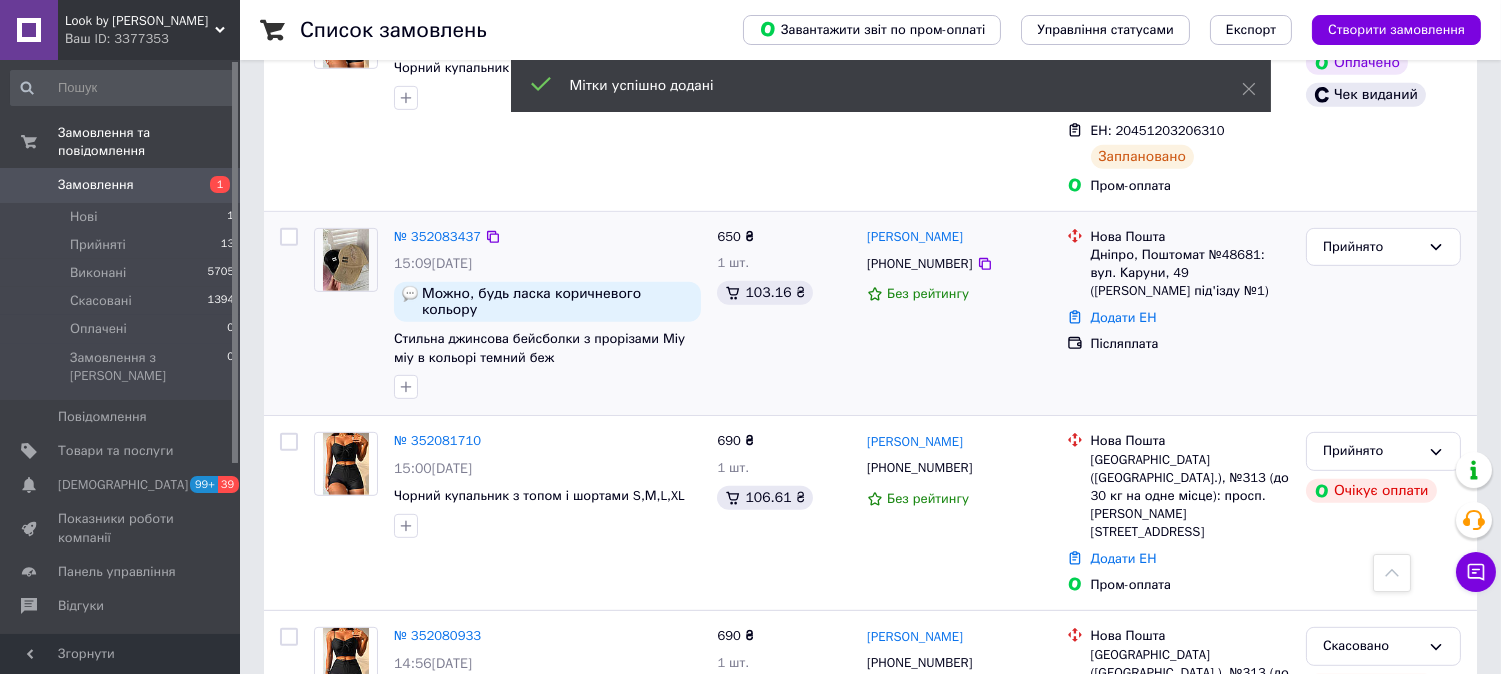 scroll, scrollTop: 1555, scrollLeft: 0, axis: vertical 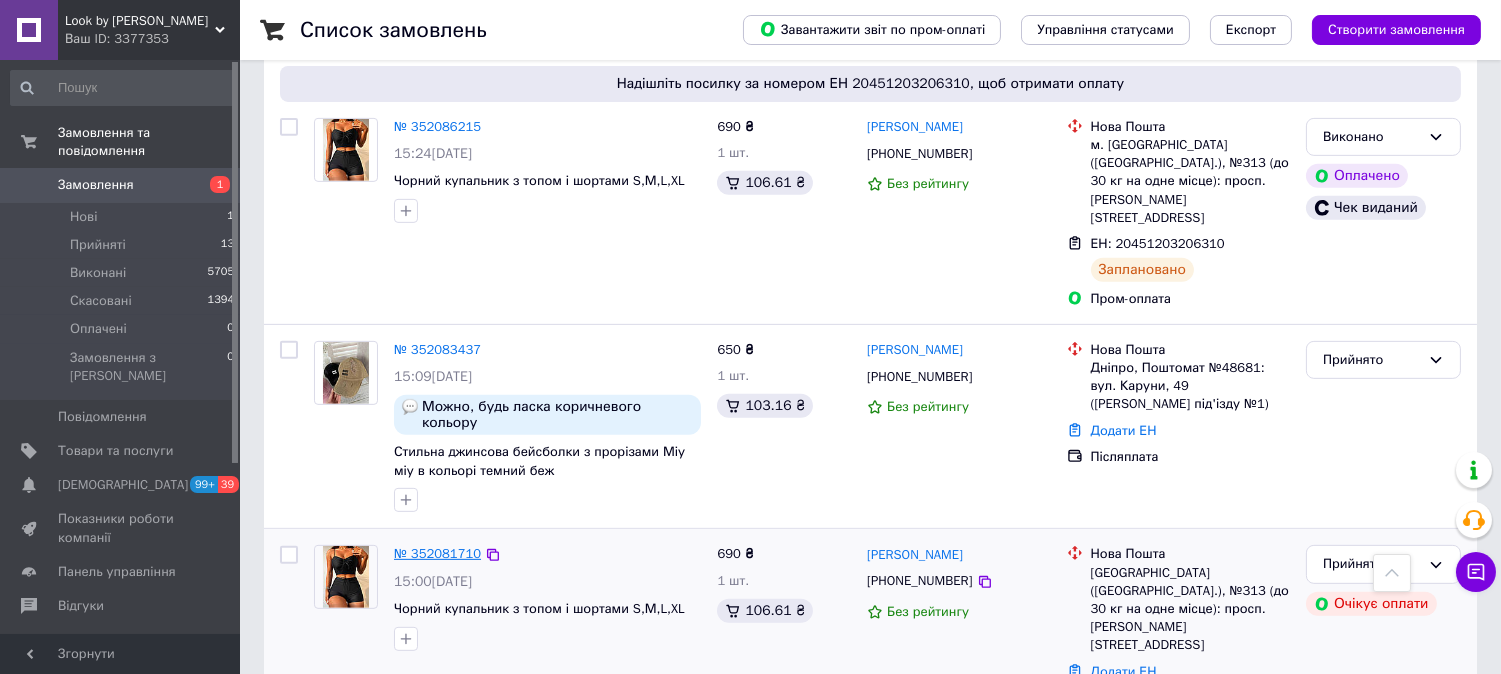 click on "№ 352081710" at bounding box center (437, 553) 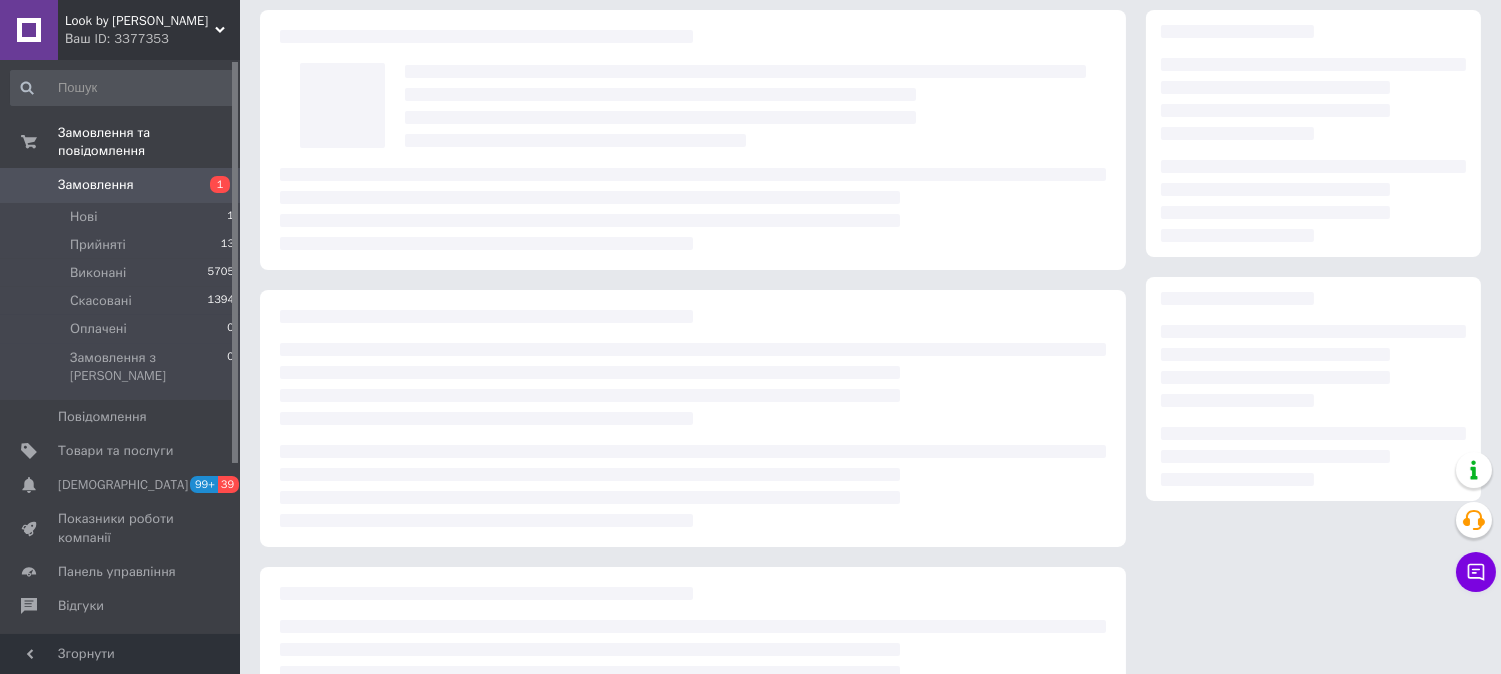 scroll, scrollTop: 0, scrollLeft: 0, axis: both 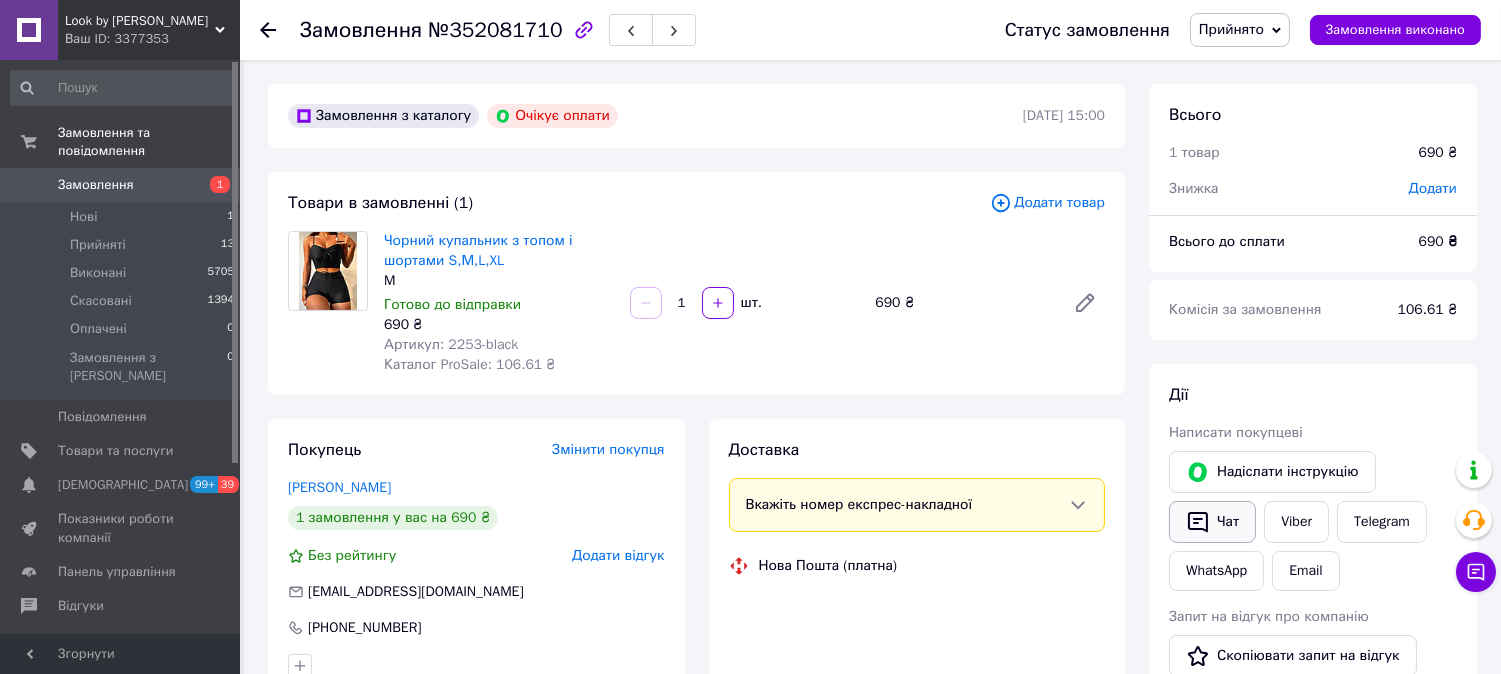 click 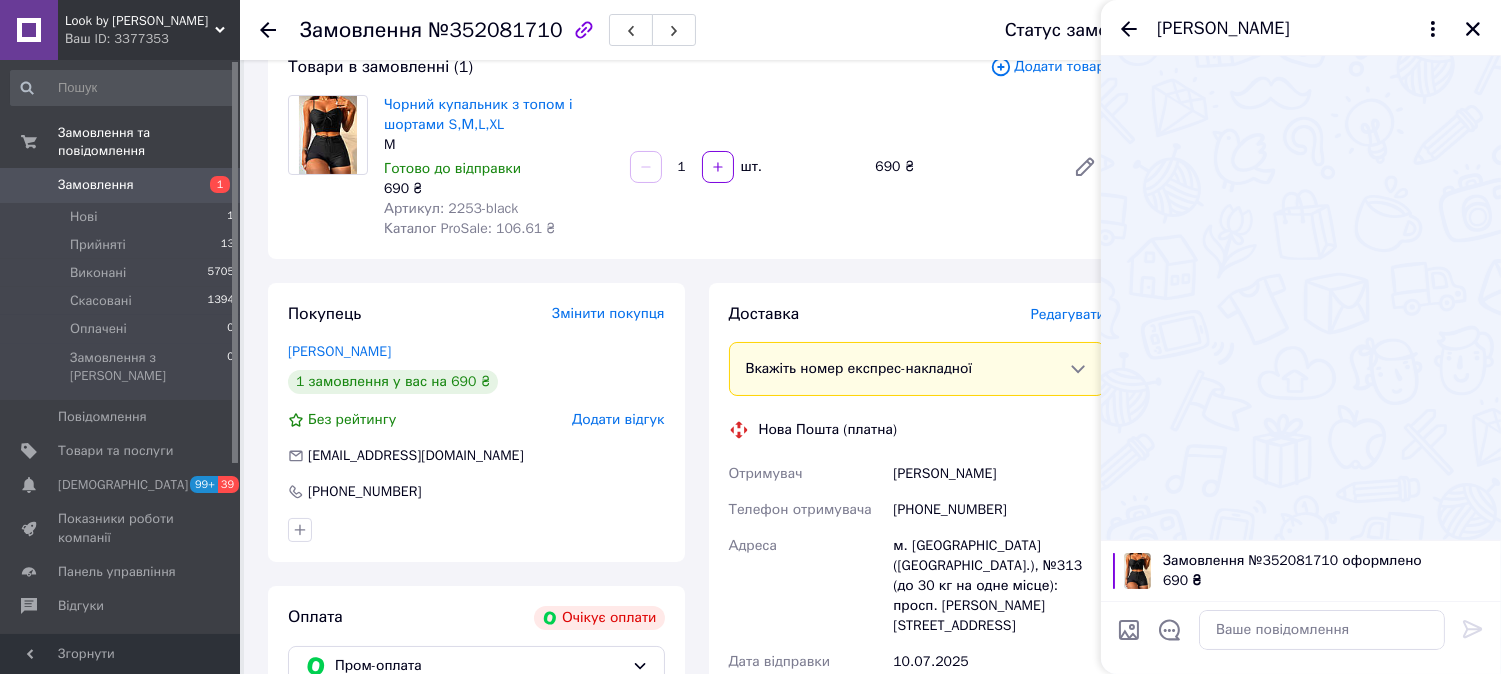 scroll, scrollTop: 222, scrollLeft: 0, axis: vertical 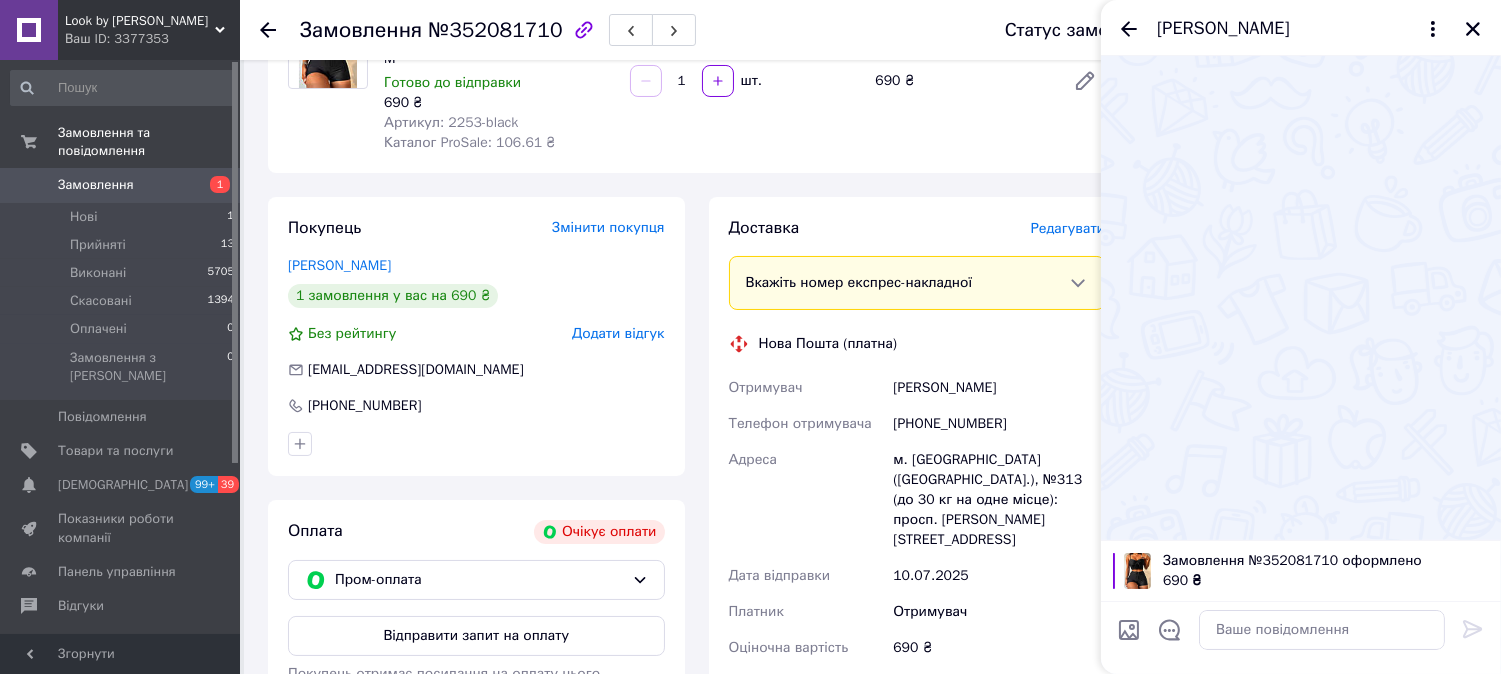 click on "[PERSON_NAME]" at bounding box center (1301, 28) 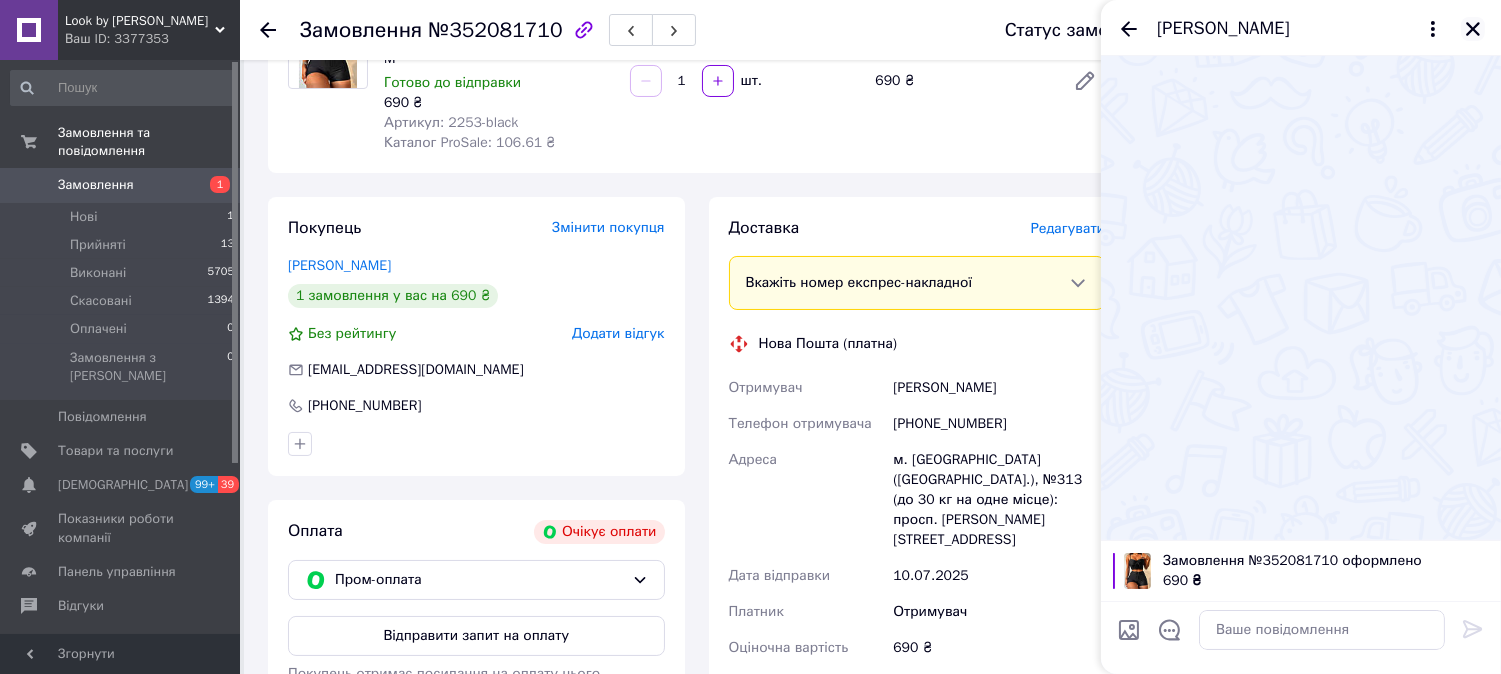 click 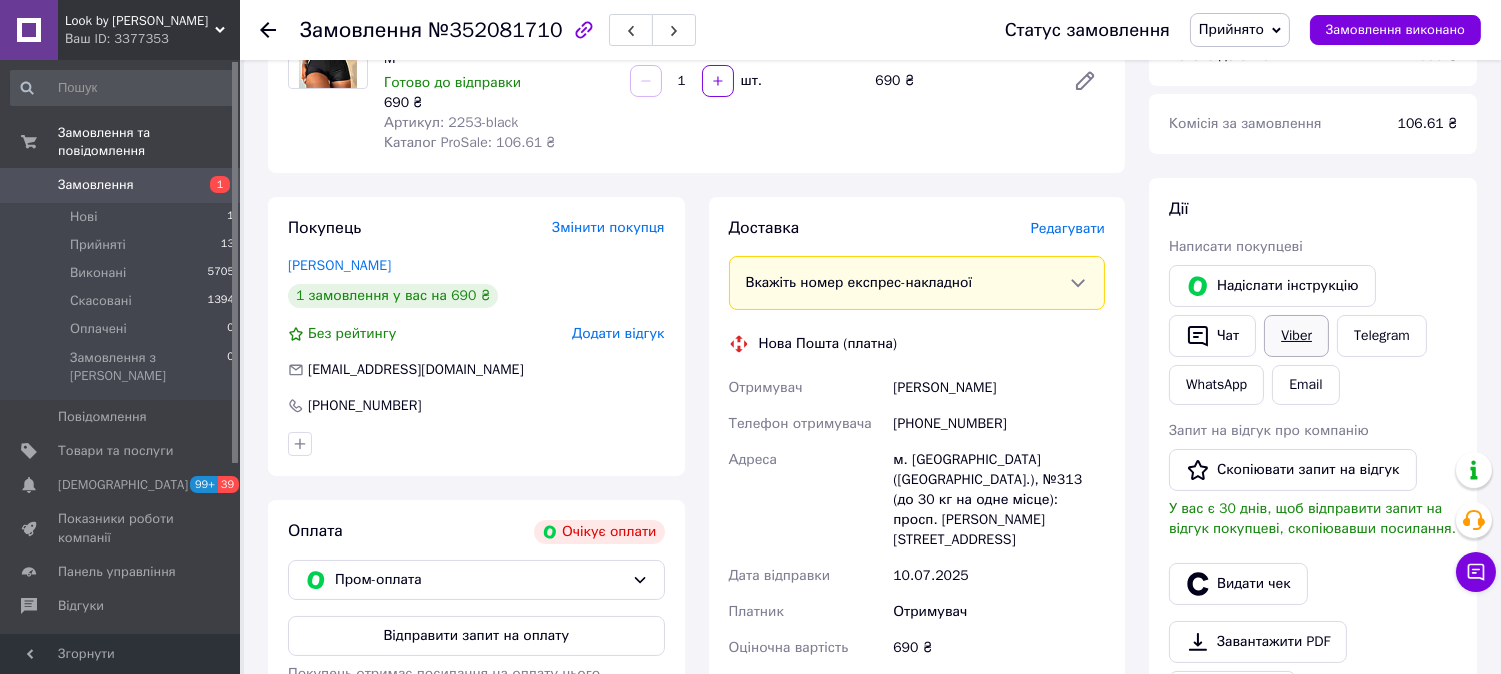 click on "Viber" at bounding box center (1296, 336) 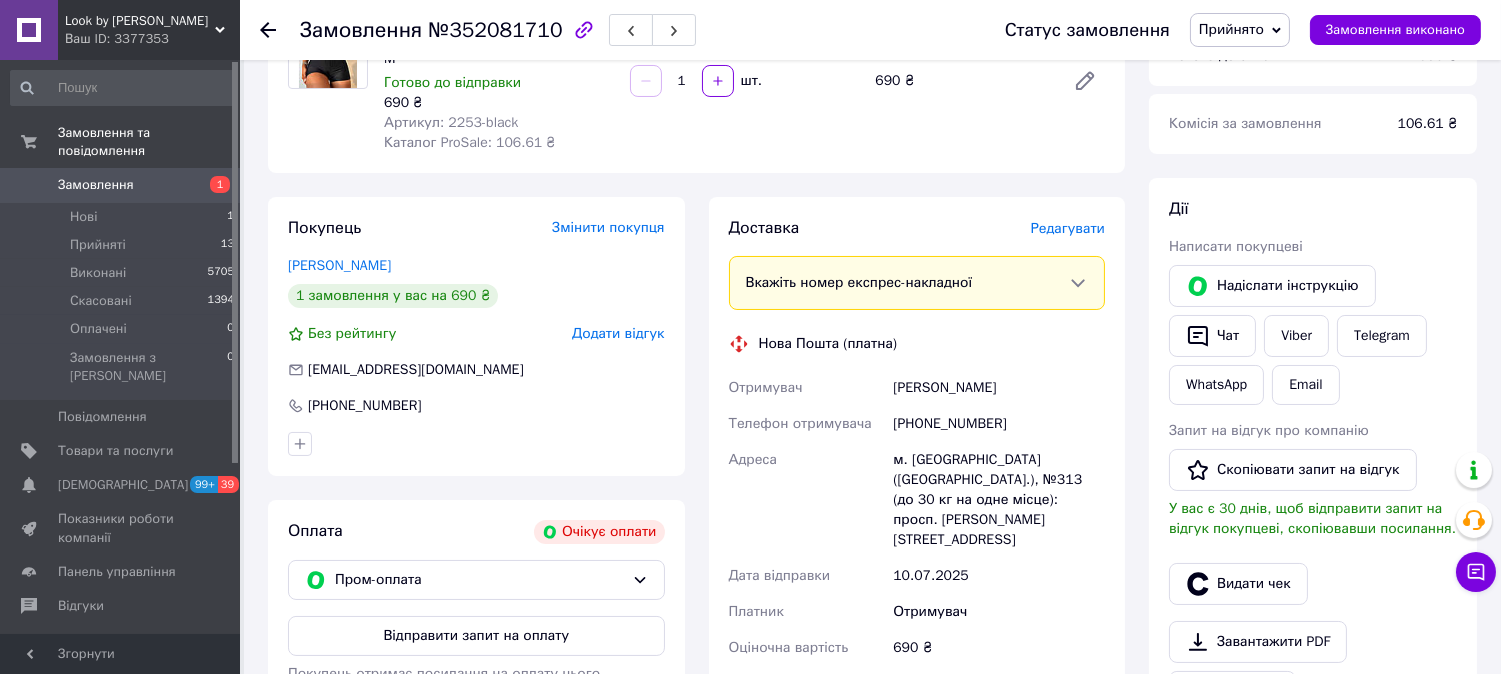 scroll, scrollTop: 0, scrollLeft: 0, axis: both 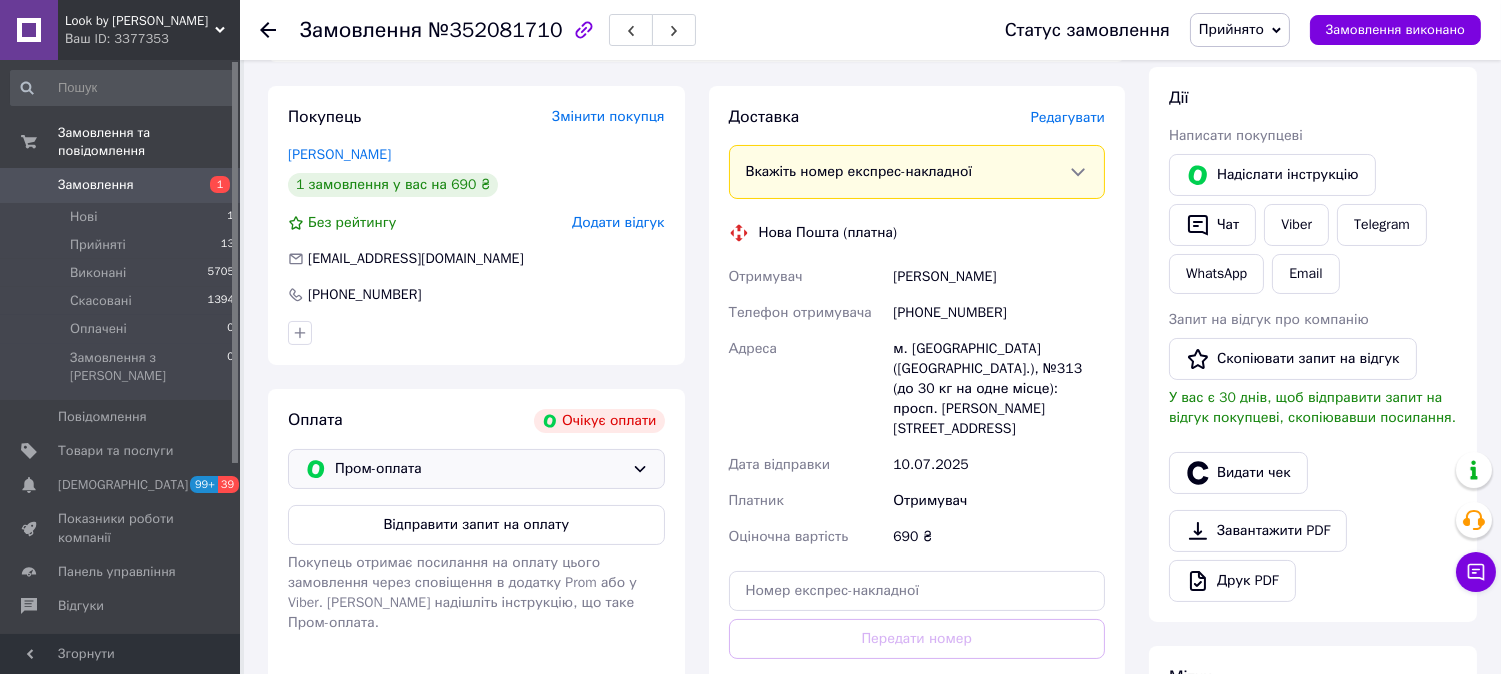 click 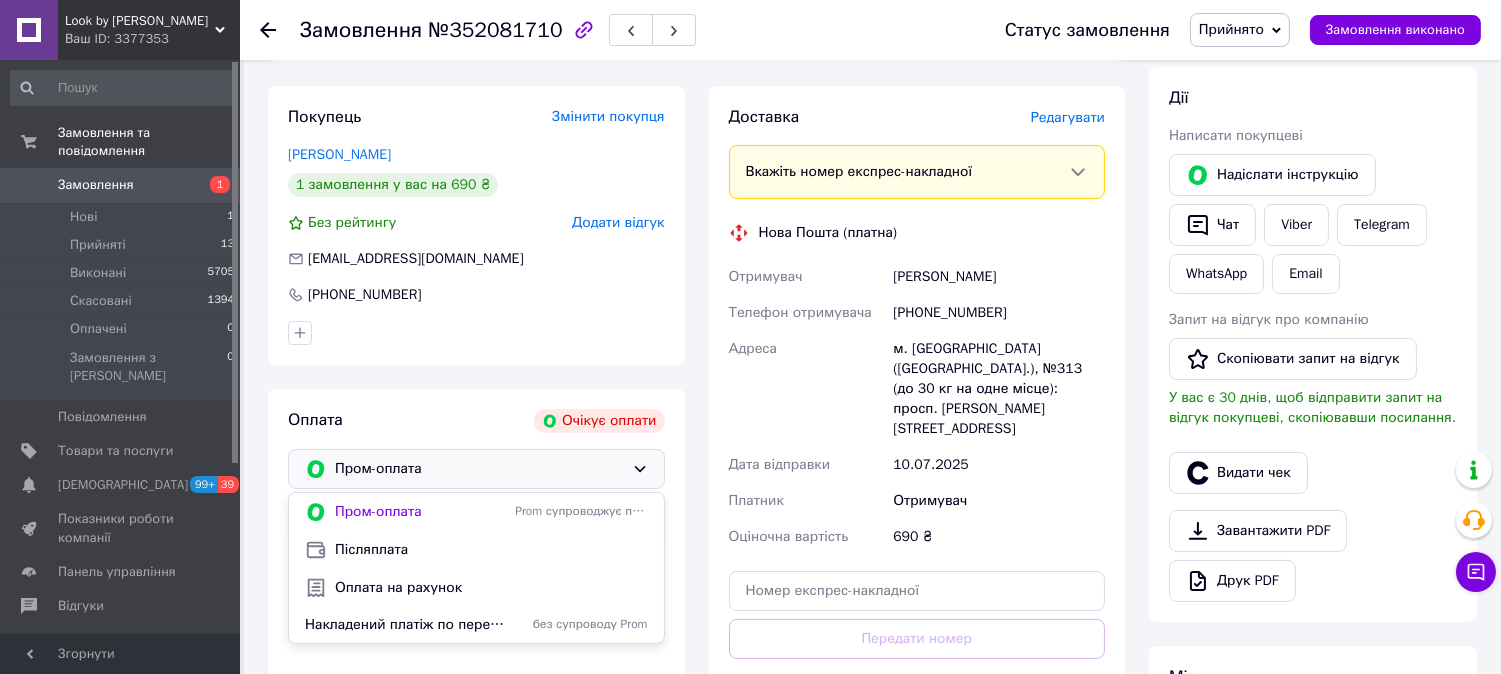 click at bounding box center [476, 333] 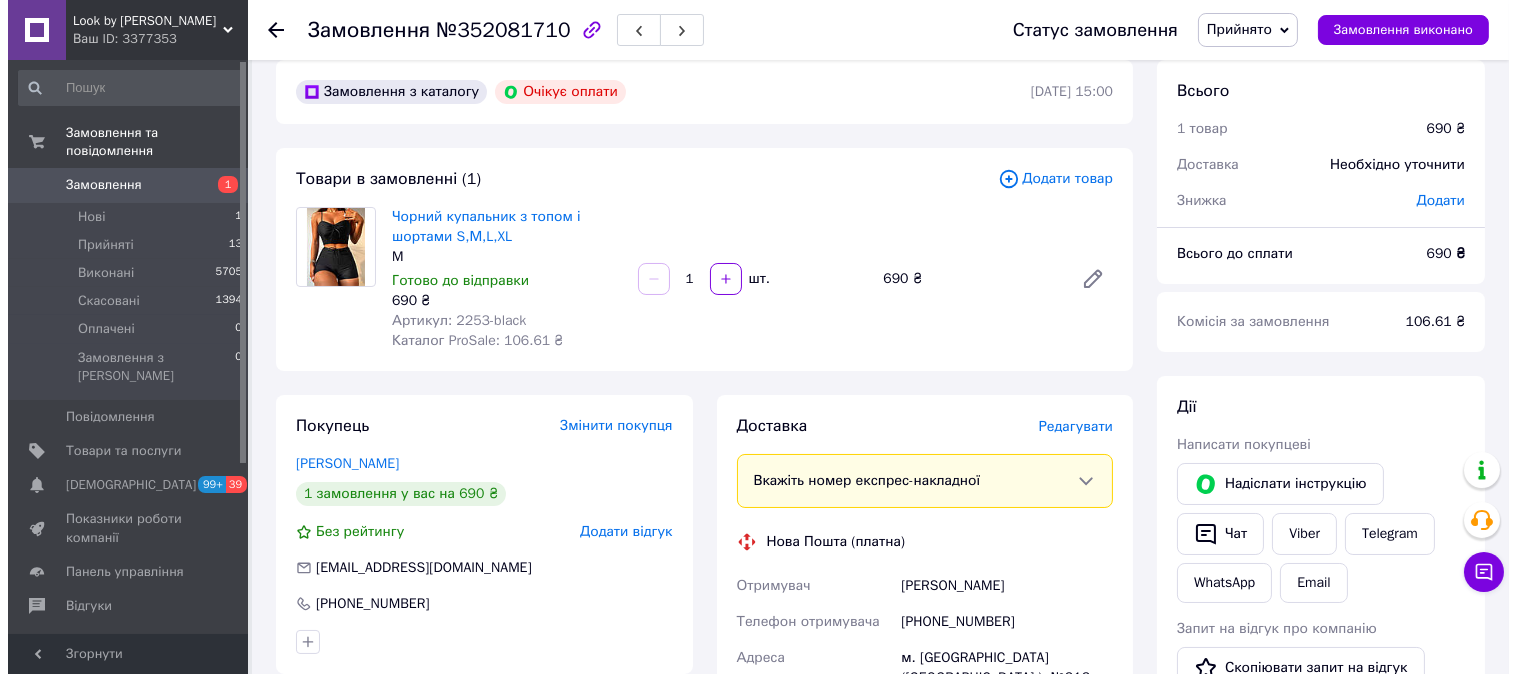 scroll, scrollTop: 0, scrollLeft: 0, axis: both 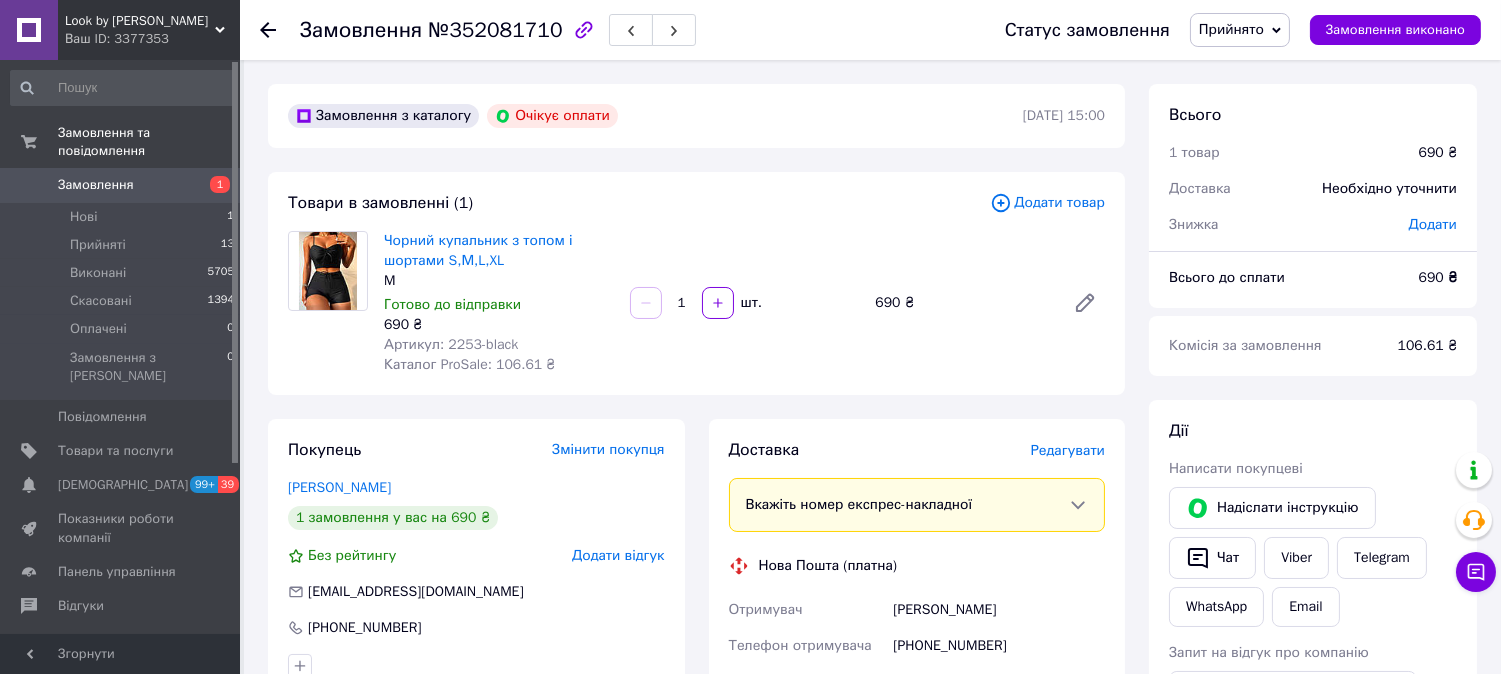 click 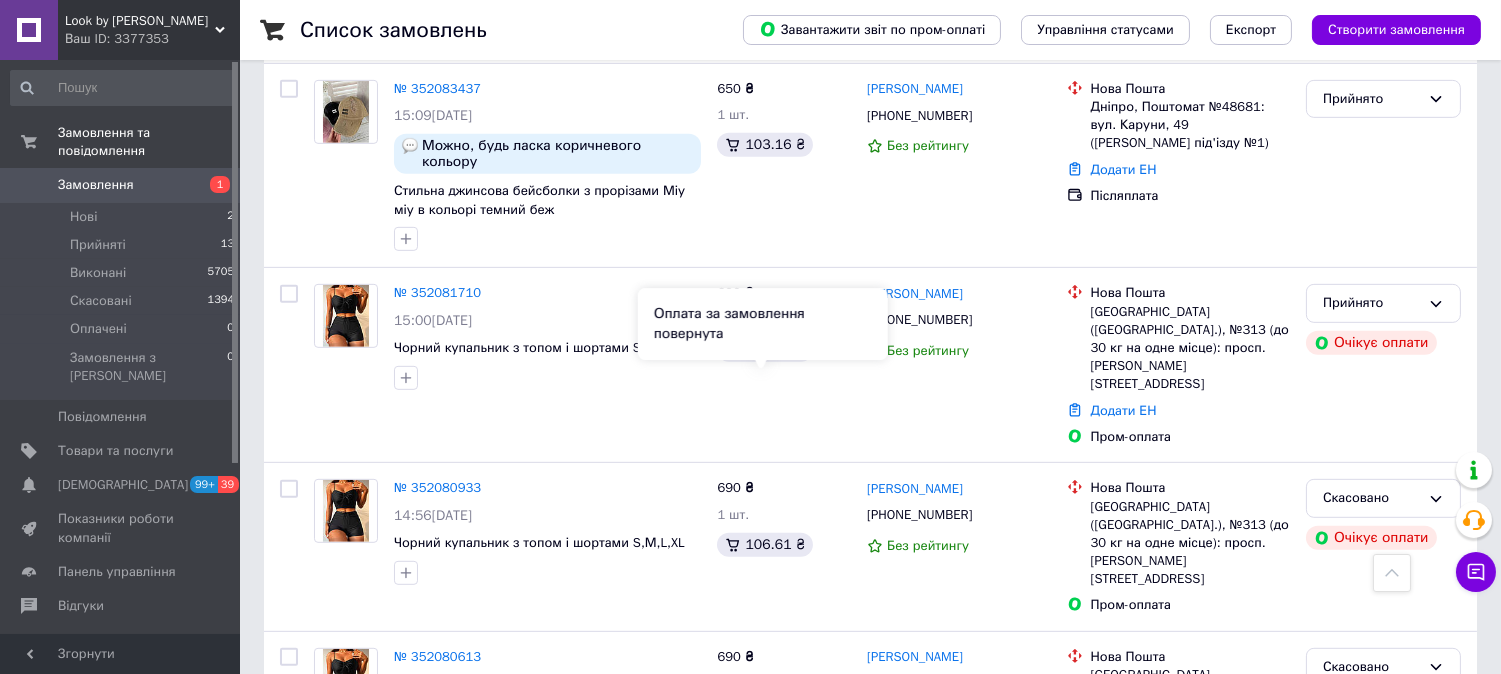 scroll, scrollTop: 1777, scrollLeft: 0, axis: vertical 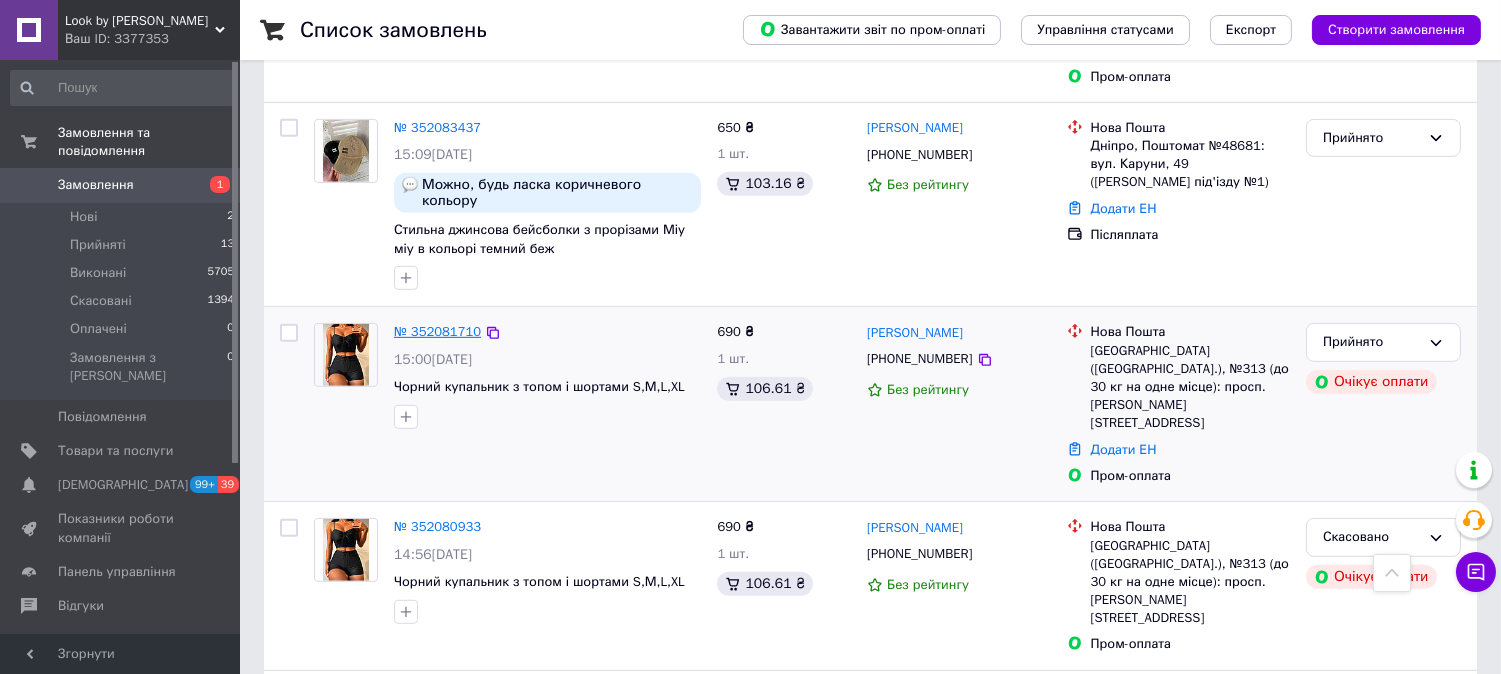 click on "№ 352081710" at bounding box center (437, 331) 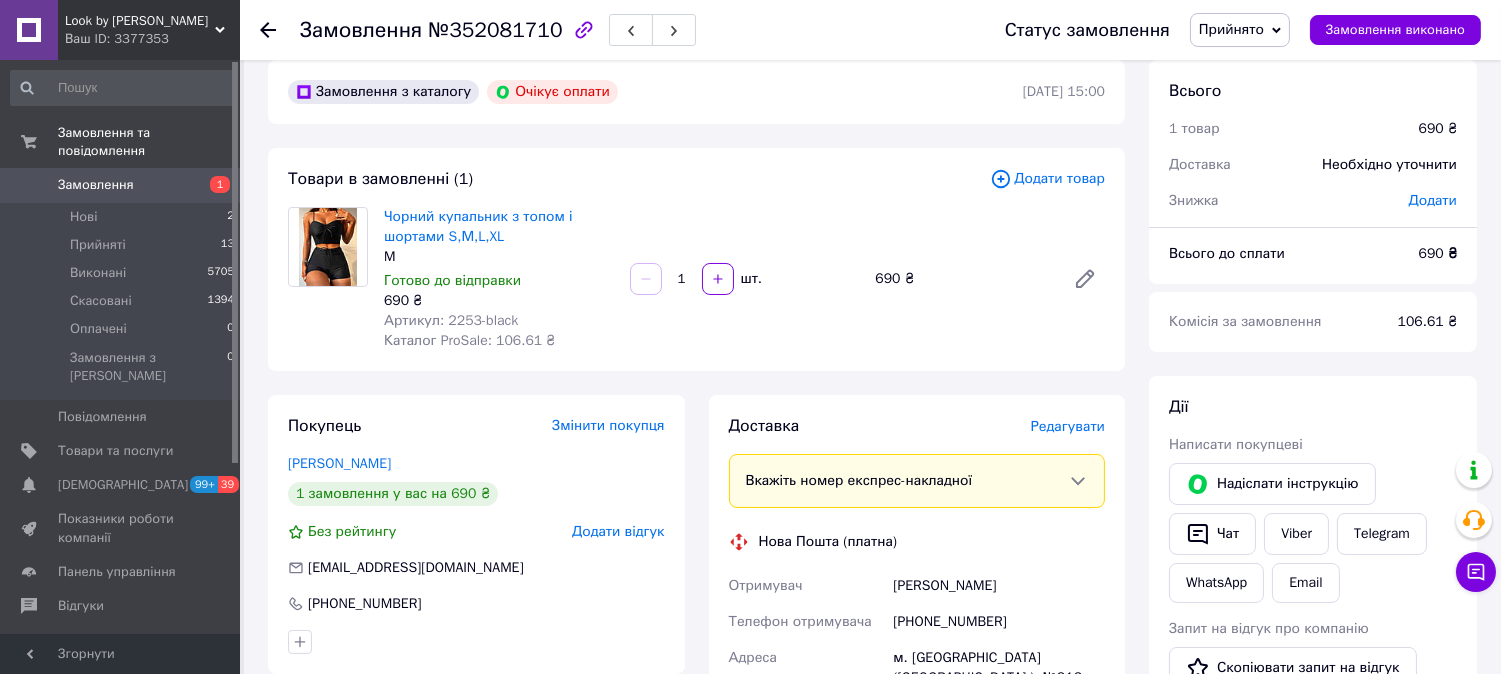 scroll, scrollTop: 0, scrollLeft: 0, axis: both 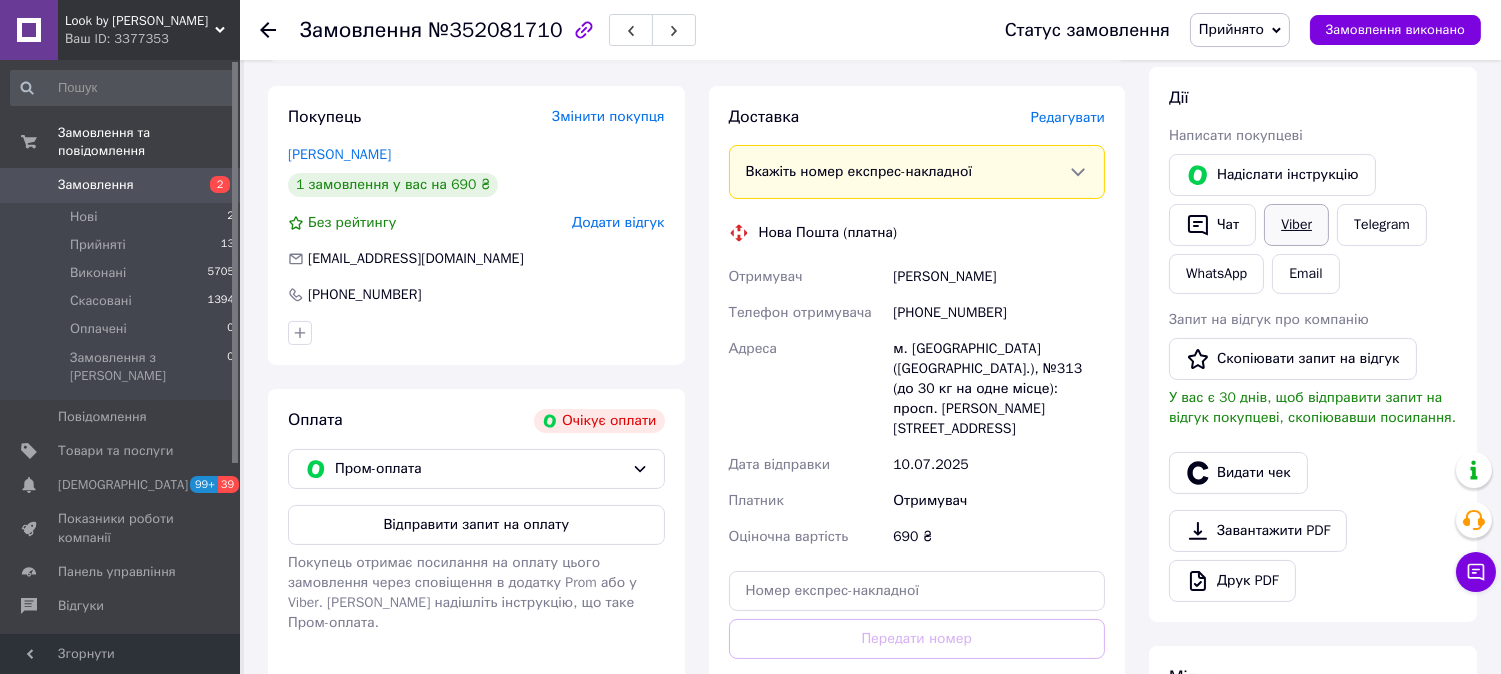 click on "Viber" at bounding box center (1296, 225) 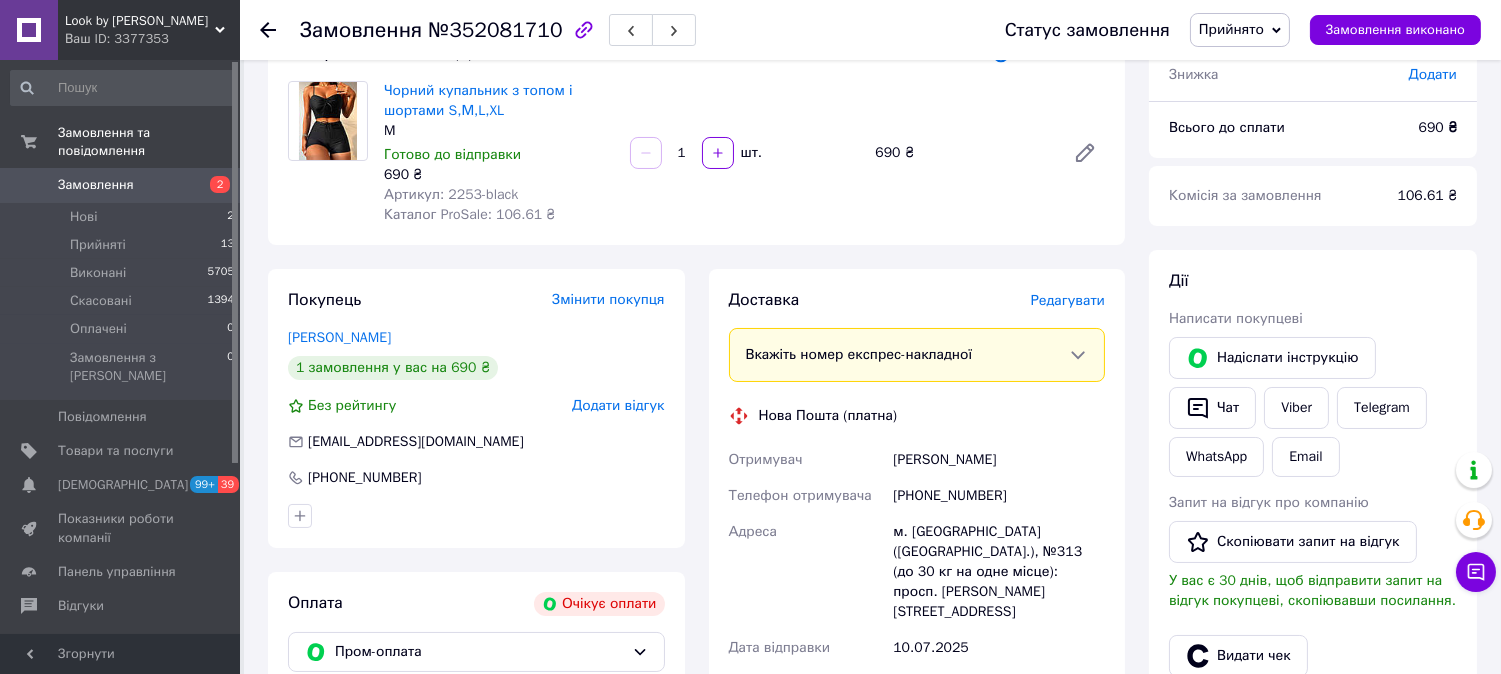 scroll, scrollTop: 0, scrollLeft: 0, axis: both 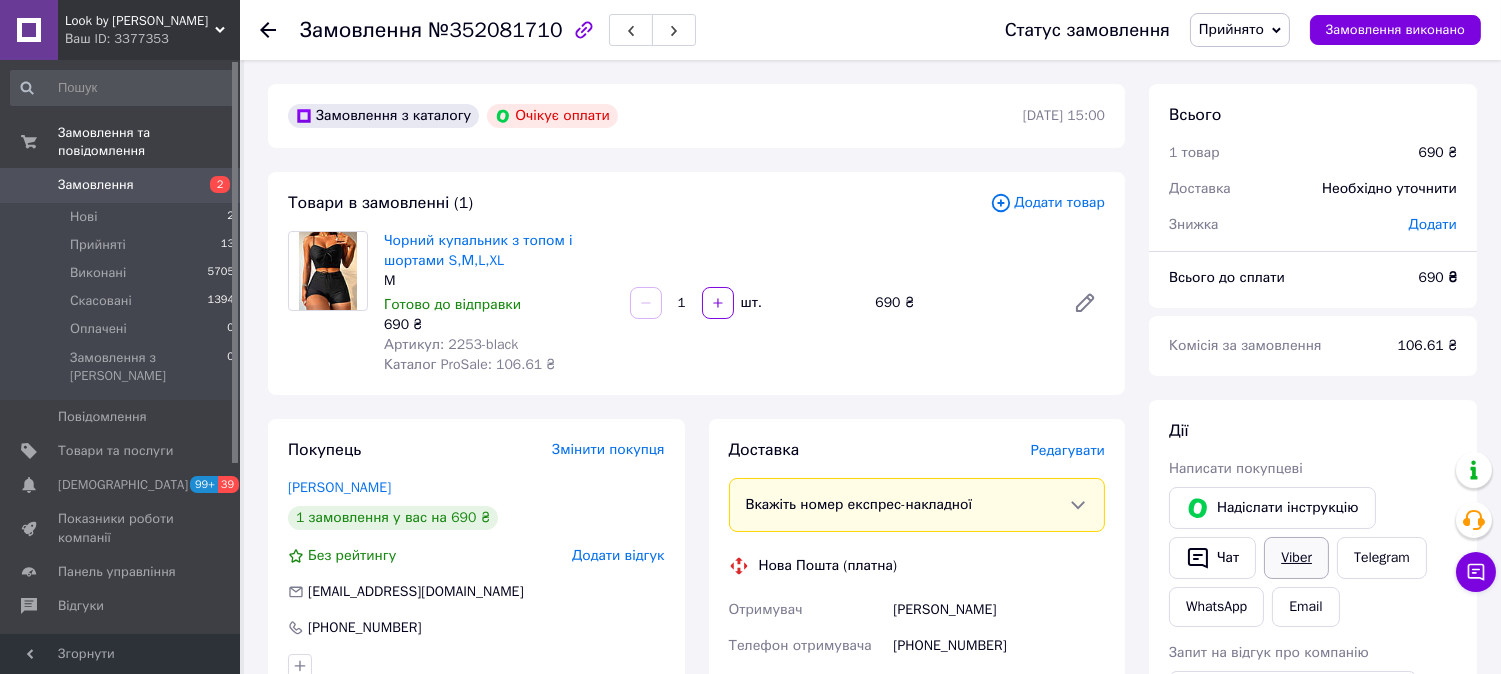 click on "Viber" at bounding box center [1296, 558] 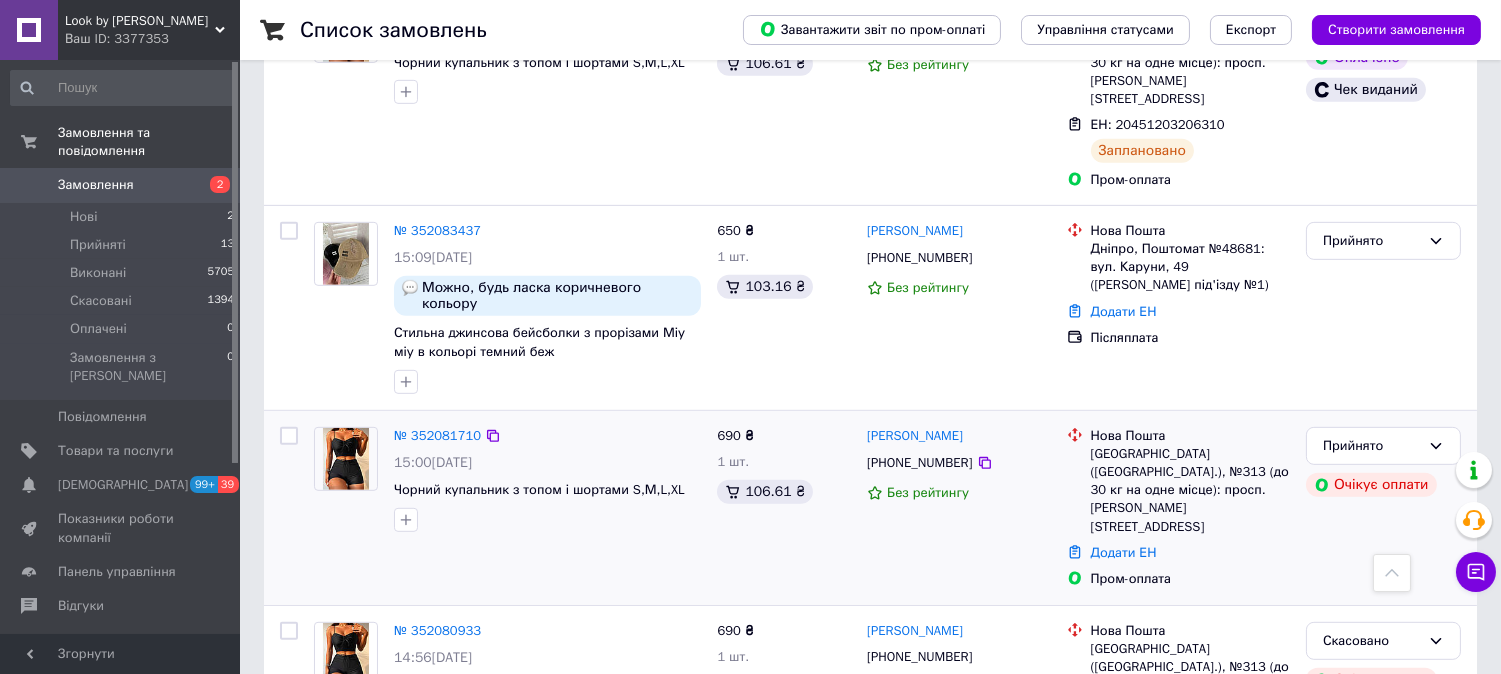 scroll, scrollTop: 1818, scrollLeft: 0, axis: vertical 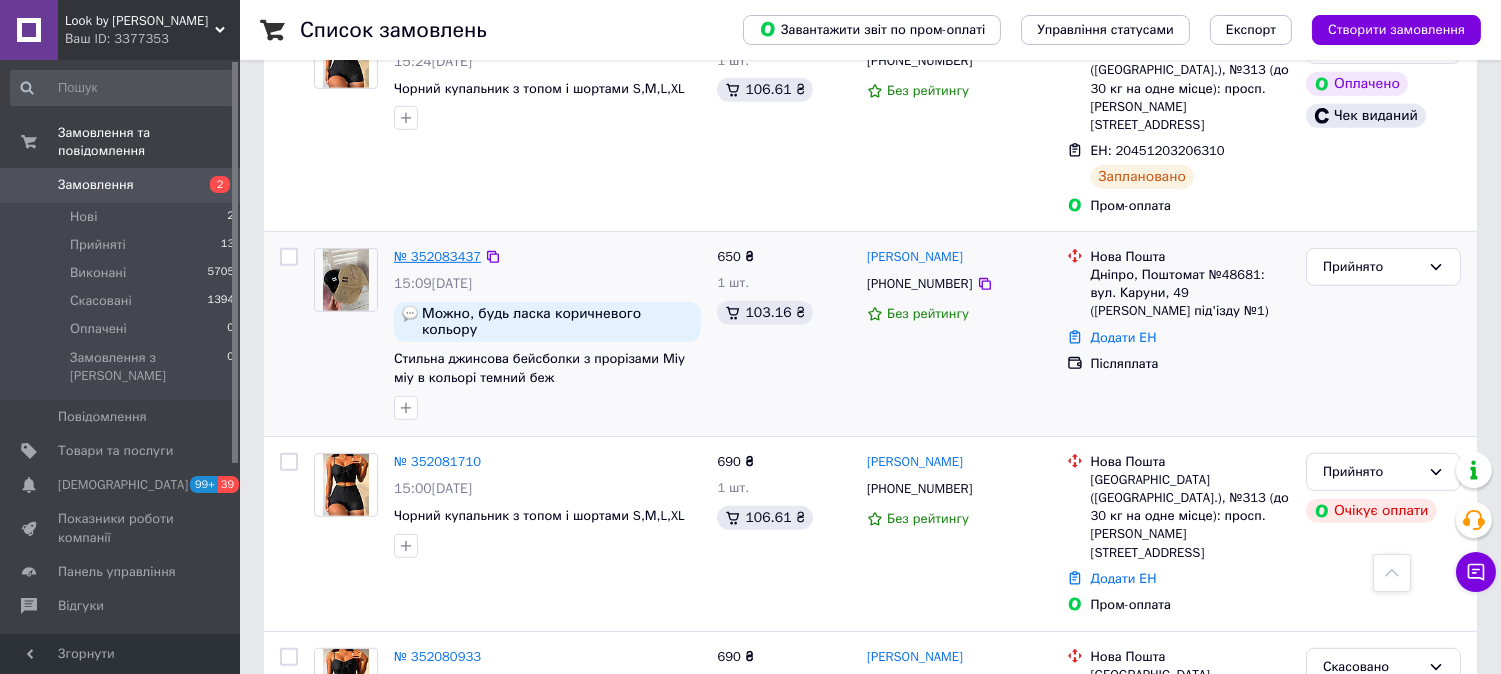 click on "№ 352083437" at bounding box center [437, 256] 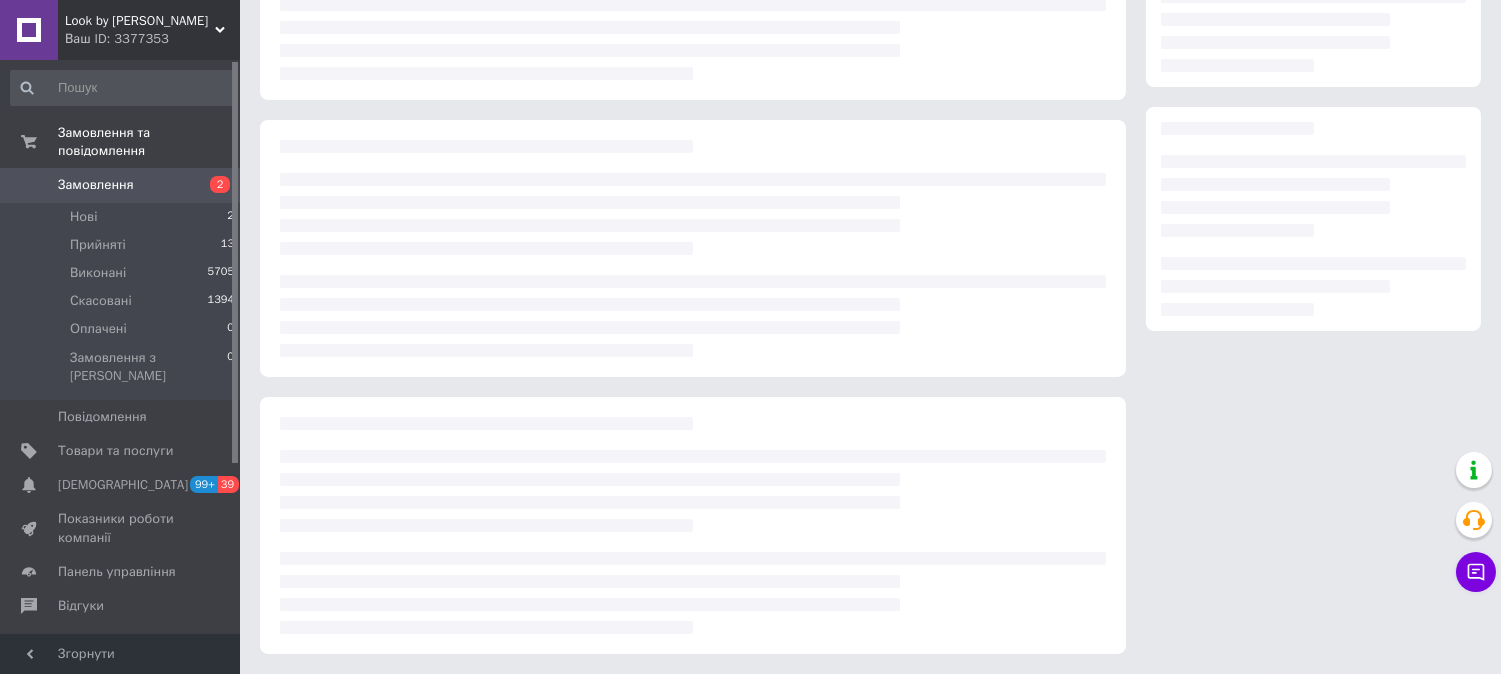scroll, scrollTop: 0, scrollLeft: 0, axis: both 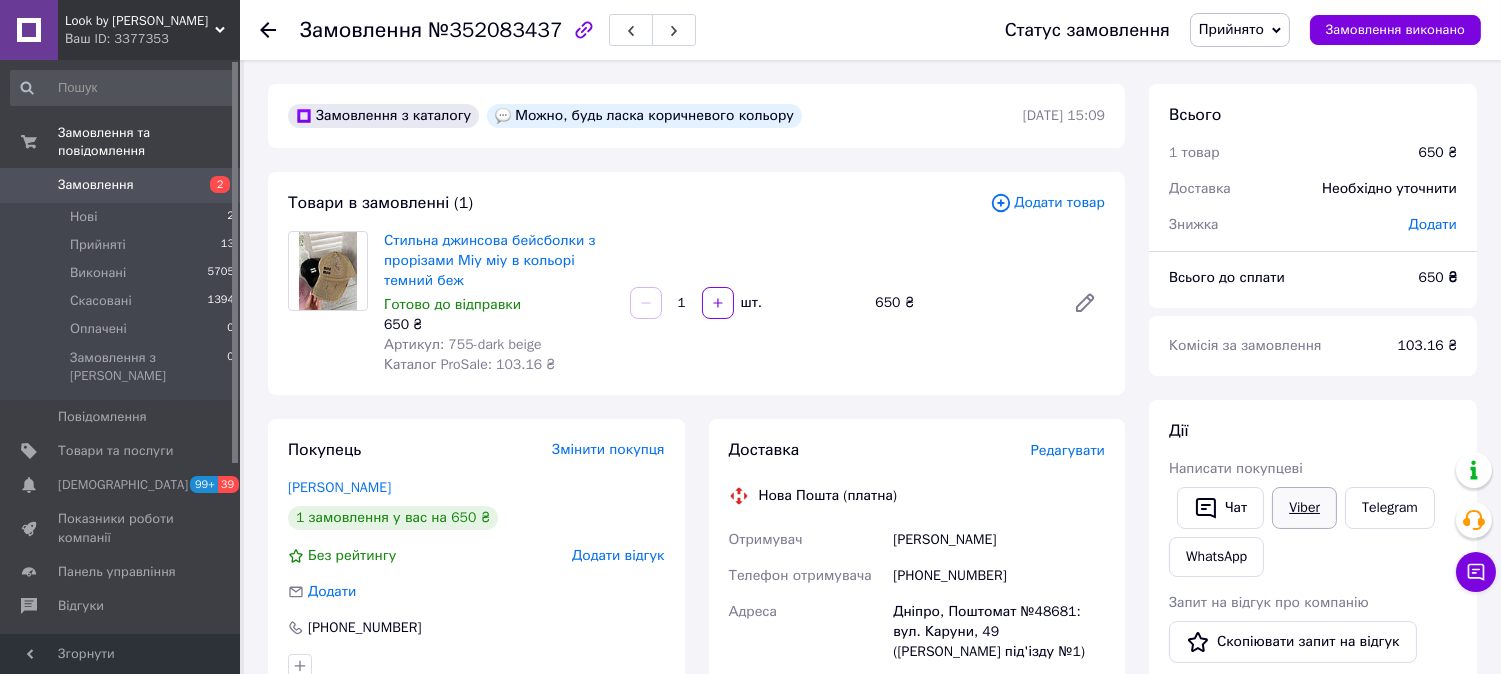 click on "Viber" at bounding box center [1304, 508] 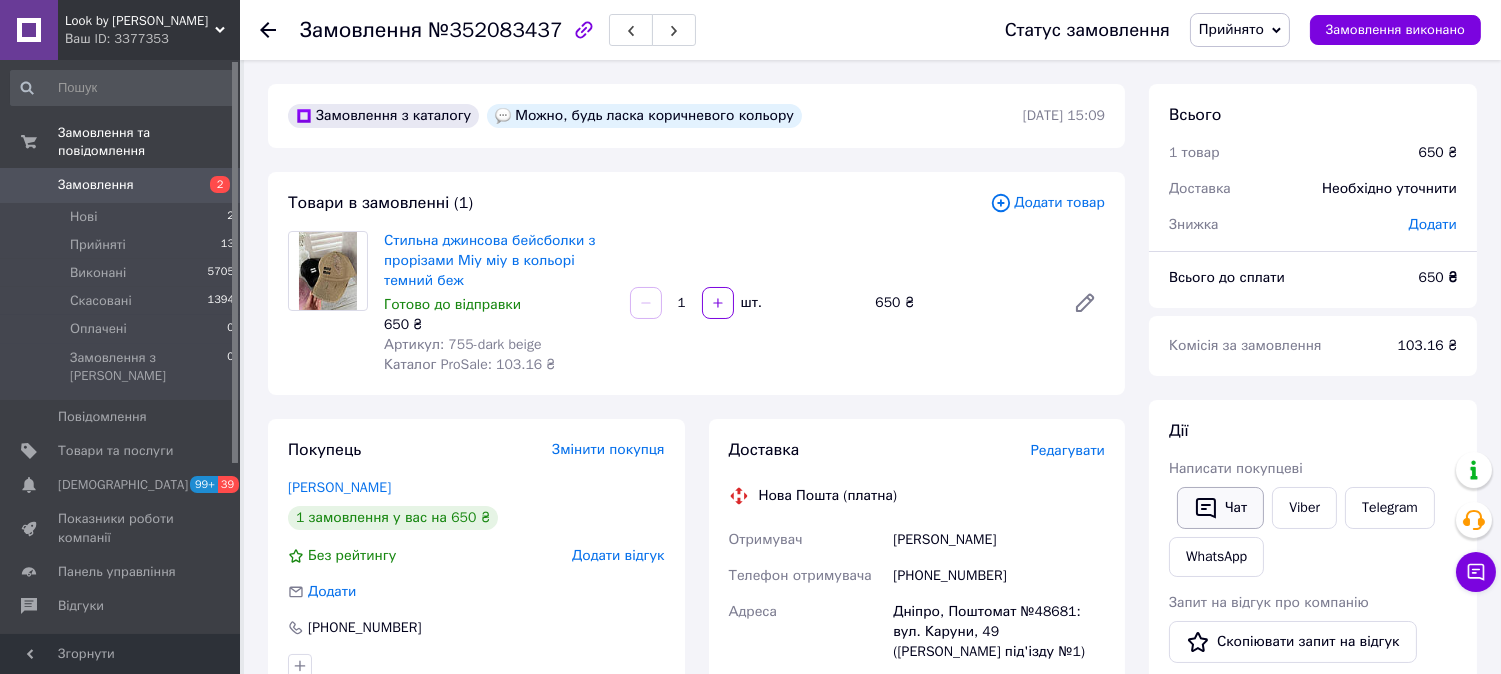 click on "Чат" at bounding box center [1220, 508] 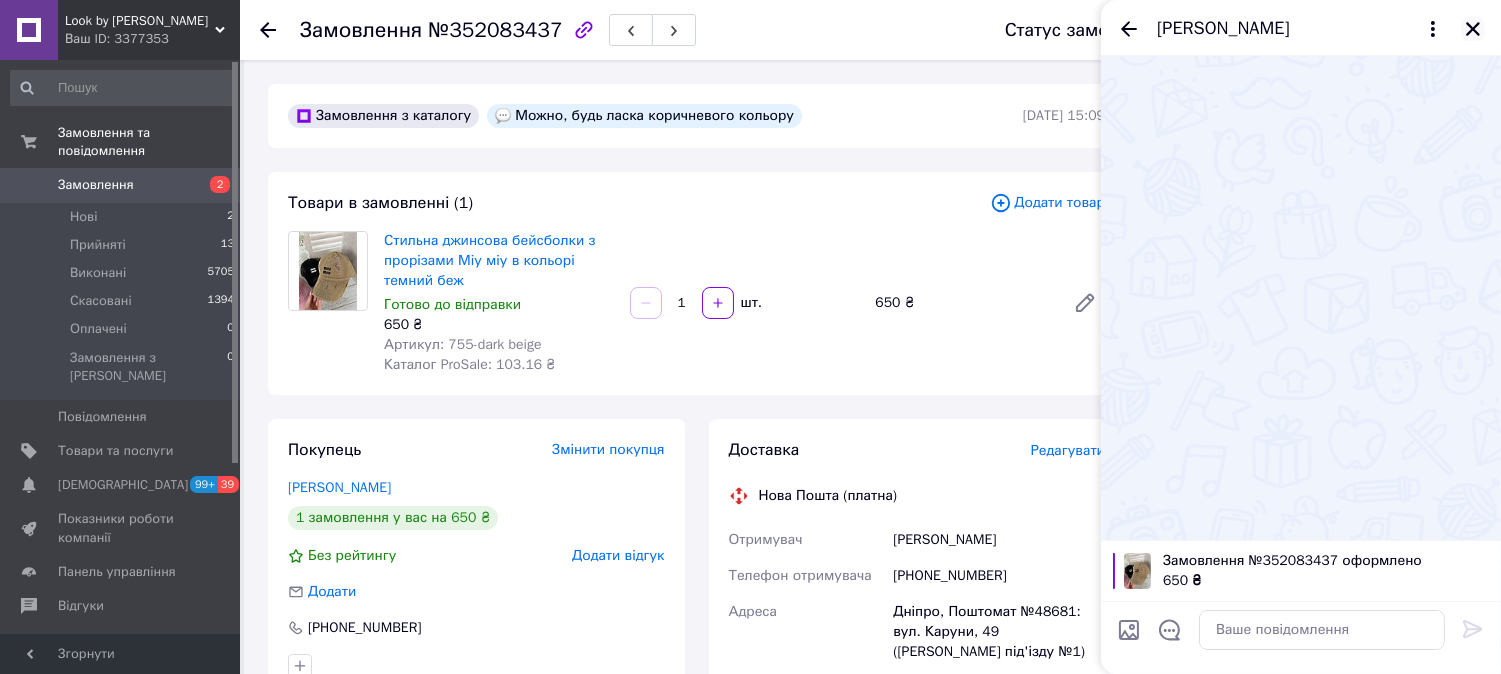 click 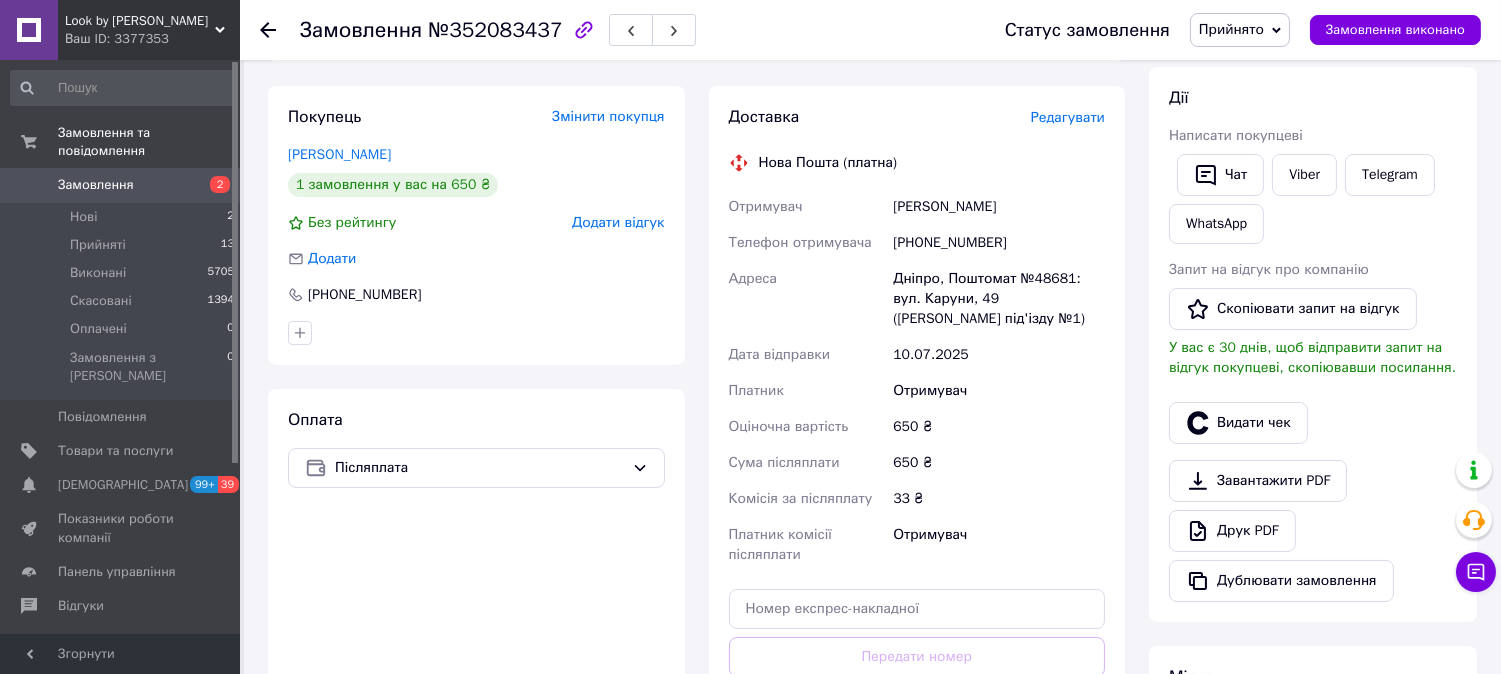 scroll, scrollTop: 111, scrollLeft: 0, axis: vertical 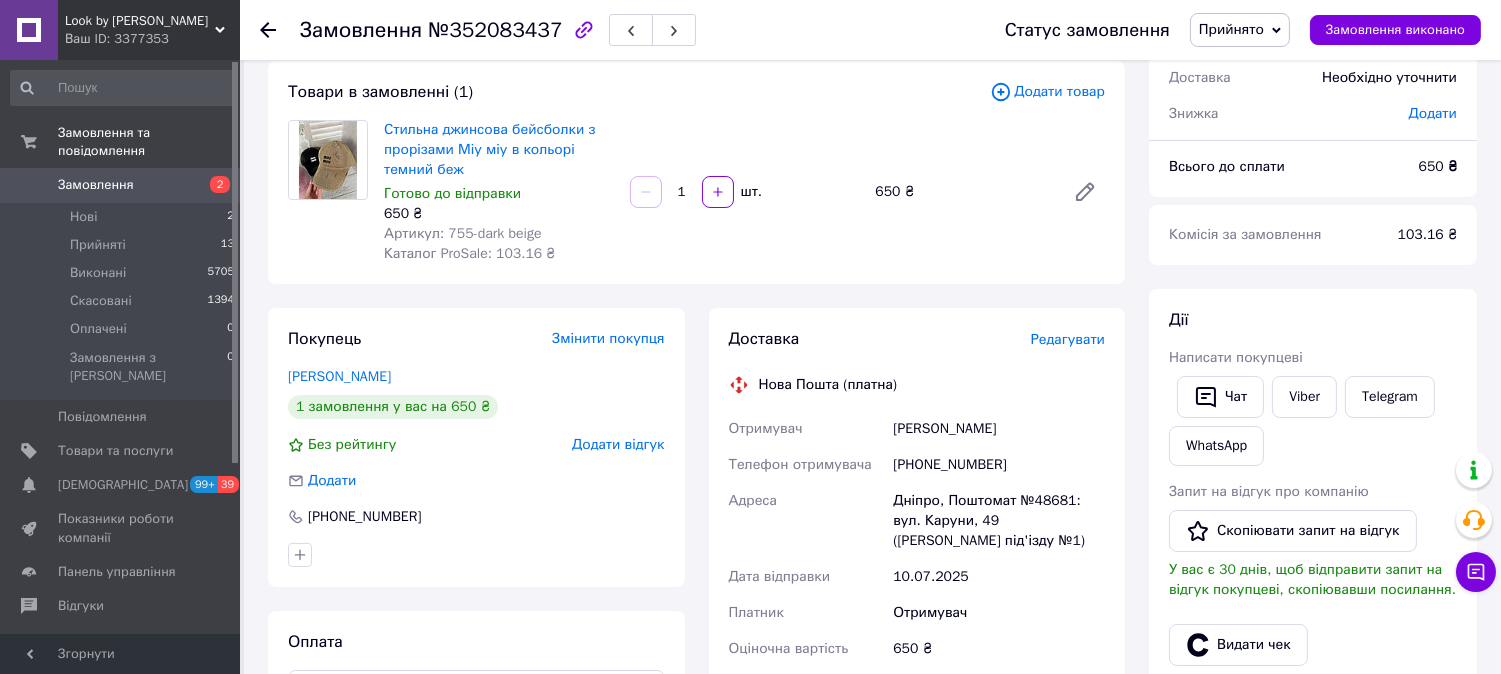 copy on "Отримувач [PERSON_NAME]" 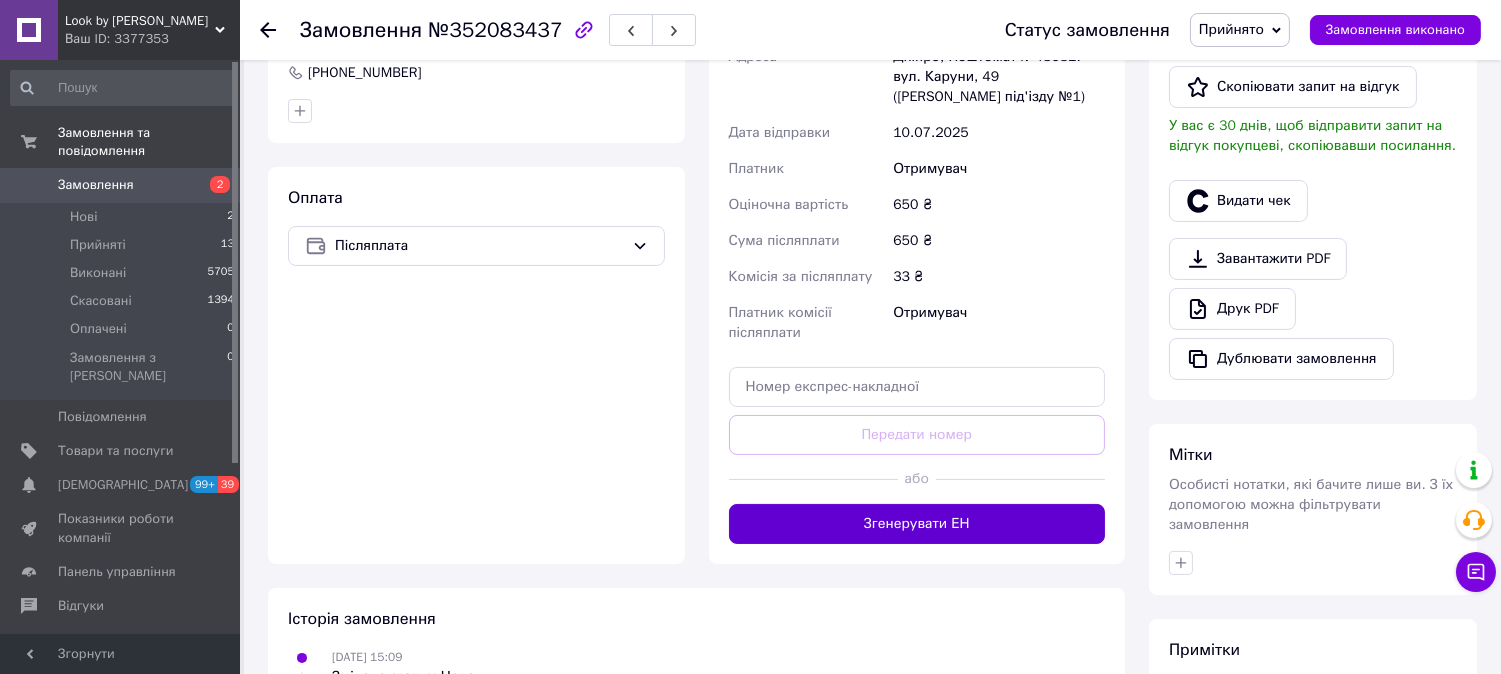 click on "Згенерувати ЕН" at bounding box center (917, 524) 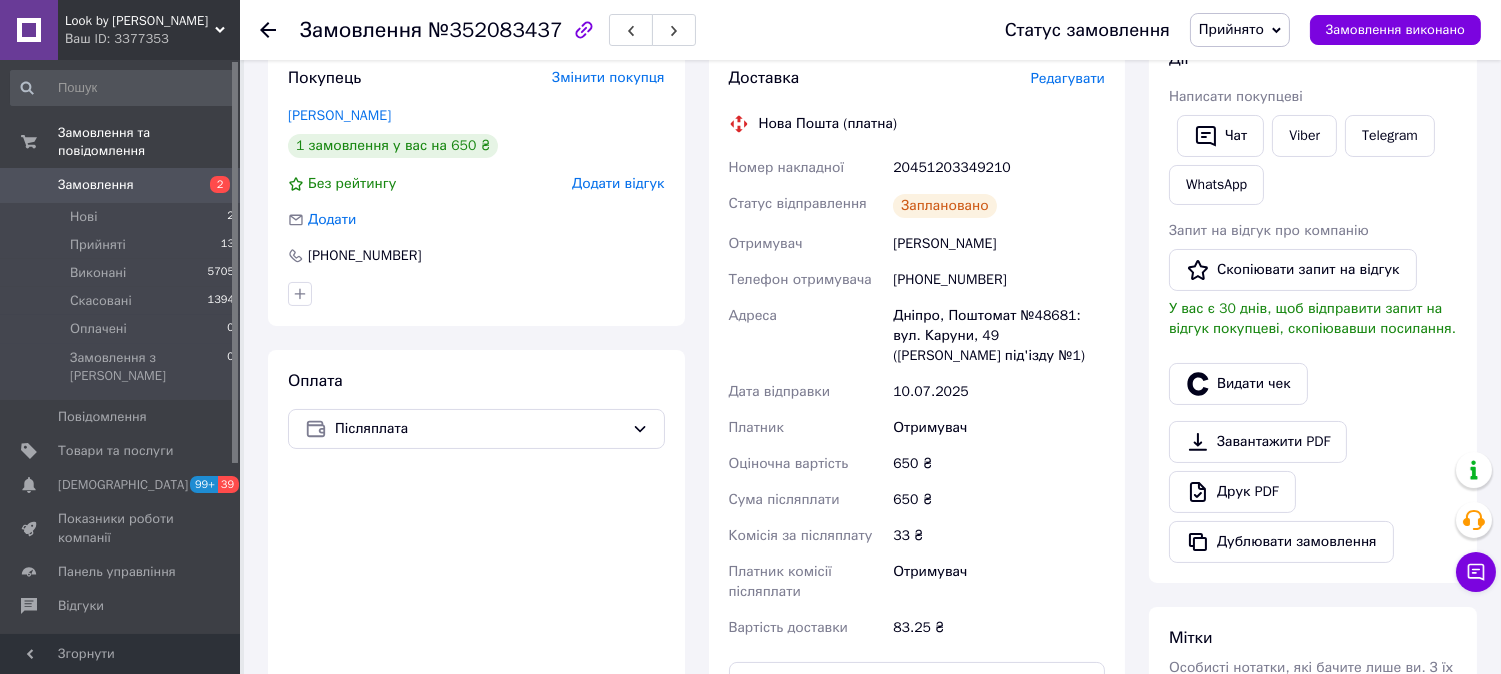 scroll, scrollTop: 333, scrollLeft: 0, axis: vertical 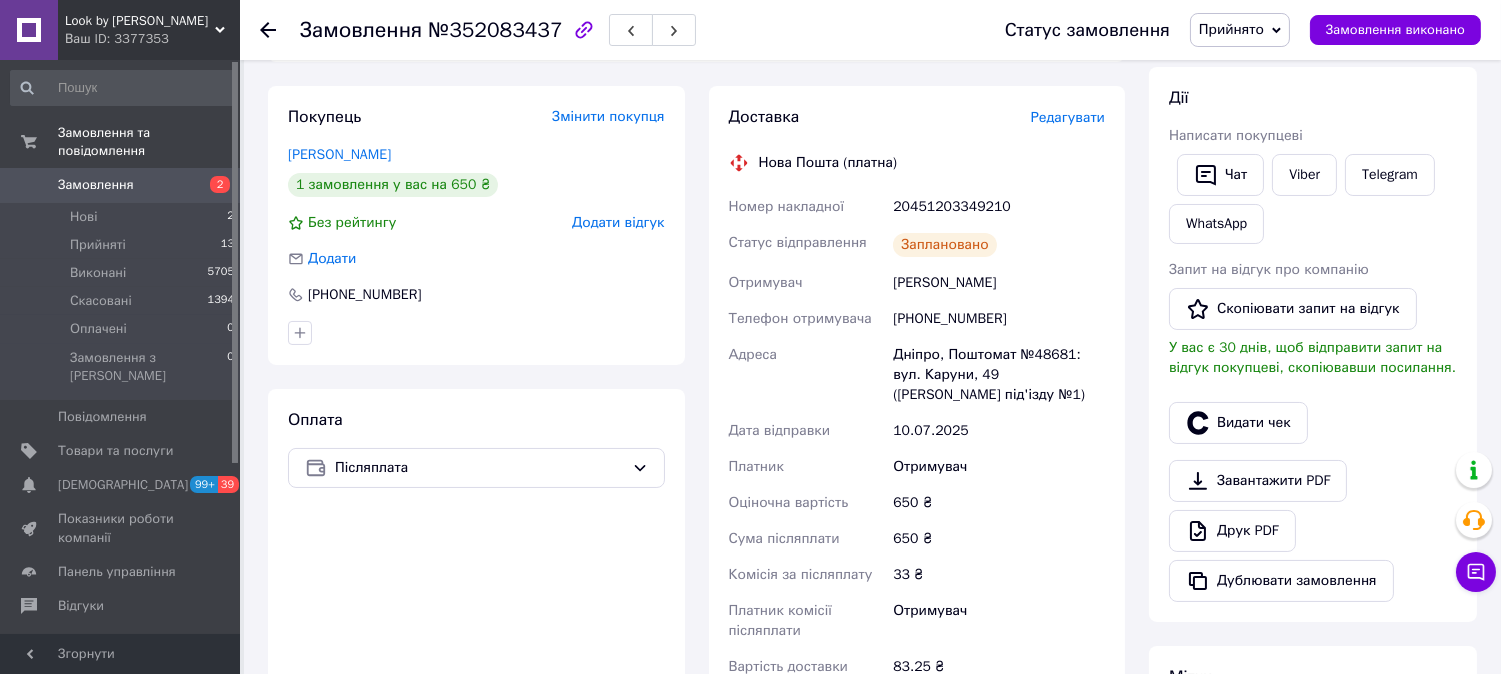 click on "20451203349210" at bounding box center [999, 207] 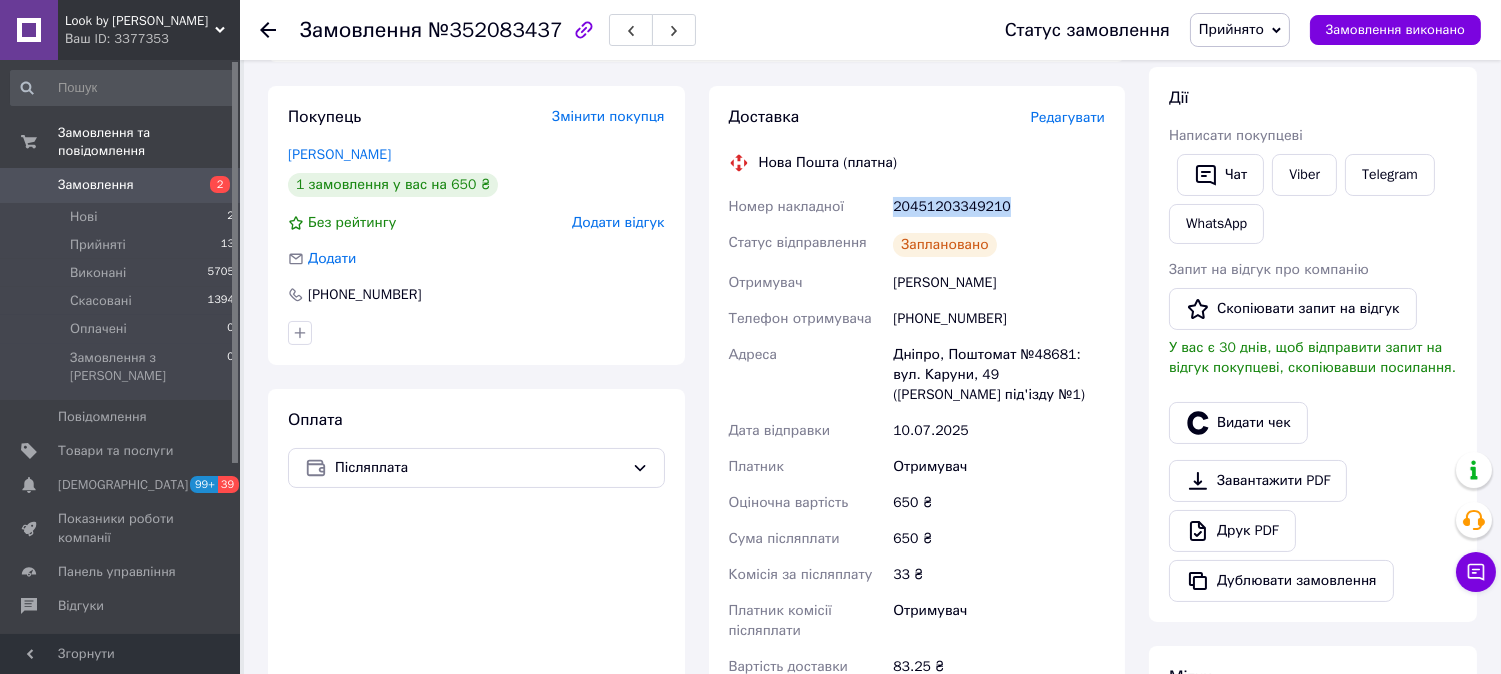 click on "20451203349210" at bounding box center [999, 207] 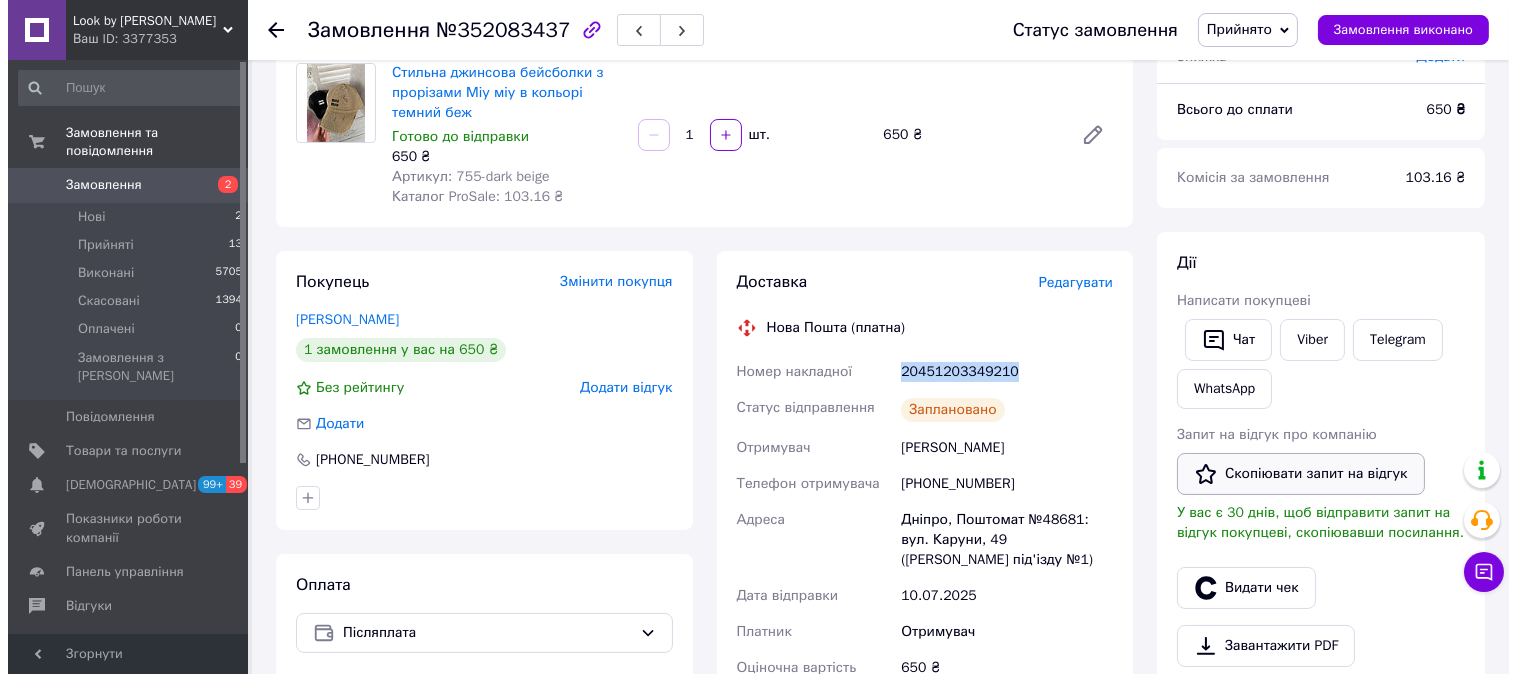 scroll, scrollTop: 222, scrollLeft: 0, axis: vertical 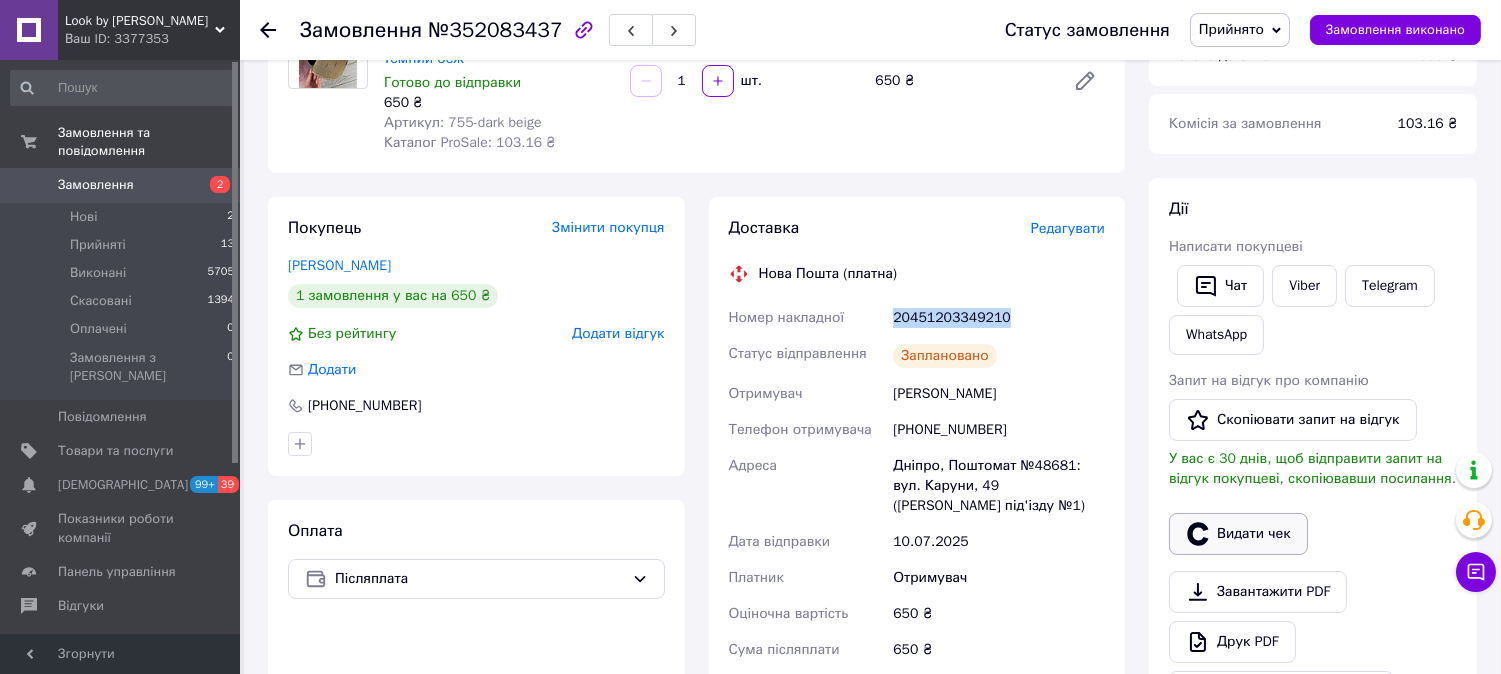 click on "Видати чек" at bounding box center (1238, 534) 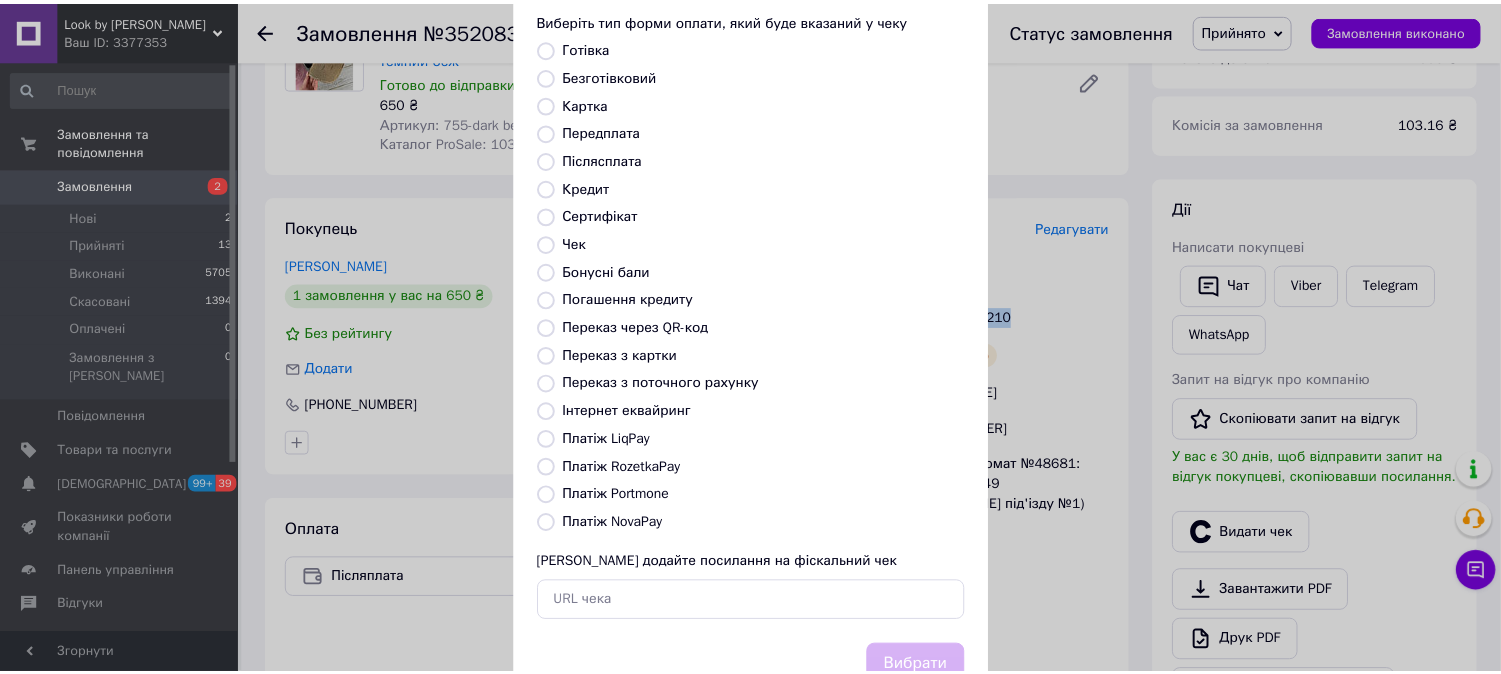 scroll, scrollTop: 185, scrollLeft: 0, axis: vertical 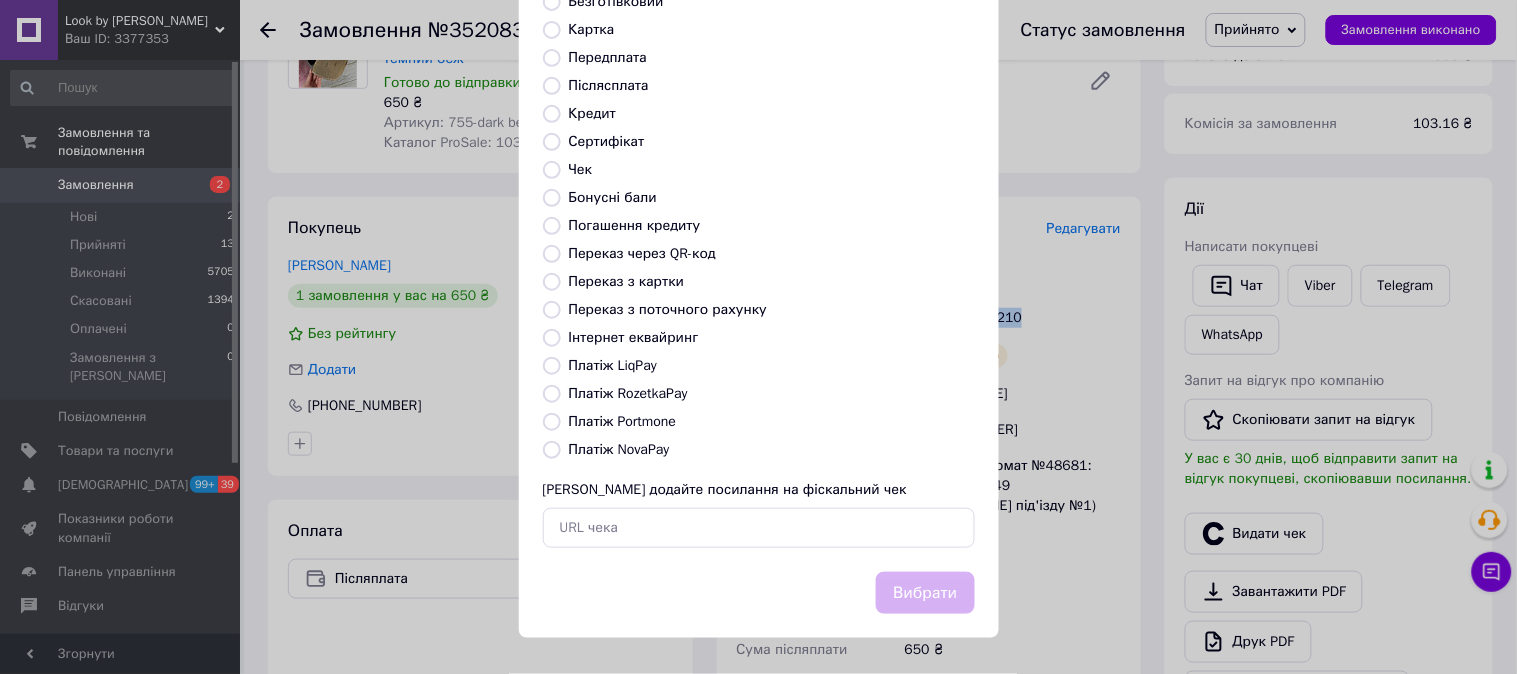 click on "Платіж NovaPay" at bounding box center [552, 450] 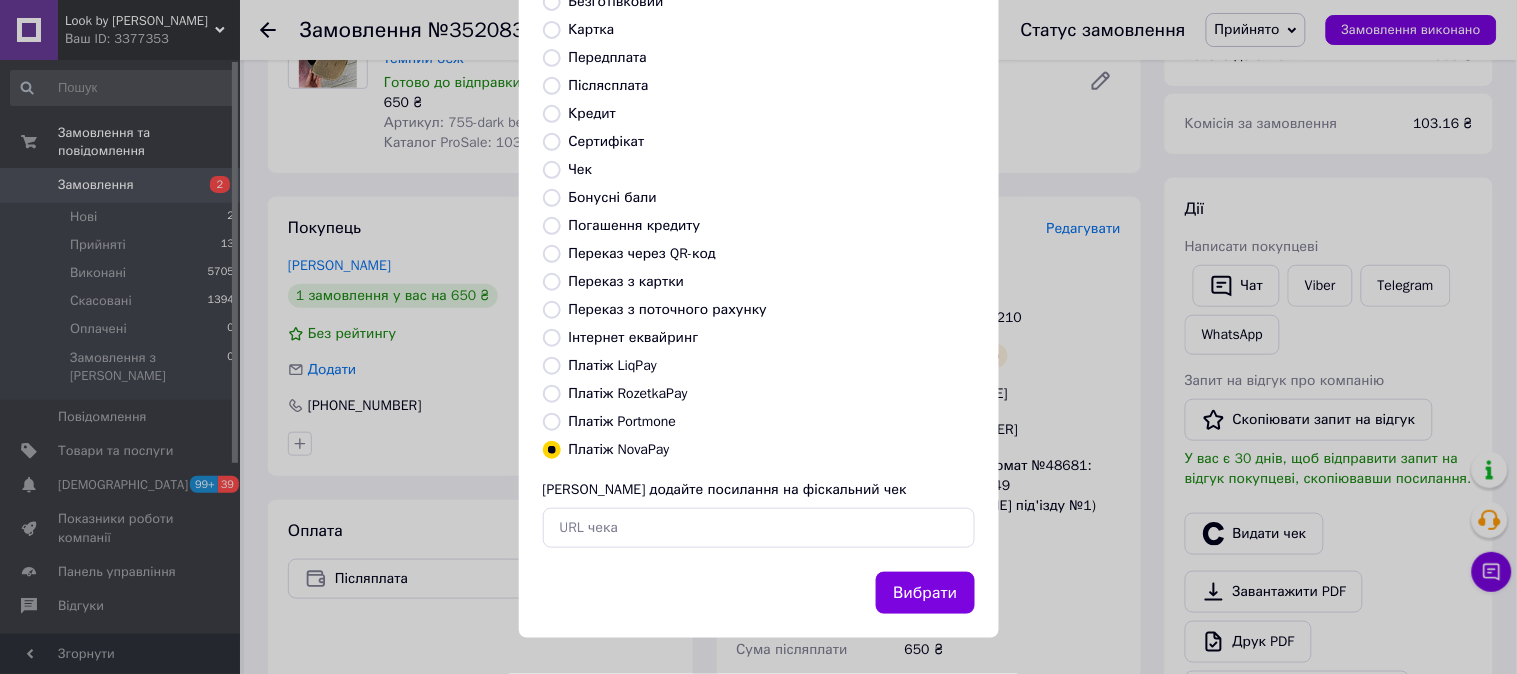 click on "Вибрати" at bounding box center (759, 593) 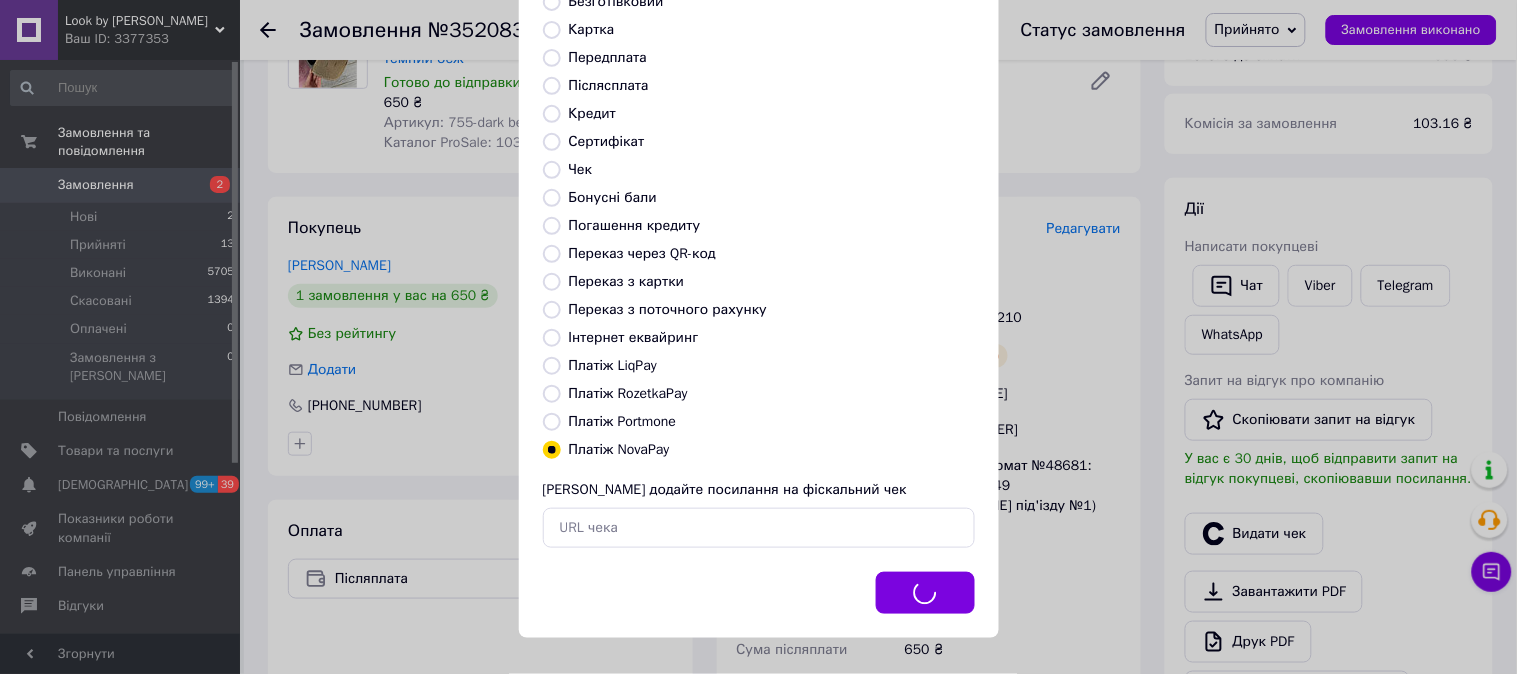 click on "Видати фіскальний чек Виберіть тип форми оплати, який буде вказаний у чеку Готівка Безготівковий Картка Передплата Післясплата Кредит Сертифікат Чек Бонусні бали Погашення кредиту Переказ через QR-код [GEOGRAPHIC_DATA] з картки Переказ з поточного рахунку Інтернет еквайринг Платіж LiqPay Платіж RozetkaPay Платіж Portmone Платіж NovaPay Або додайте посилання на фіскальний чек Вибрати" at bounding box center (758, 244) 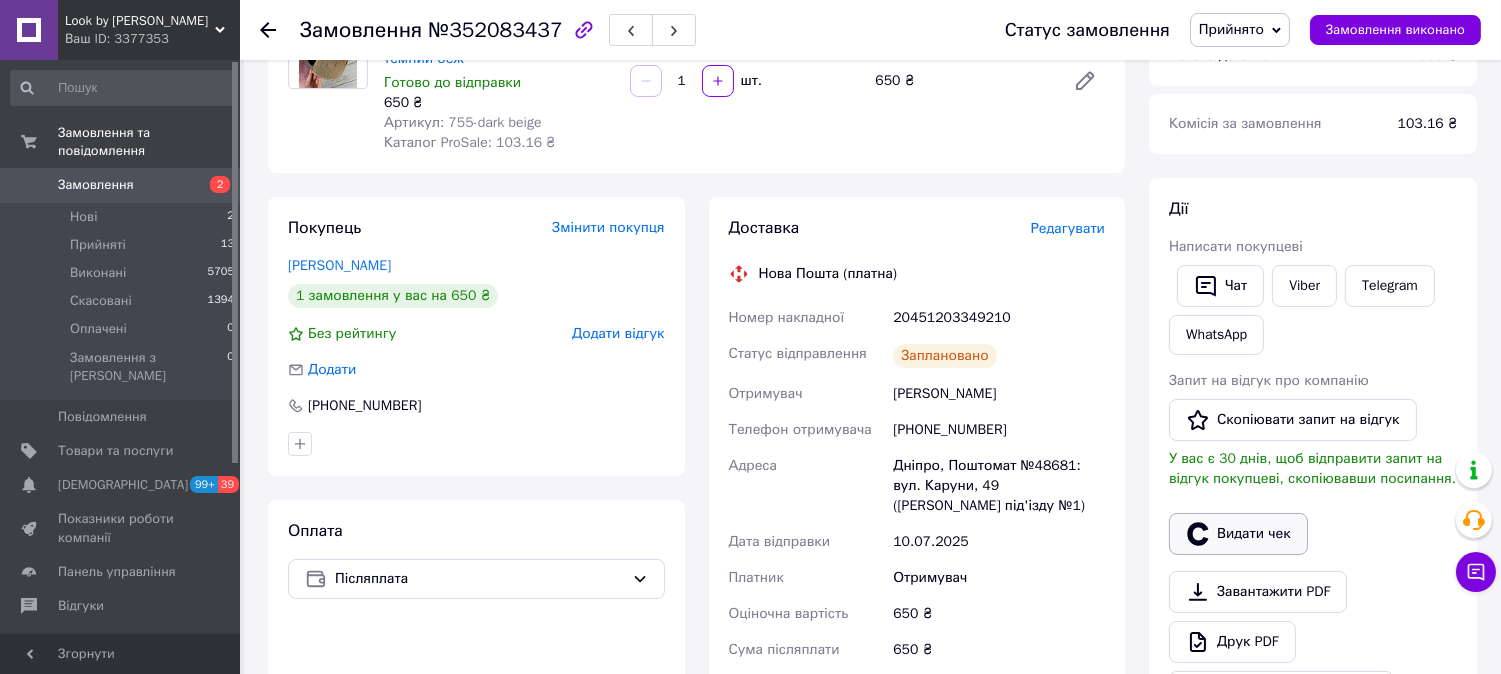 click on "Видати чек" at bounding box center [1238, 534] 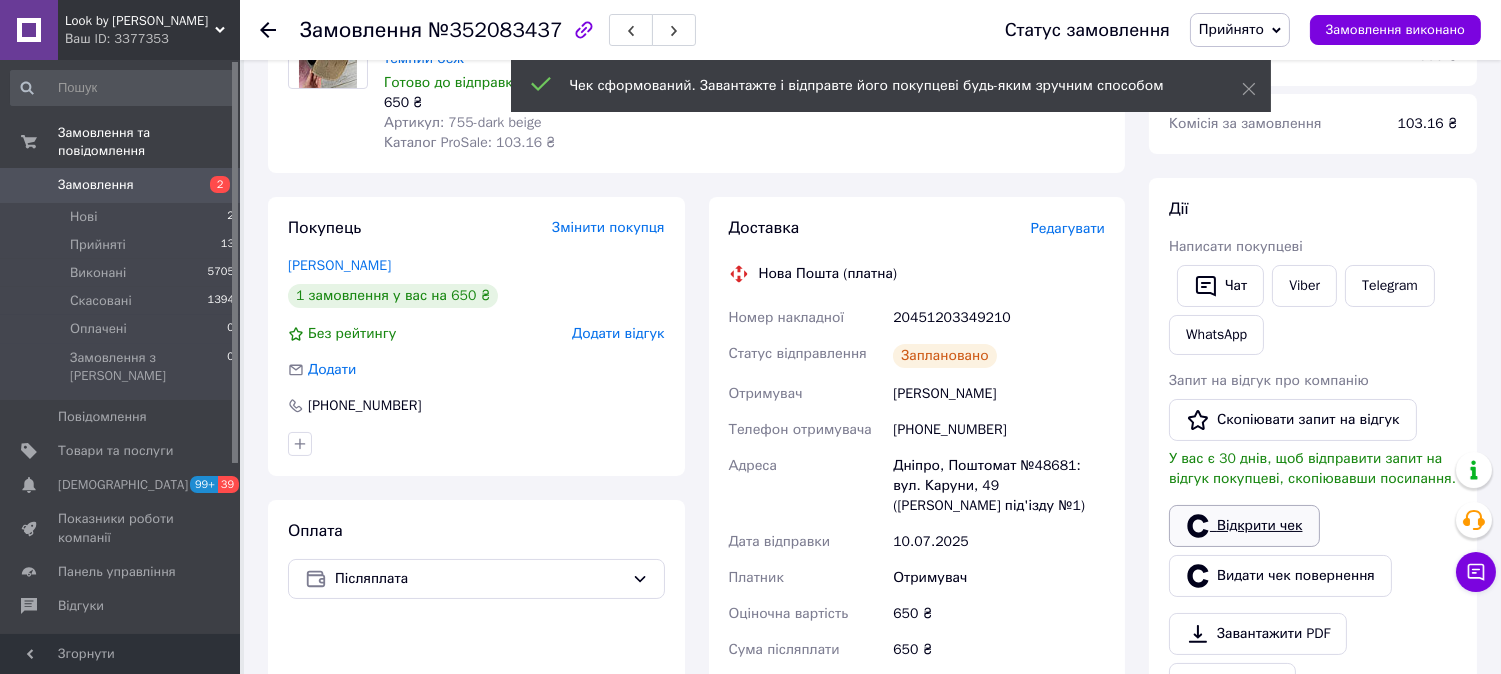 click on "Відкрити чек" at bounding box center [1244, 526] 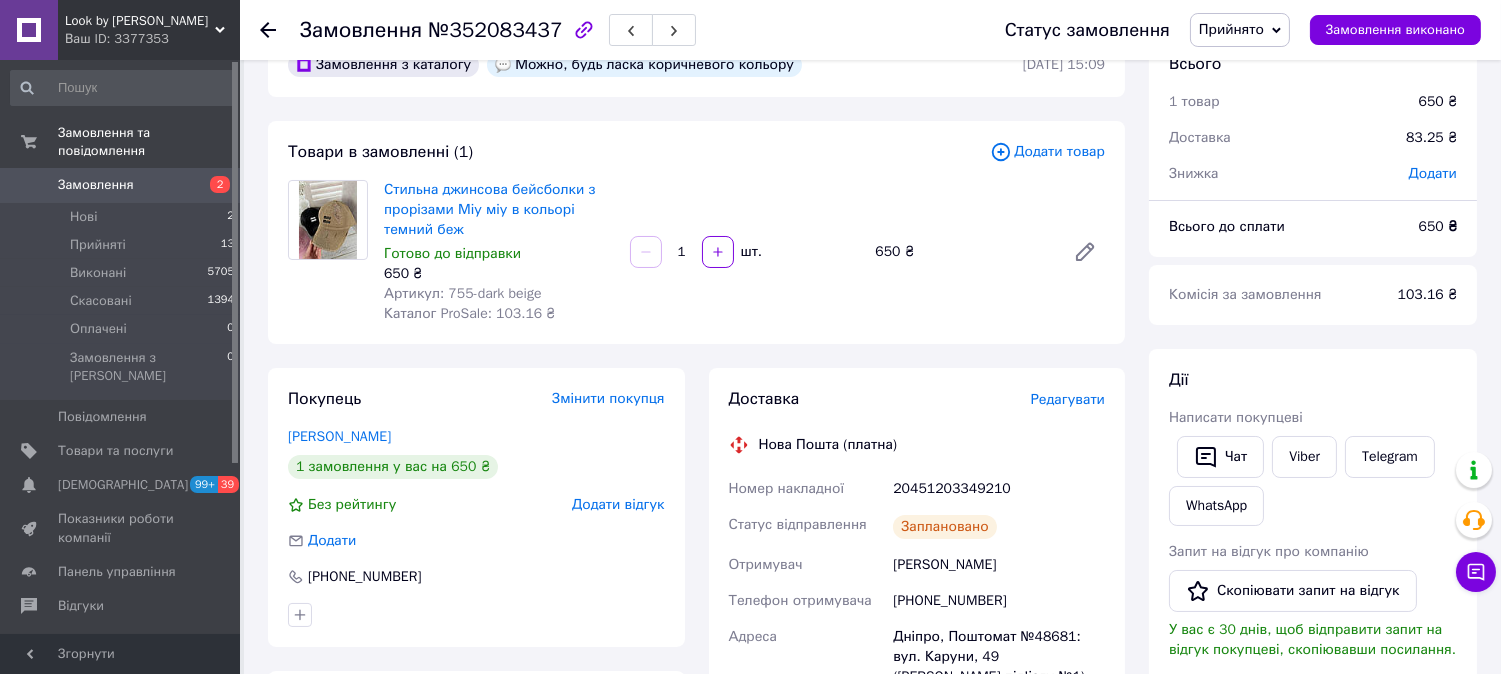 scroll, scrollTop: 0, scrollLeft: 0, axis: both 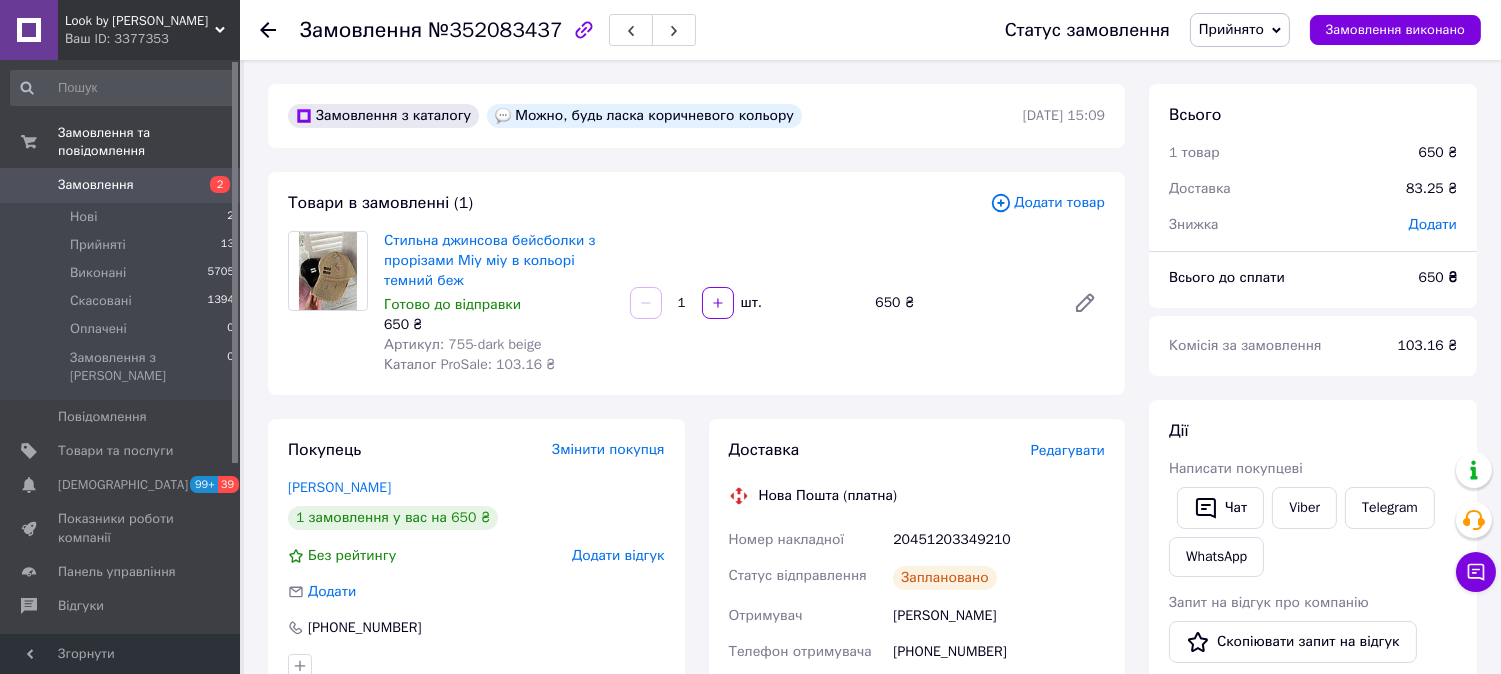 drag, startPoint x: 1373, startPoint y: 25, endPoint x: 1203, endPoint y: 220, distance: 258.69867 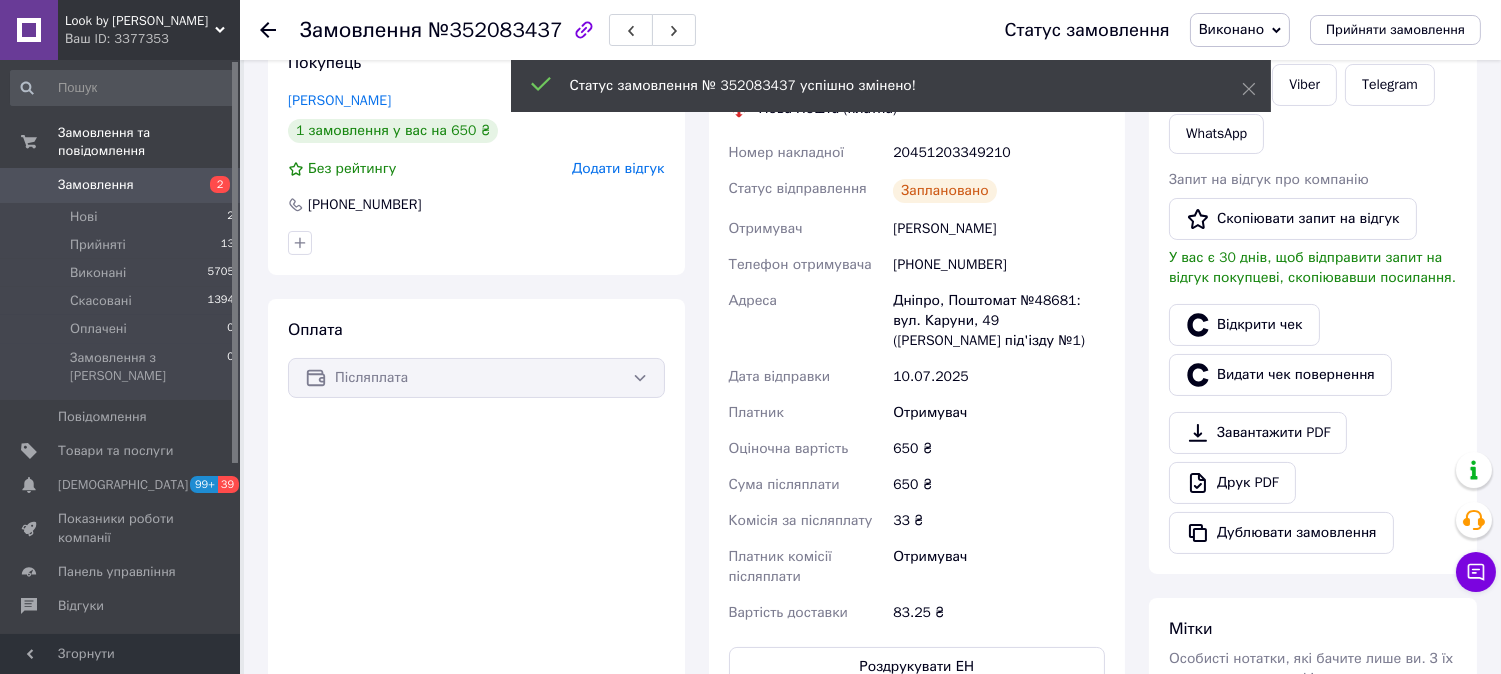 scroll, scrollTop: 555, scrollLeft: 0, axis: vertical 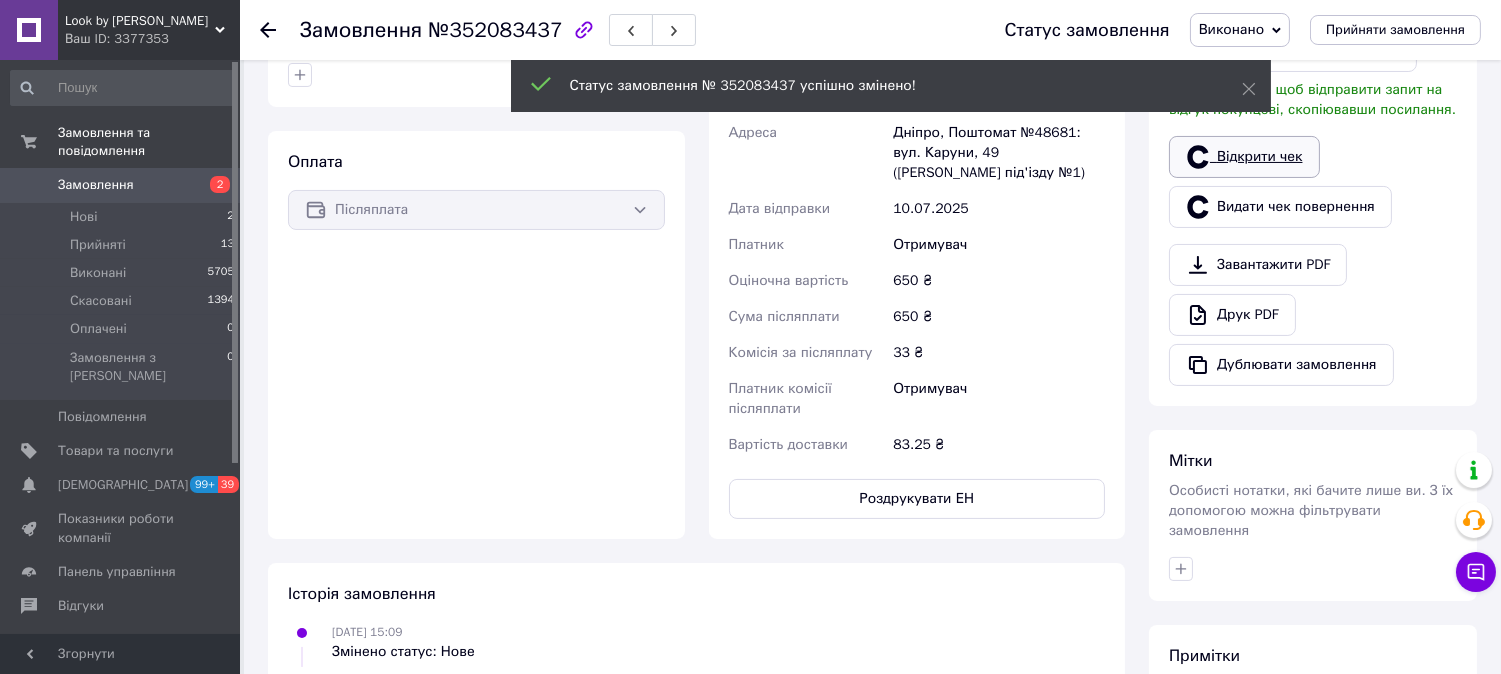 click on "Відкрити чек" at bounding box center (1244, 157) 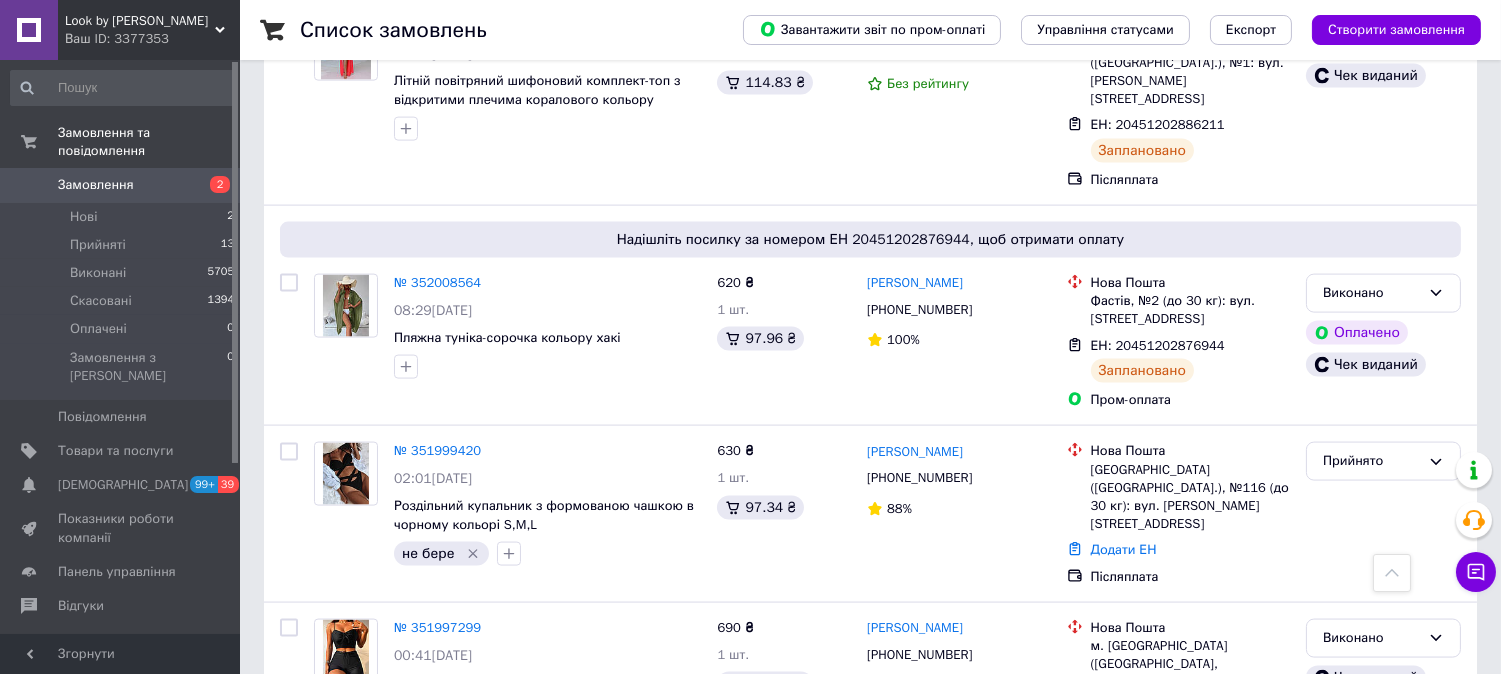 scroll, scrollTop: 5222, scrollLeft: 0, axis: vertical 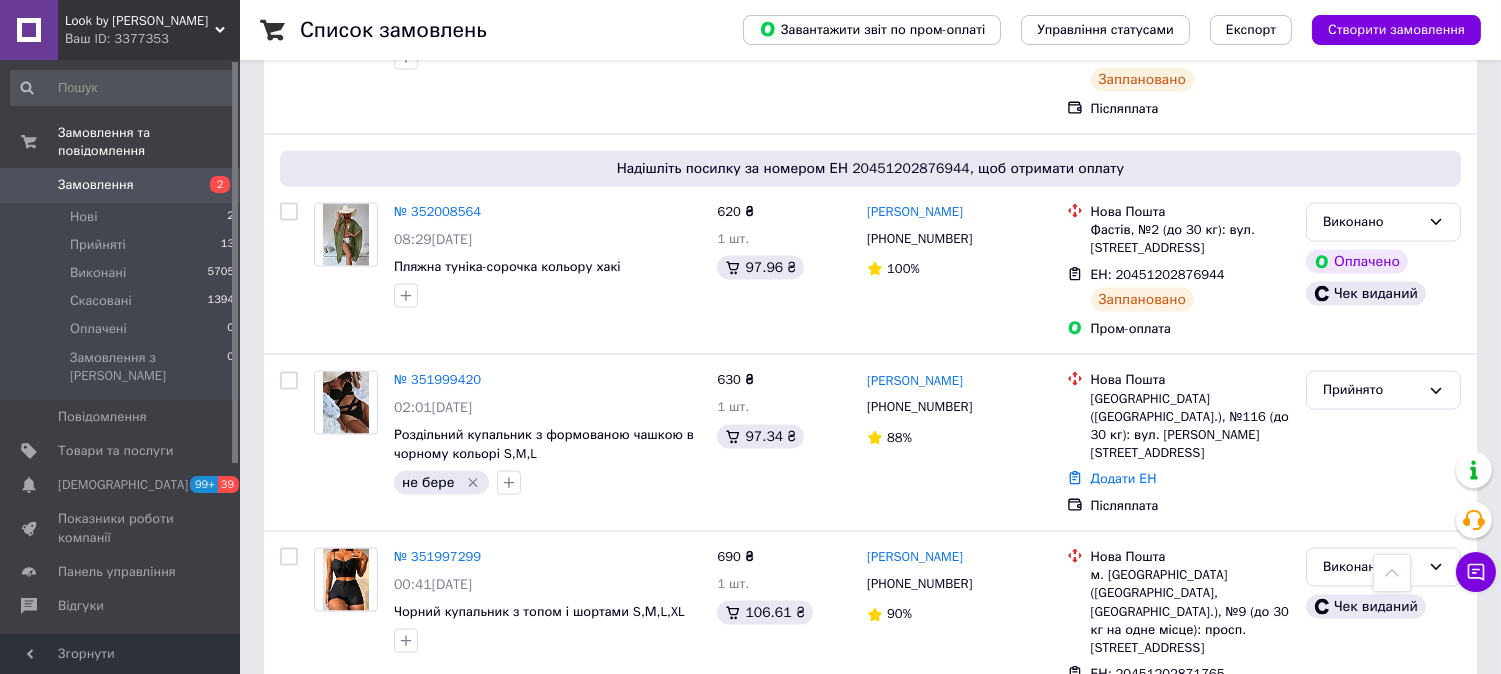 click on "№ 351994865" at bounding box center (437, 779) 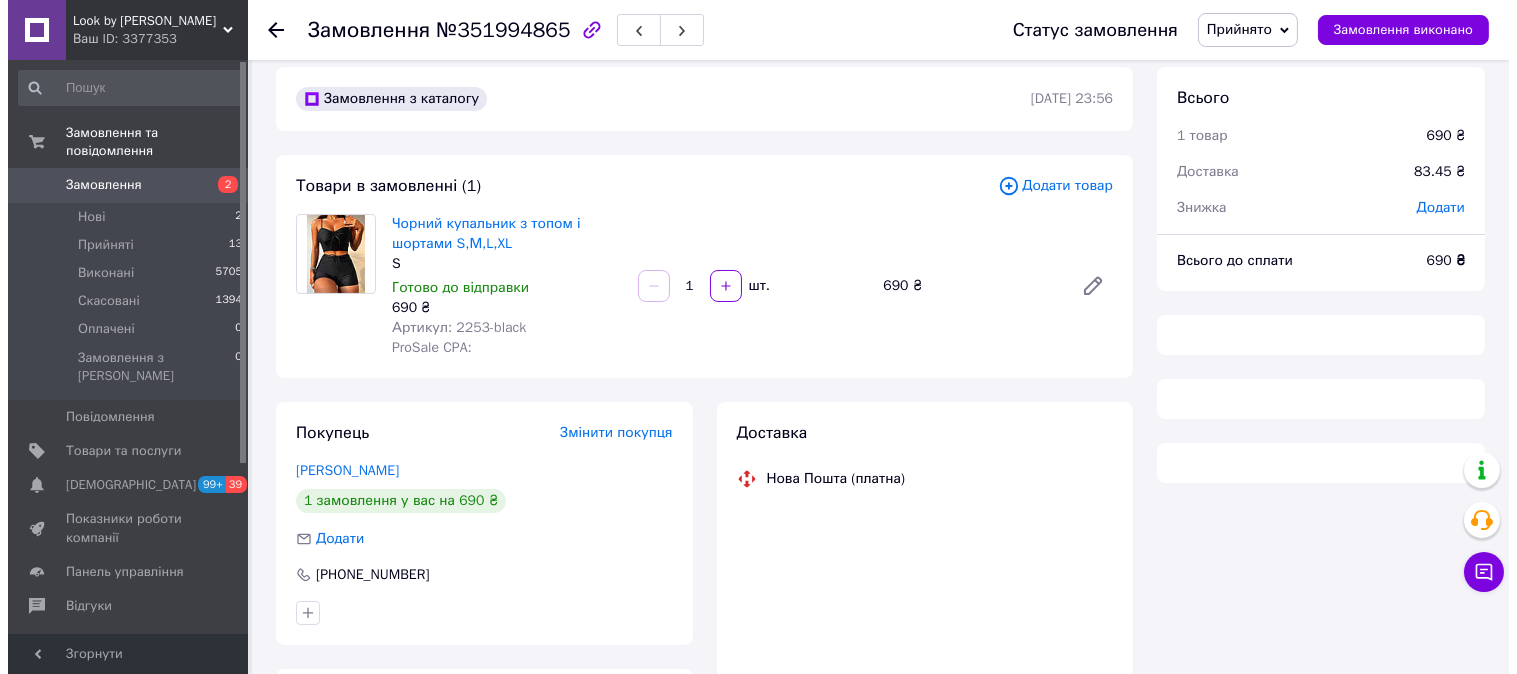 scroll, scrollTop: 218, scrollLeft: 0, axis: vertical 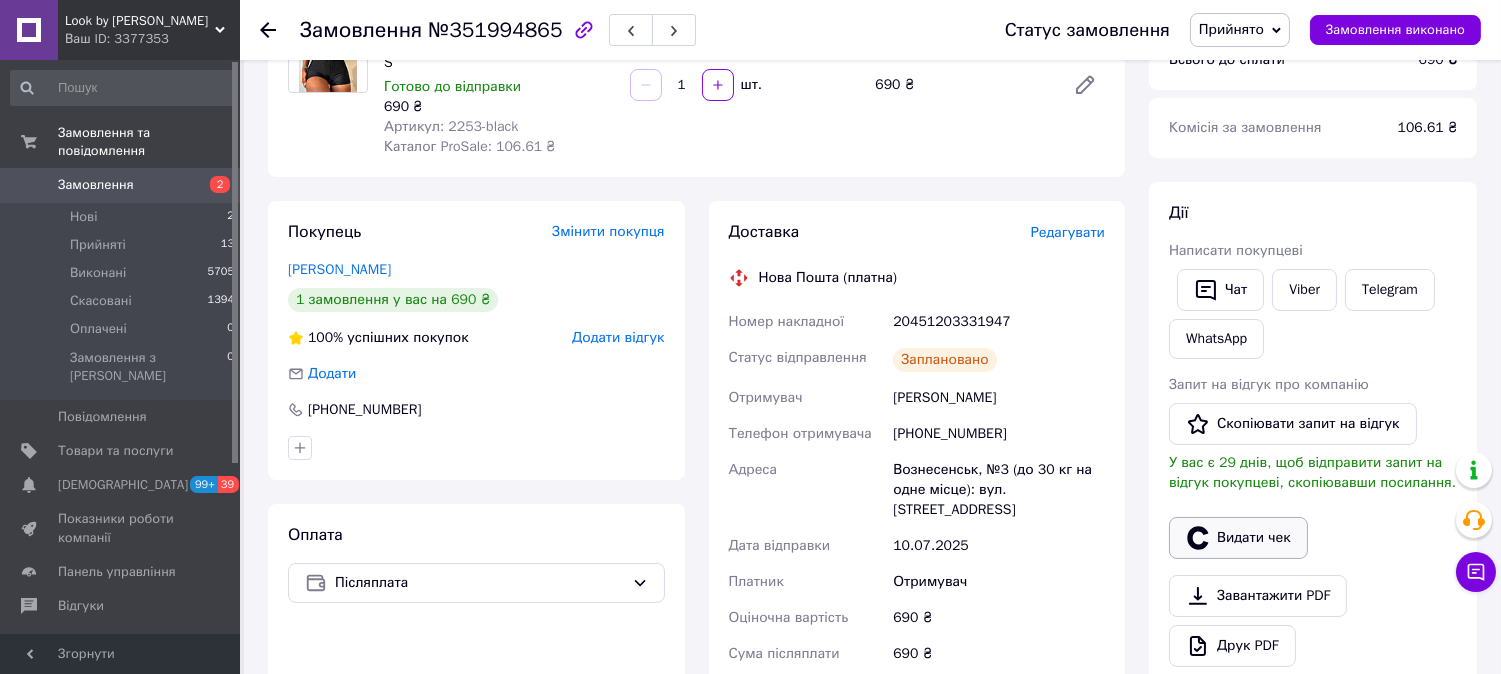 click on "Видати чек" at bounding box center [1238, 538] 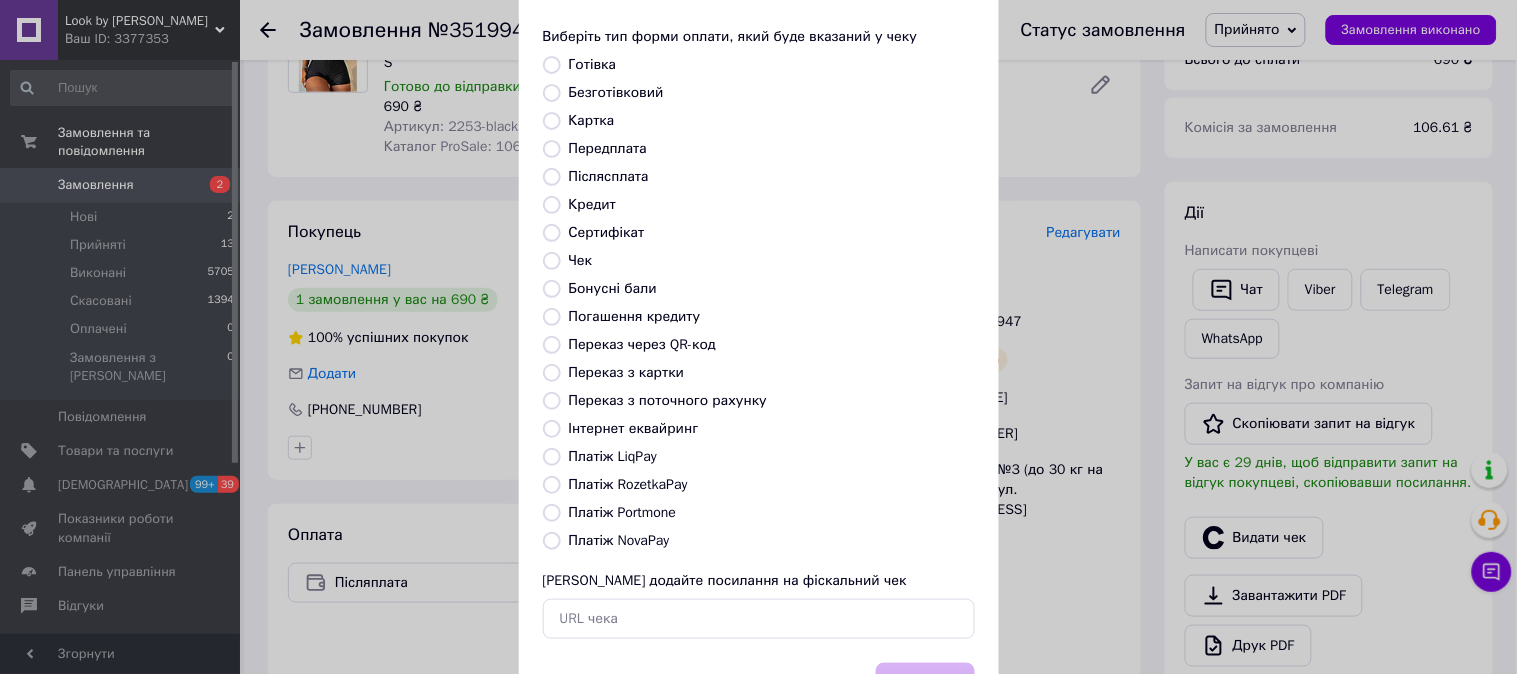 scroll, scrollTop: 185, scrollLeft: 0, axis: vertical 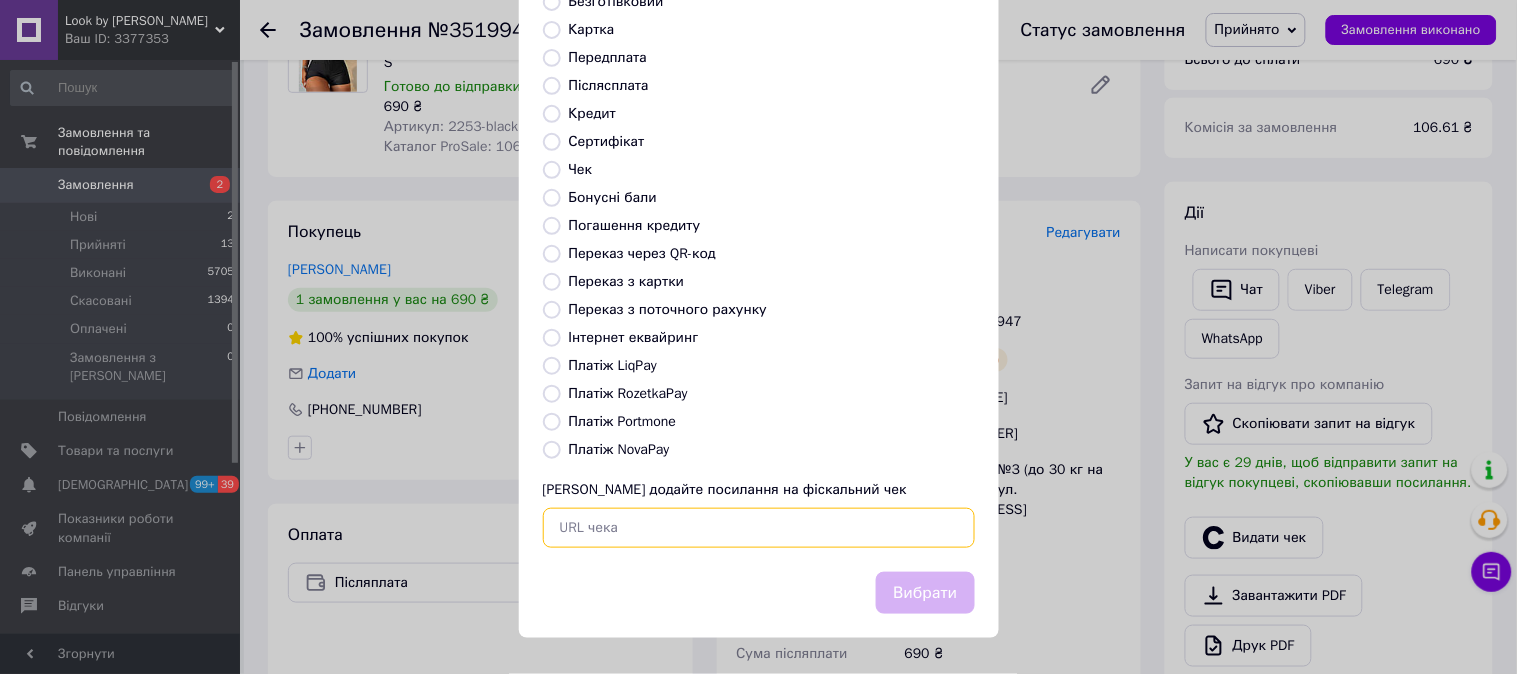 click at bounding box center [759, 528] 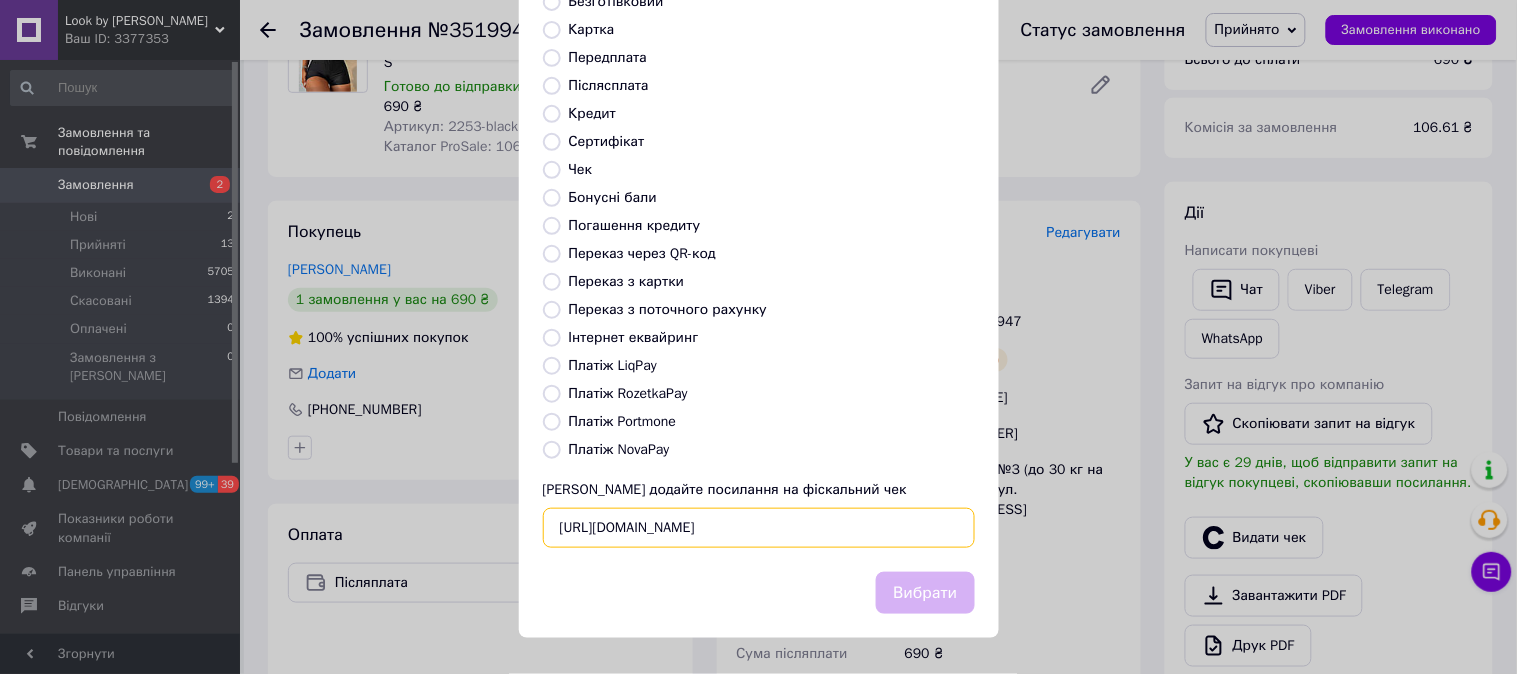 scroll, scrollTop: 0, scrollLeft: 27, axis: horizontal 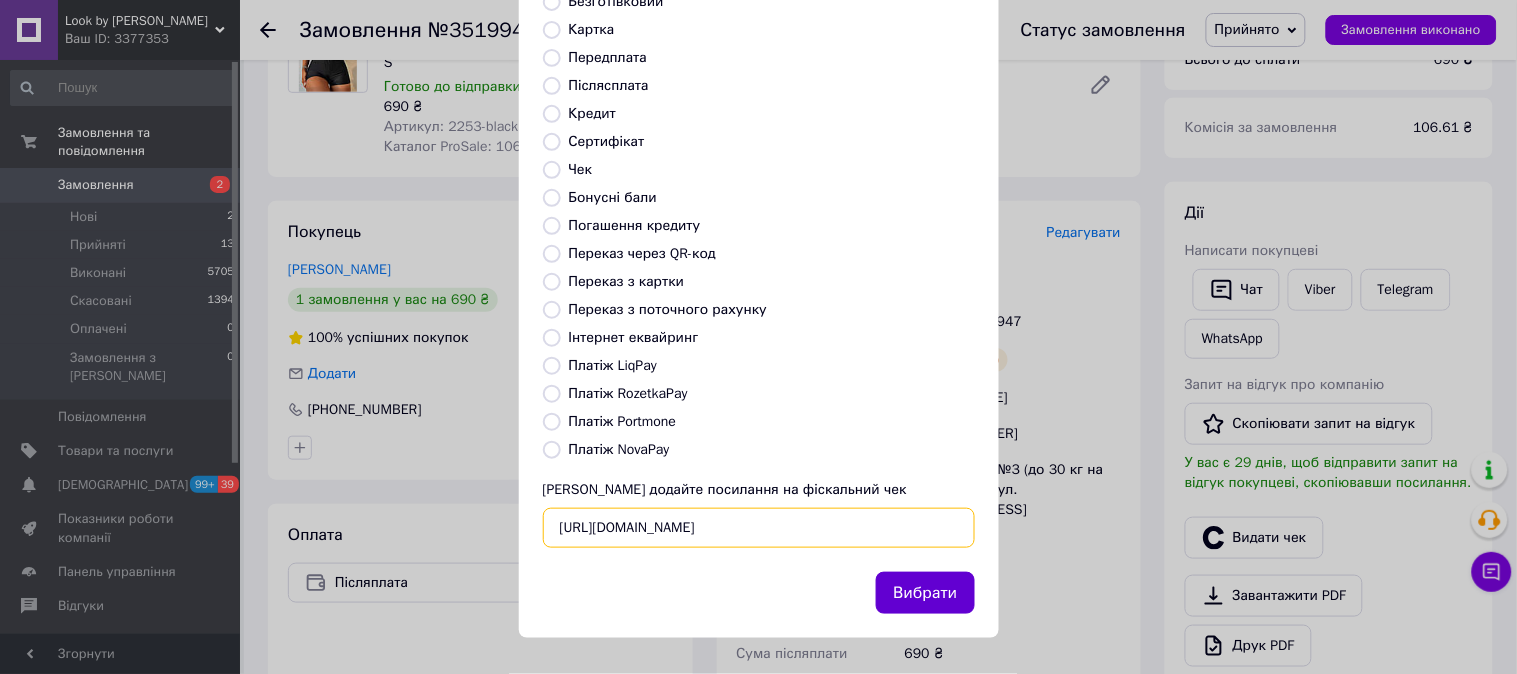 type on "[URL][DOMAIN_NAME]" 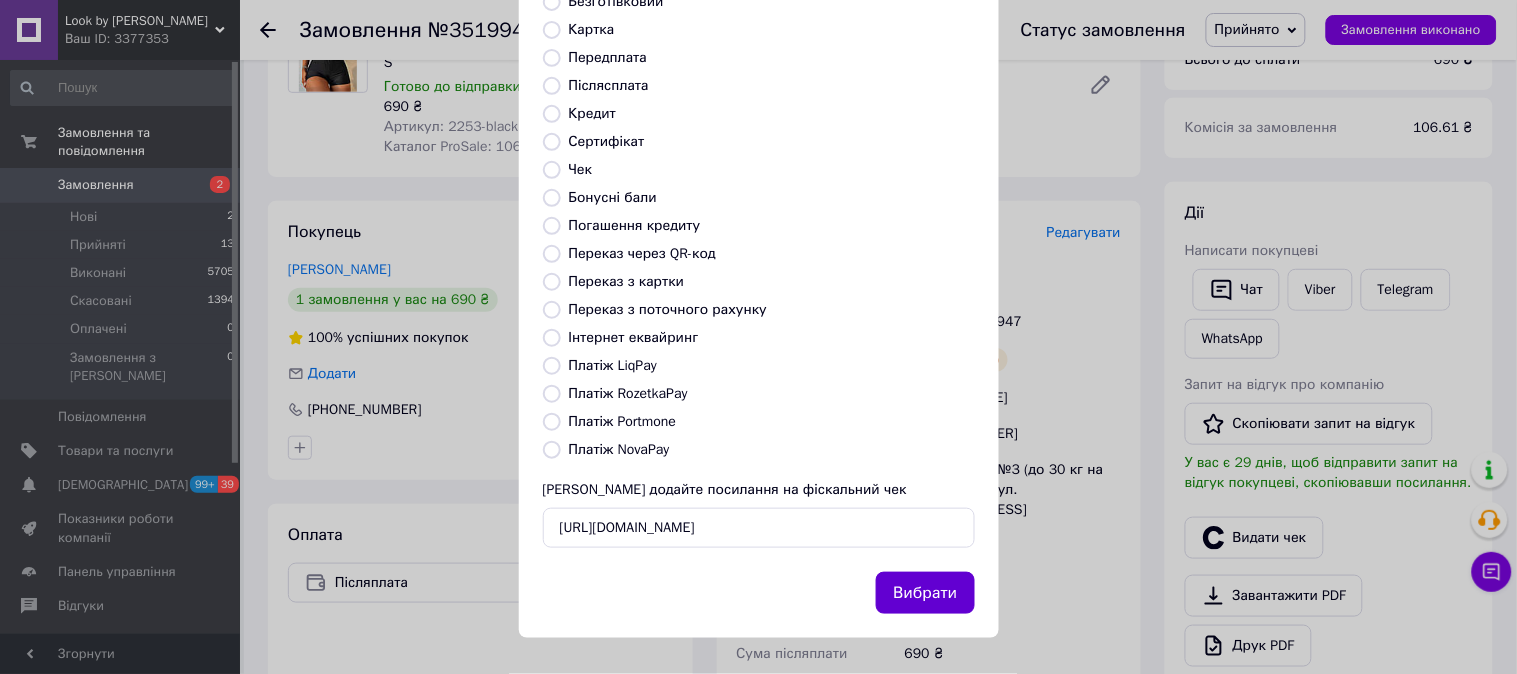 click on "Вибрати" at bounding box center (925, 593) 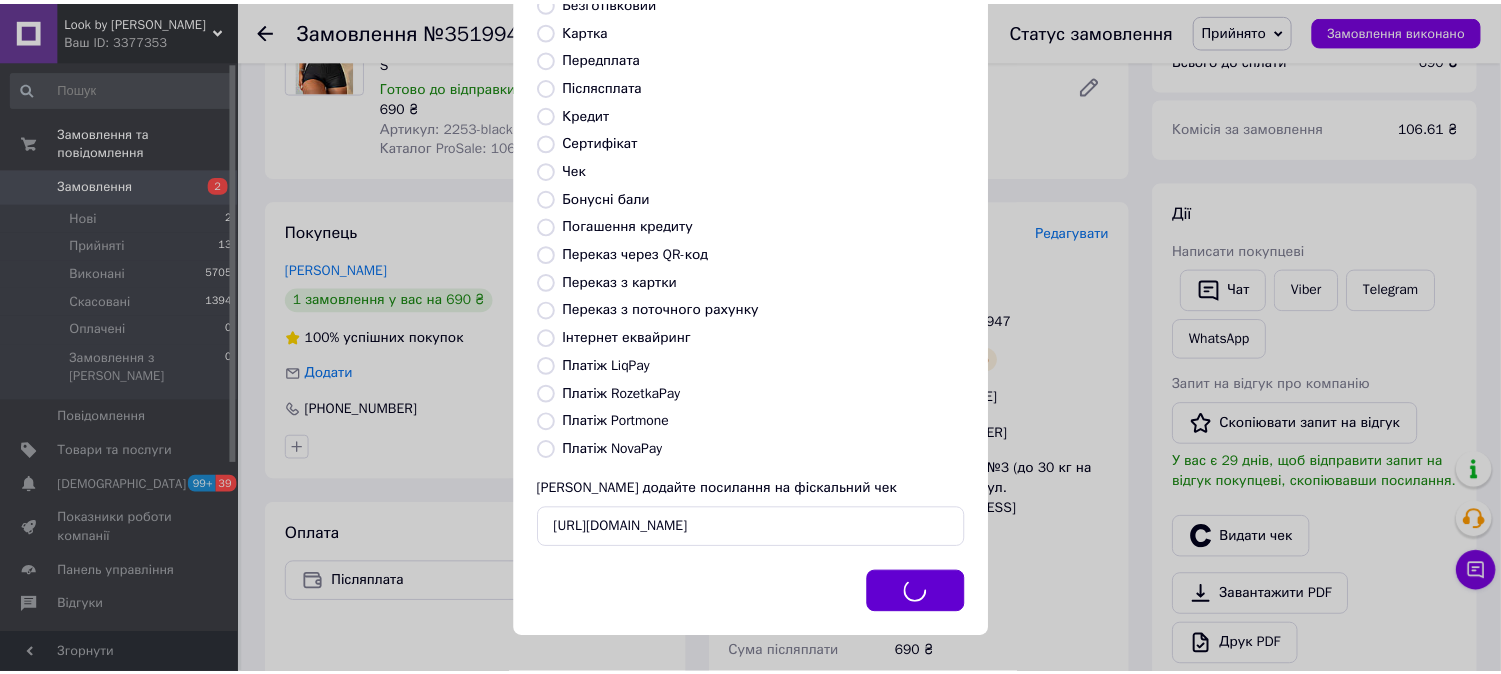 scroll, scrollTop: 0, scrollLeft: 0, axis: both 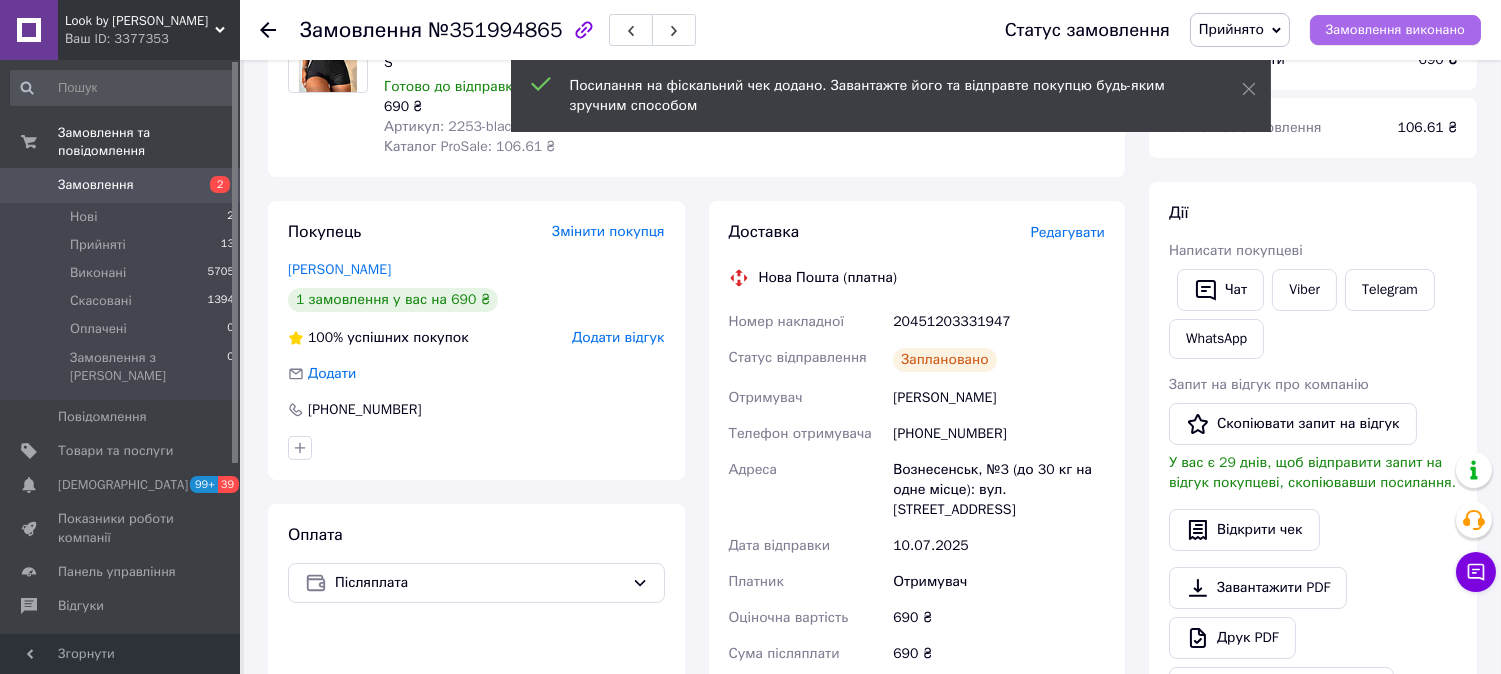 click on "Замовлення виконано" at bounding box center [1395, 30] 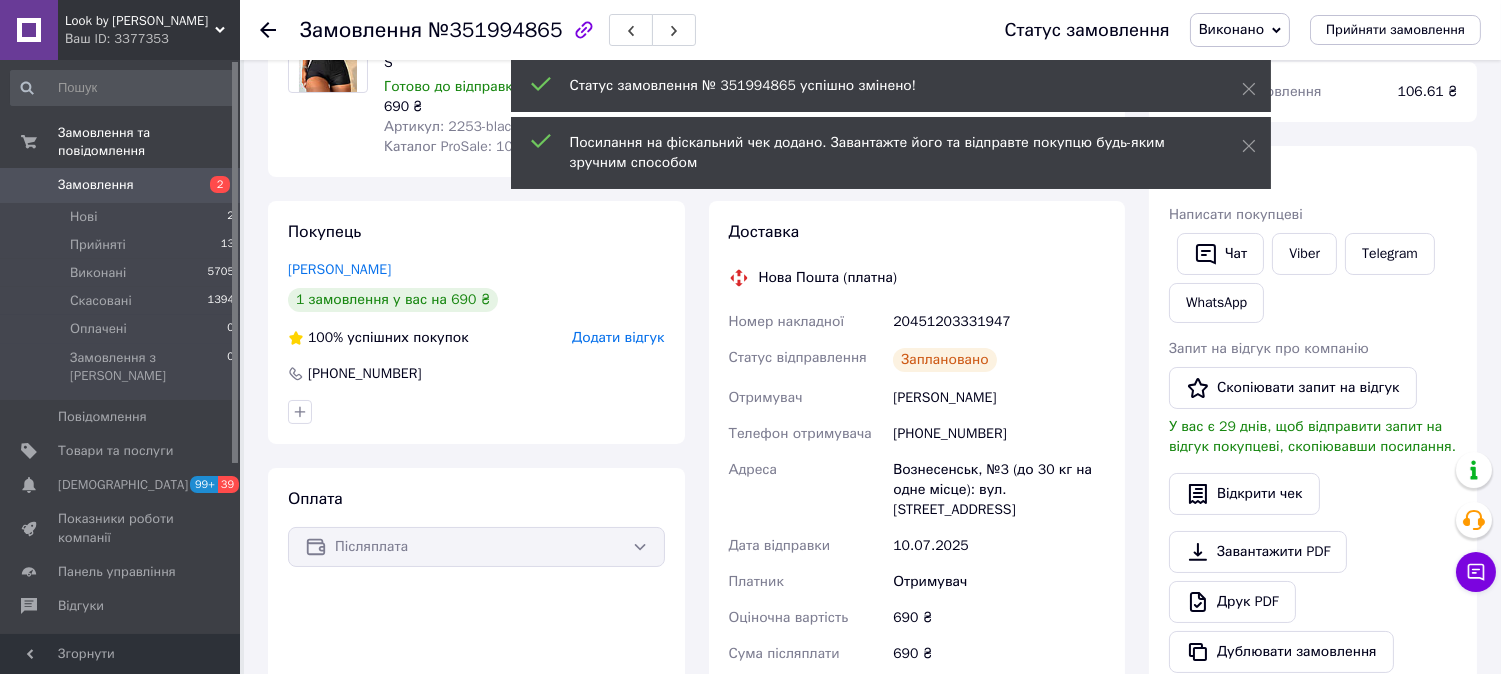 type 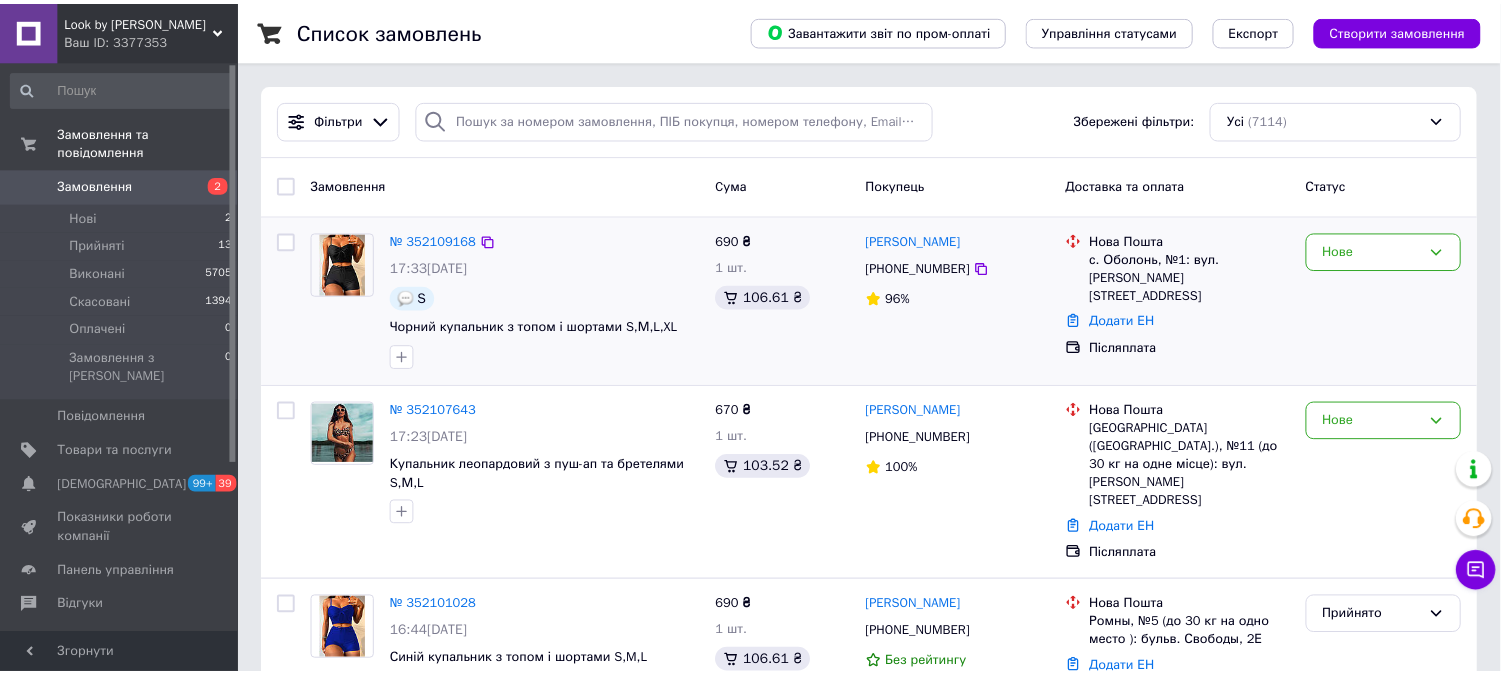 scroll, scrollTop: 222, scrollLeft: 0, axis: vertical 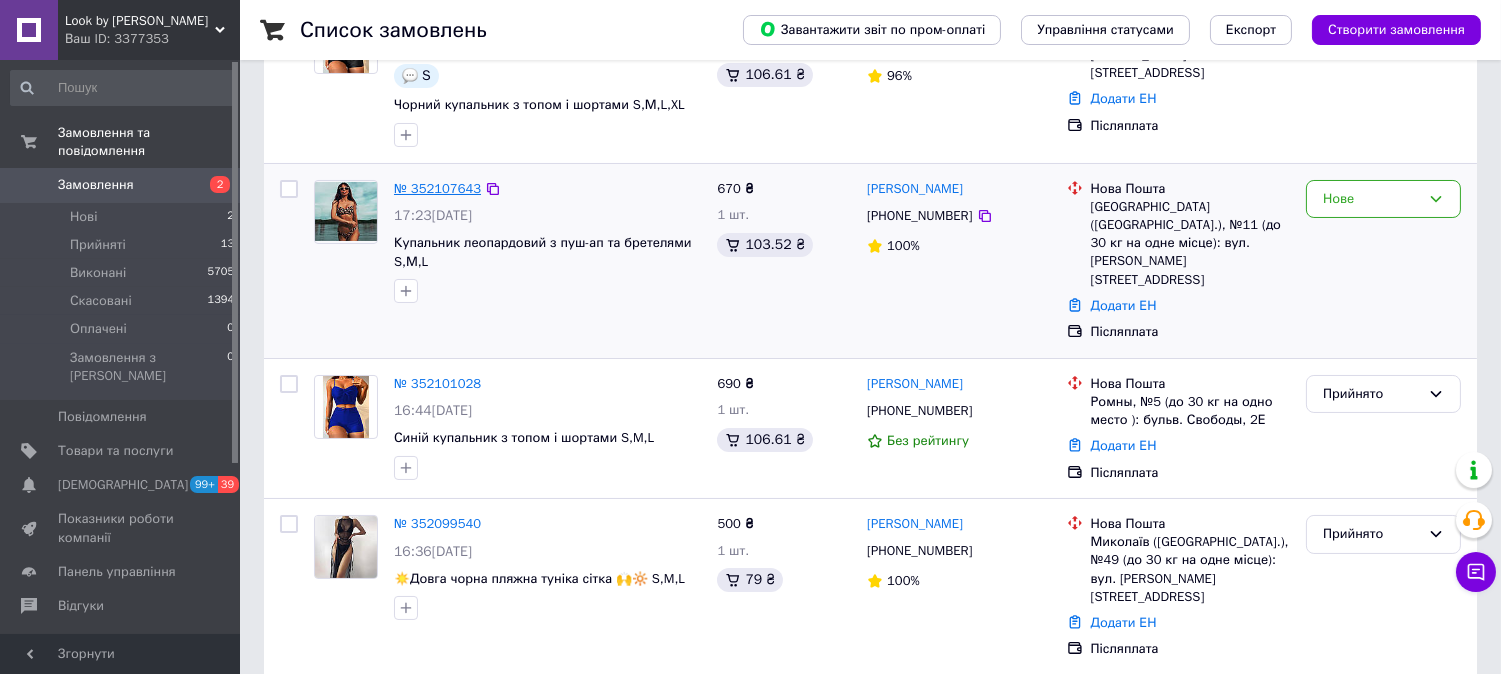click on "№ 352107643" at bounding box center [437, 188] 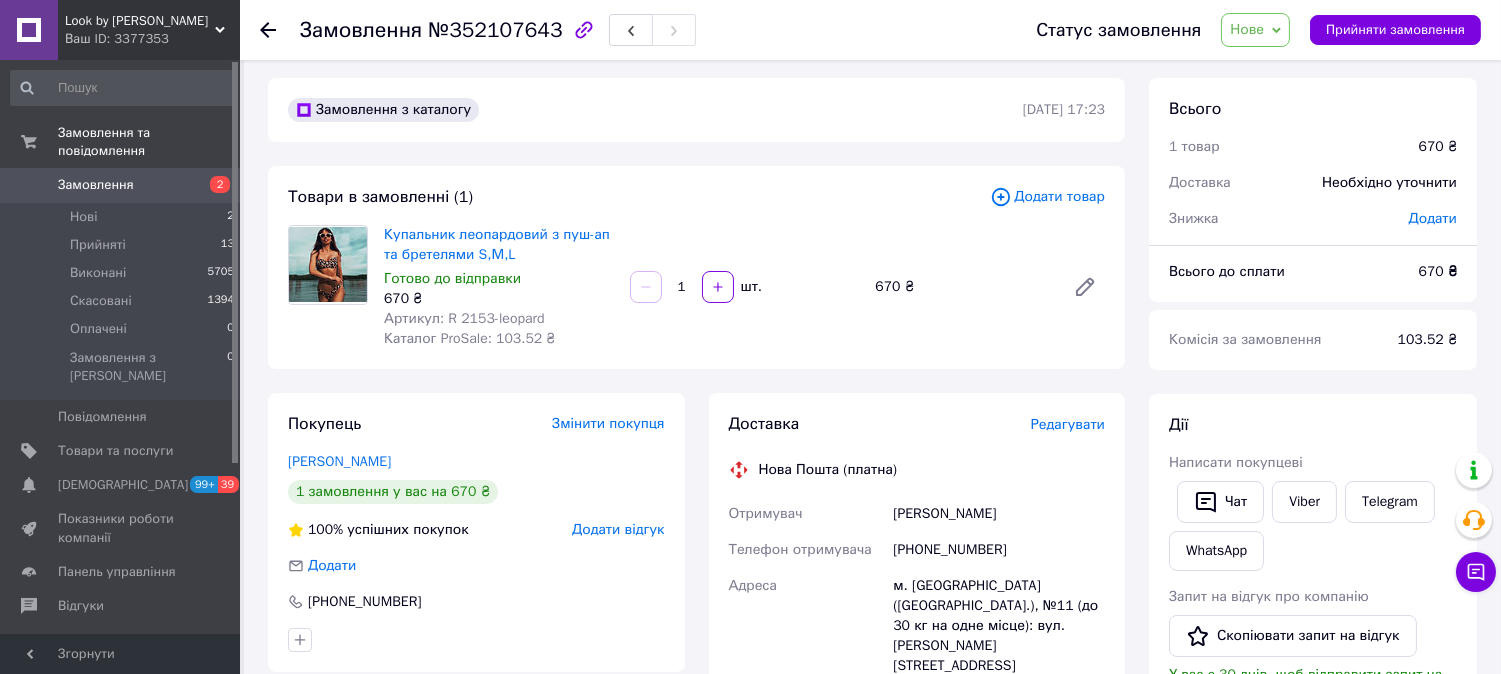 scroll, scrollTop: 0, scrollLeft: 0, axis: both 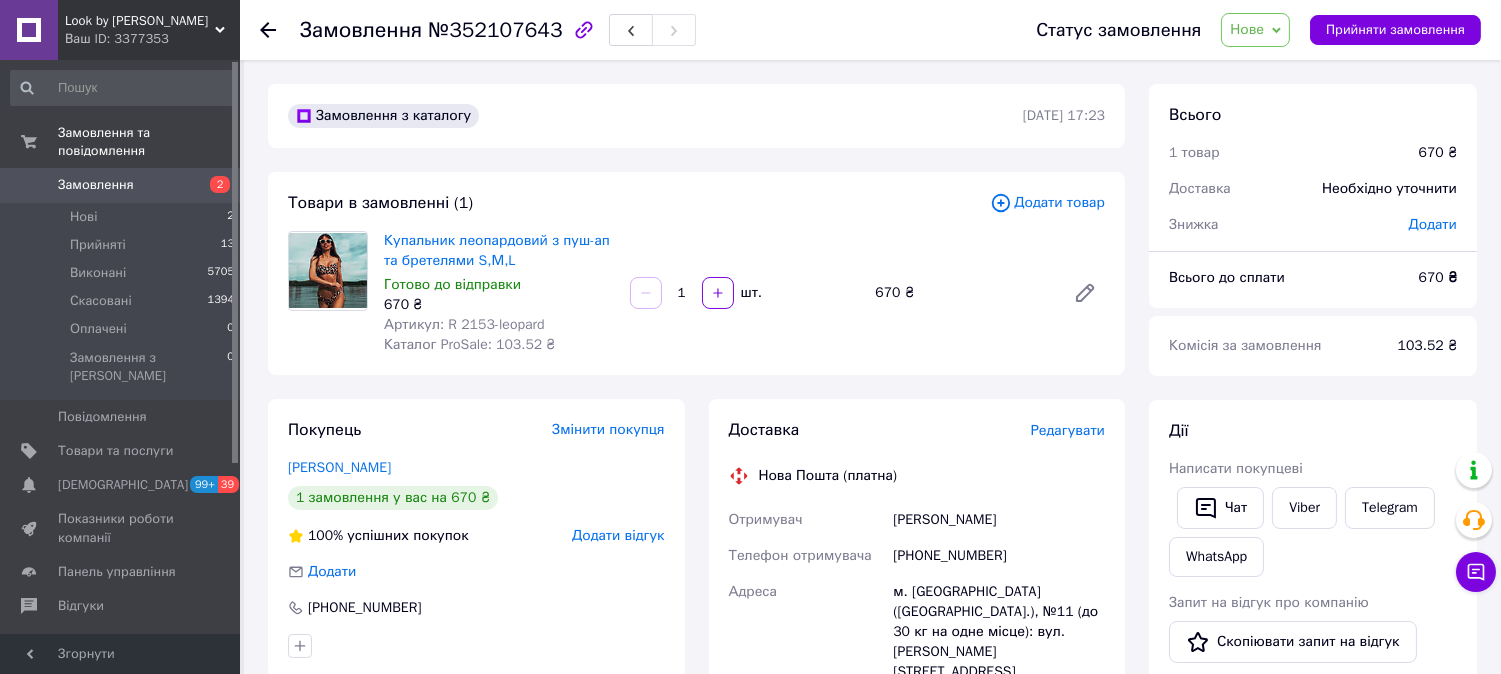 click on "Нове" at bounding box center [1247, 29] 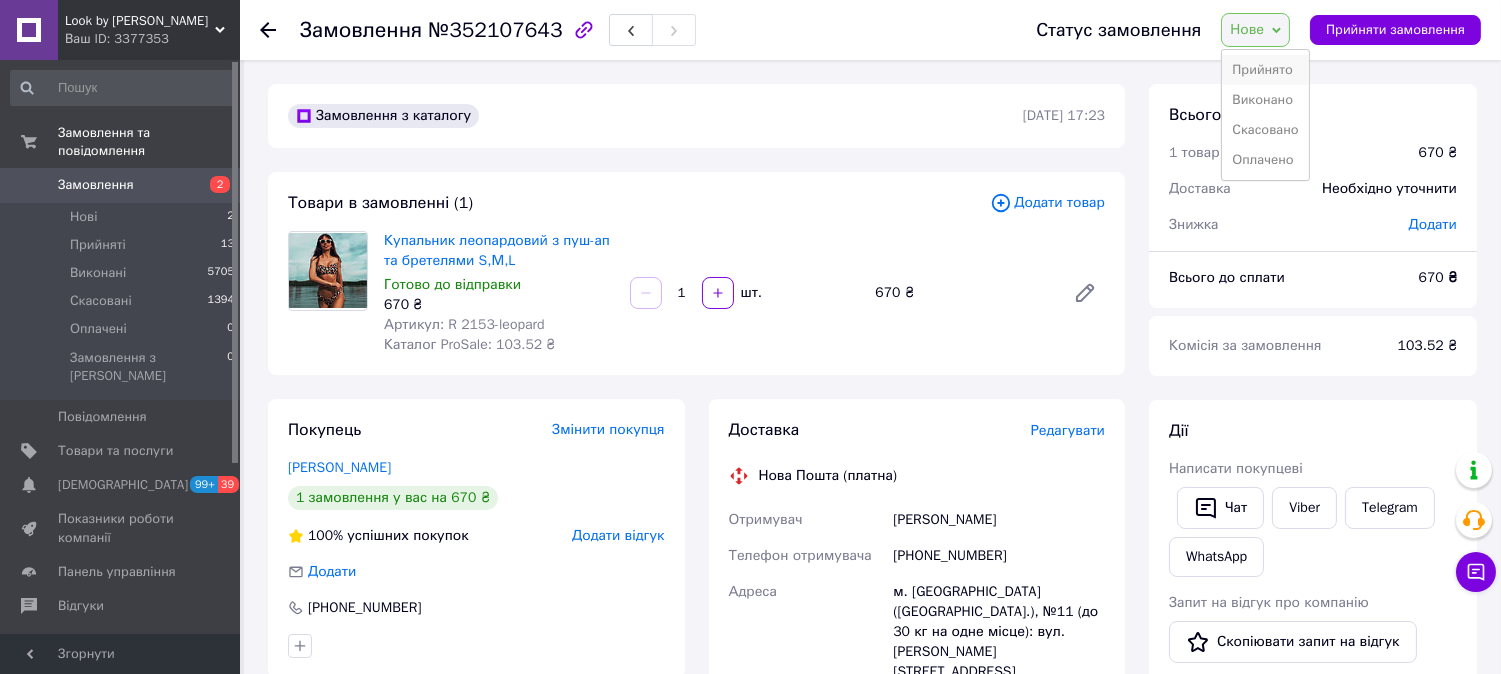 click on "Прийнято" at bounding box center [1265, 70] 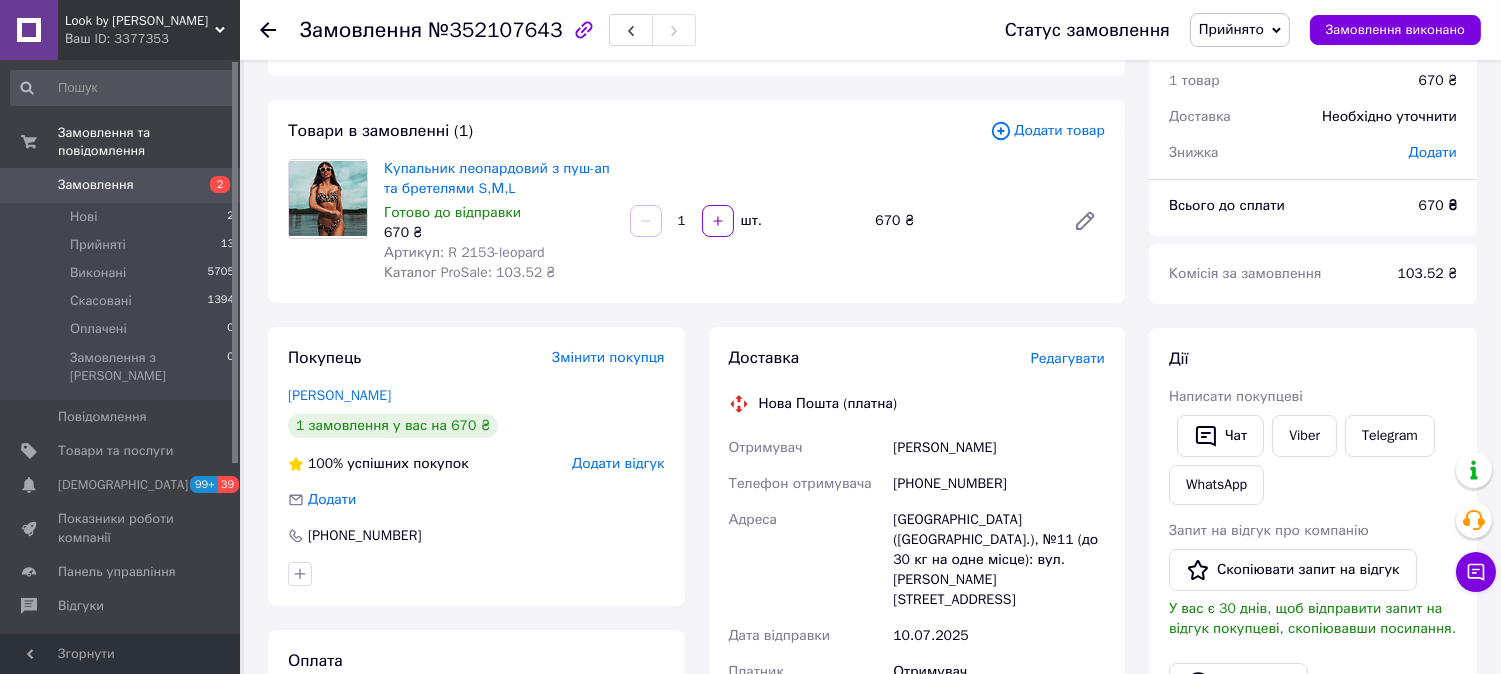 scroll, scrollTop: 111, scrollLeft: 0, axis: vertical 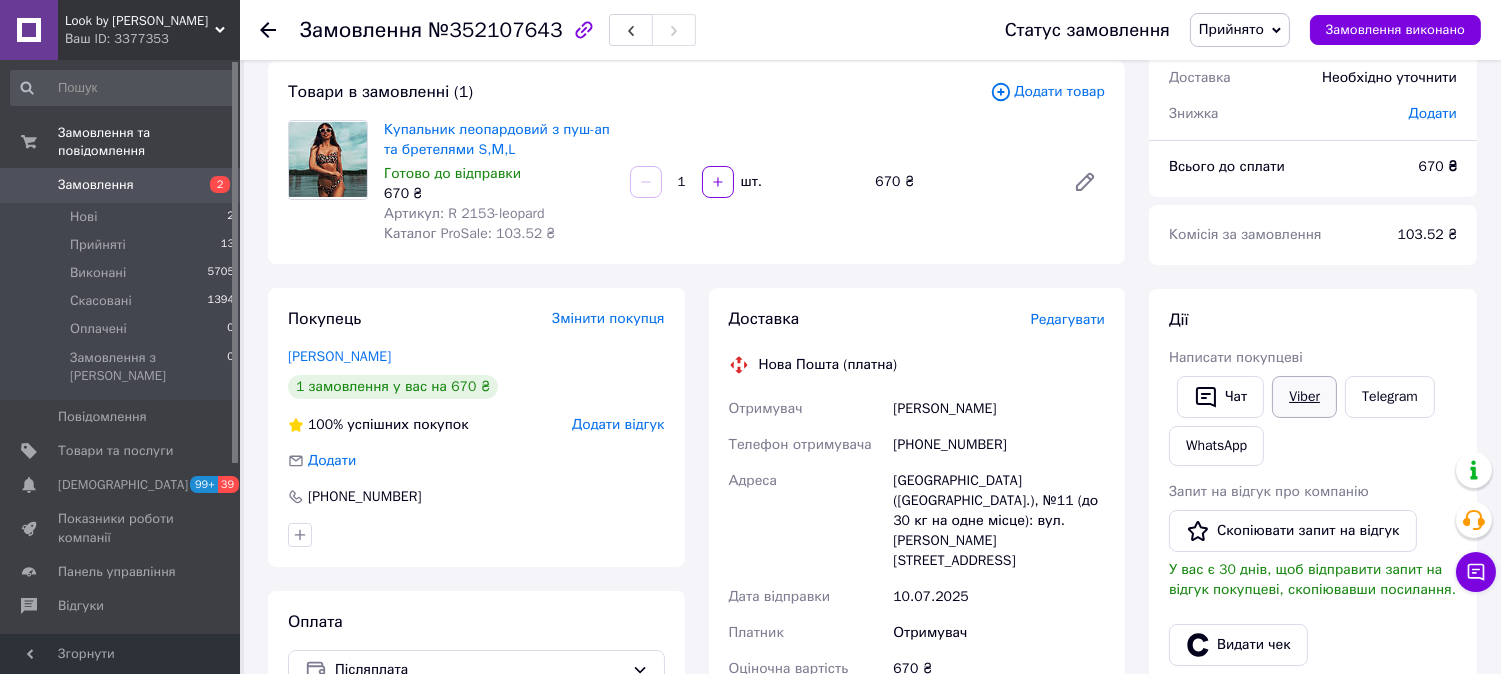 click on "Viber" at bounding box center [1304, 397] 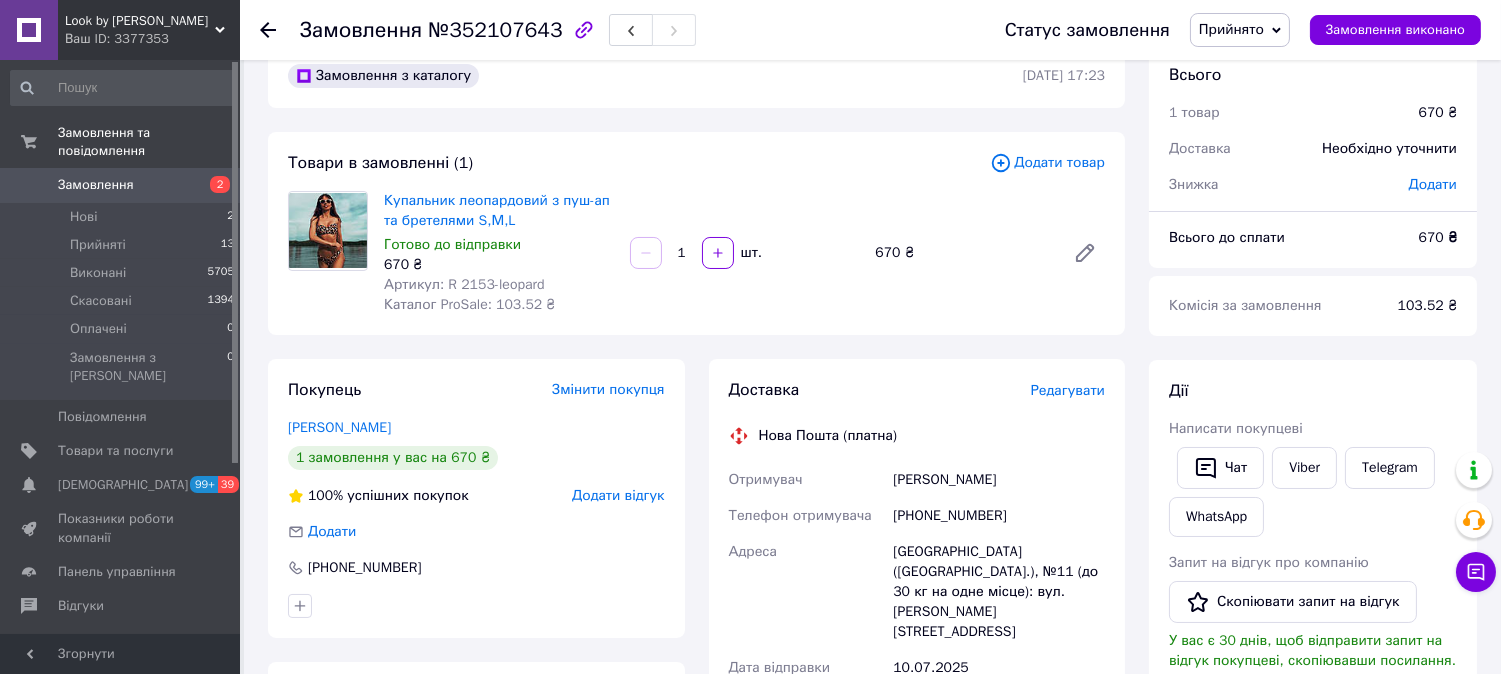 scroll, scrollTop: 0, scrollLeft: 0, axis: both 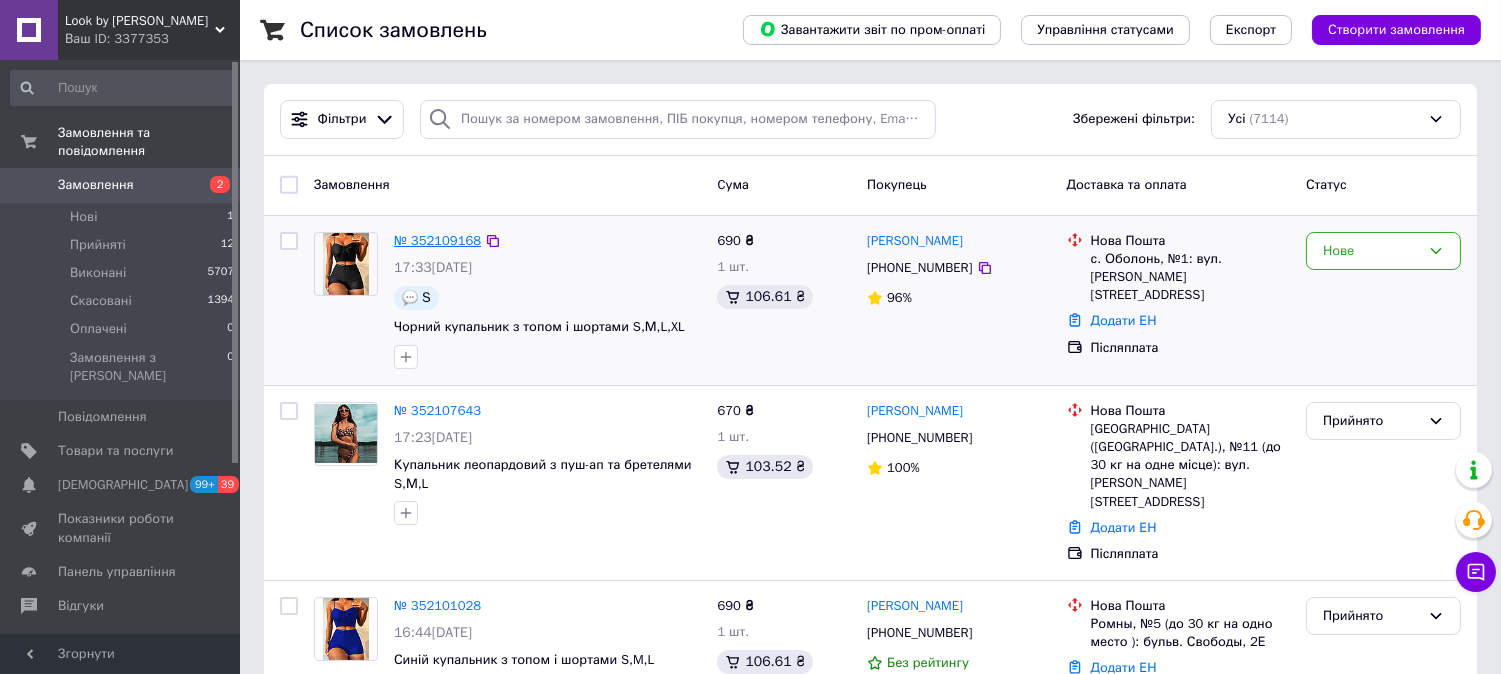 click on "№ 352109168" at bounding box center (437, 240) 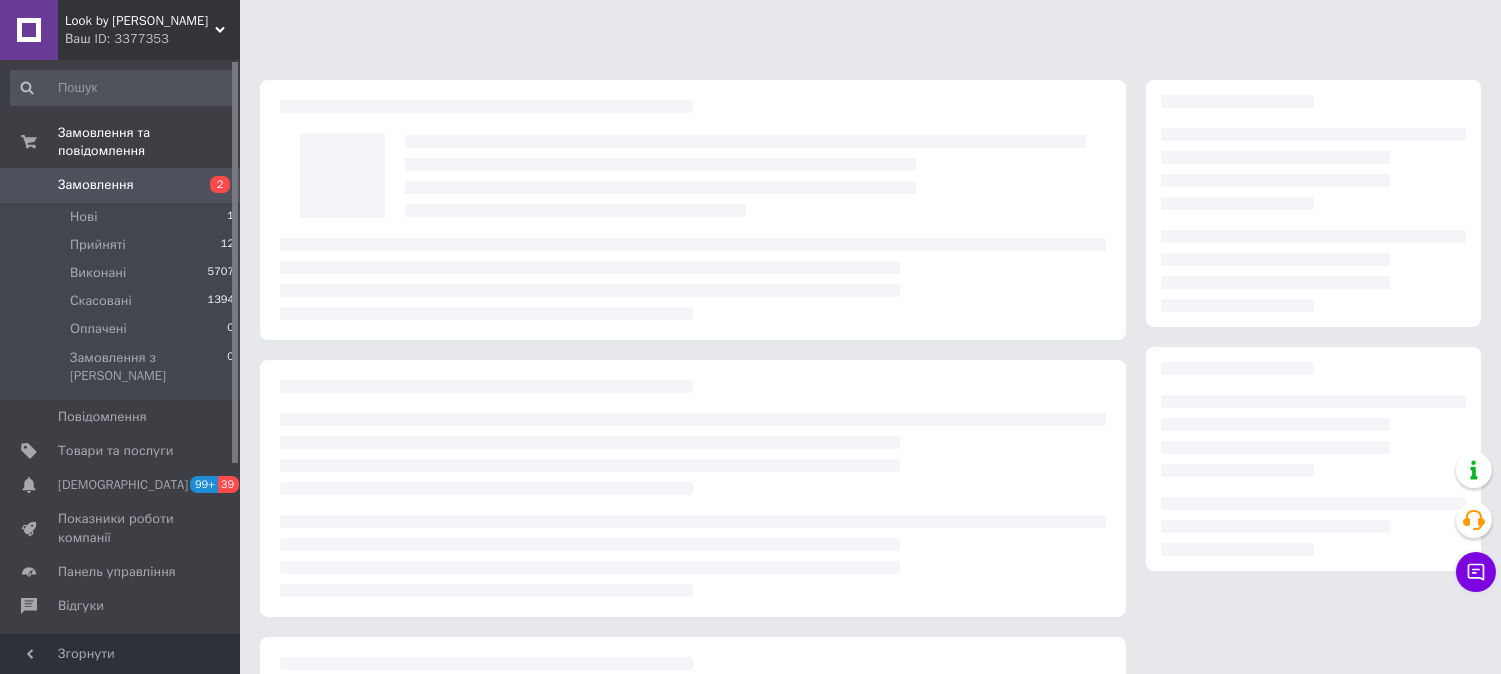 click at bounding box center (870, 457) 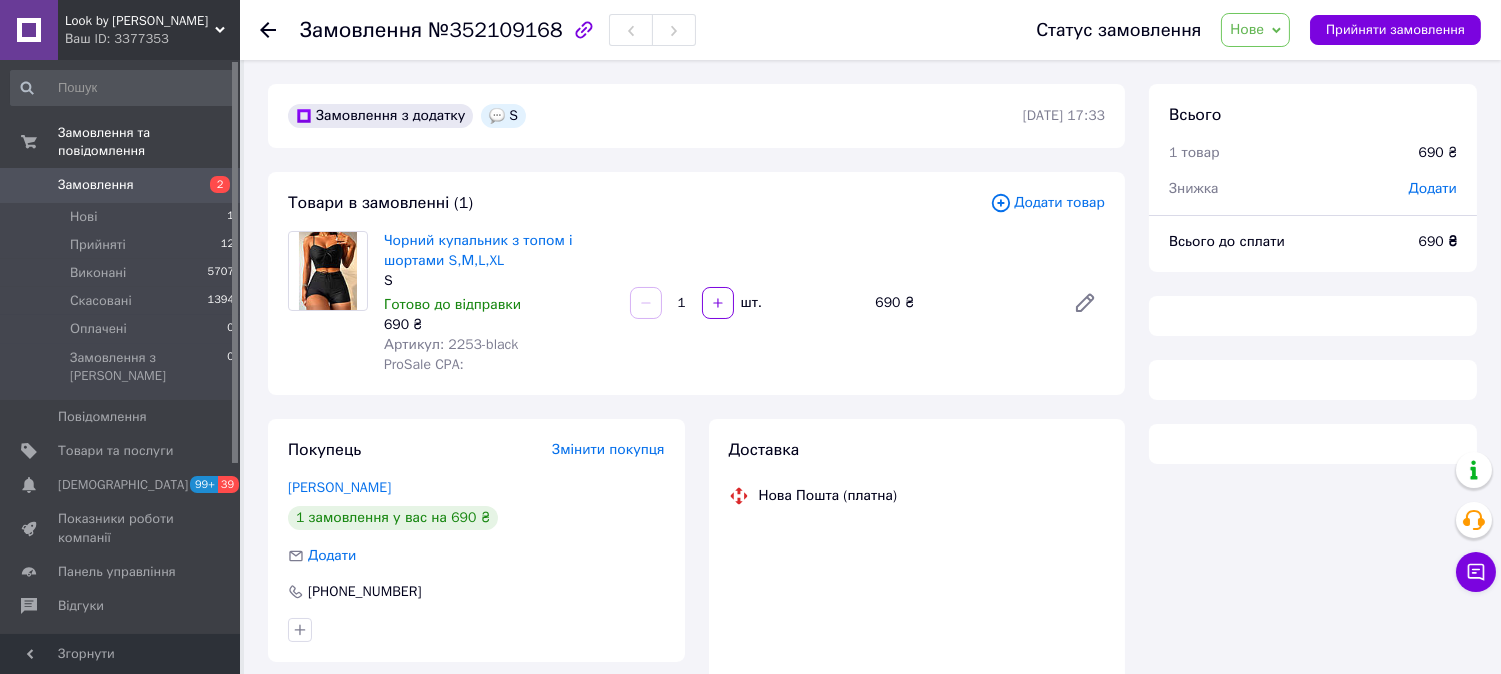 click on "Нове" at bounding box center (1255, 30) 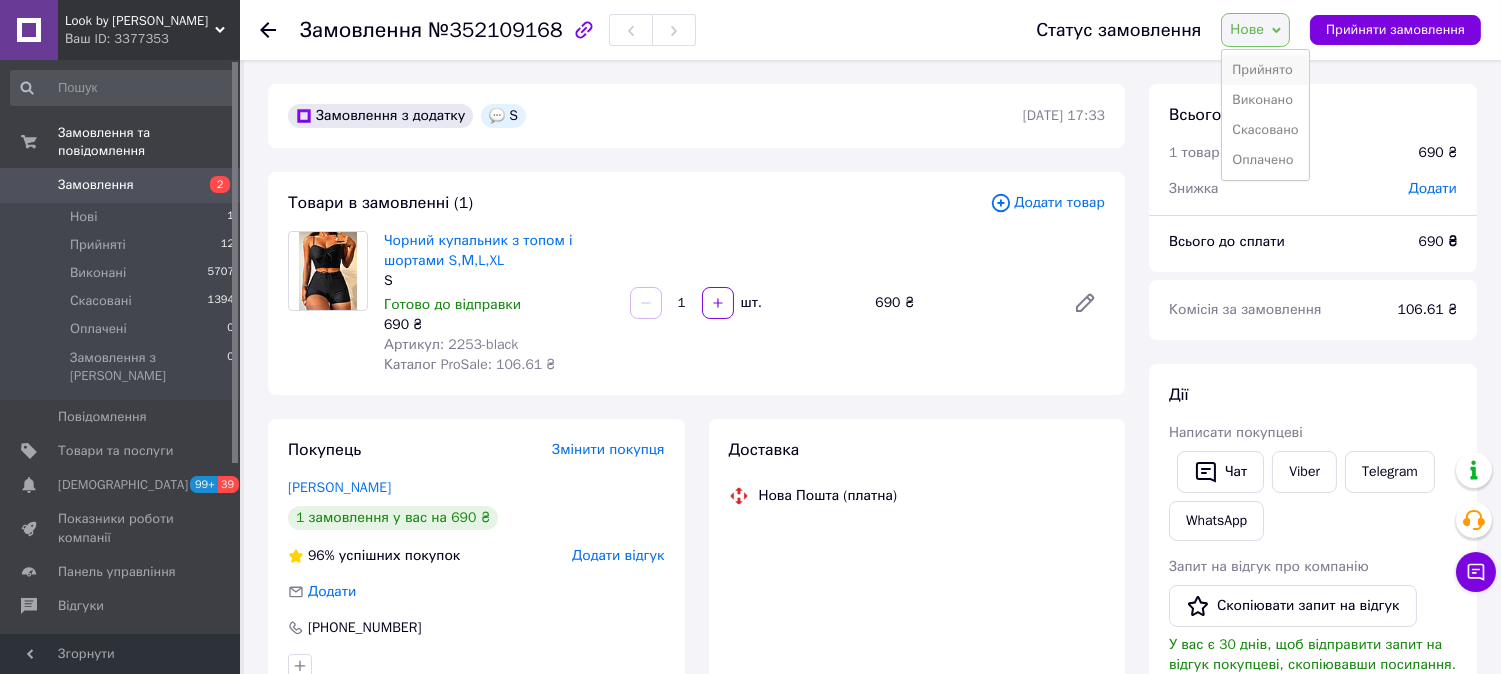 click on "Прийнято" at bounding box center [1265, 70] 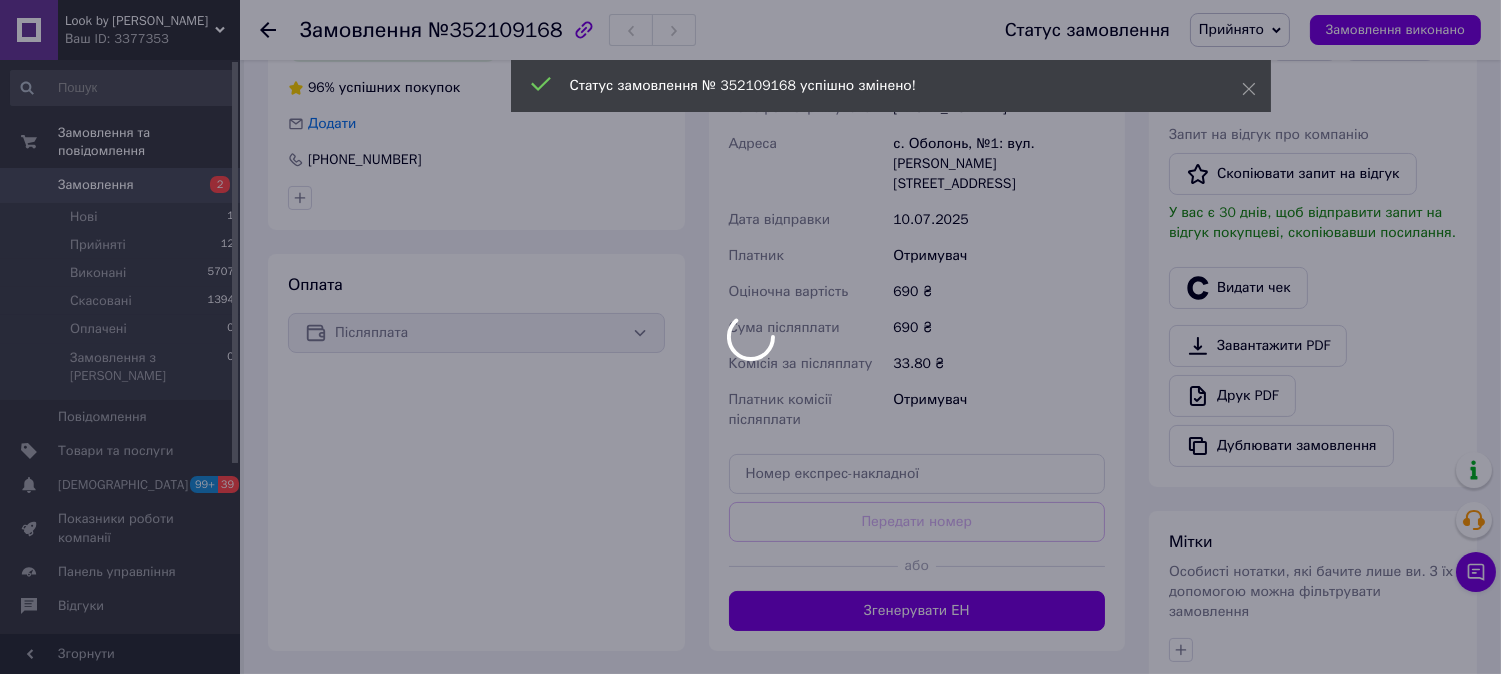 scroll, scrollTop: 333, scrollLeft: 0, axis: vertical 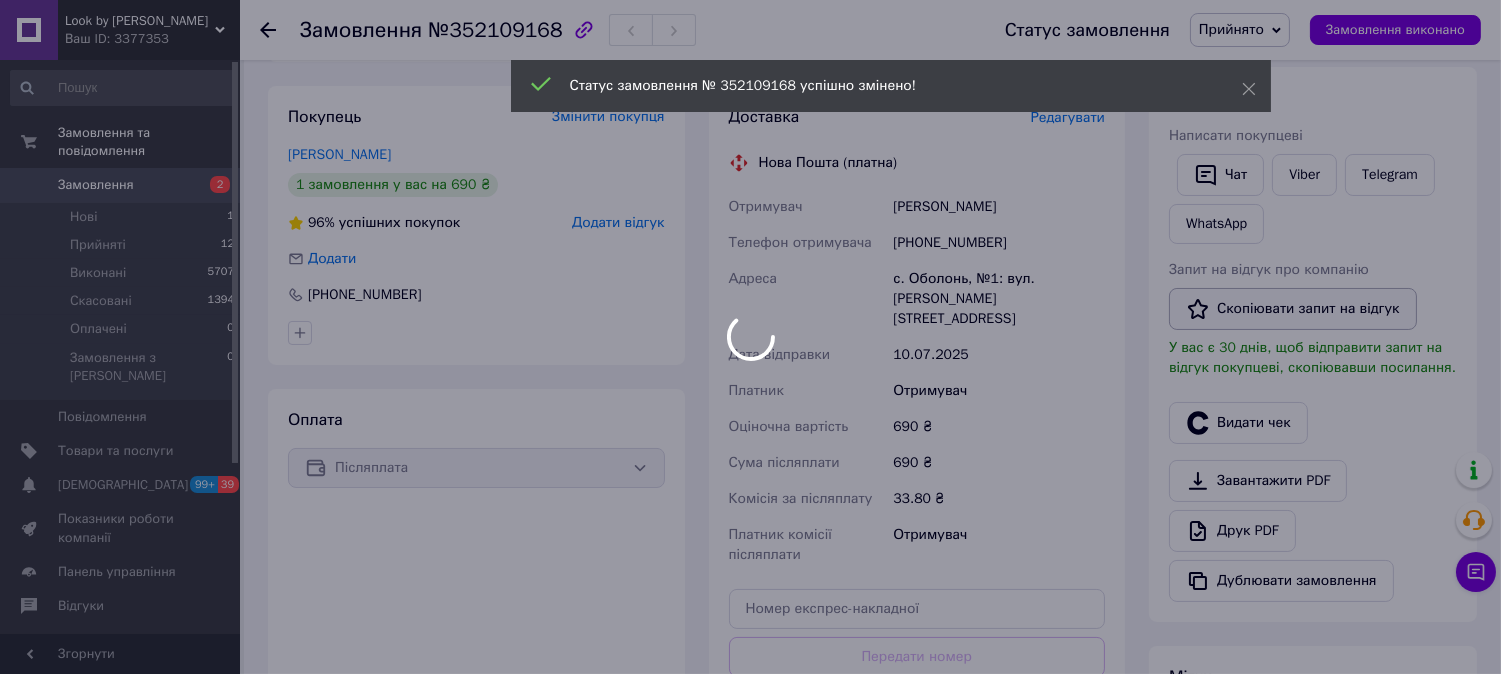 click on "Скопіювати запит на відгук" at bounding box center [1293, 309] 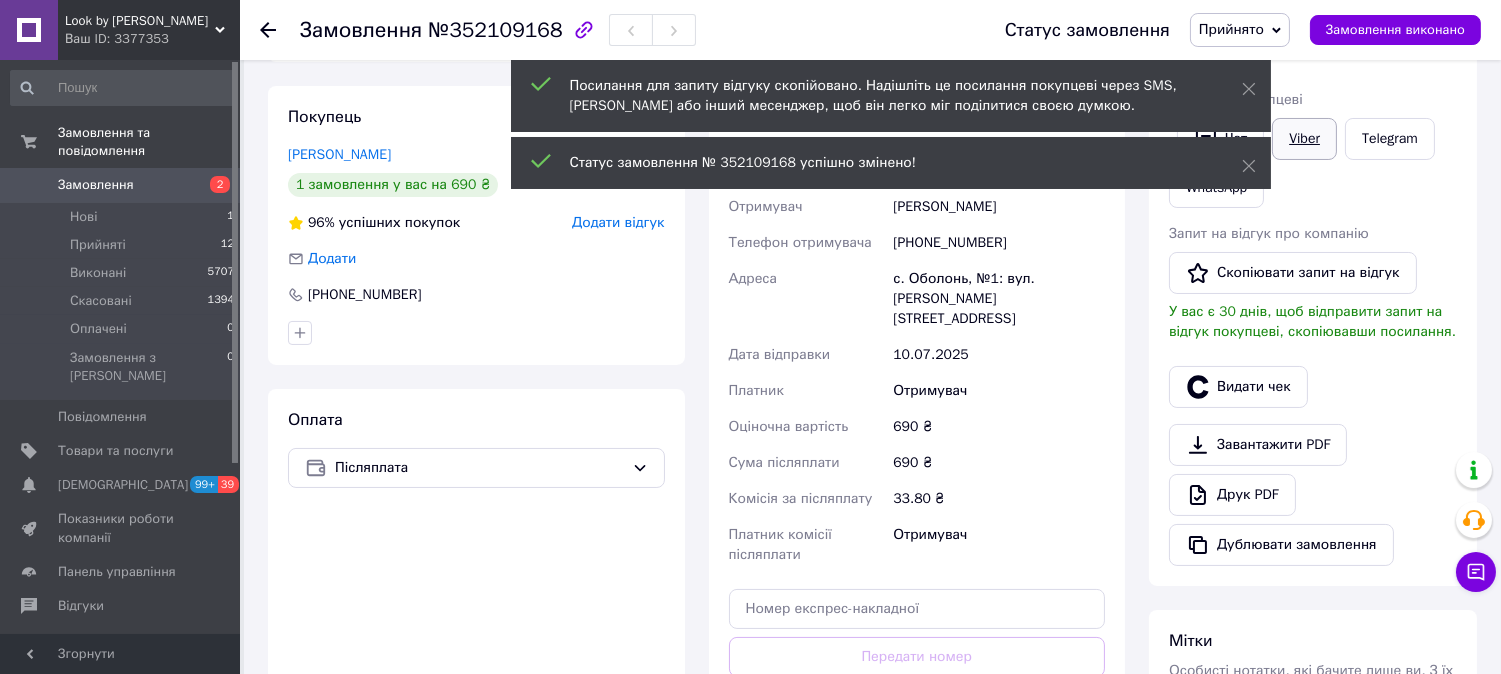click on "Viber" at bounding box center [1304, 139] 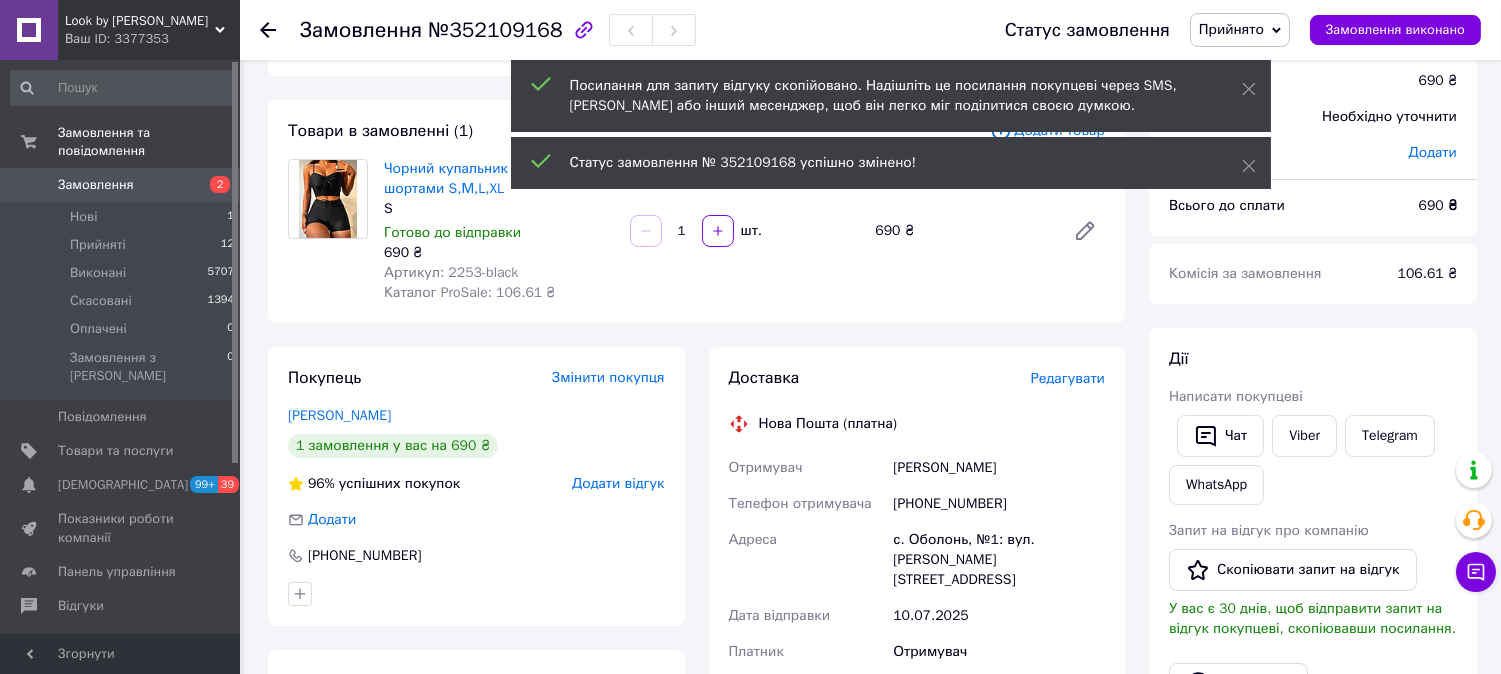 scroll, scrollTop: 111, scrollLeft: 0, axis: vertical 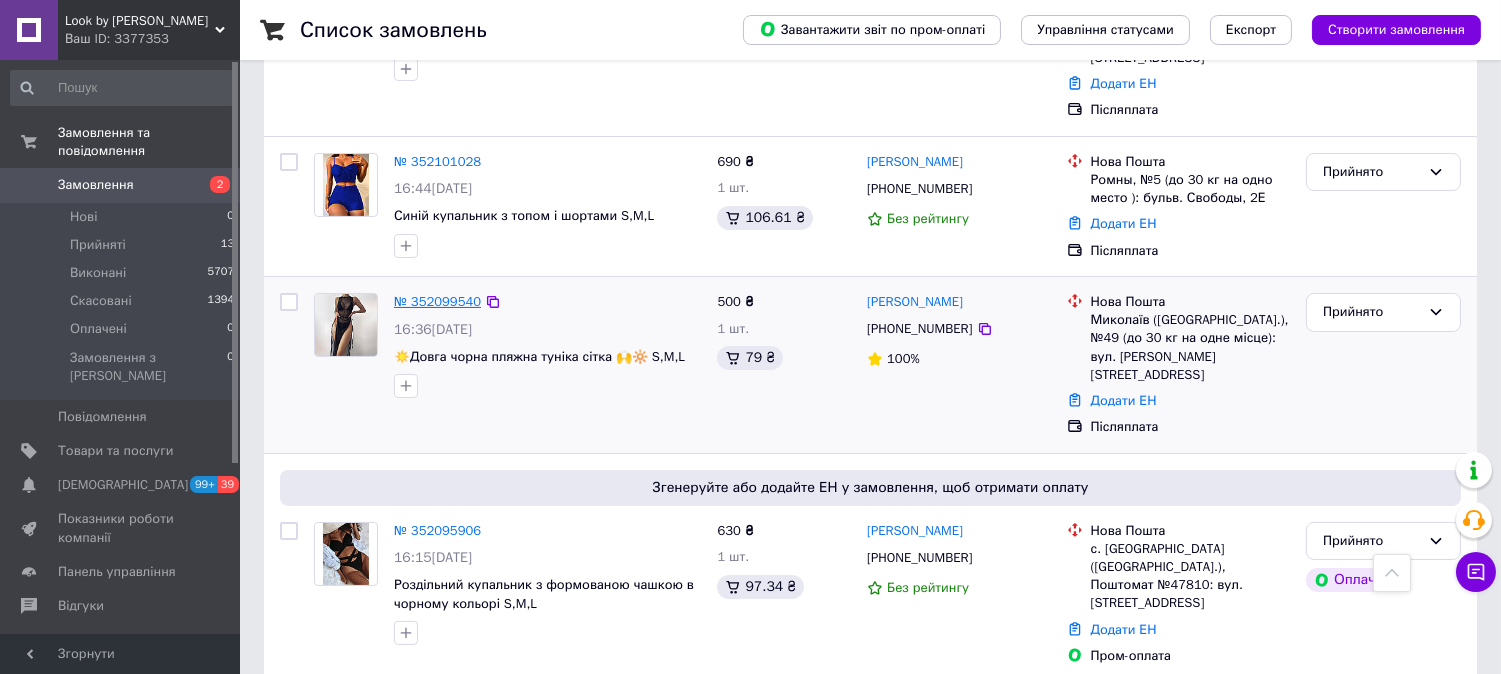 click on "№ 352099540" at bounding box center (437, 301) 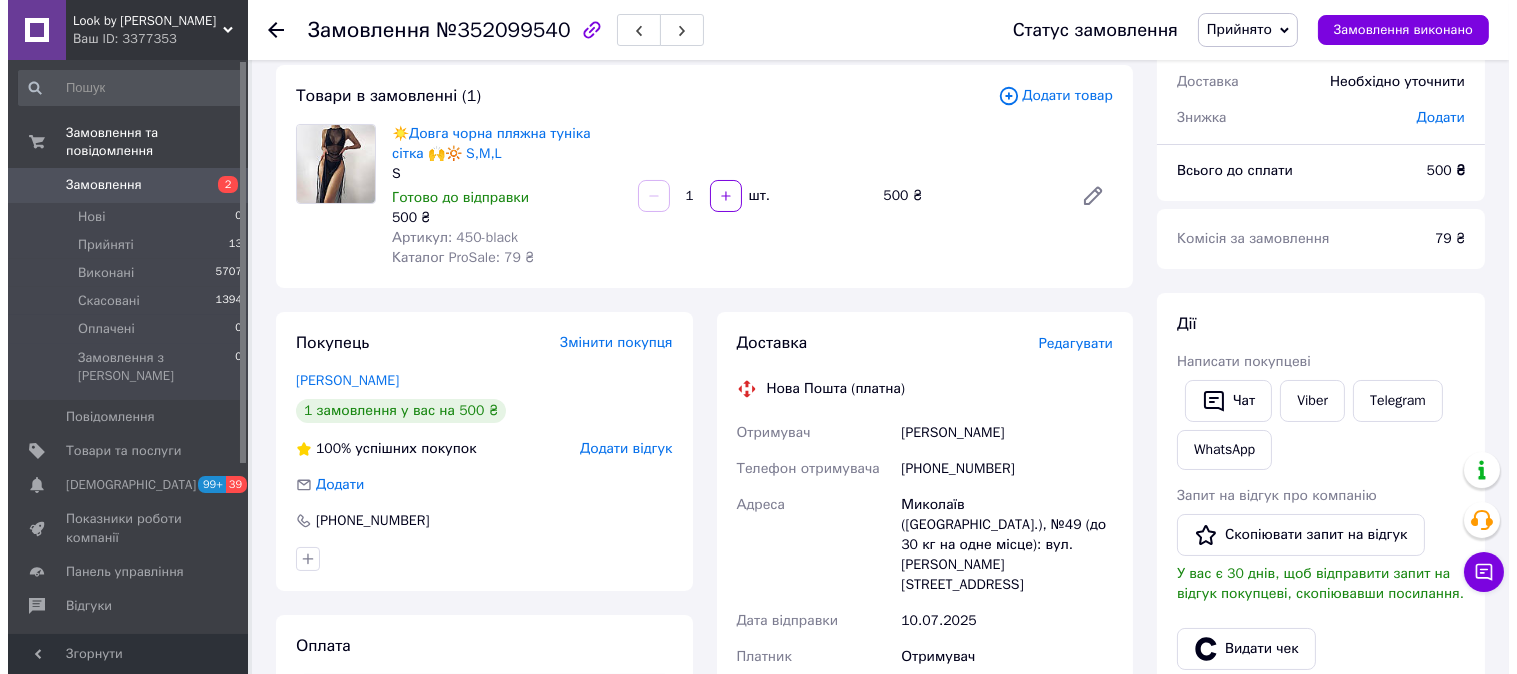 scroll, scrollTop: 0, scrollLeft: 0, axis: both 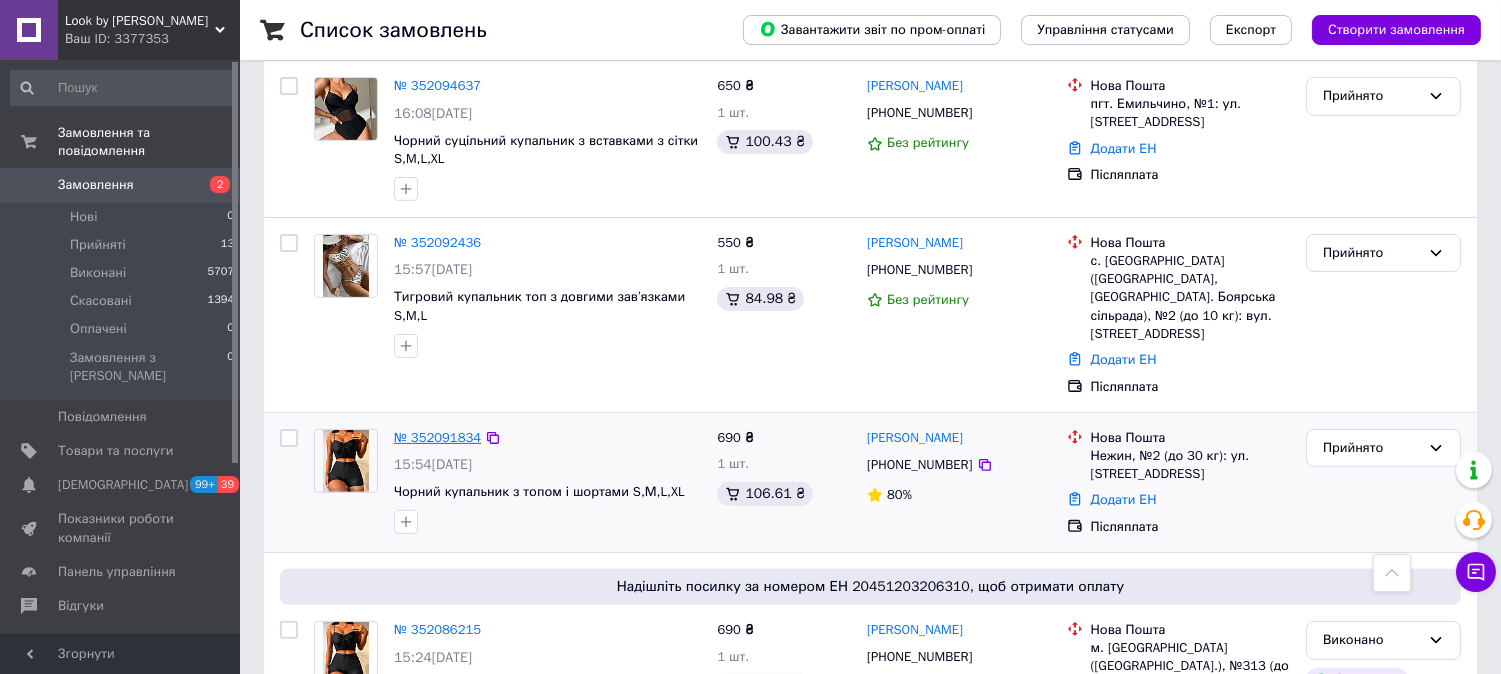 click on "№ 352091834" at bounding box center (437, 437) 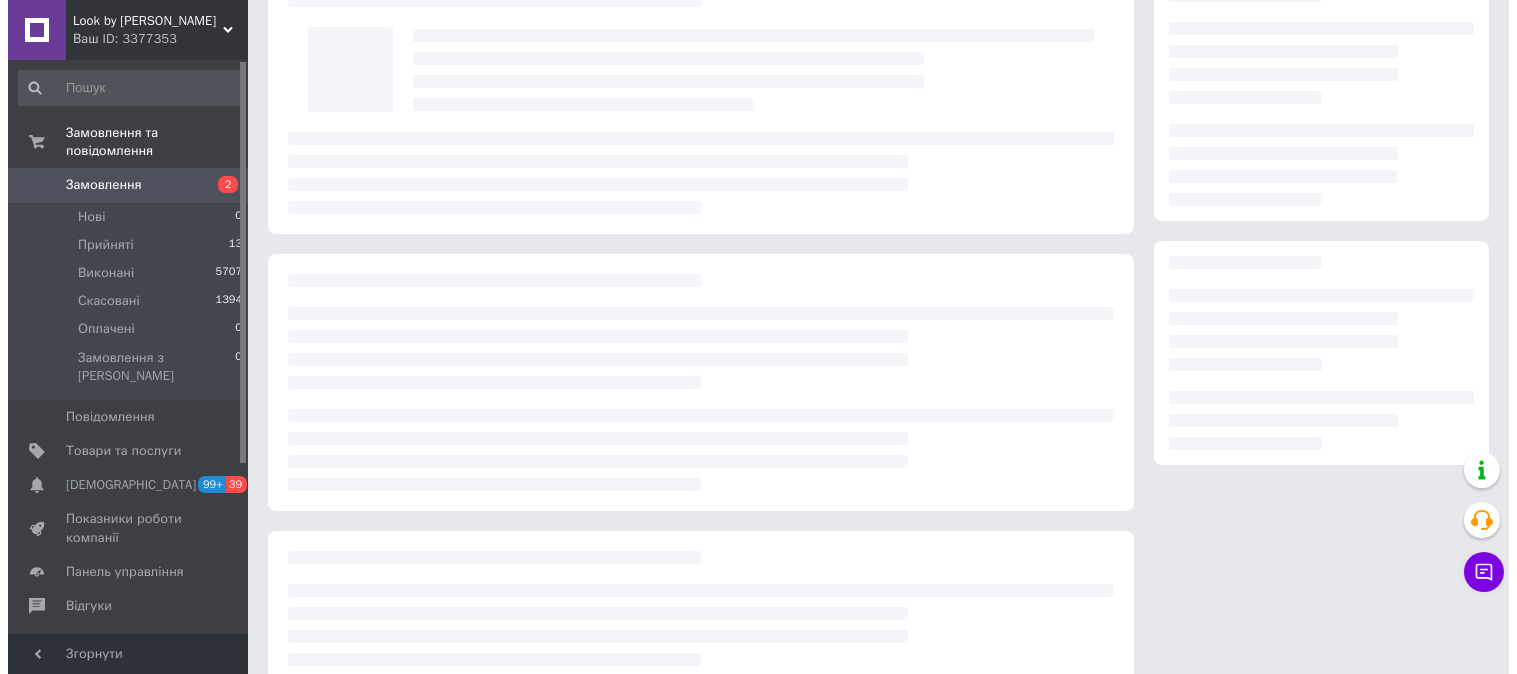 scroll, scrollTop: 0, scrollLeft: 0, axis: both 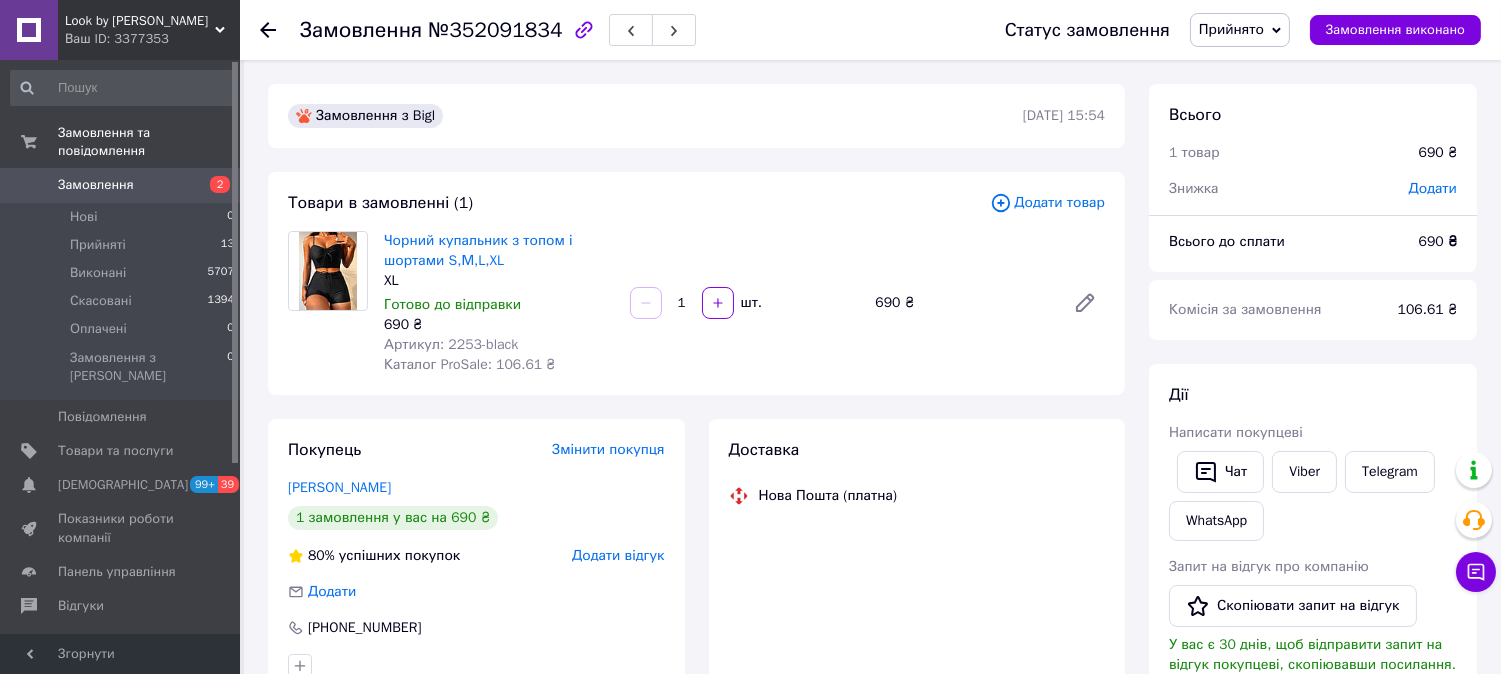 click on "[PERSON_NAME] покупцеві   Чат Viber Telegram WhatsApp Запит на відгук про компанію   Скопіювати запит на відгук У вас є 30 днів, щоб відправити запит на відгук покупцеві, скопіювавши посилання.   Видати чек   Завантажити PDF   Друк PDF   Дублювати замовлення" at bounding box center (1313, 641) 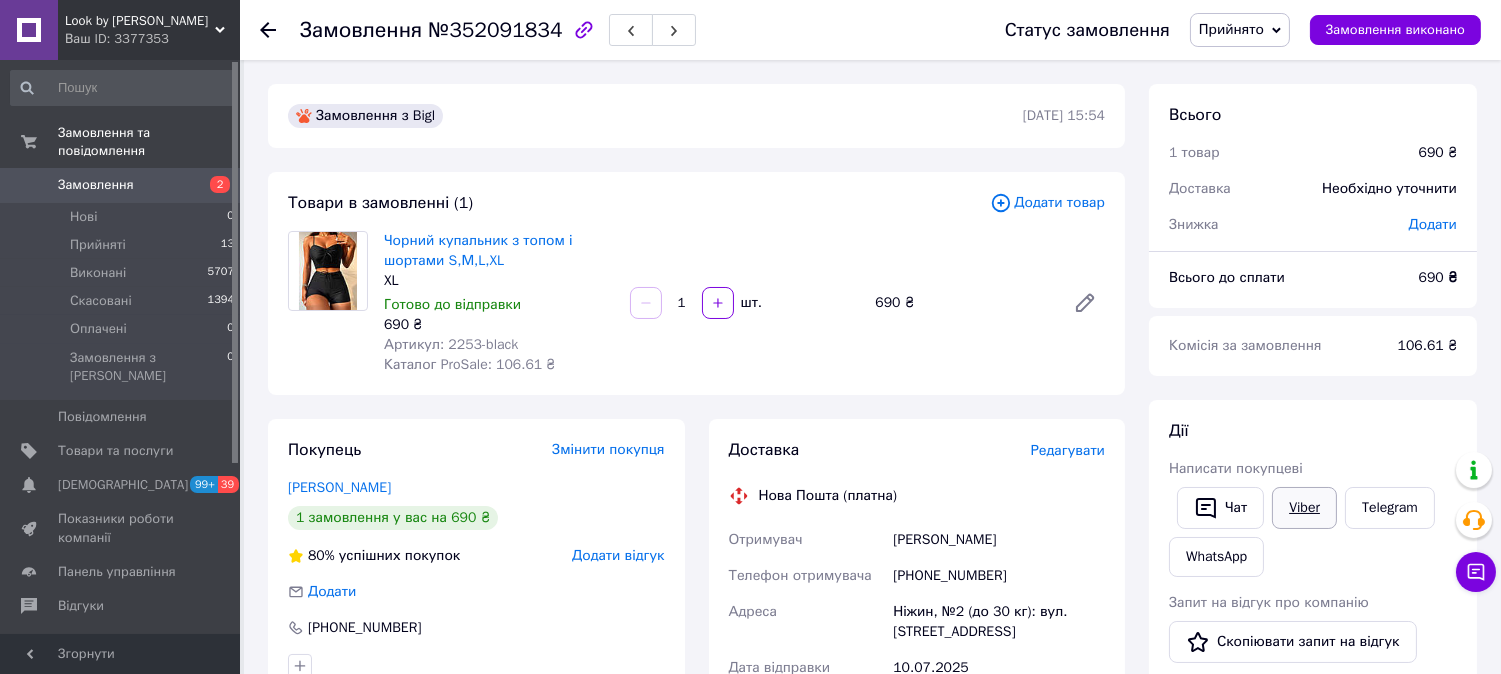 click on "Viber" at bounding box center [1304, 508] 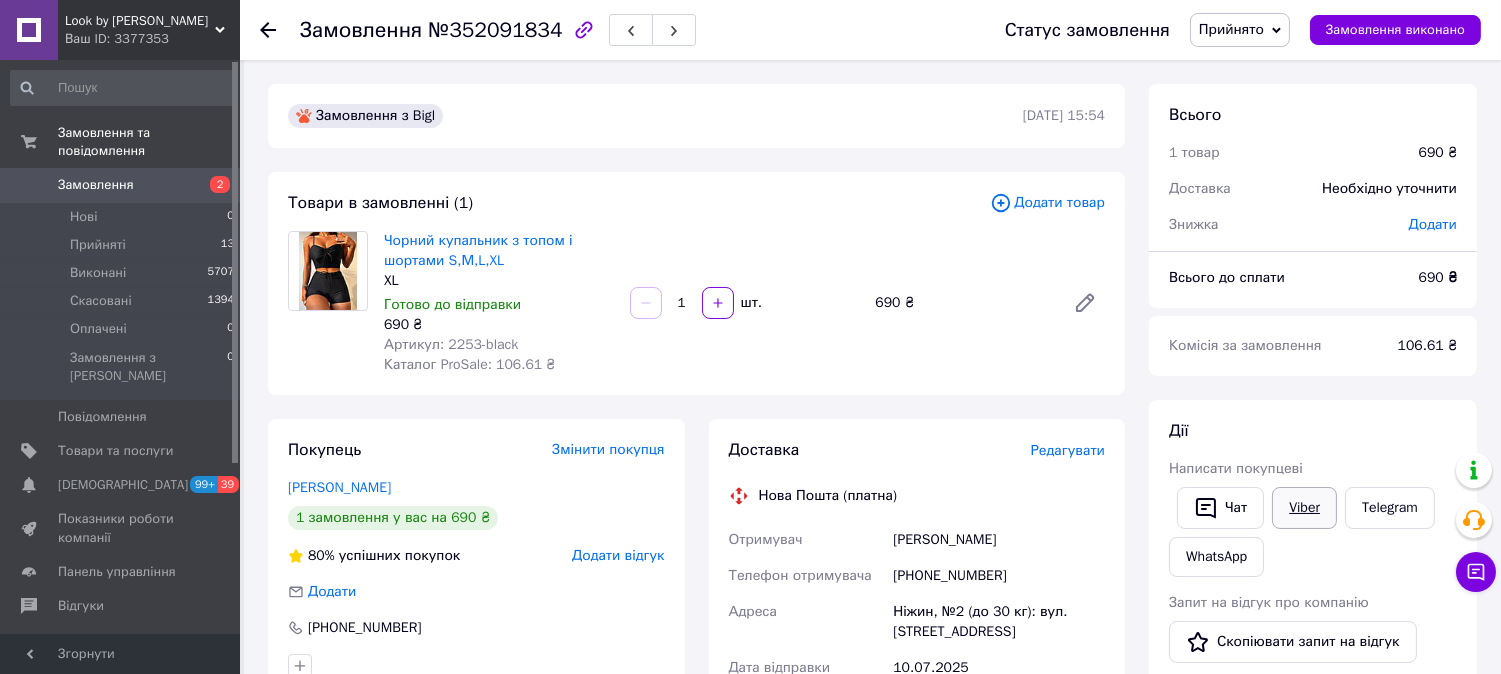 click on "Viber" at bounding box center [1304, 508] 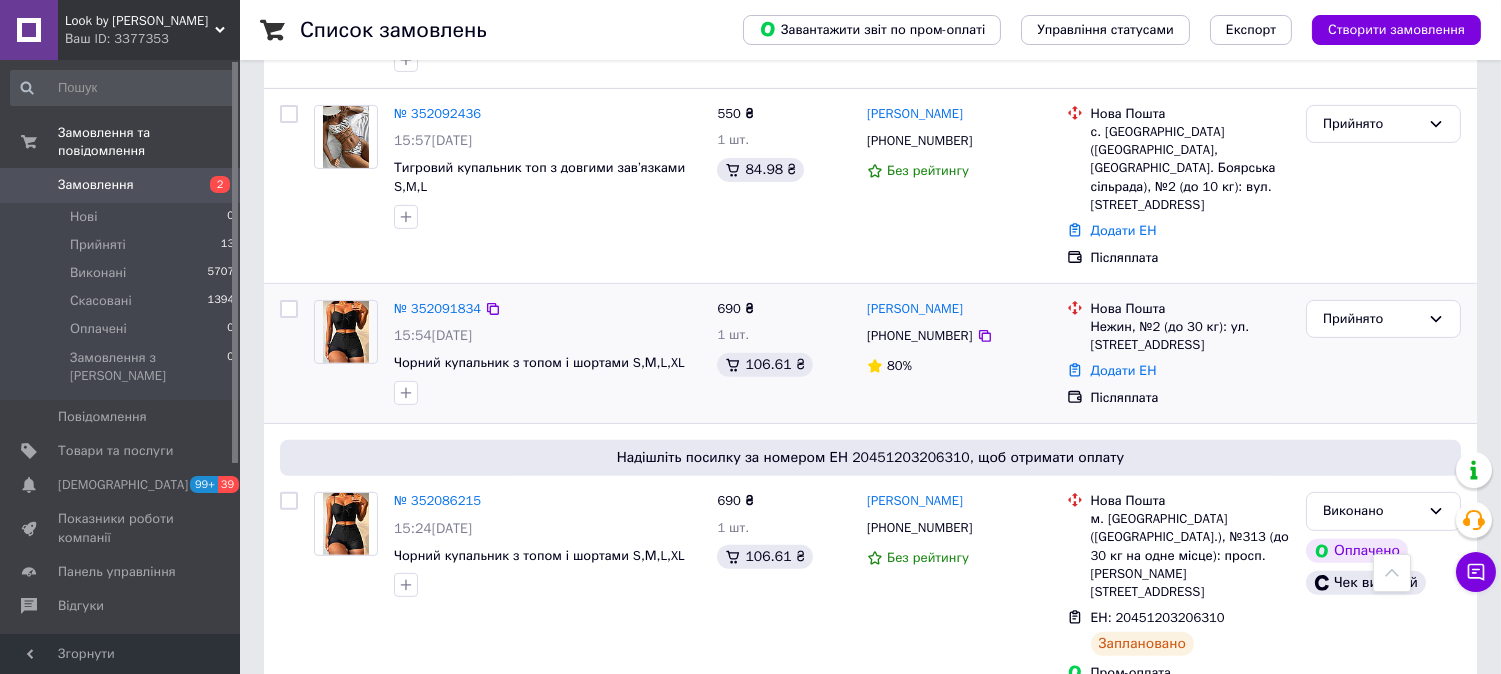 scroll, scrollTop: 1333, scrollLeft: 0, axis: vertical 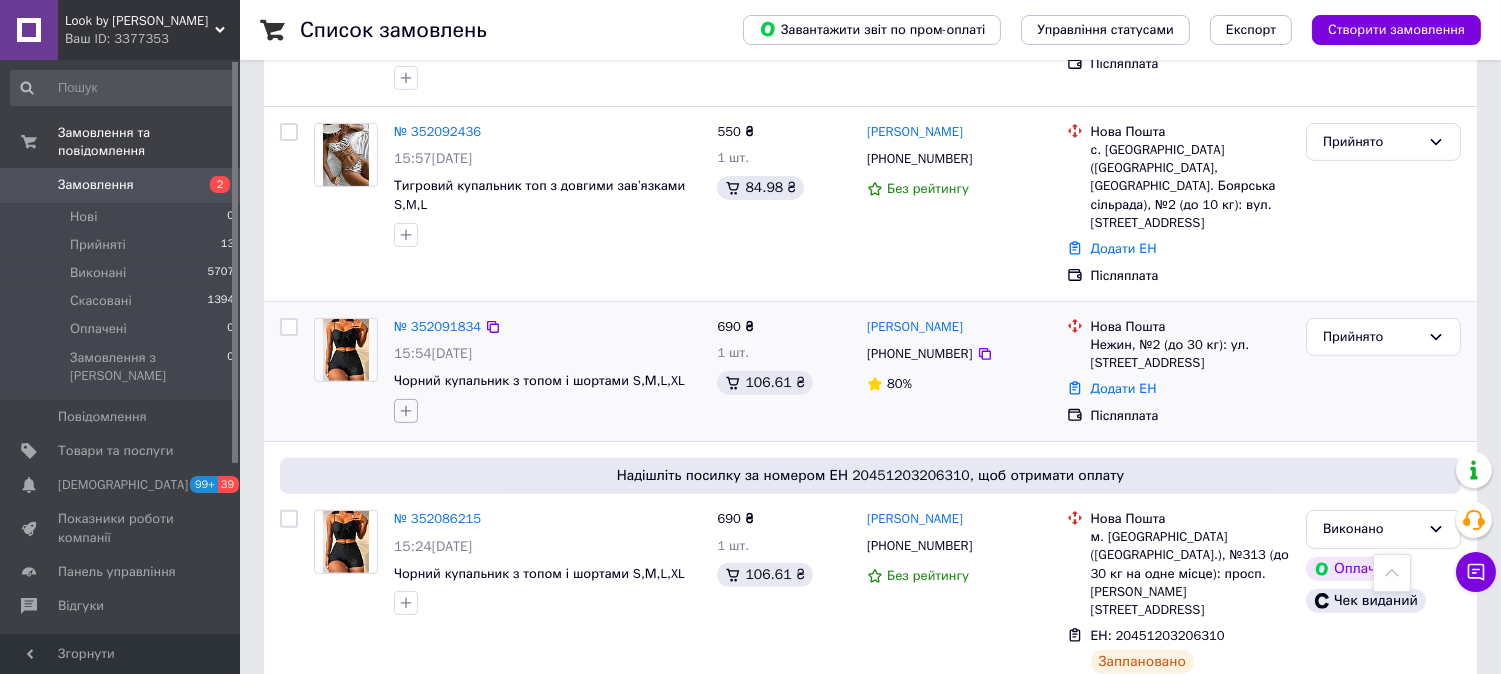 click 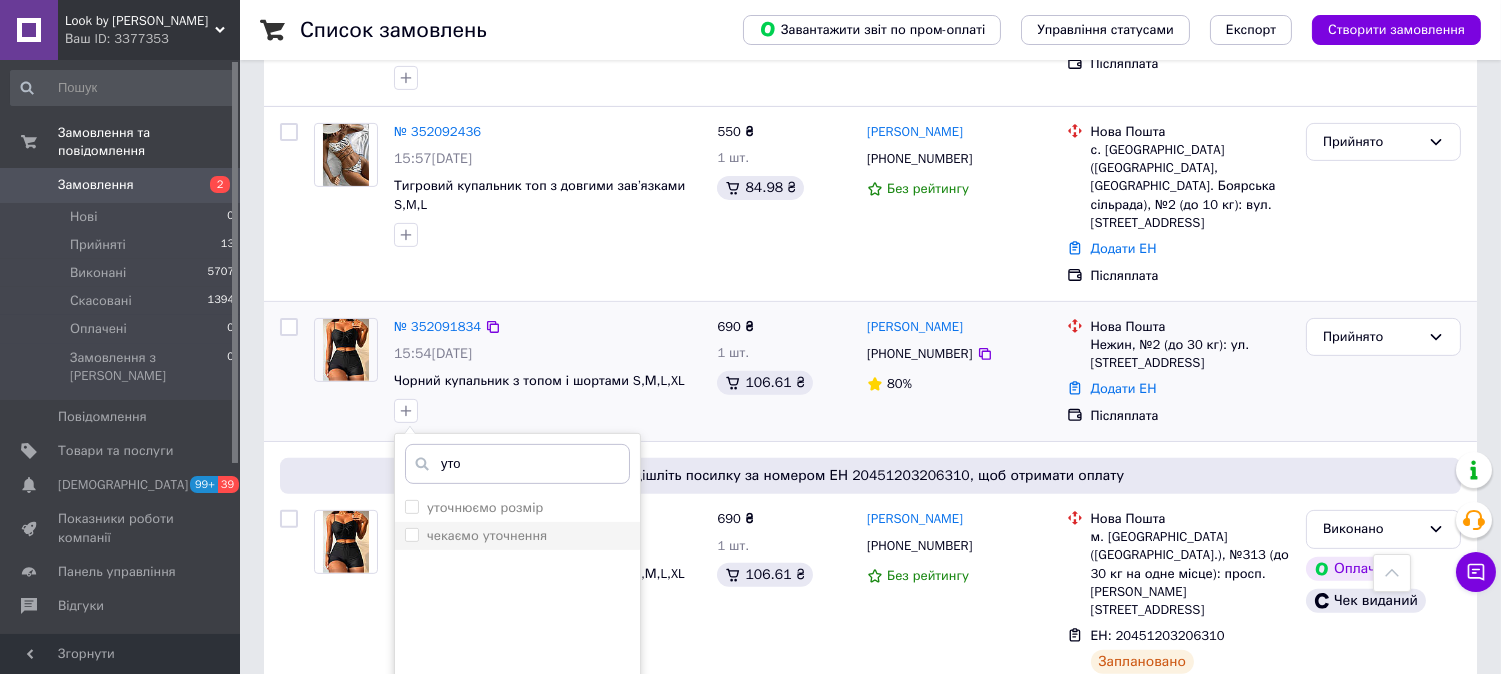 type on "уто" 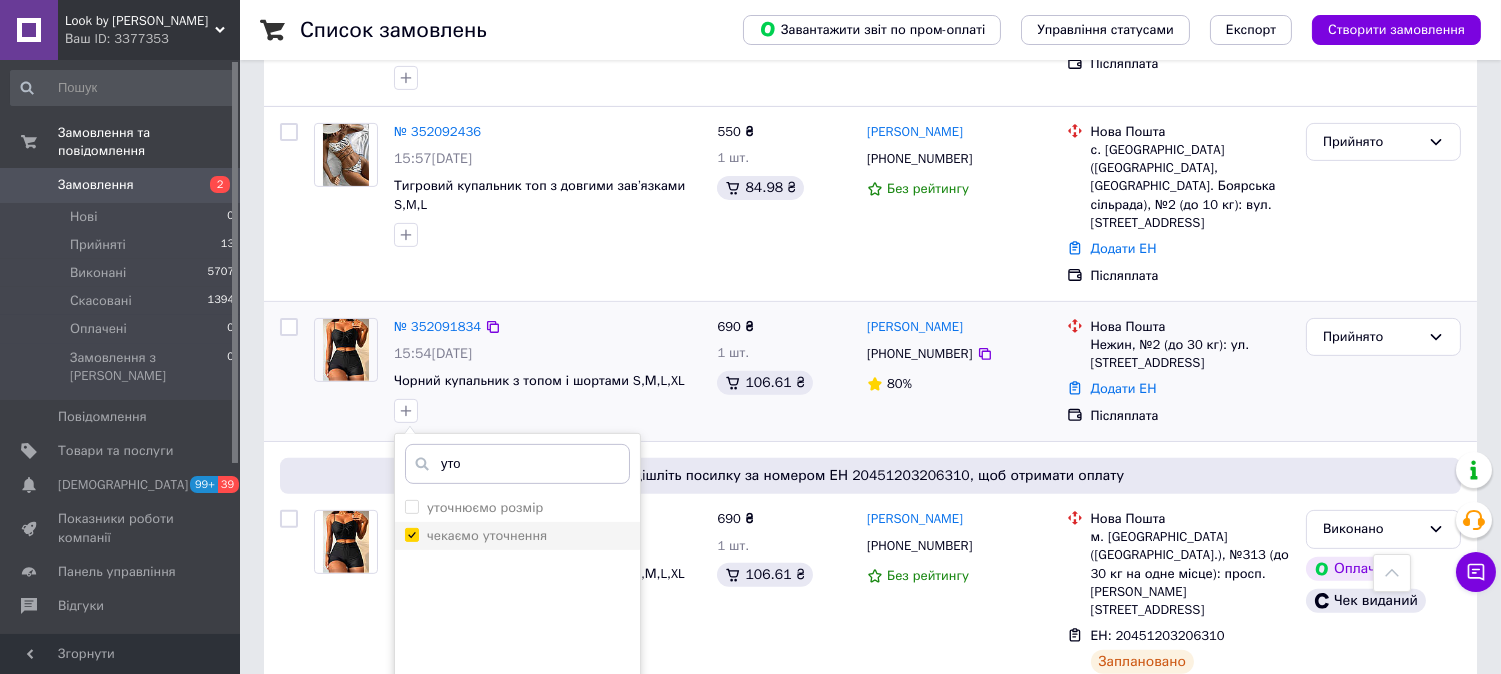 checkbox on "true" 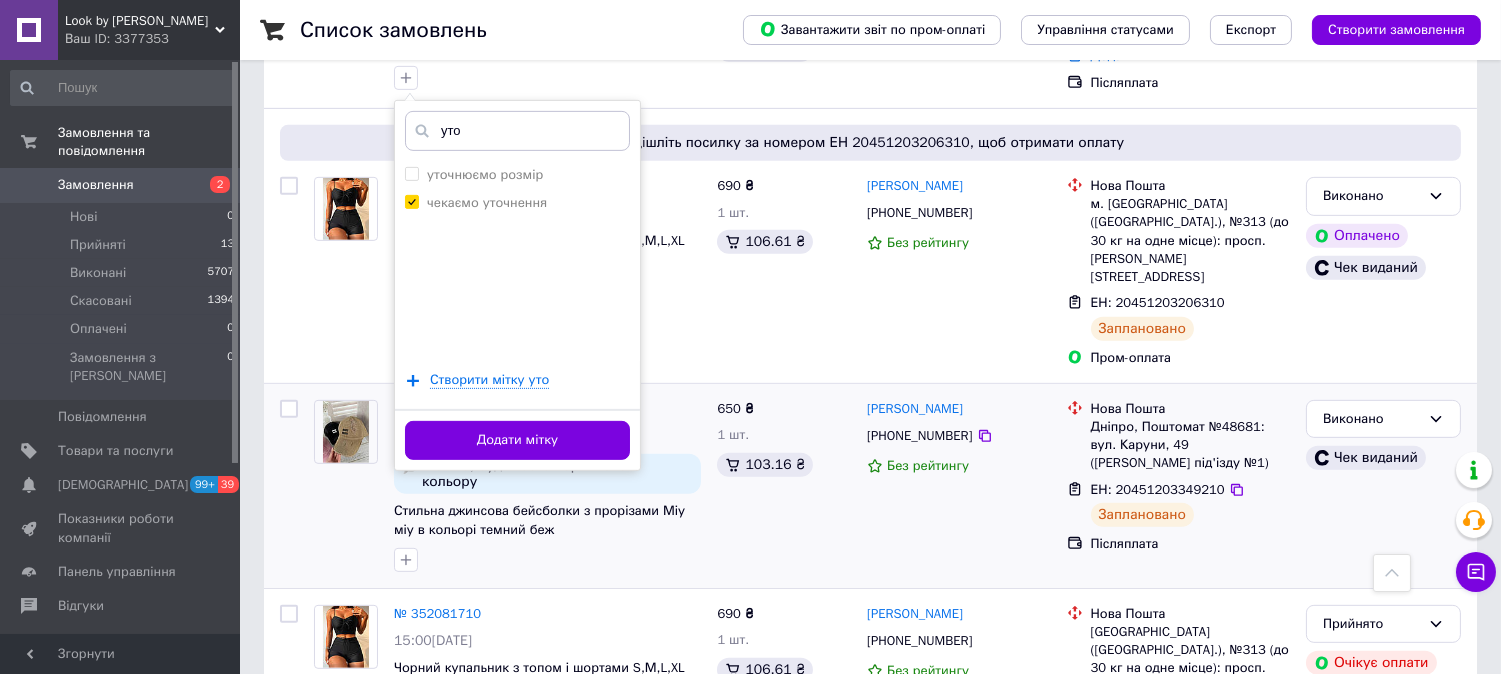 click on "Додати мітку" at bounding box center [517, 440] 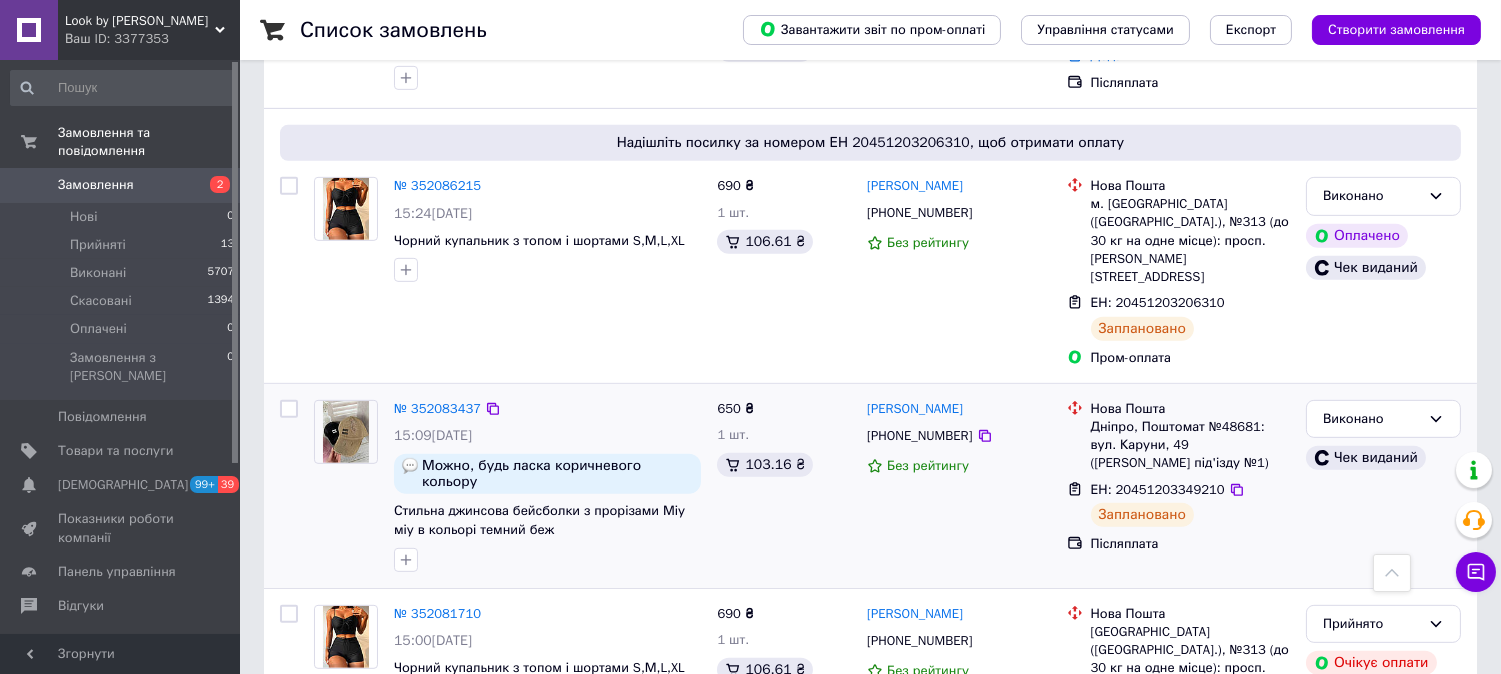 scroll, scrollTop: 1222, scrollLeft: 0, axis: vertical 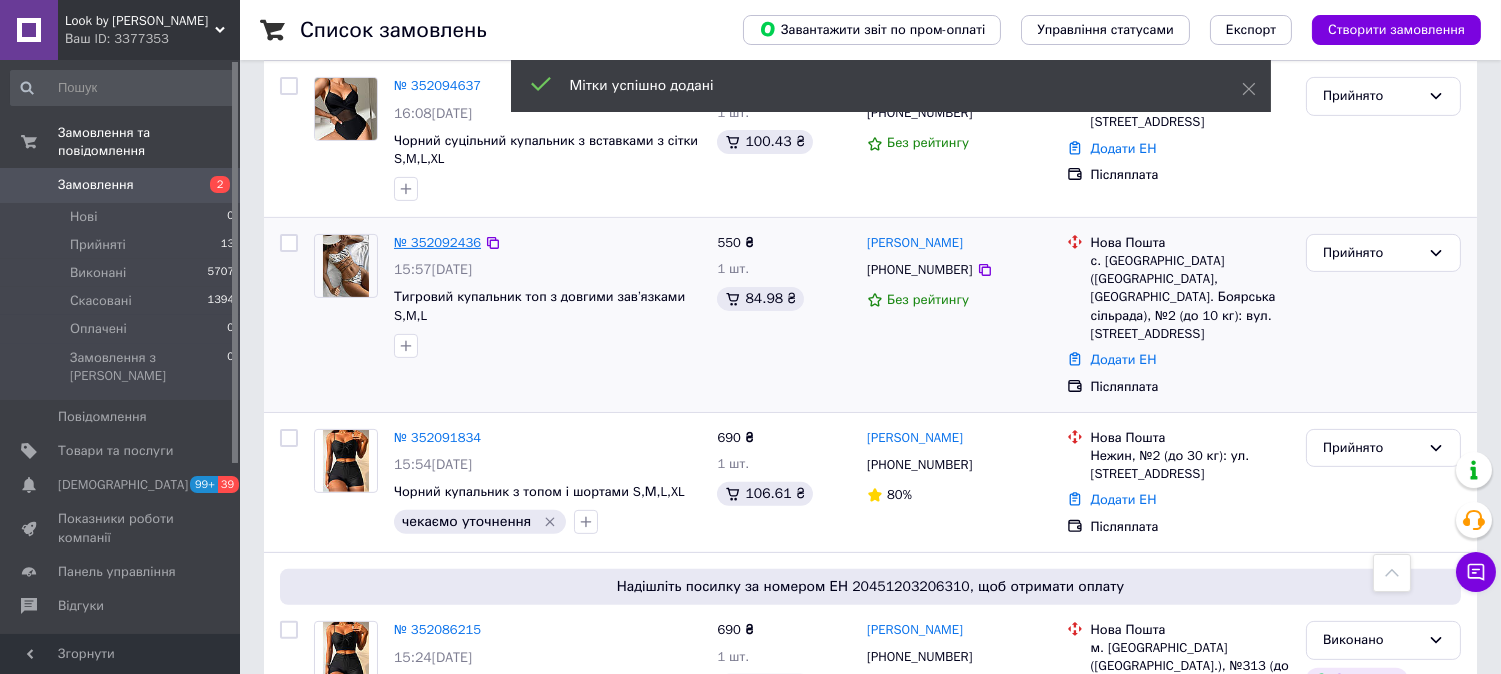 click on "№ 352092436" at bounding box center [437, 242] 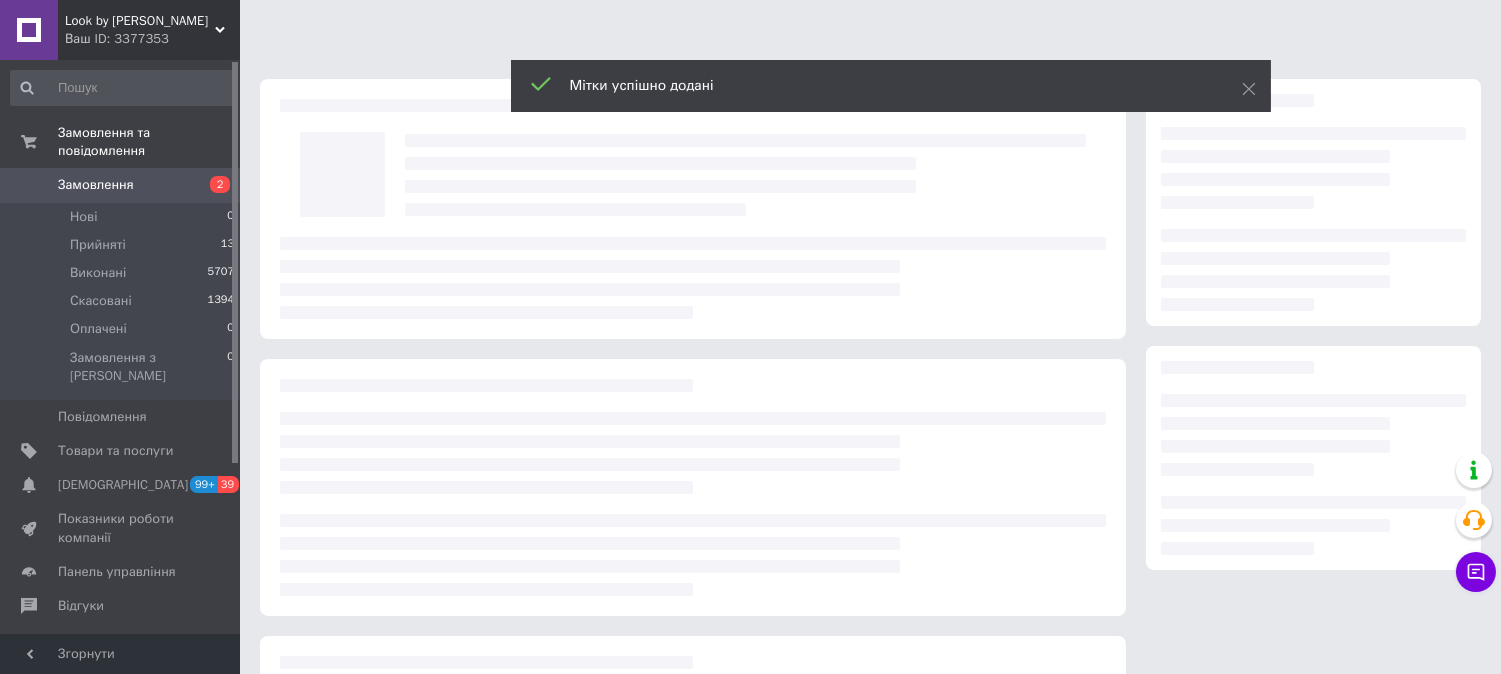 scroll, scrollTop: 0, scrollLeft: 0, axis: both 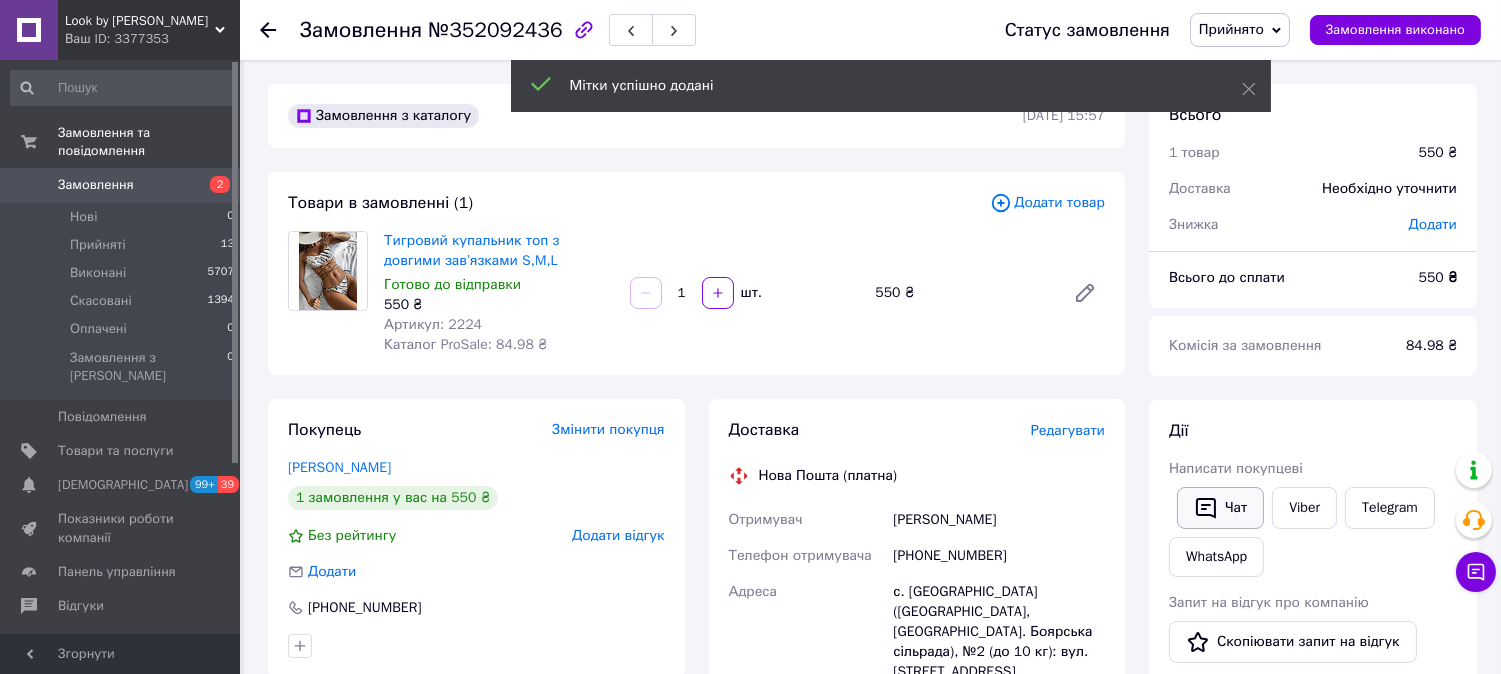 drag, startPoint x: 1290, startPoint y: 467, endPoint x: 1224, endPoint y: 491, distance: 70.2282 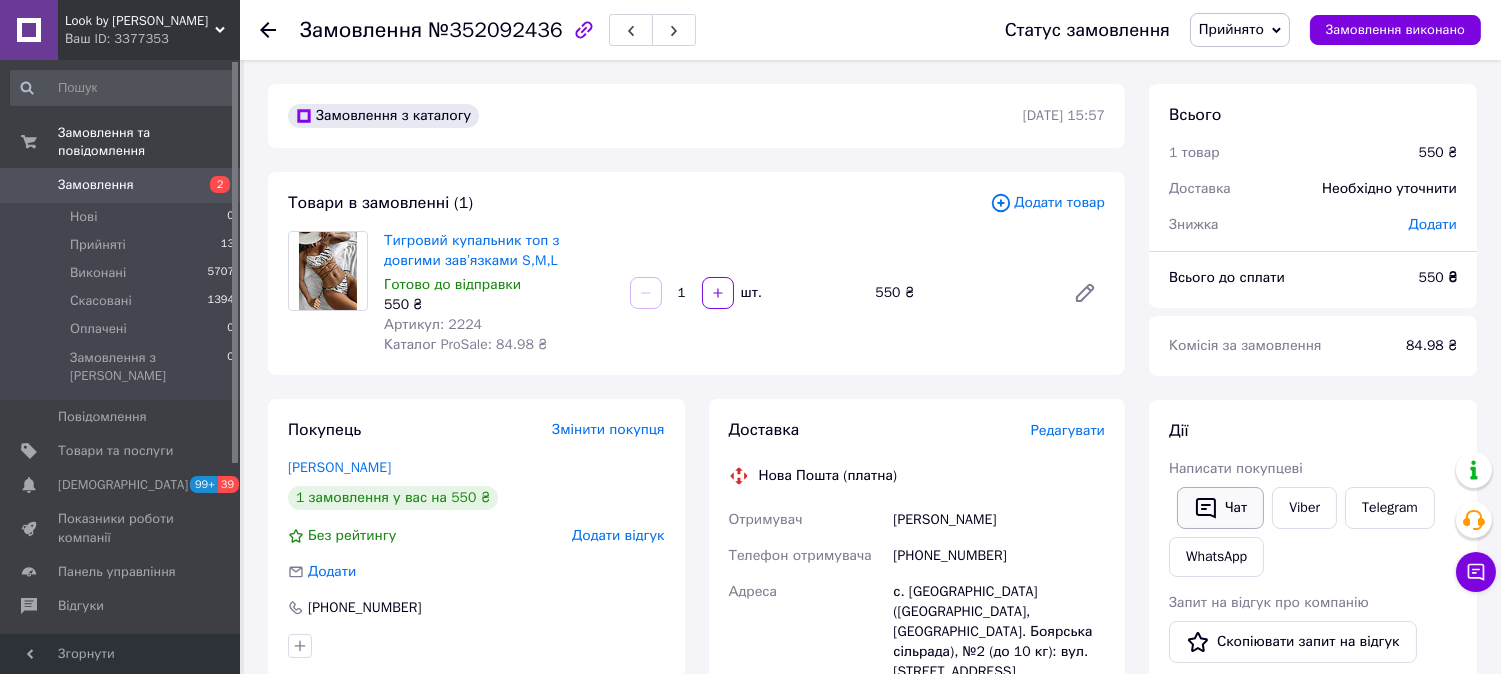 drag, startPoint x: 1292, startPoint y: 498, endPoint x: 1224, endPoint y: 501, distance: 68.06615 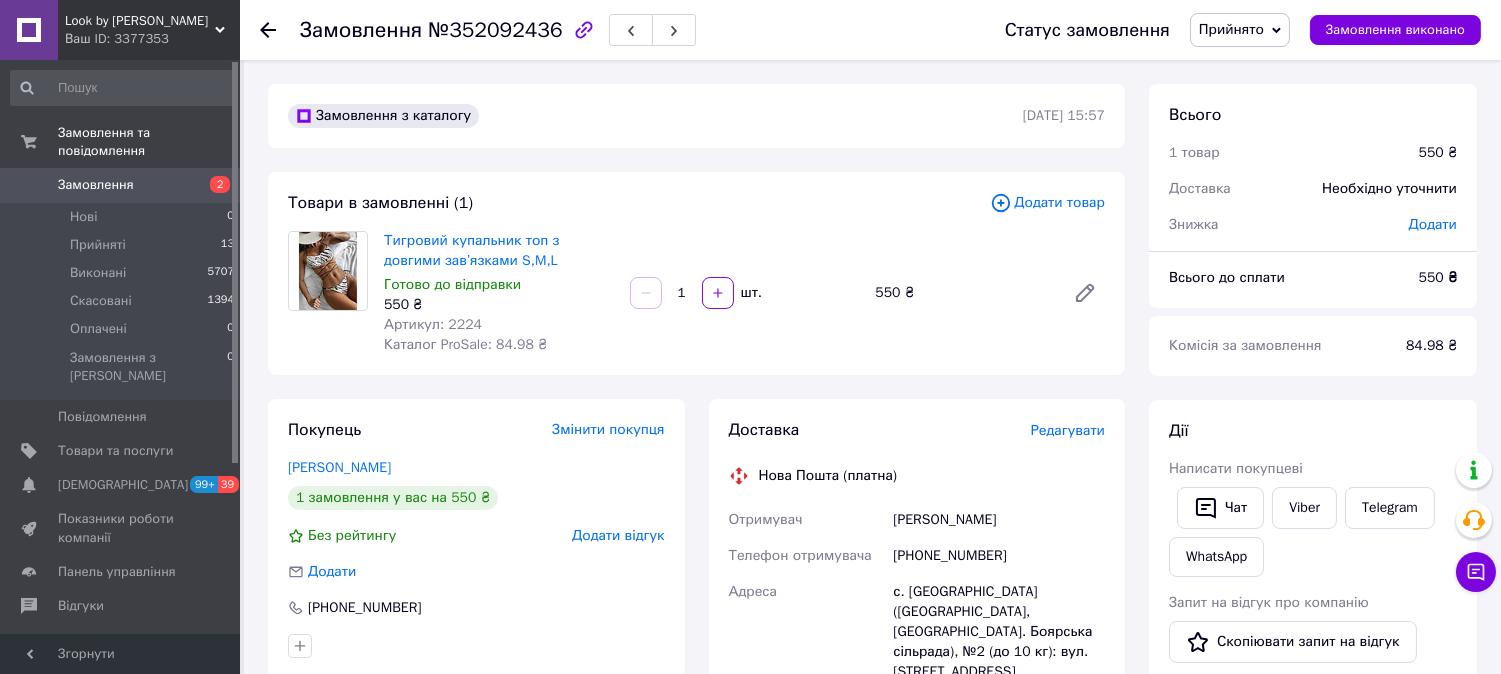 click on "Чат" at bounding box center [1220, 508] 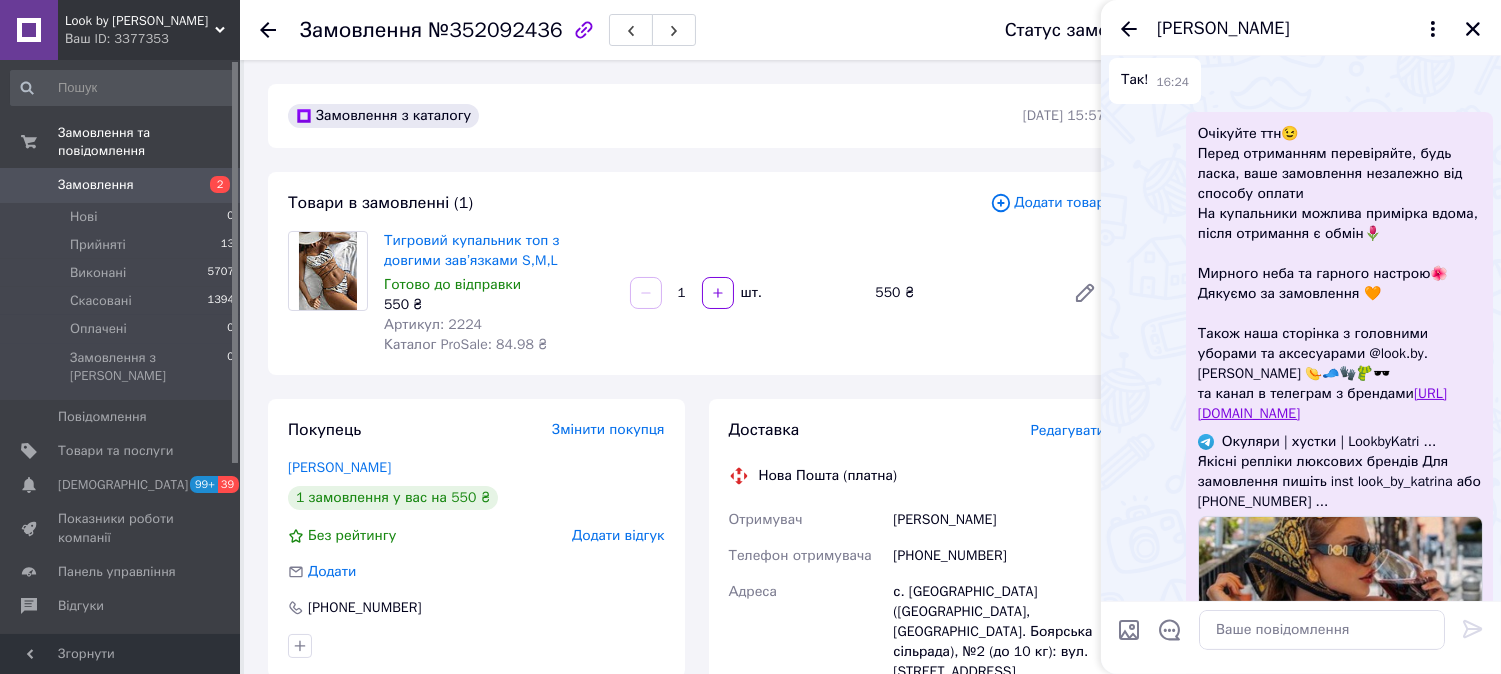 scroll, scrollTop: 792, scrollLeft: 0, axis: vertical 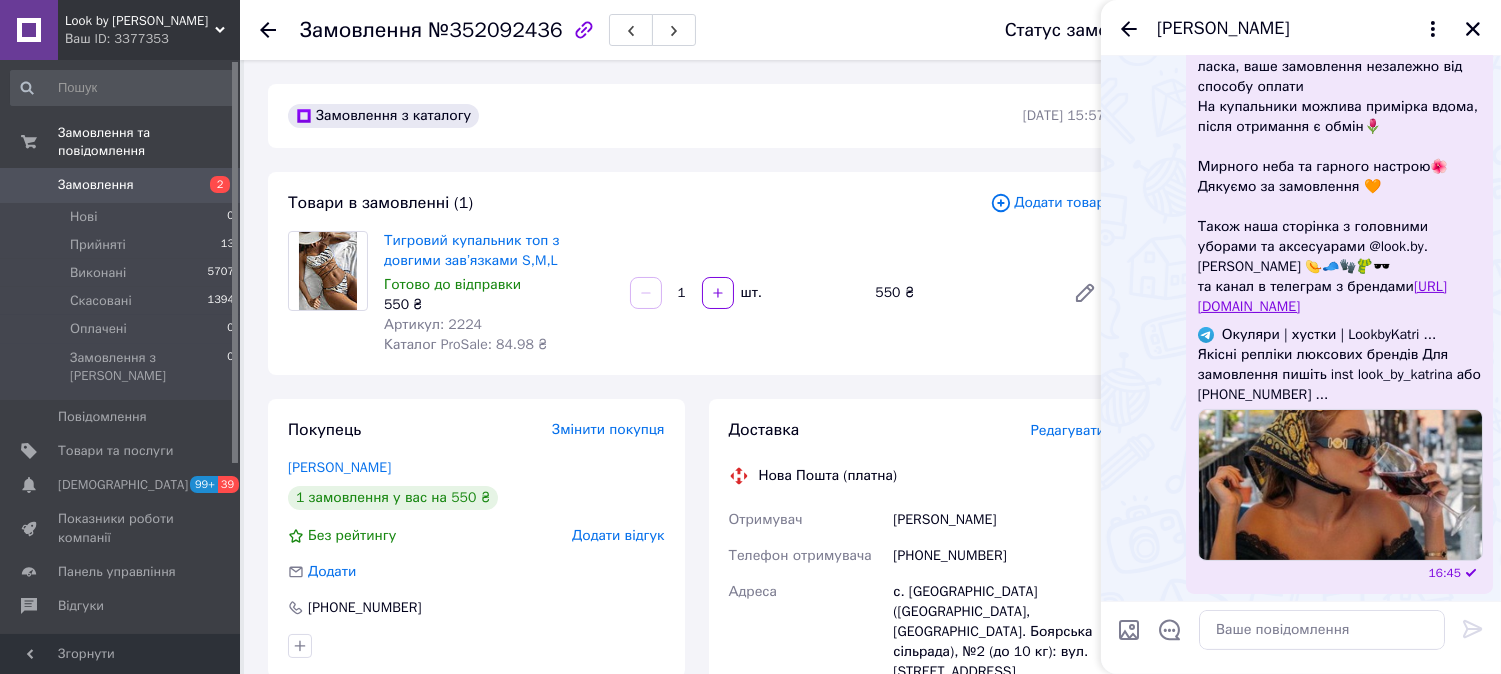 click 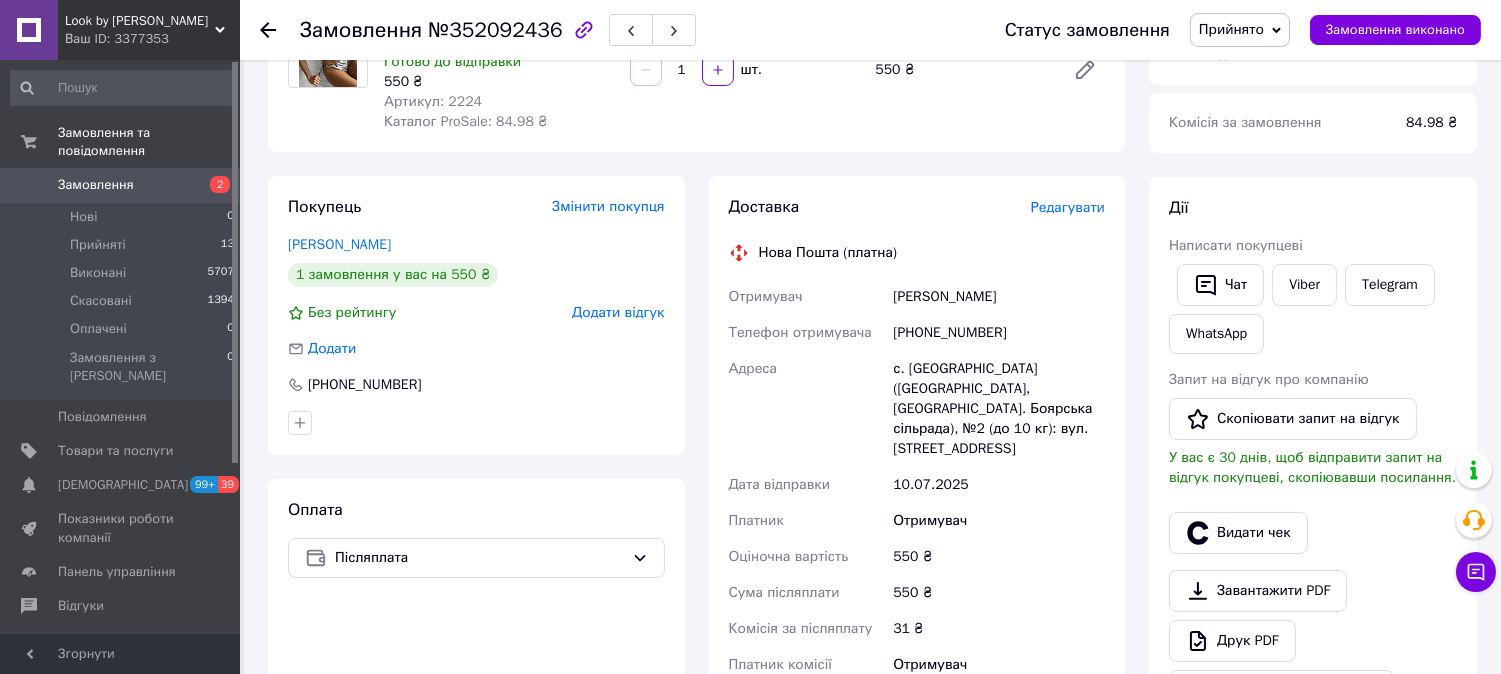 scroll, scrollTop: 222, scrollLeft: 0, axis: vertical 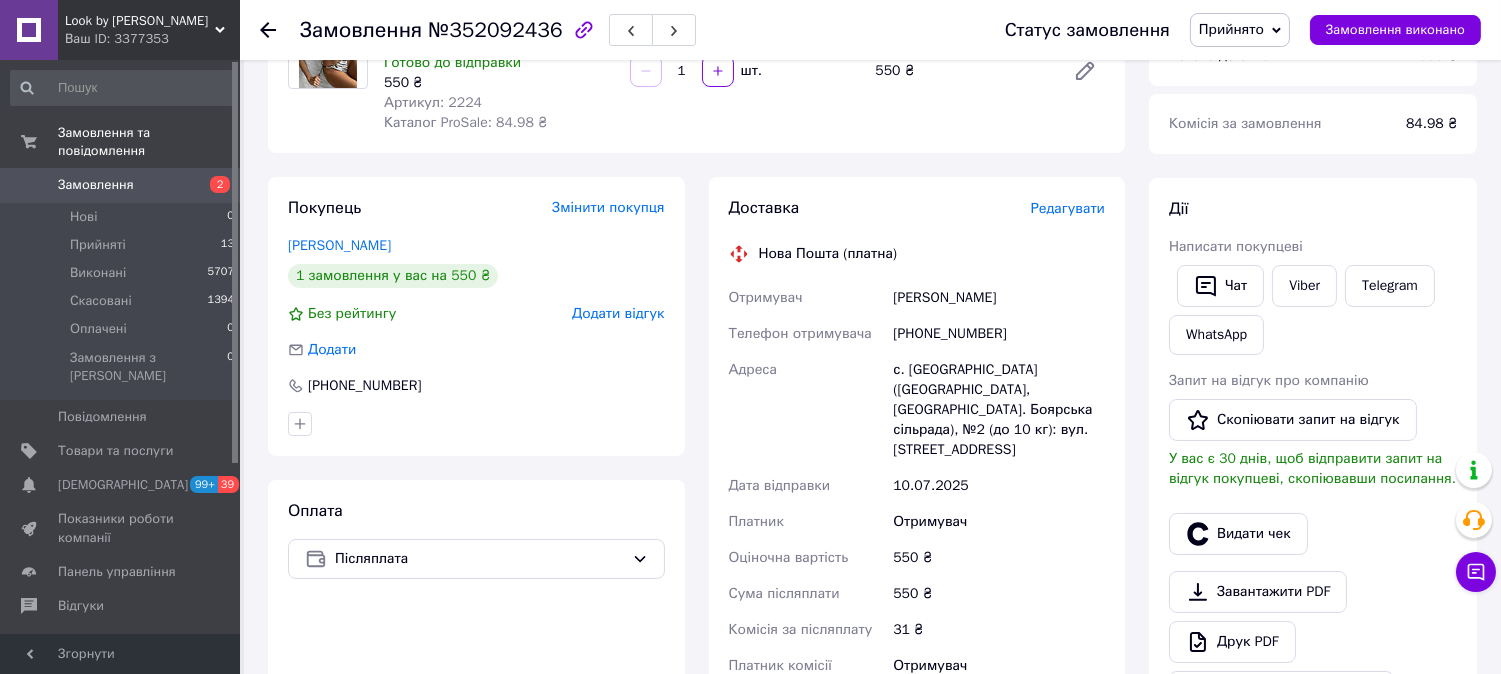 copy on "Отримувач [PERSON_NAME]" 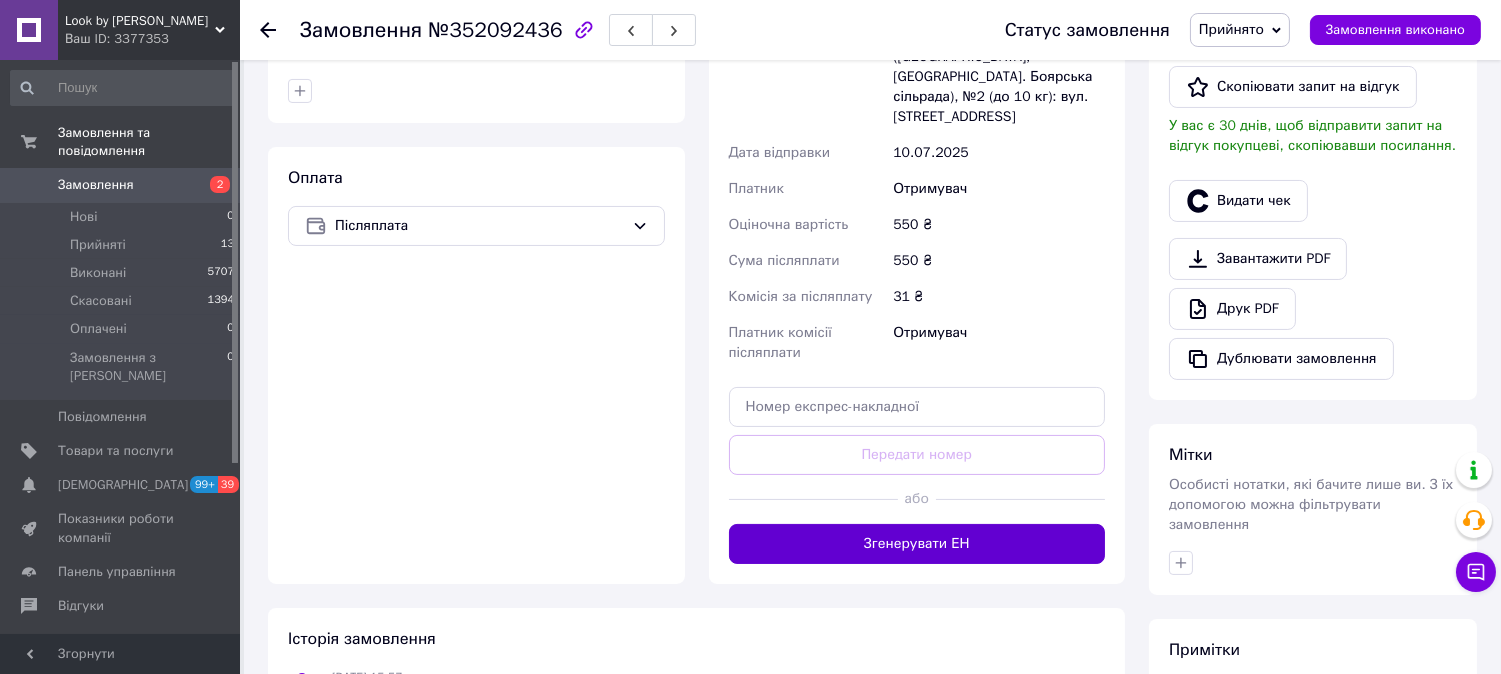 click on "Згенерувати ЕН" at bounding box center [917, 544] 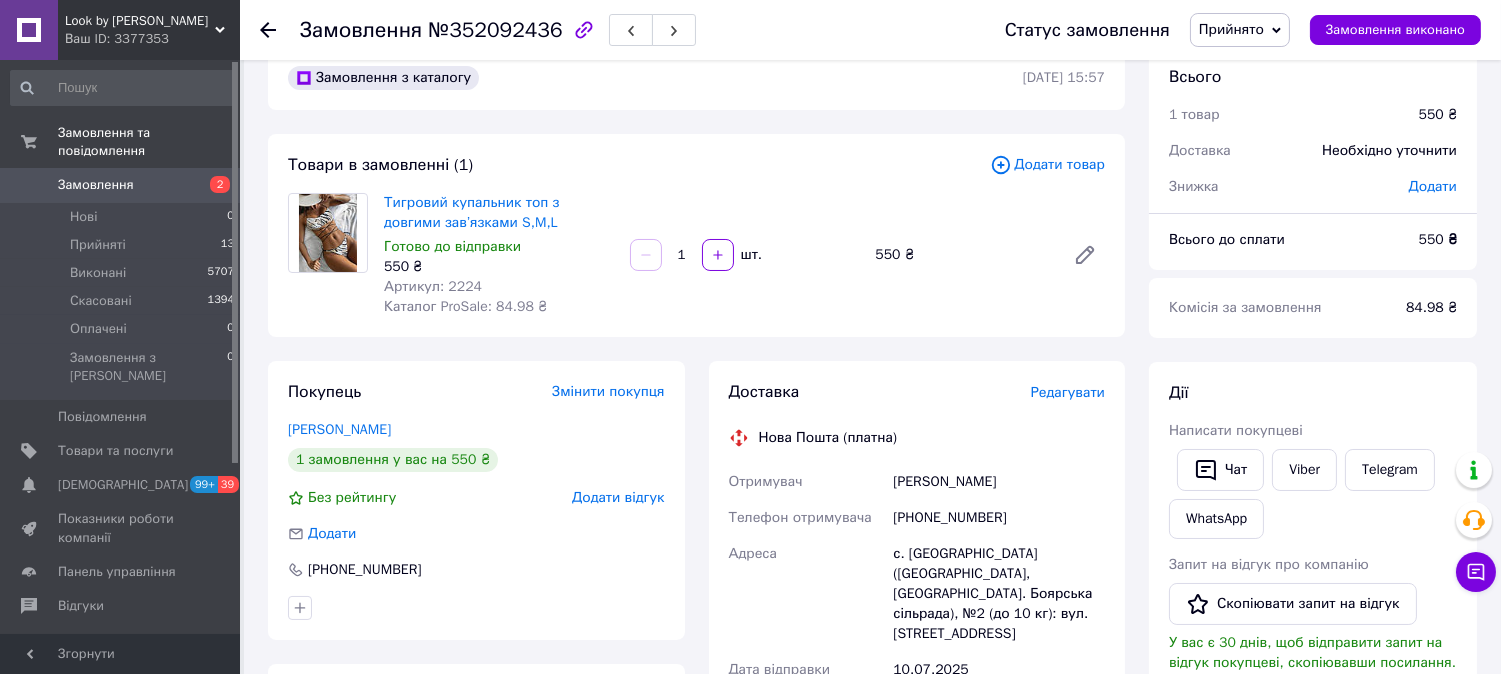 scroll, scrollTop: 0, scrollLeft: 0, axis: both 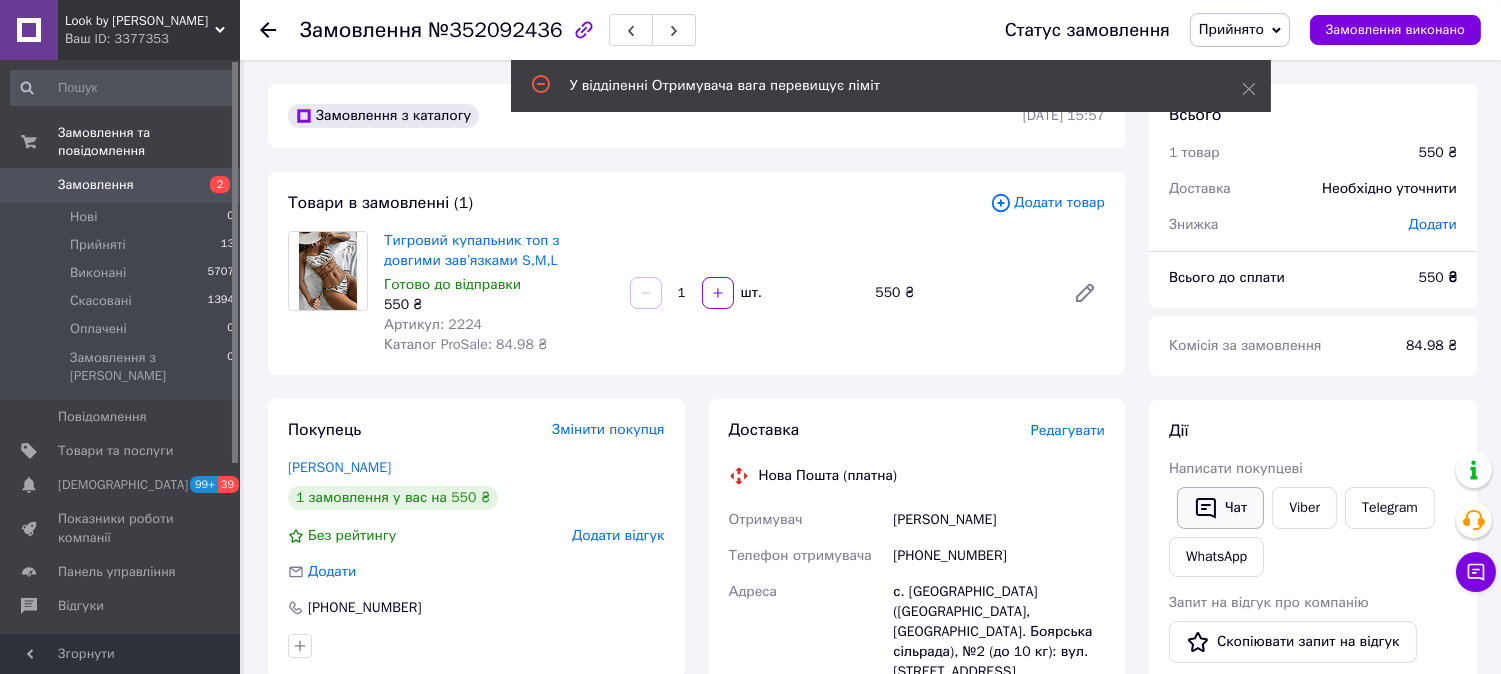 click on "Чат" at bounding box center (1220, 508) 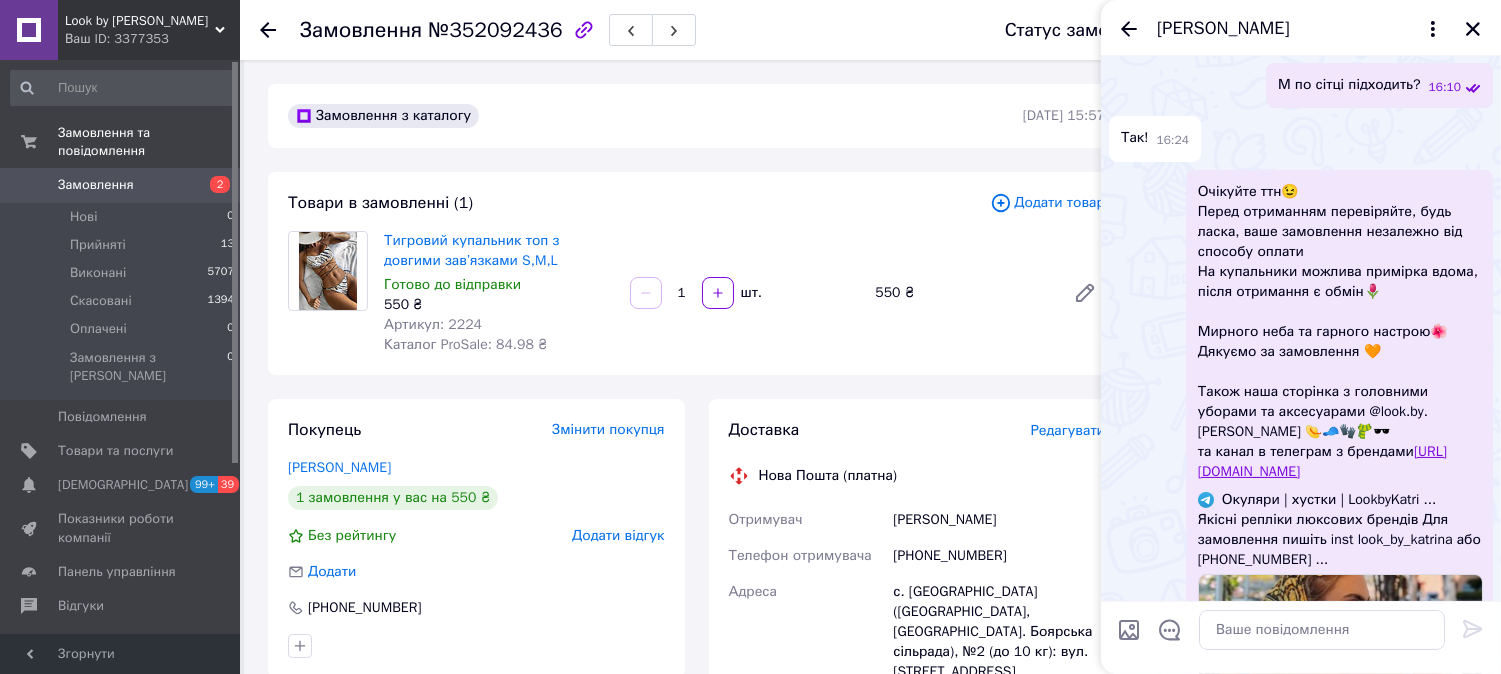 scroll, scrollTop: 516, scrollLeft: 0, axis: vertical 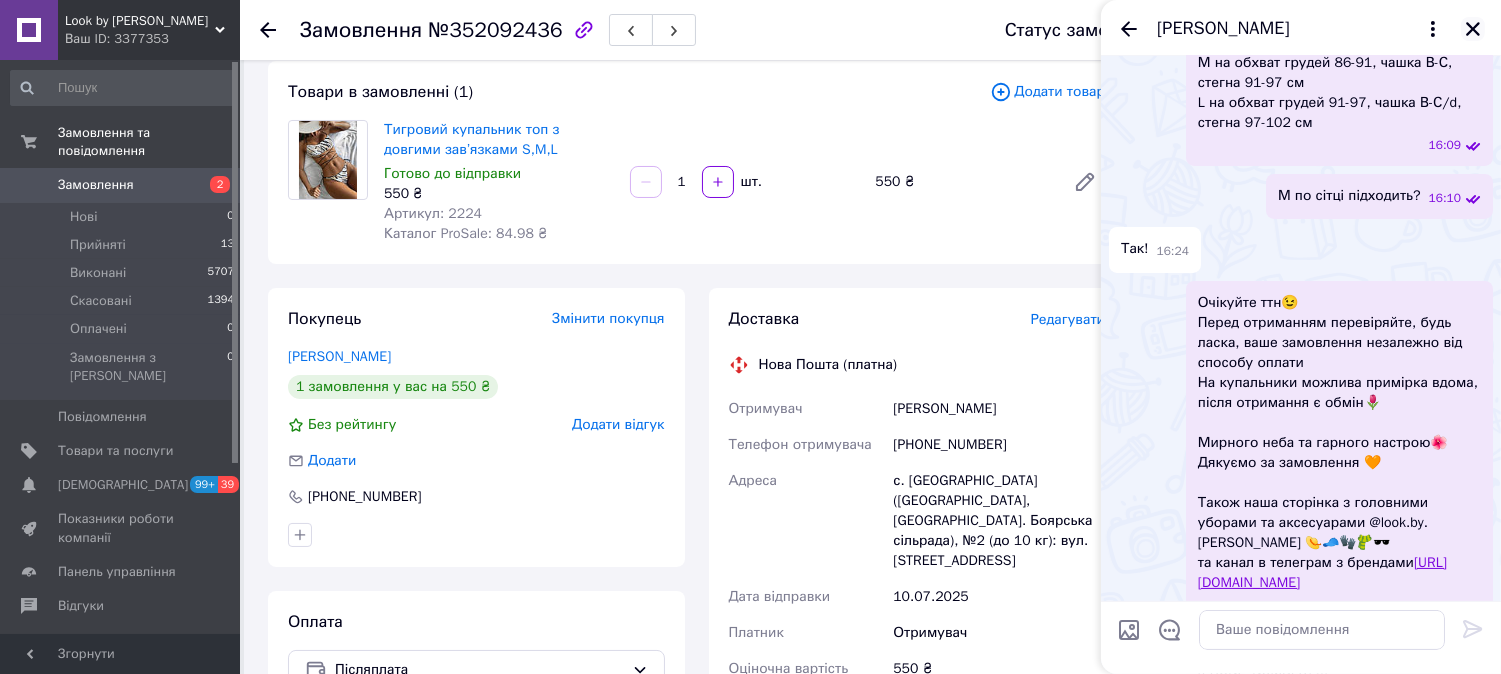 click 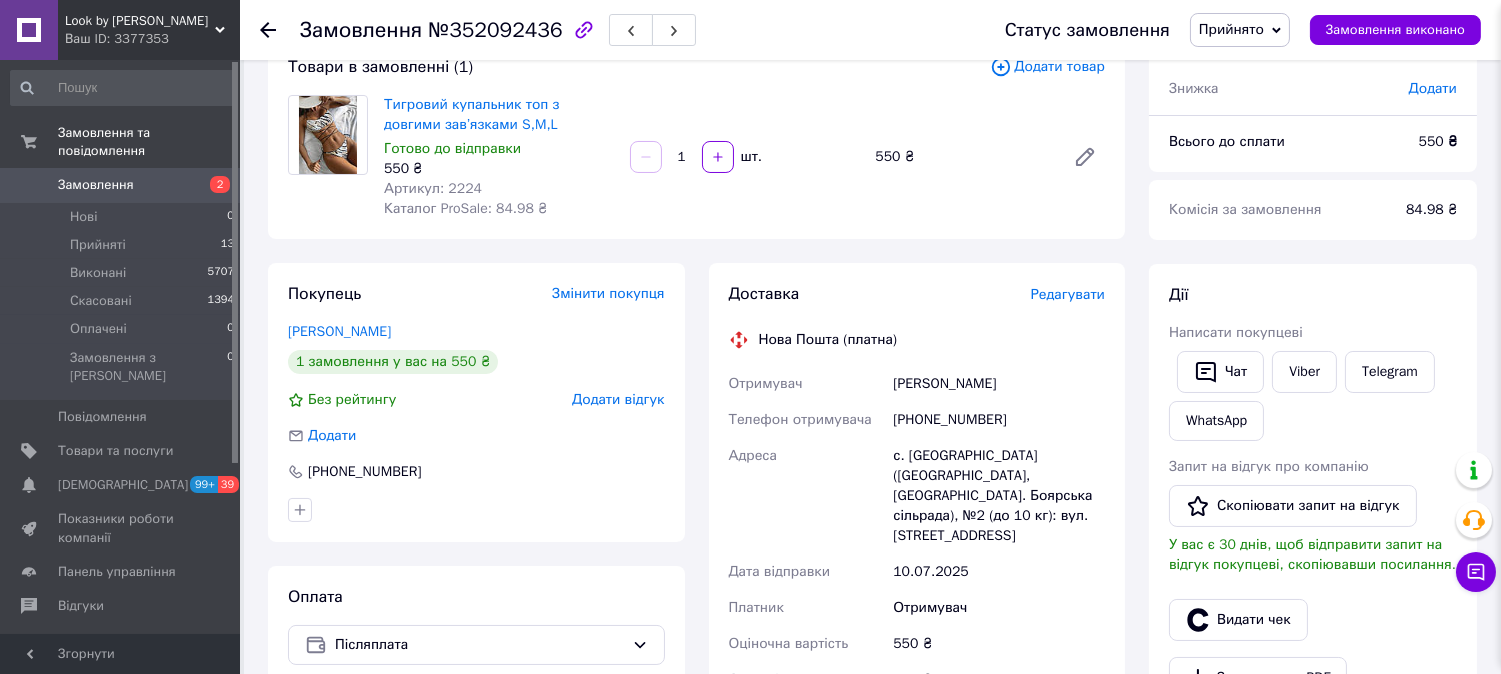 scroll, scrollTop: 555, scrollLeft: 0, axis: vertical 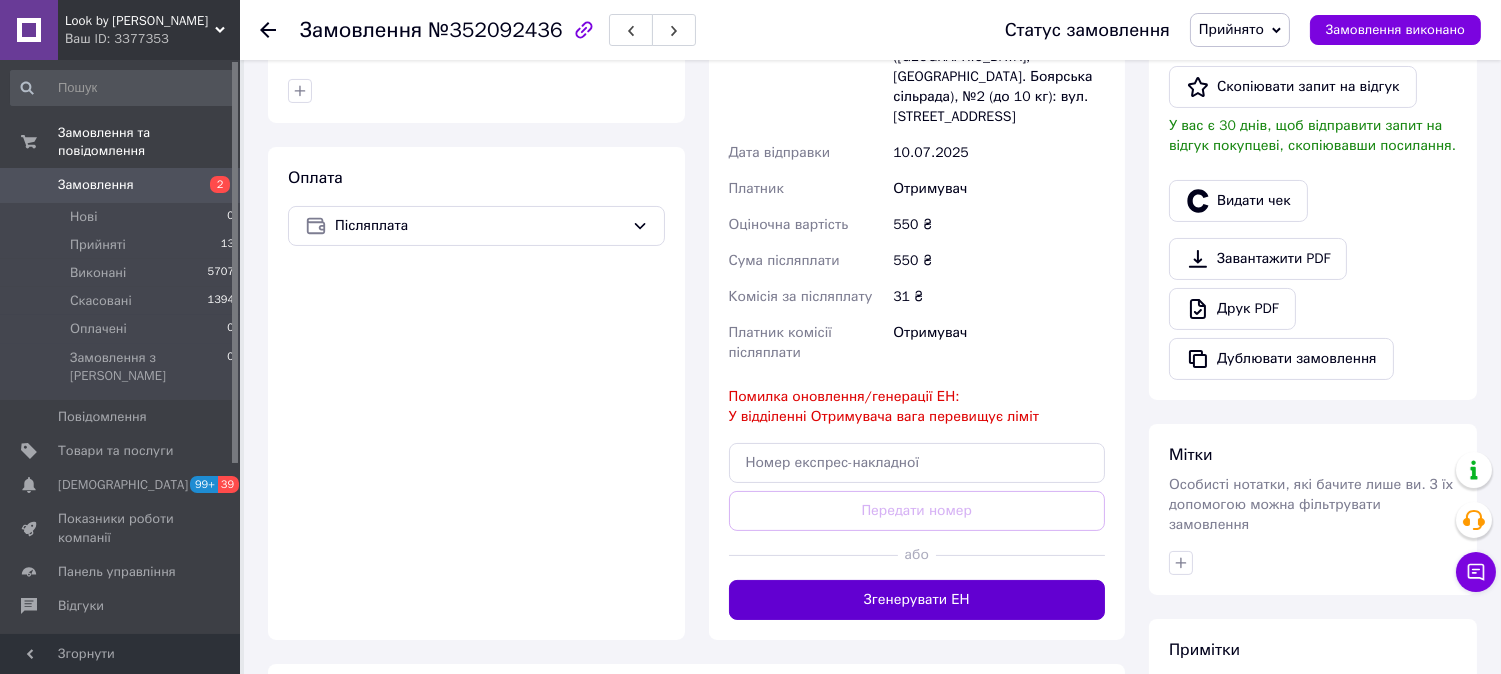 click on "Згенерувати ЕН" at bounding box center [917, 600] 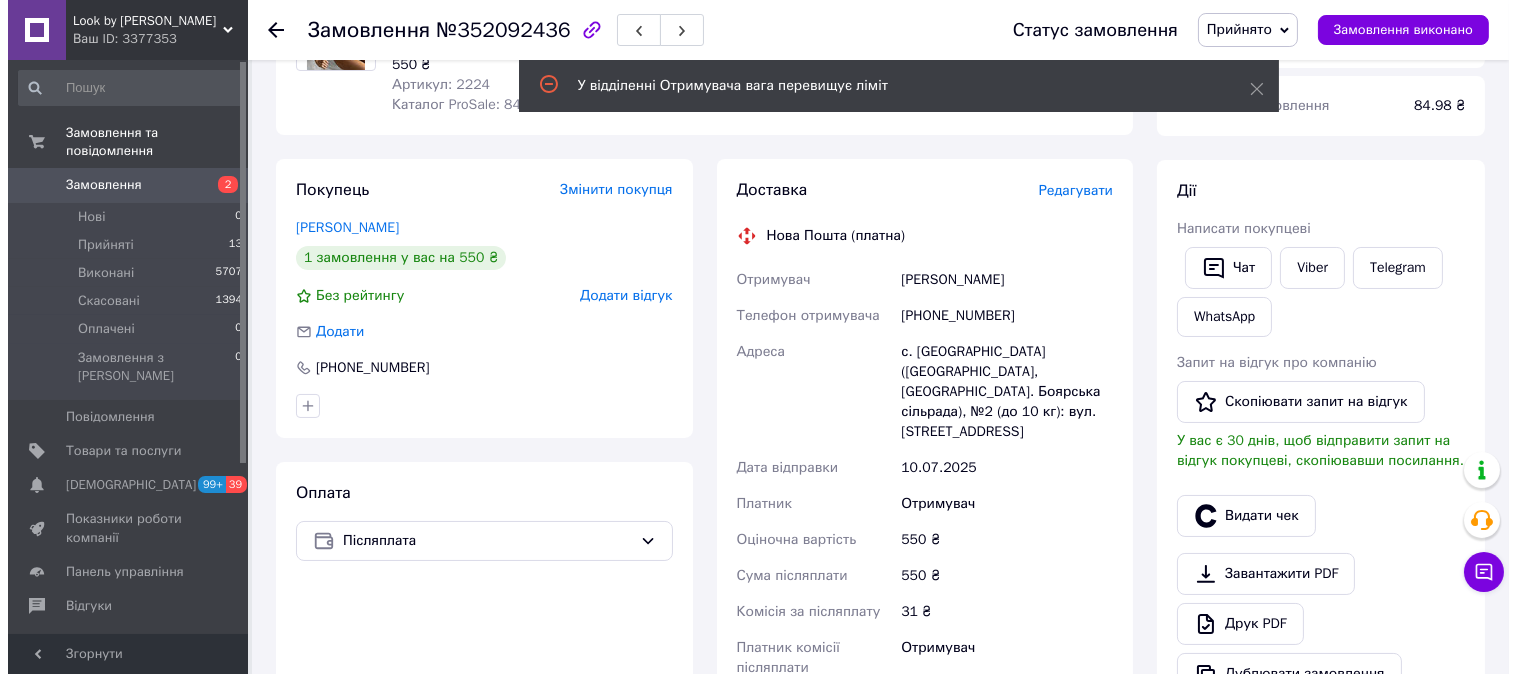 scroll, scrollTop: 222, scrollLeft: 0, axis: vertical 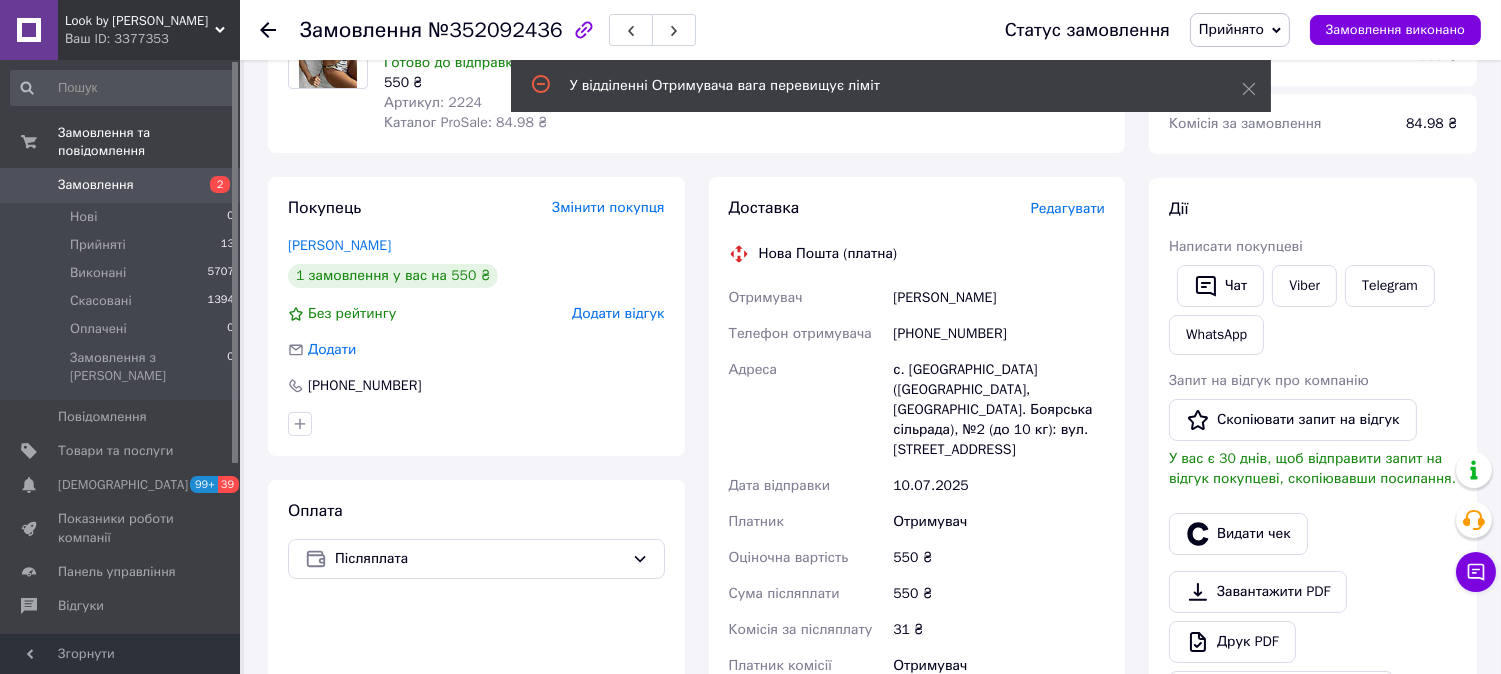 click on "Редагувати" at bounding box center [1068, 208] 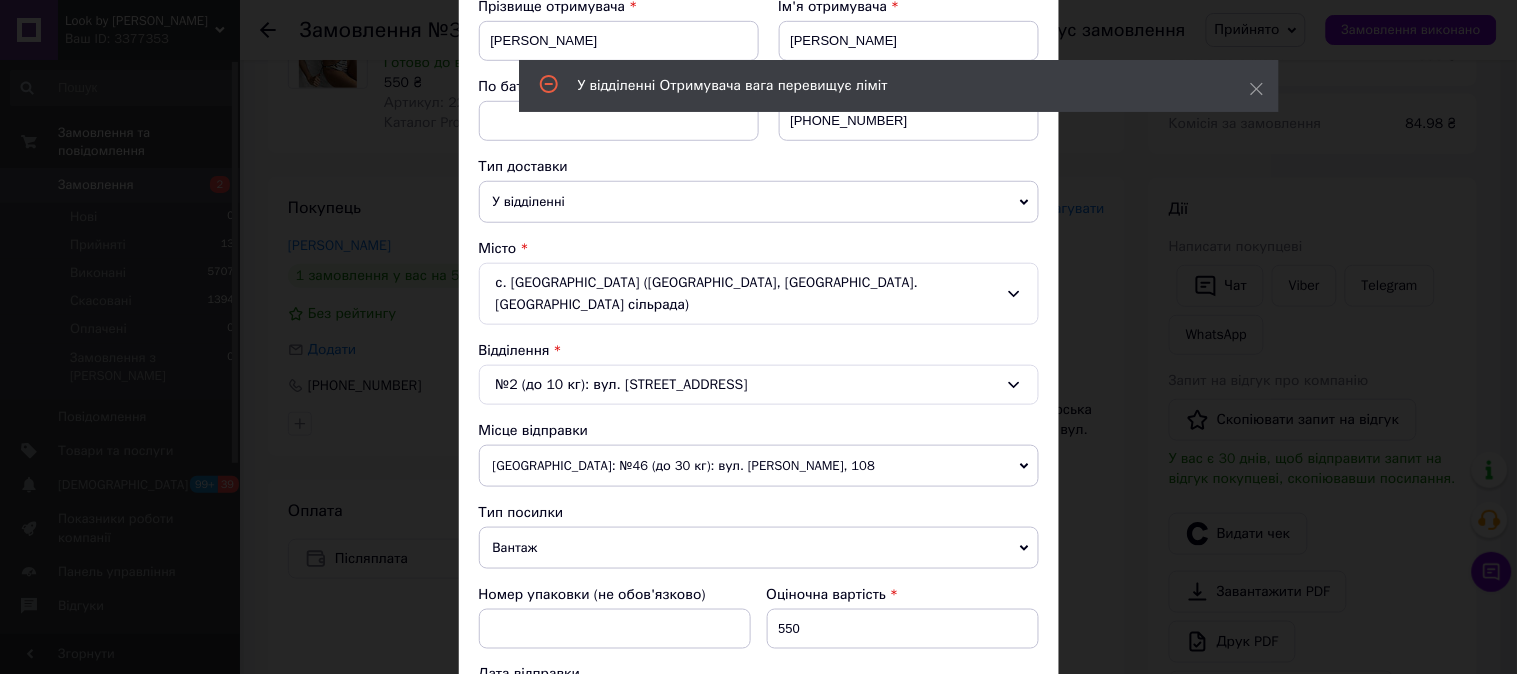 scroll, scrollTop: 444, scrollLeft: 0, axis: vertical 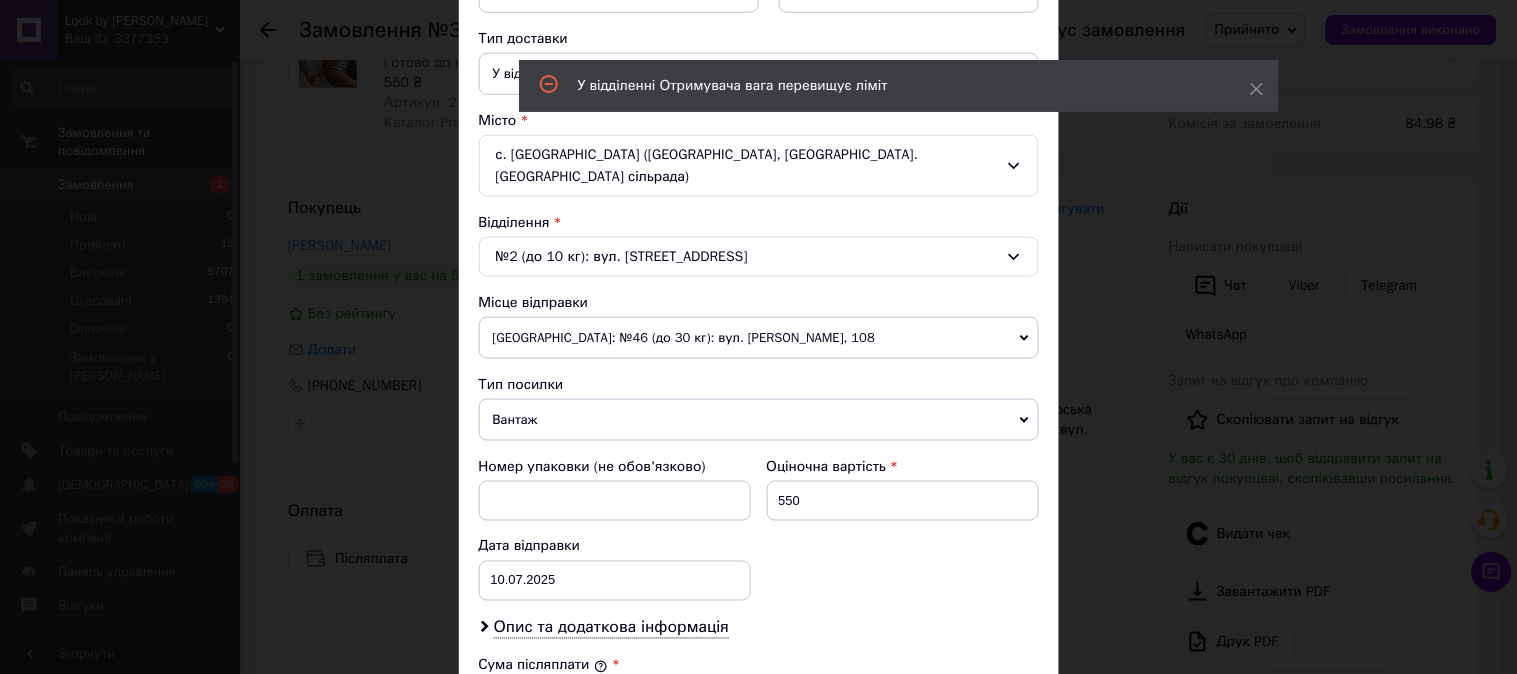 click on "Вантаж" at bounding box center (759, 420) 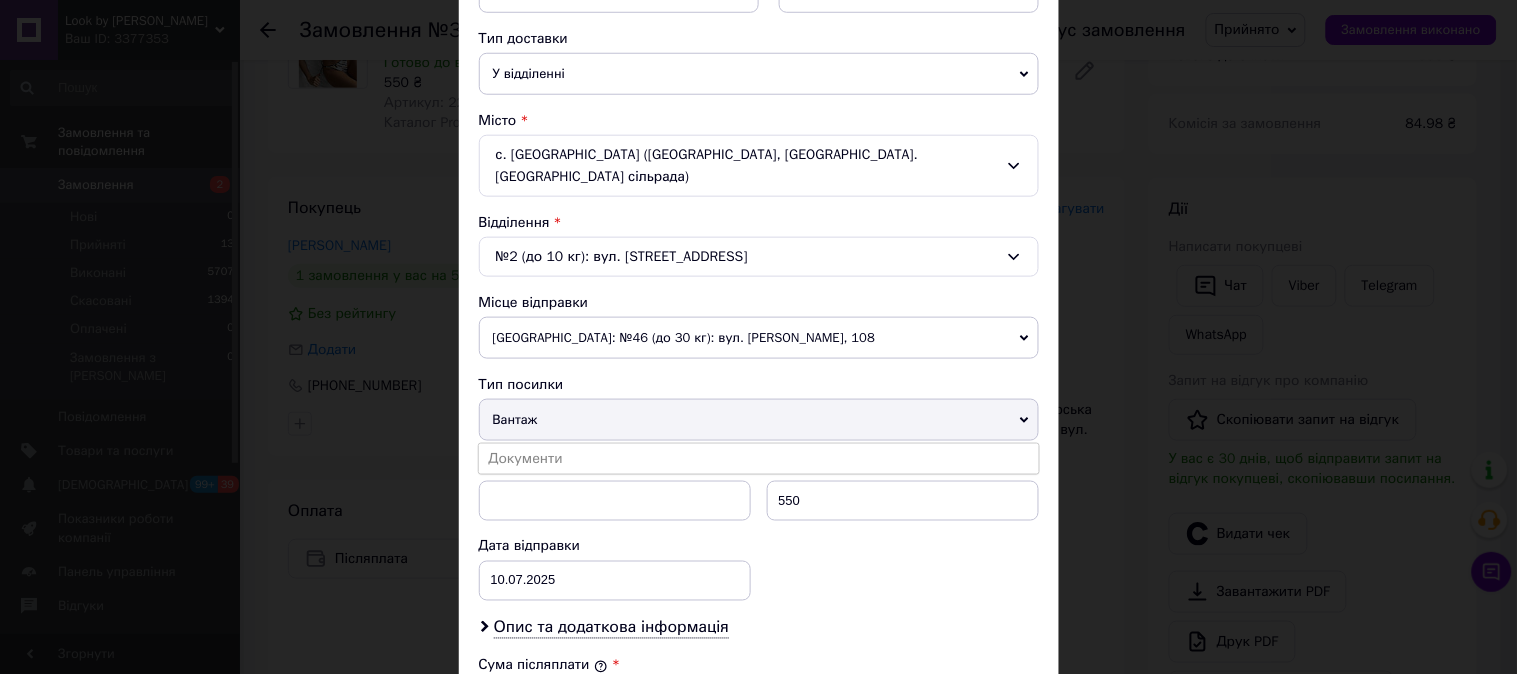 click on "Сума післяплати     * 550" at bounding box center [759, 688] 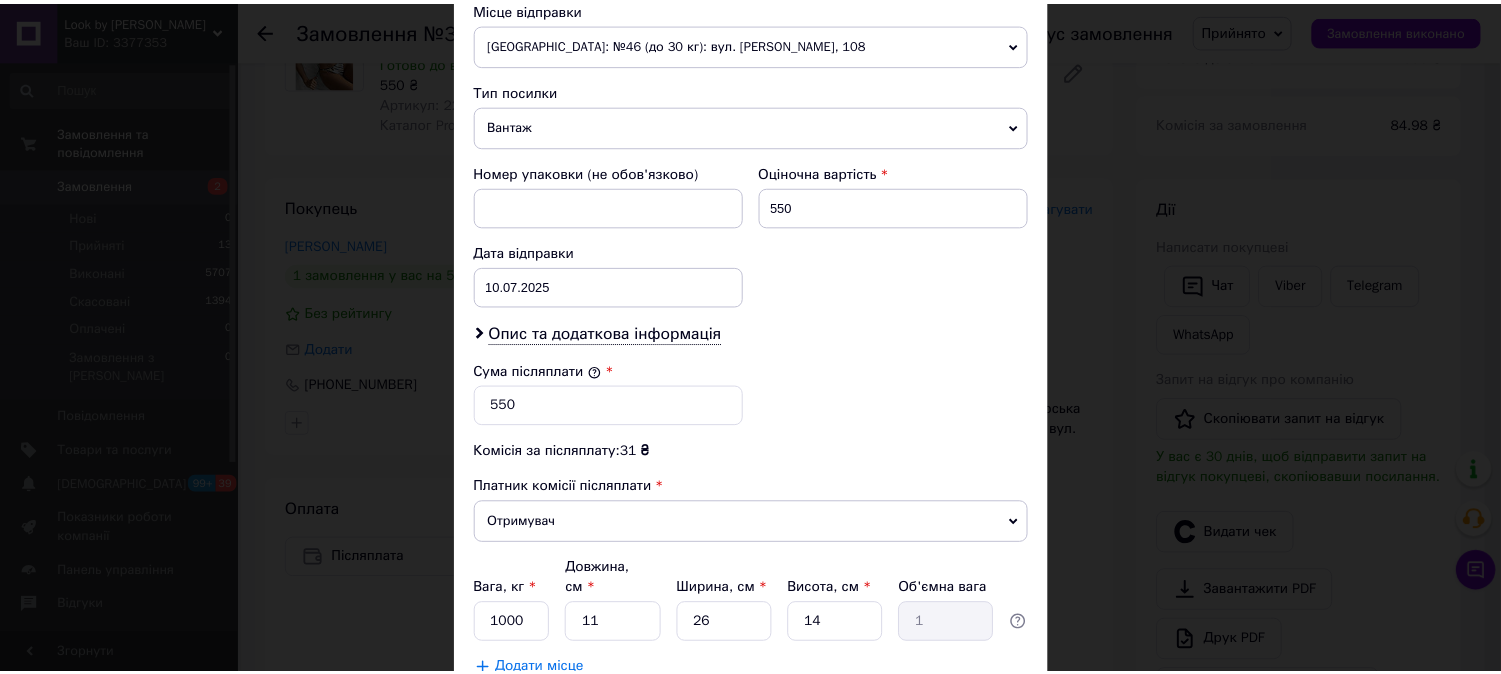 scroll, scrollTop: 777, scrollLeft: 0, axis: vertical 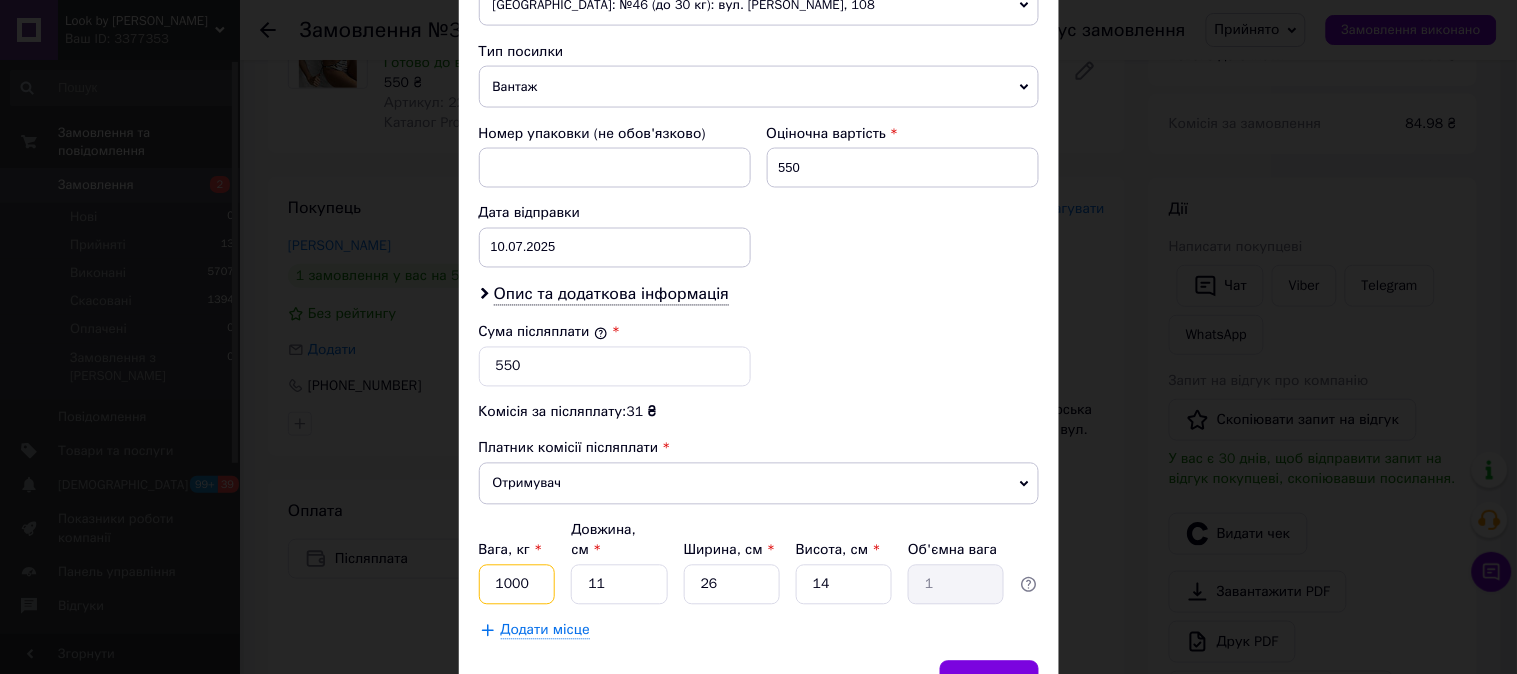 drag, startPoint x: 511, startPoint y: 541, endPoint x: 487, endPoint y: 541, distance: 24 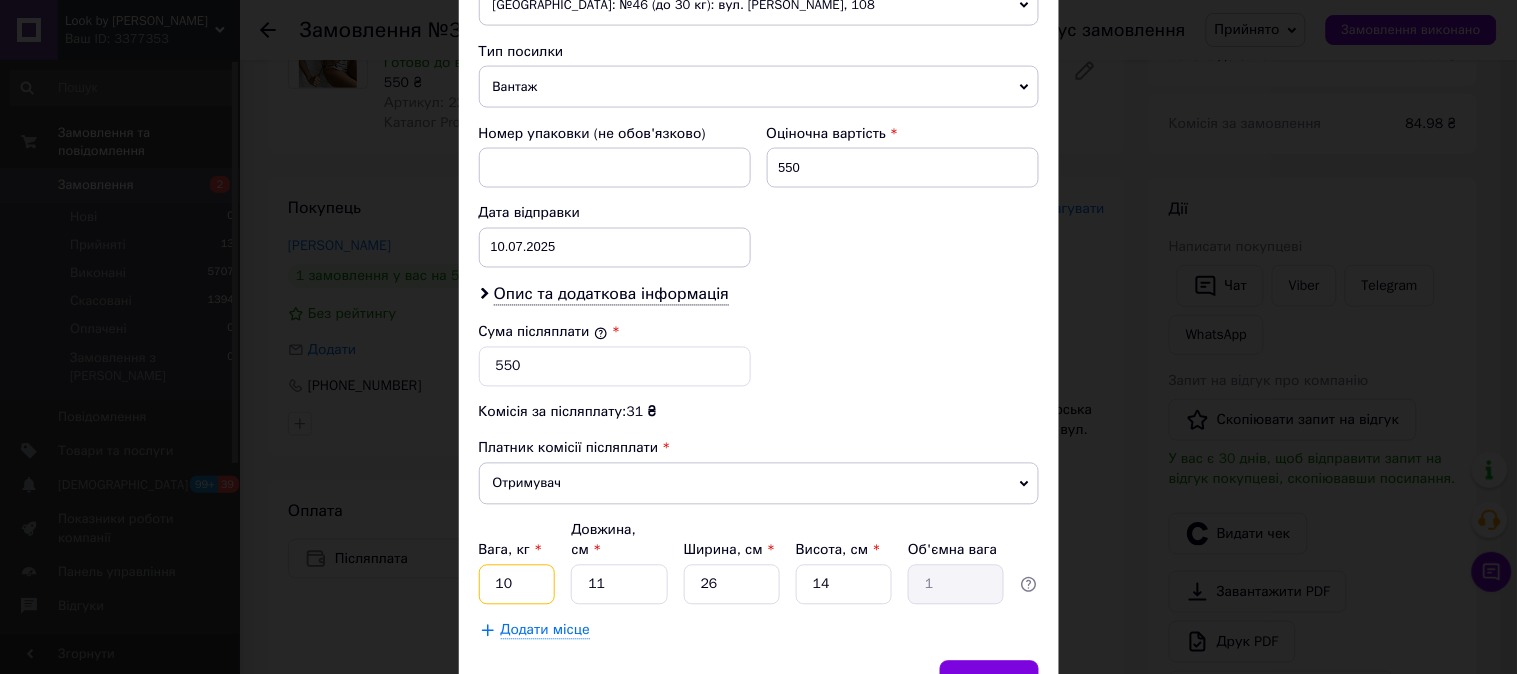 type on "1" 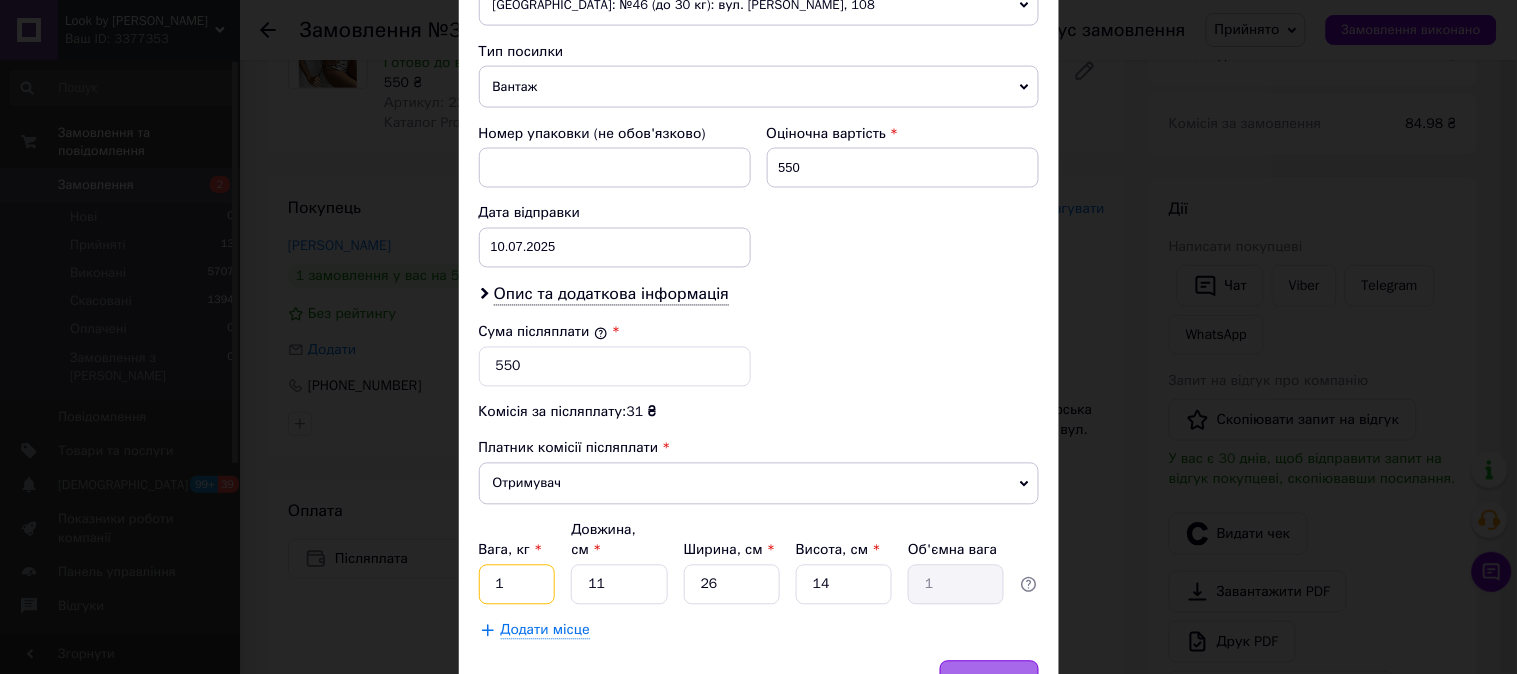 type on "1" 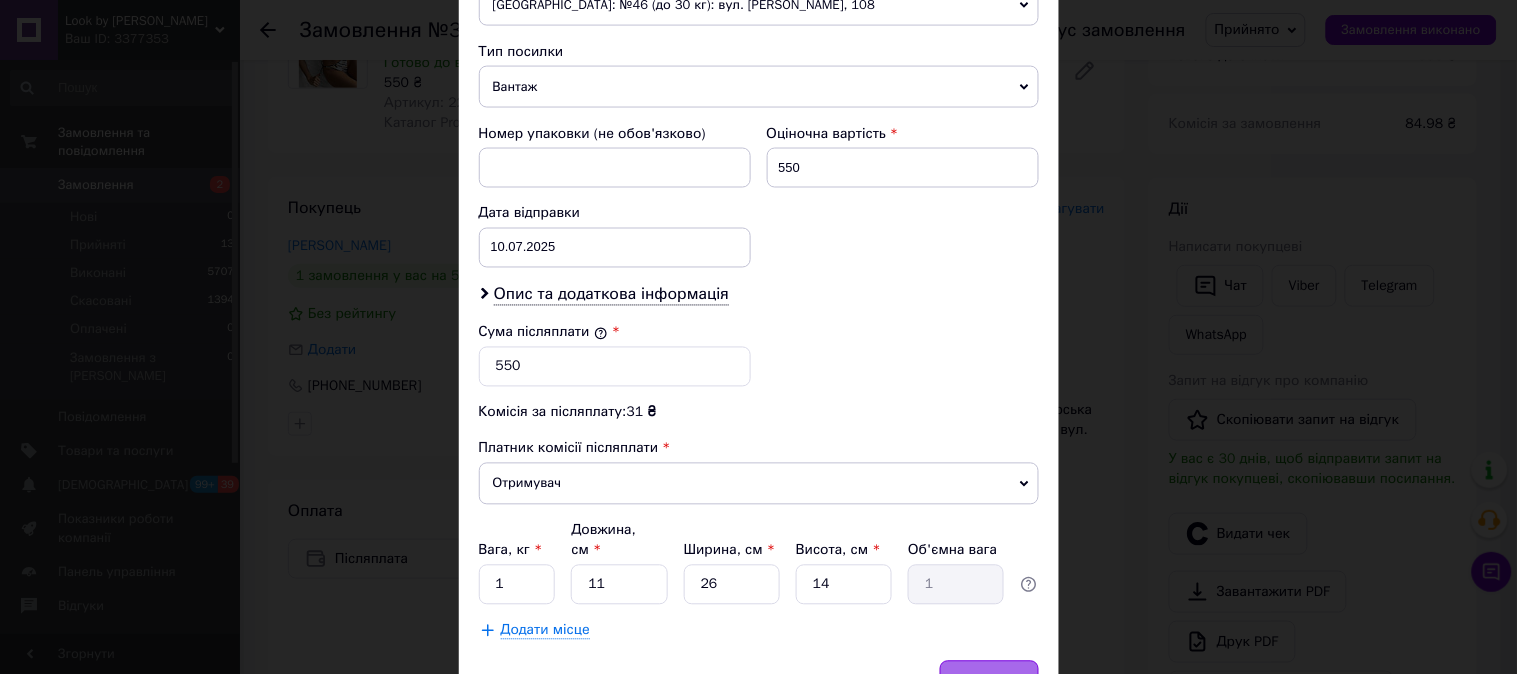 click on "Зберегти" at bounding box center [989, 681] 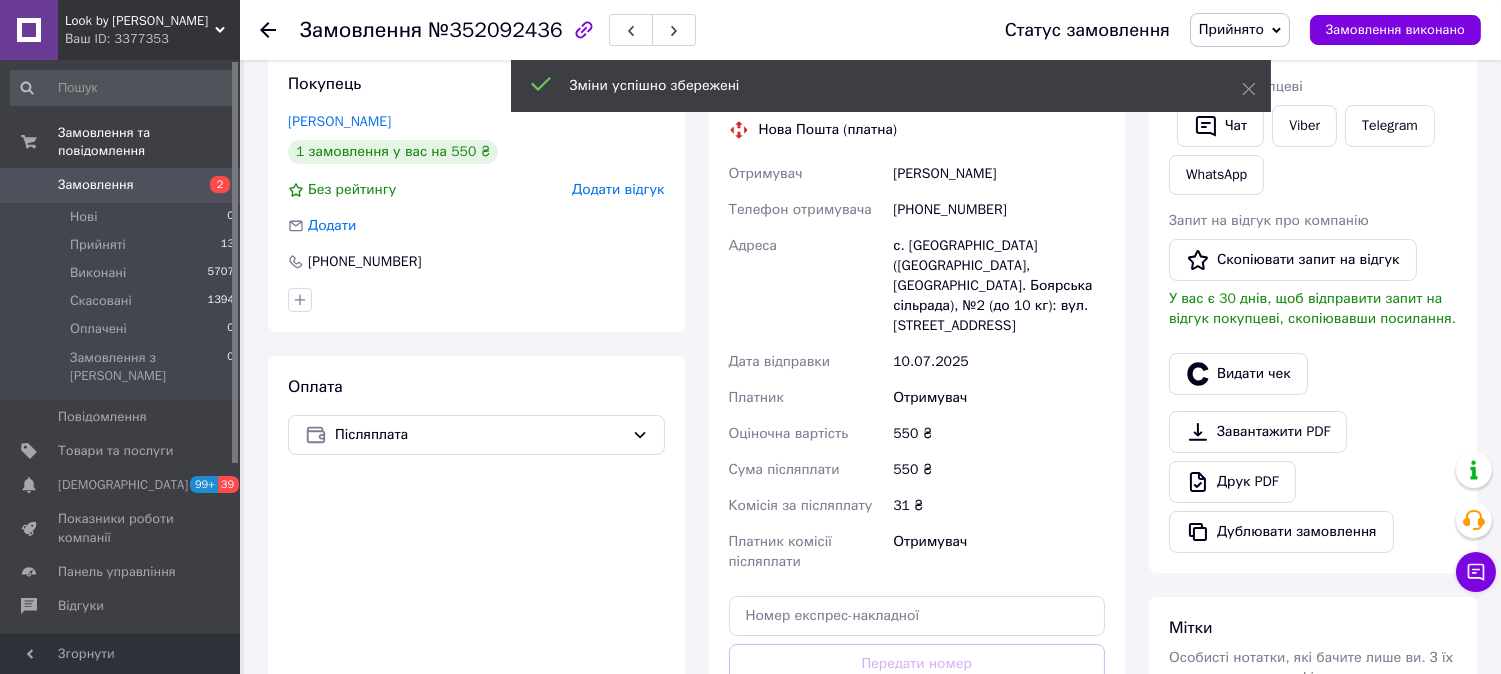 scroll, scrollTop: 666, scrollLeft: 0, axis: vertical 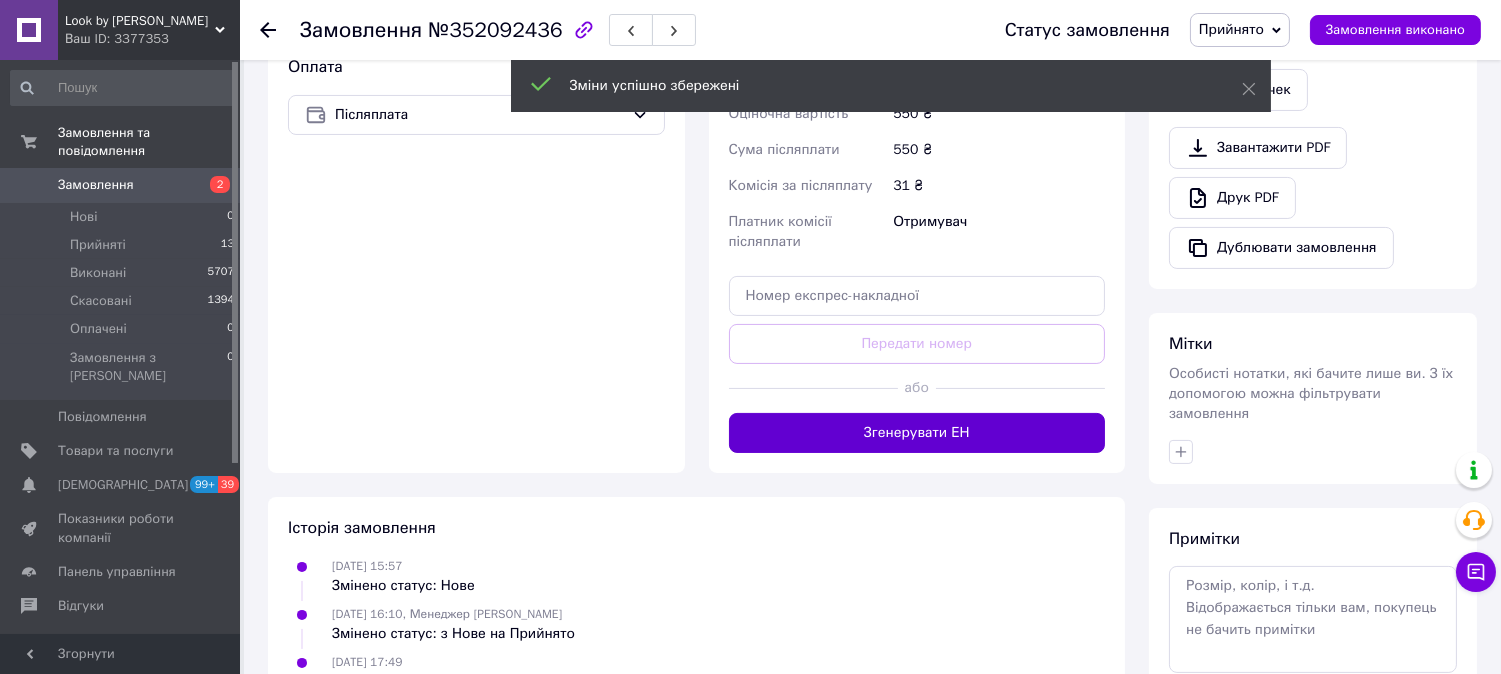 click on "Згенерувати ЕН" at bounding box center [917, 433] 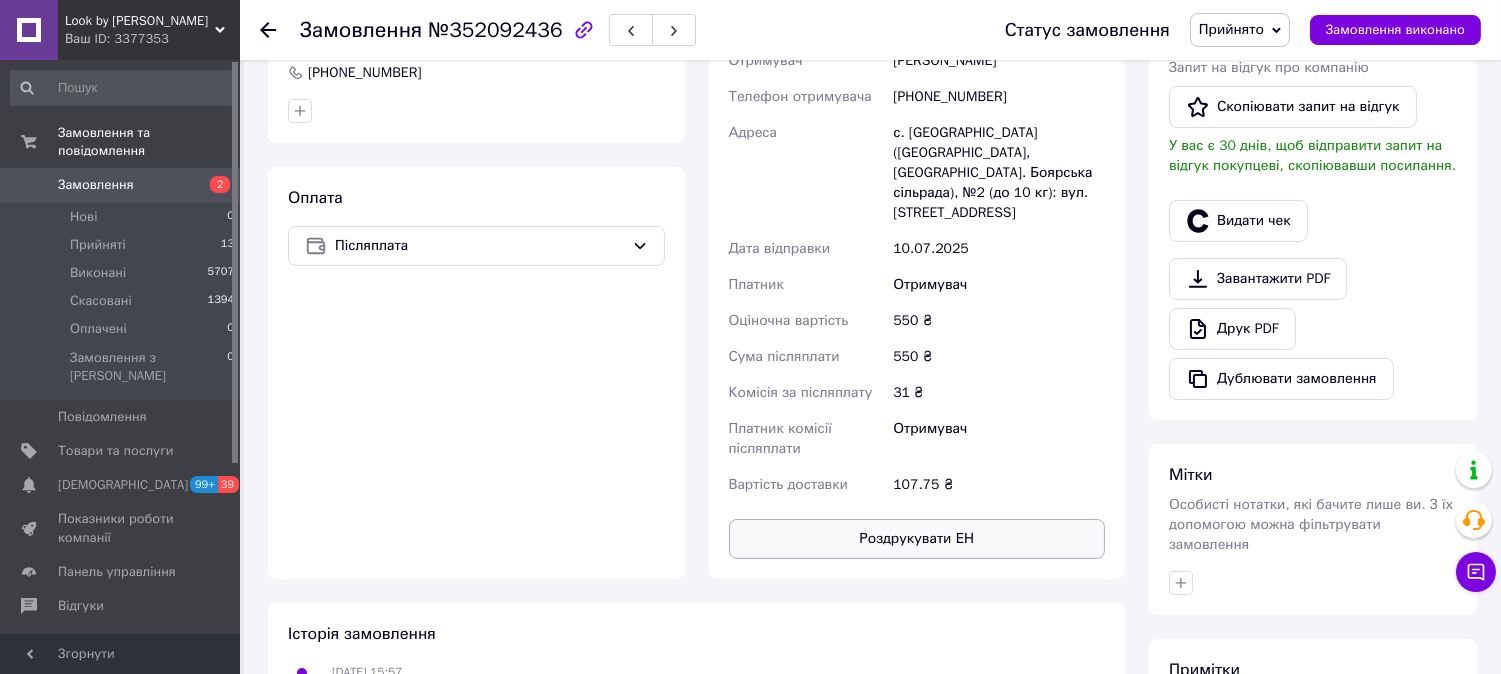 scroll, scrollTop: 333, scrollLeft: 0, axis: vertical 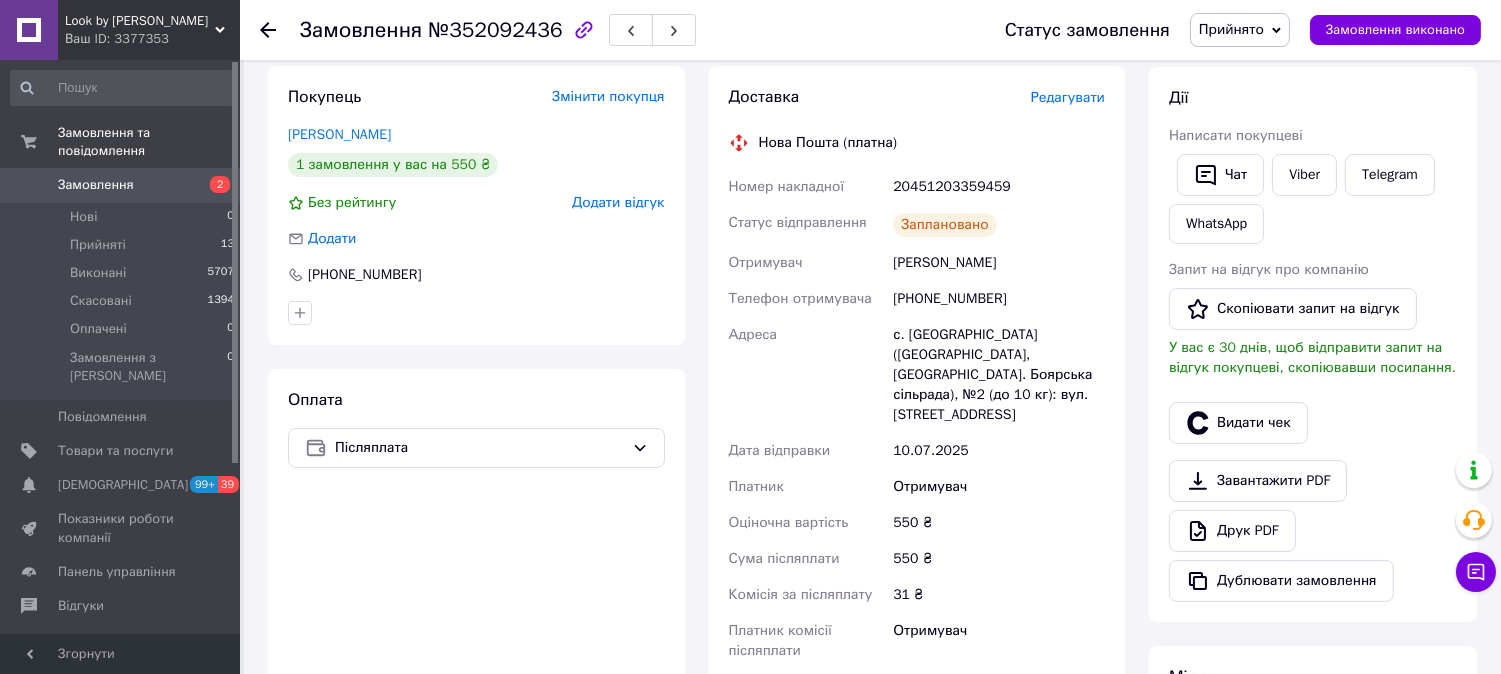 click on "20451203359459" at bounding box center [999, 187] 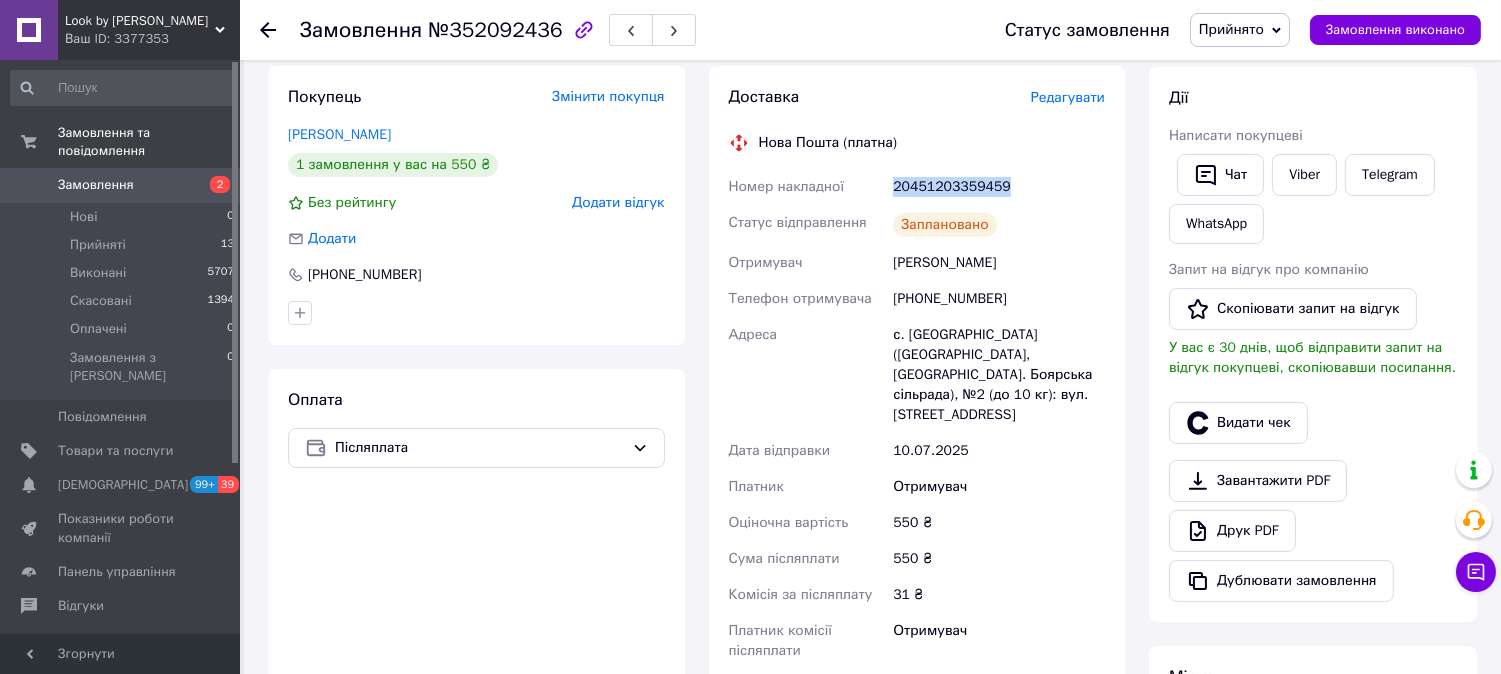 click on "20451203359459" at bounding box center (999, 187) 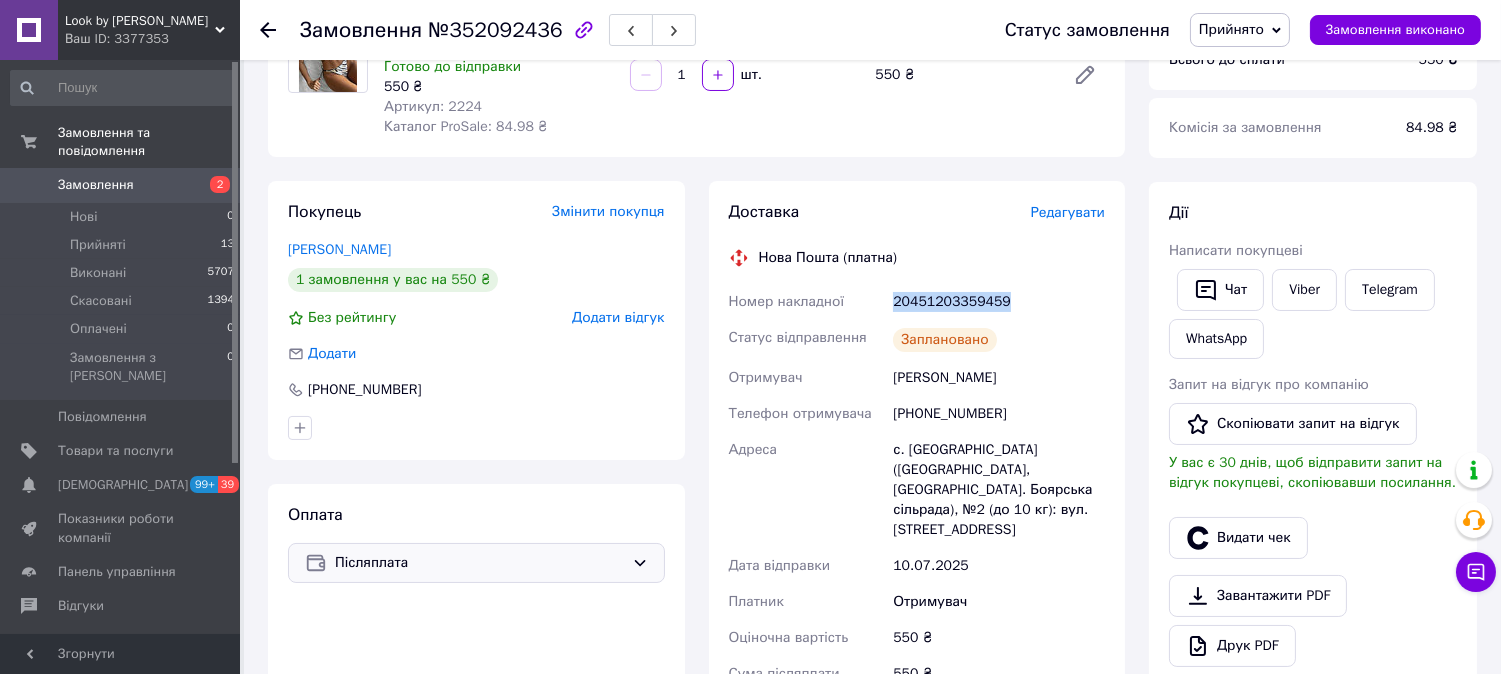 scroll, scrollTop: 0, scrollLeft: 0, axis: both 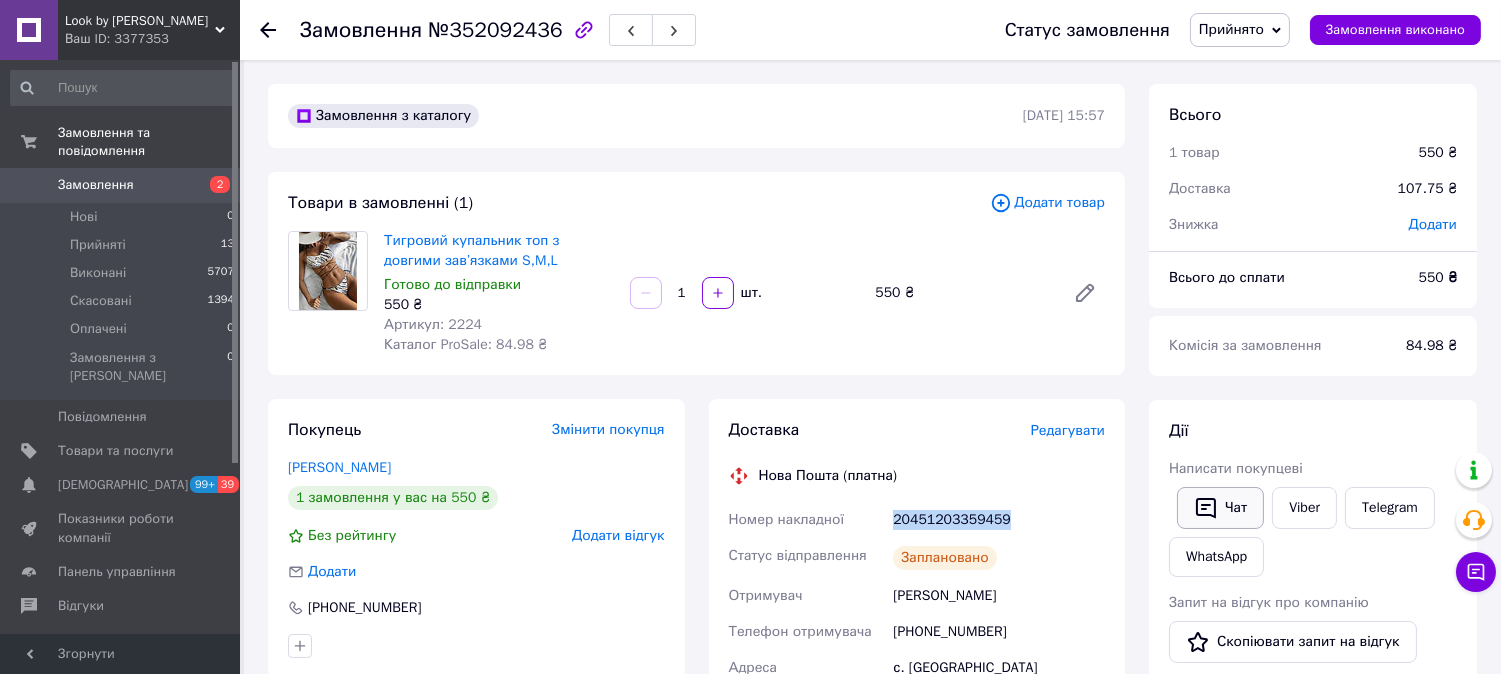 click on "Чат" at bounding box center (1220, 508) 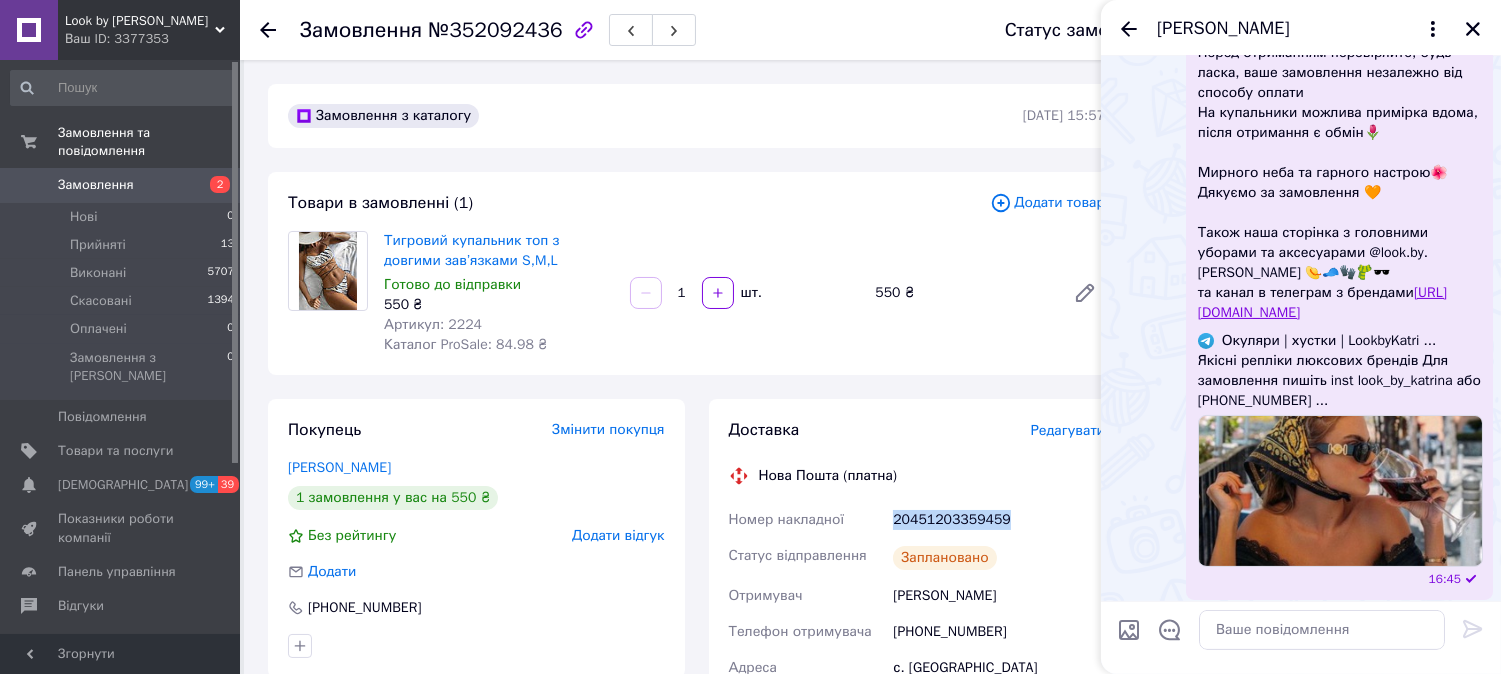 scroll, scrollTop: 792, scrollLeft: 0, axis: vertical 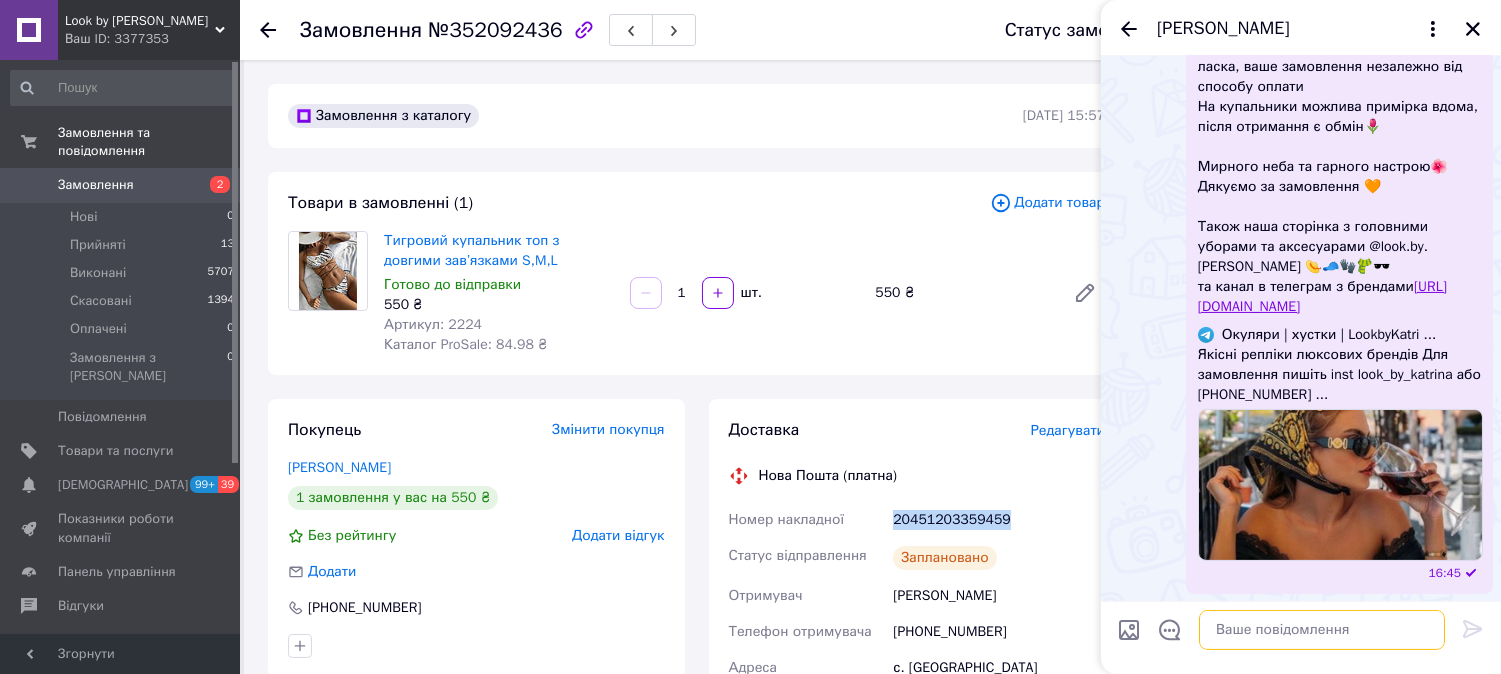 click at bounding box center (1322, 630) 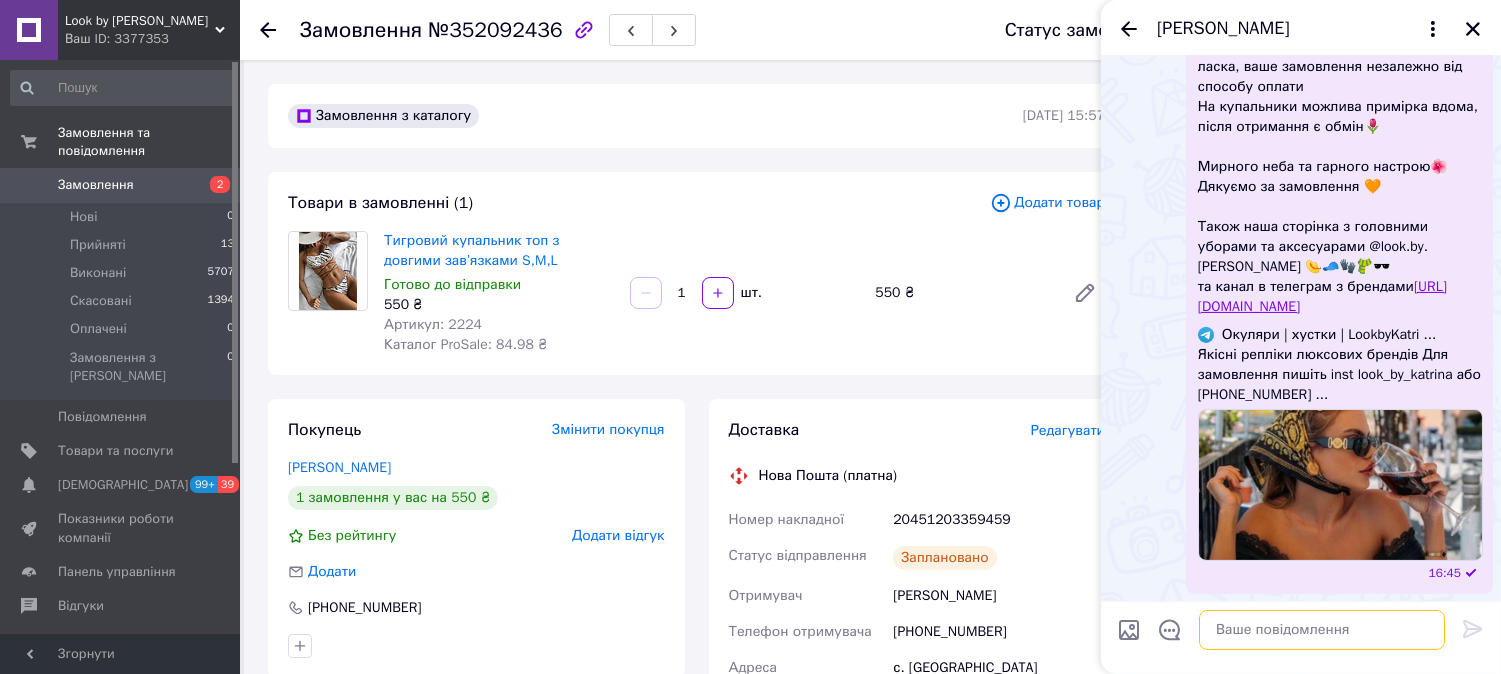 click at bounding box center (1322, 630) 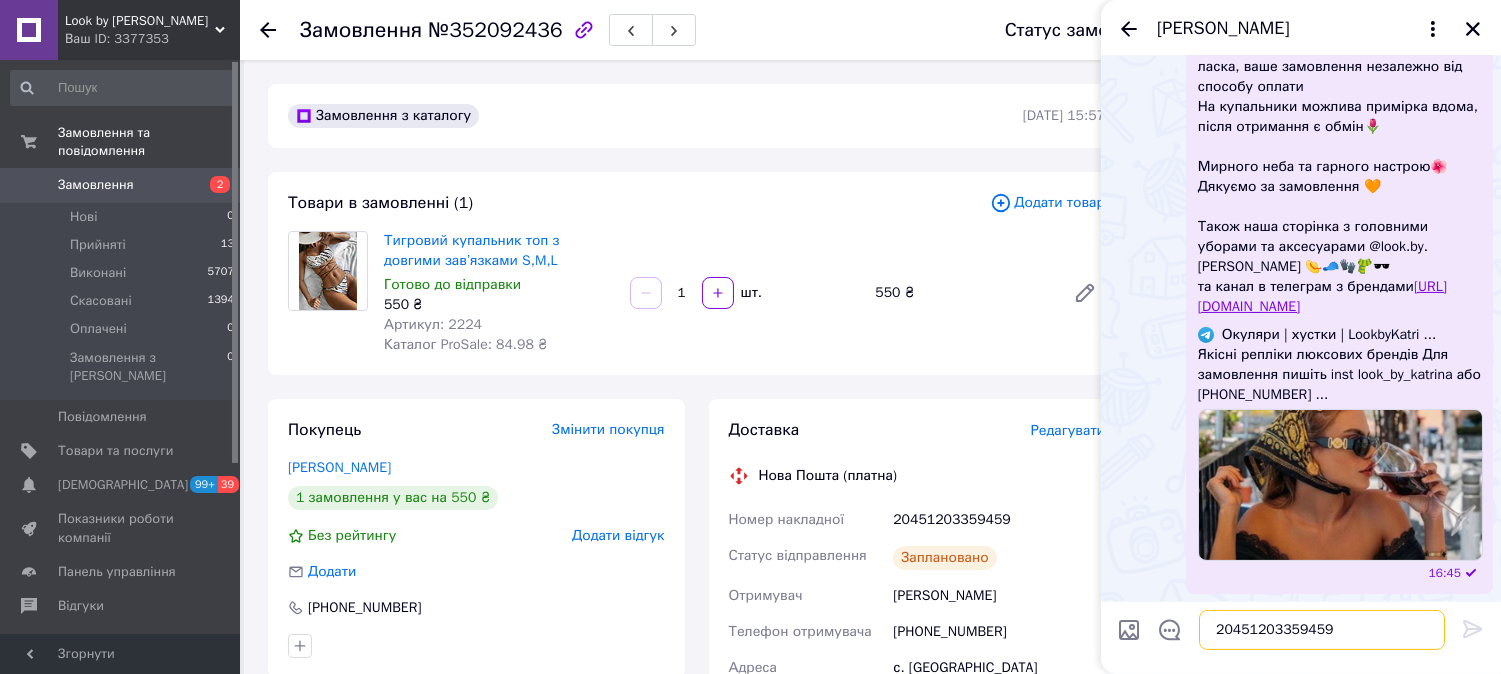 type 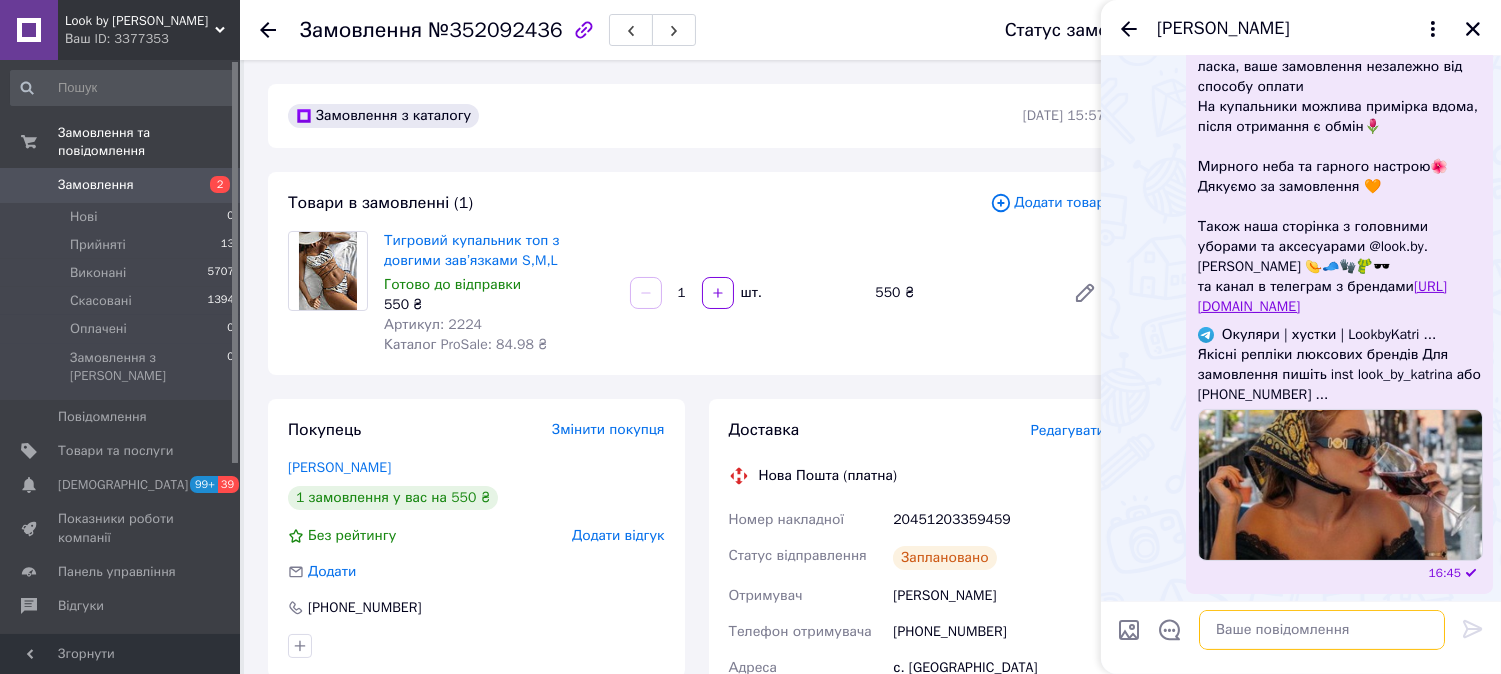 scroll, scrollTop: 845, scrollLeft: 0, axis: vertical 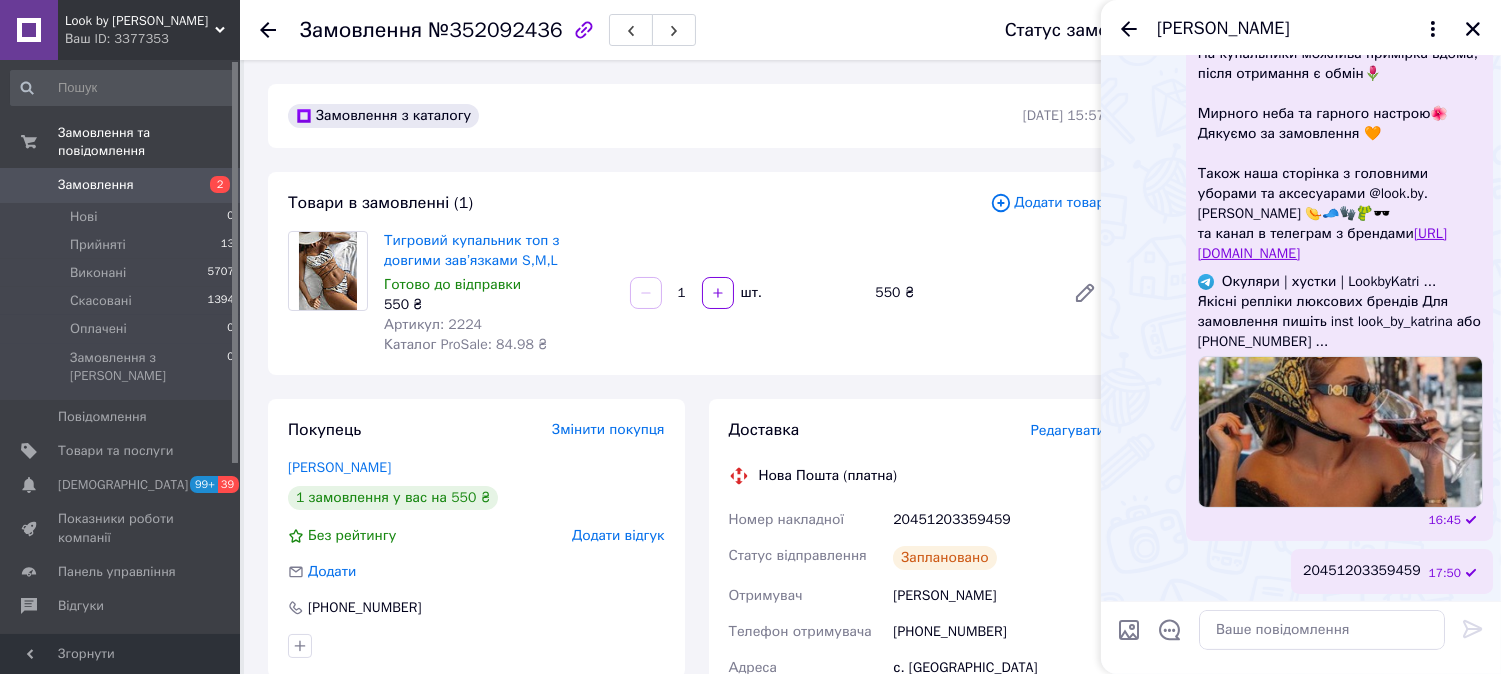 drag, startPoint x: 1470, startPoint y: 20, endPoint x: 1456, endPoint y: 83, distance: 64.53681 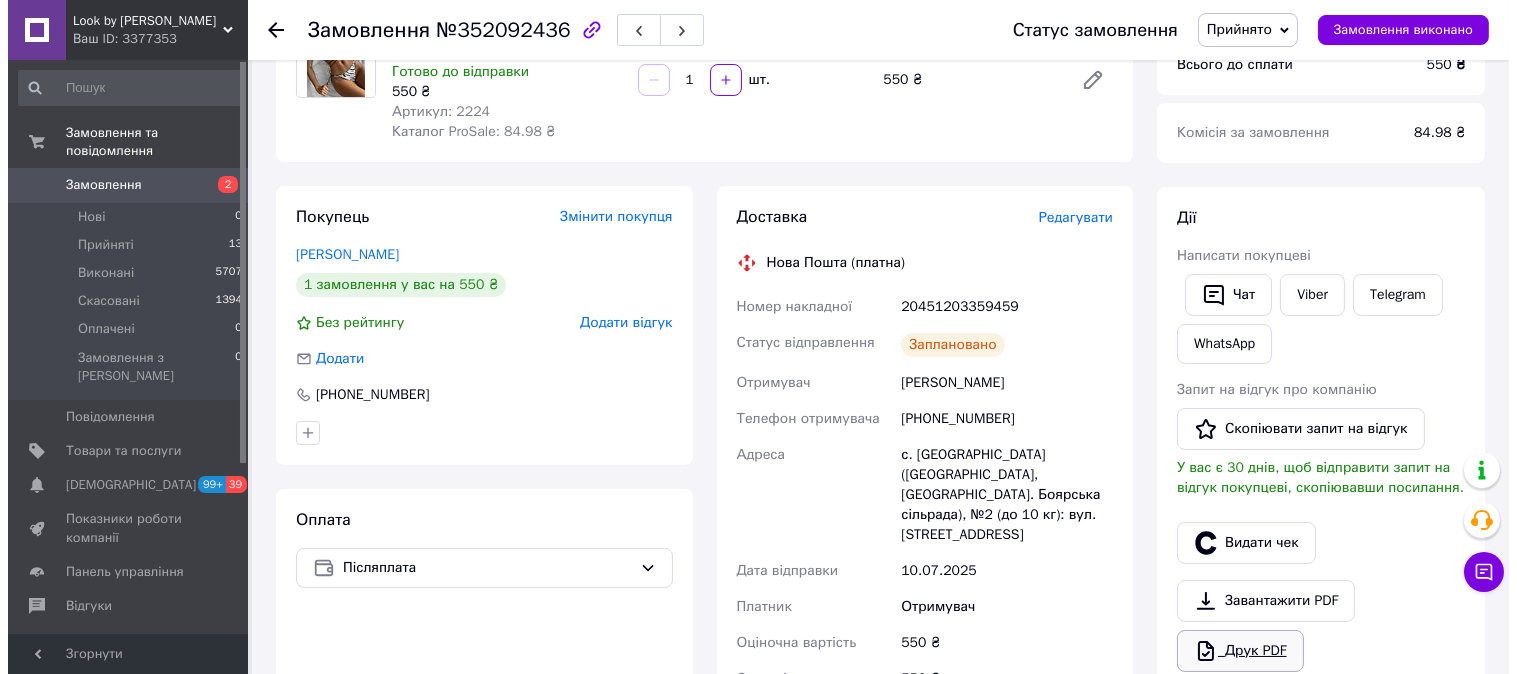 scroll, scrollTop: 333, scrollLeft: 0, axis: vertical 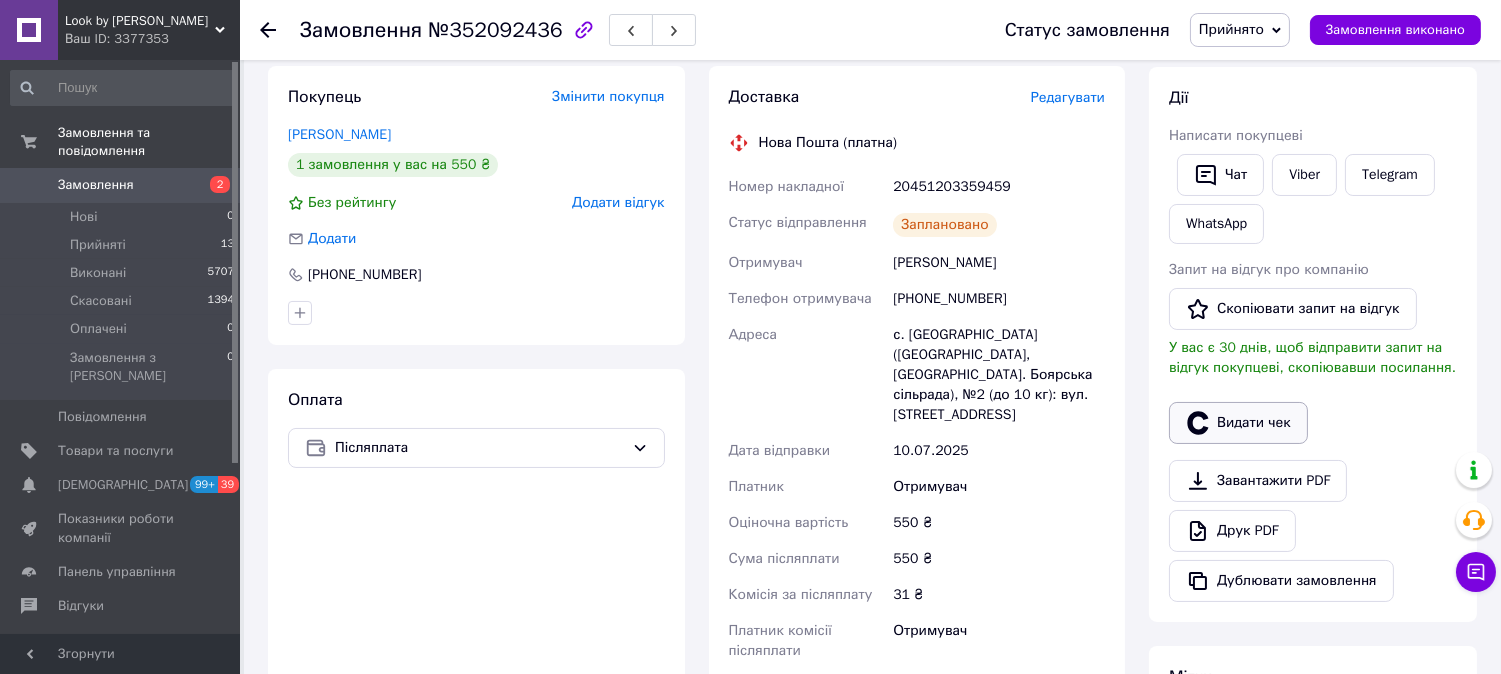 click on "Видати чек" at bounding box center (1238, 423) 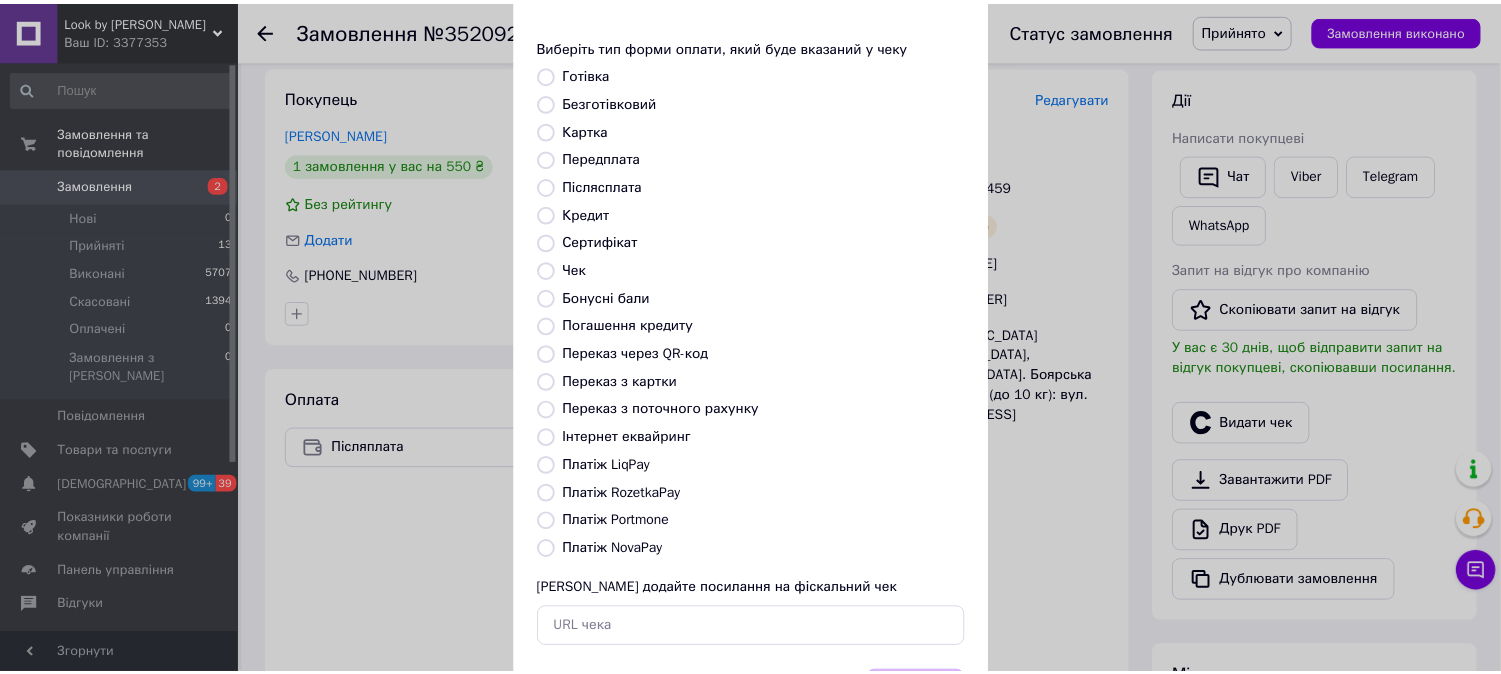 scroll, scrollTop: 185, scrollLeft: 0, axis: vertical 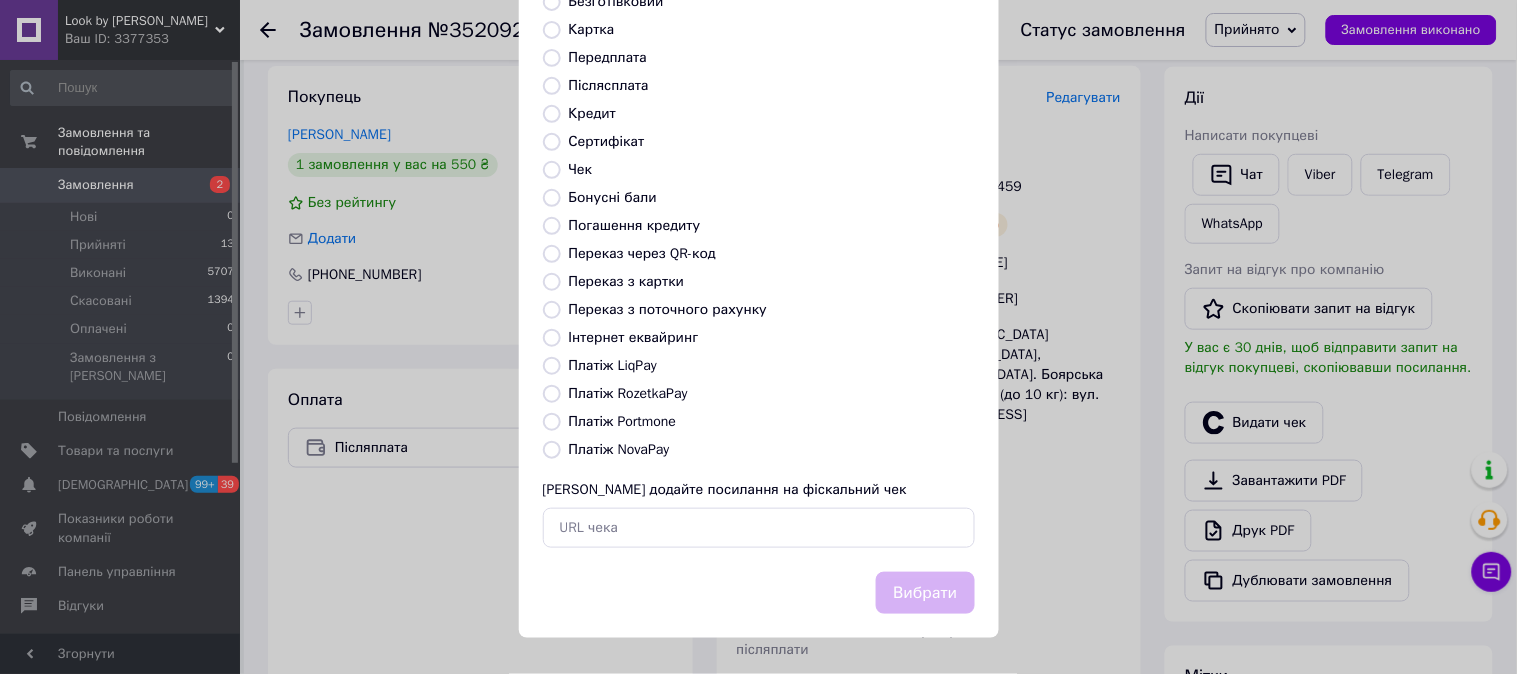 click on "Платіж NovaPay" at bounding box center [552, 450] 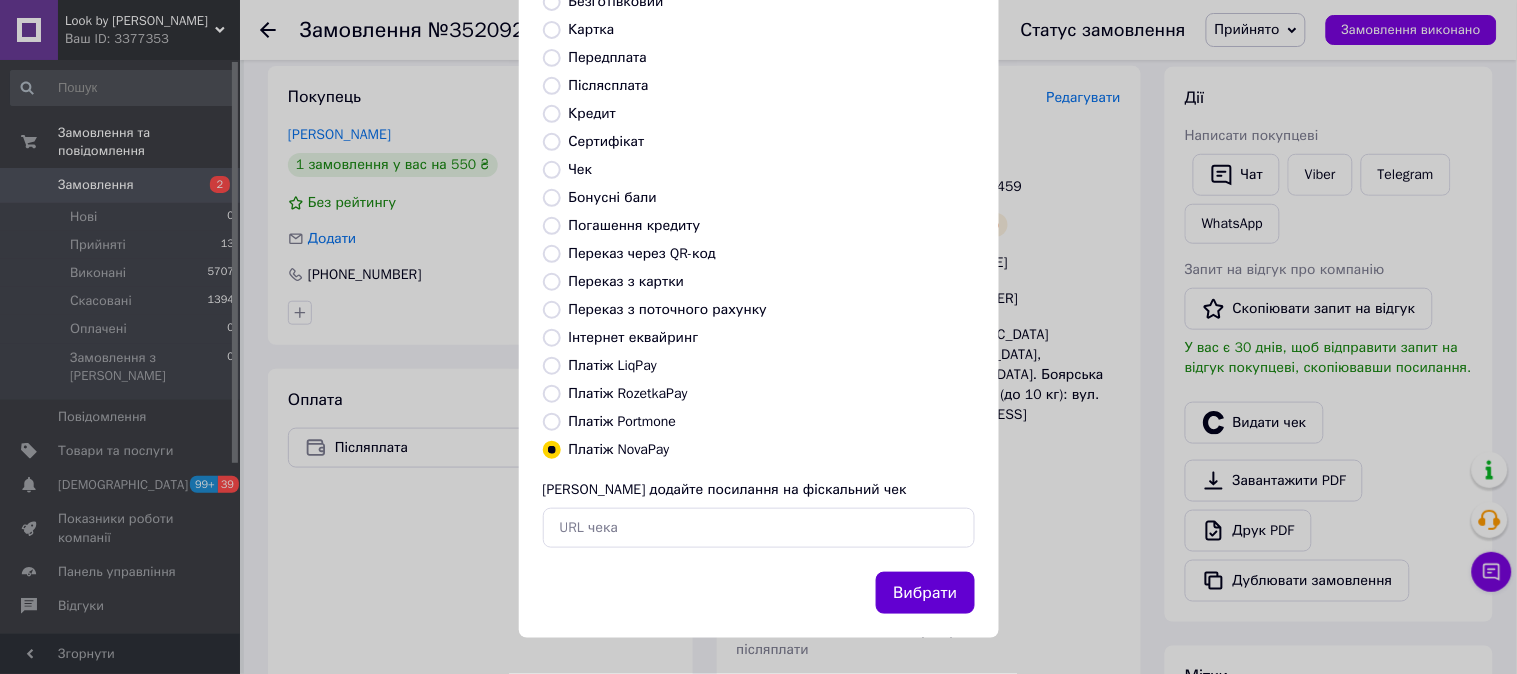 click on "Вибрати" at bounding box center (925, 593) 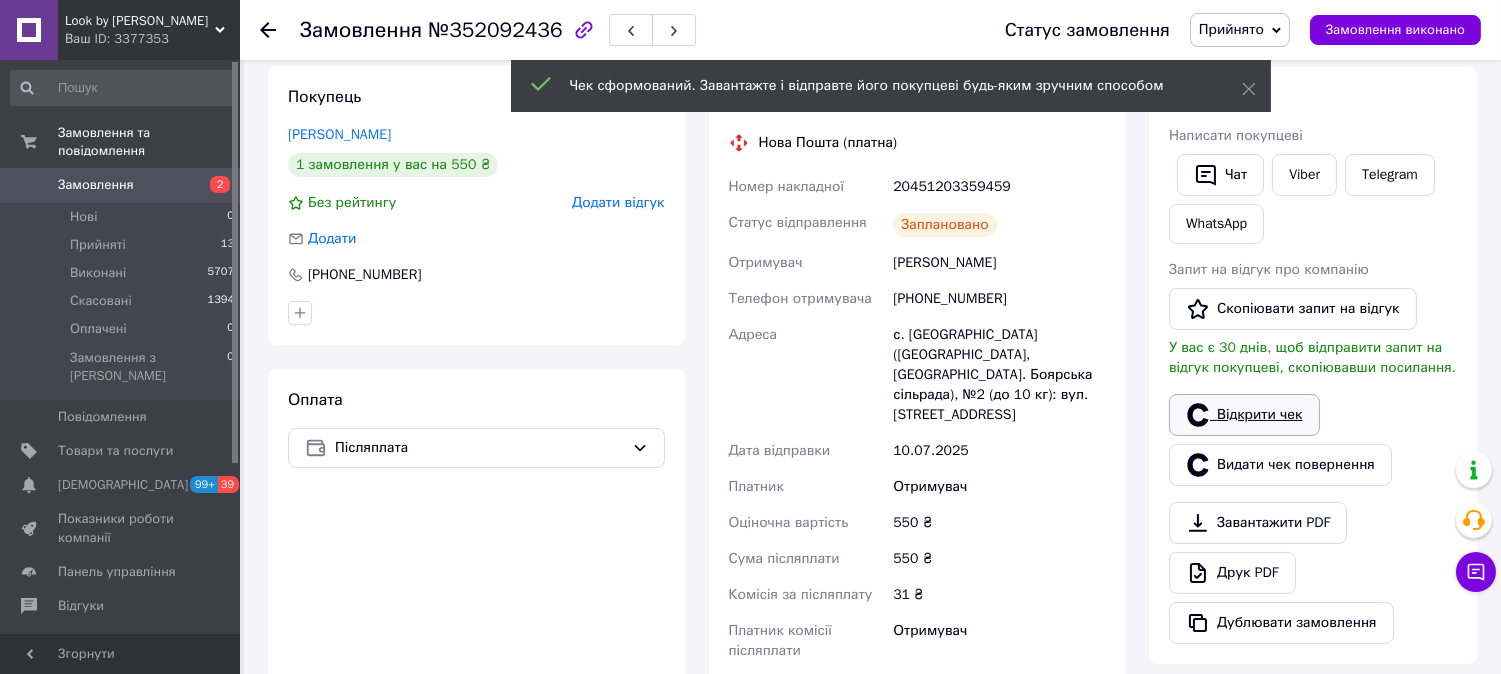 click on "Відкрити чек" at bounding box center (1244, 415) 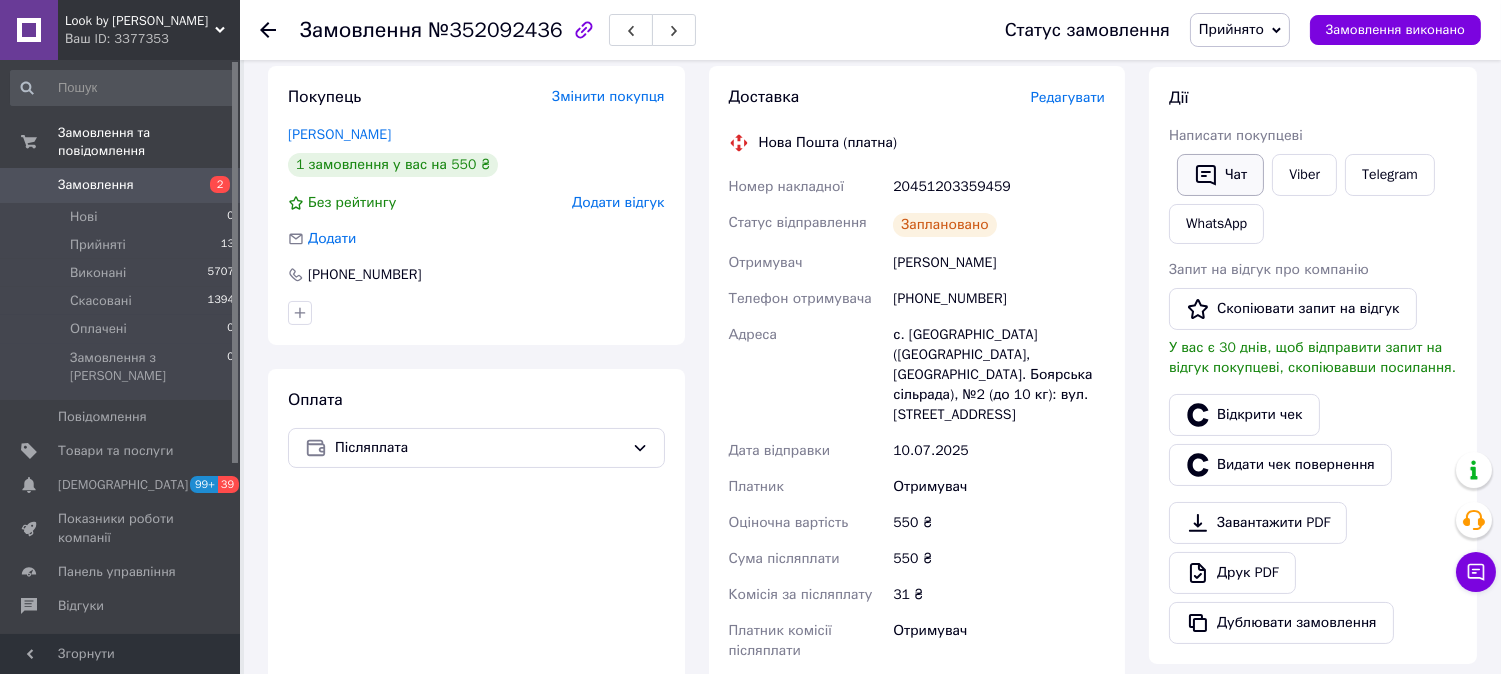 click 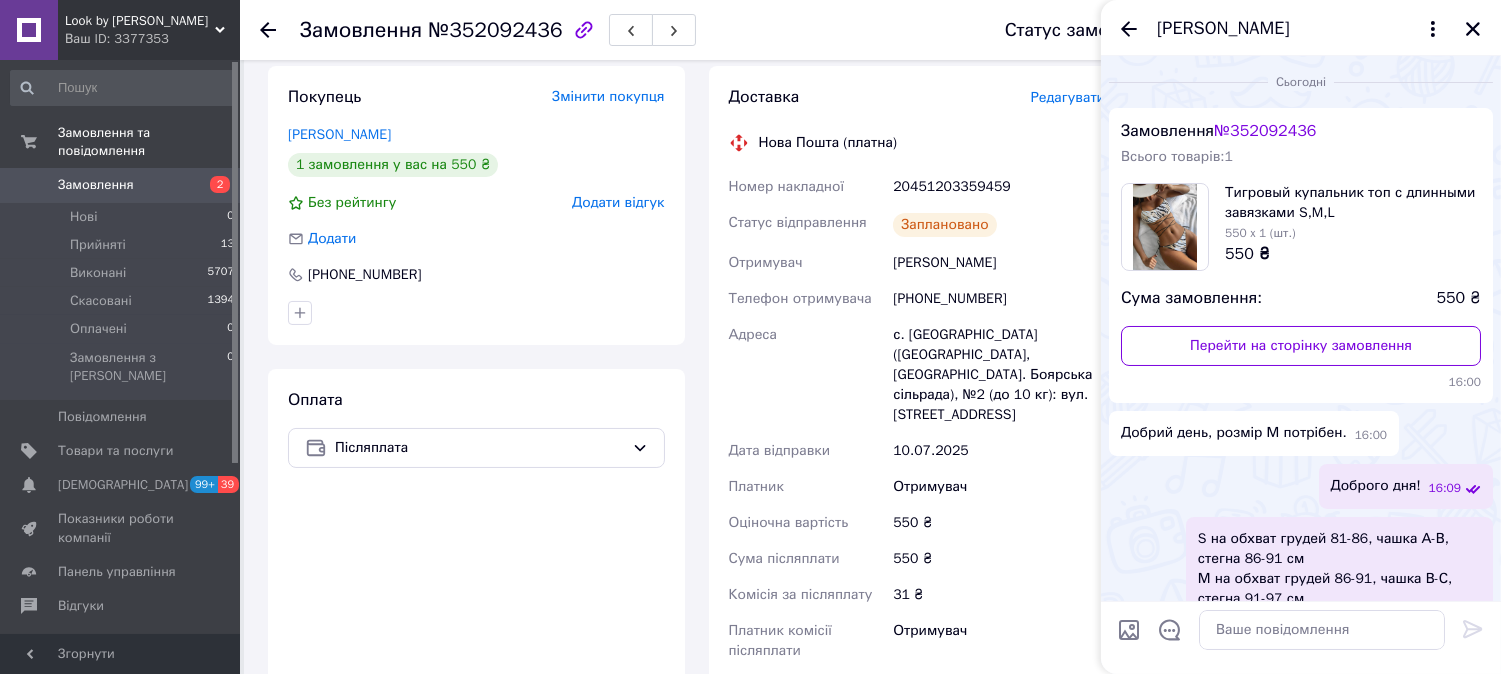 scroll, scrollTop: 845, scrollLeft: 0, axis: vertical 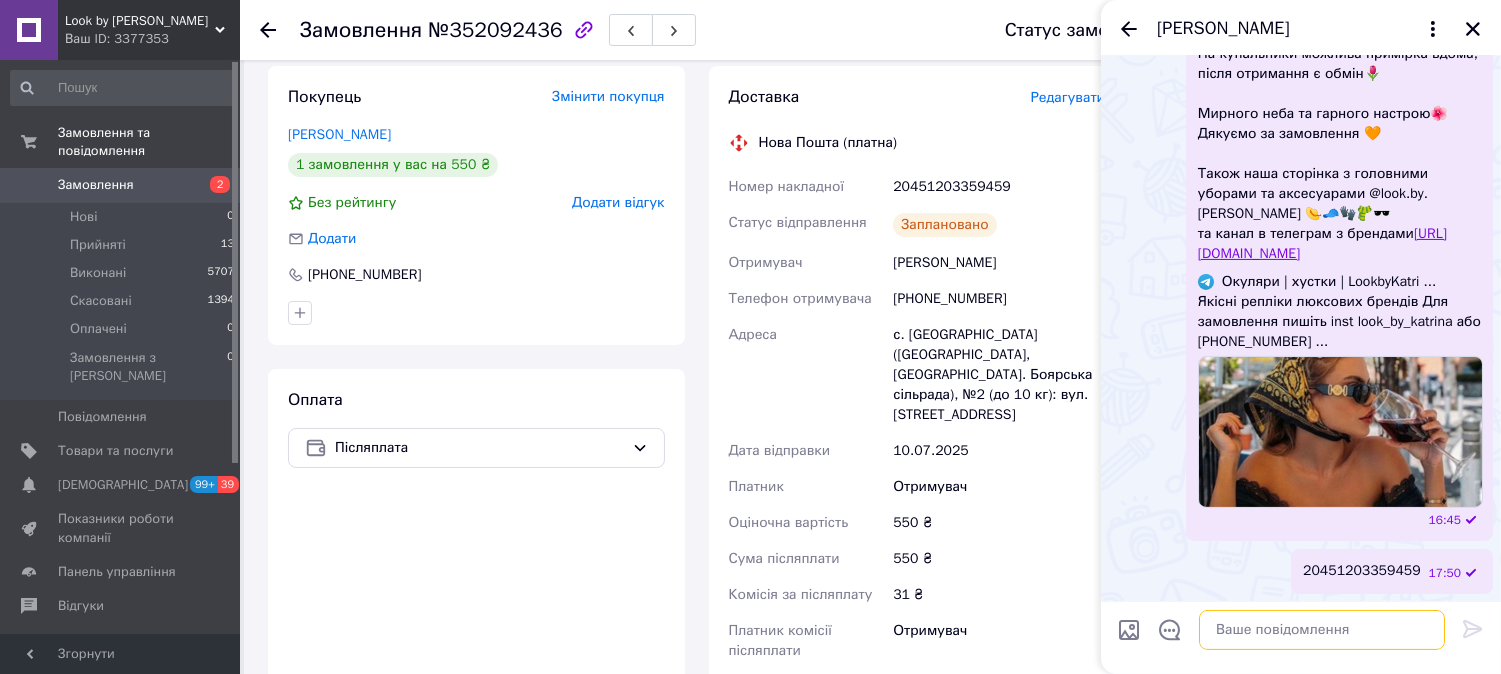 click at bounding box center (1322, 630) 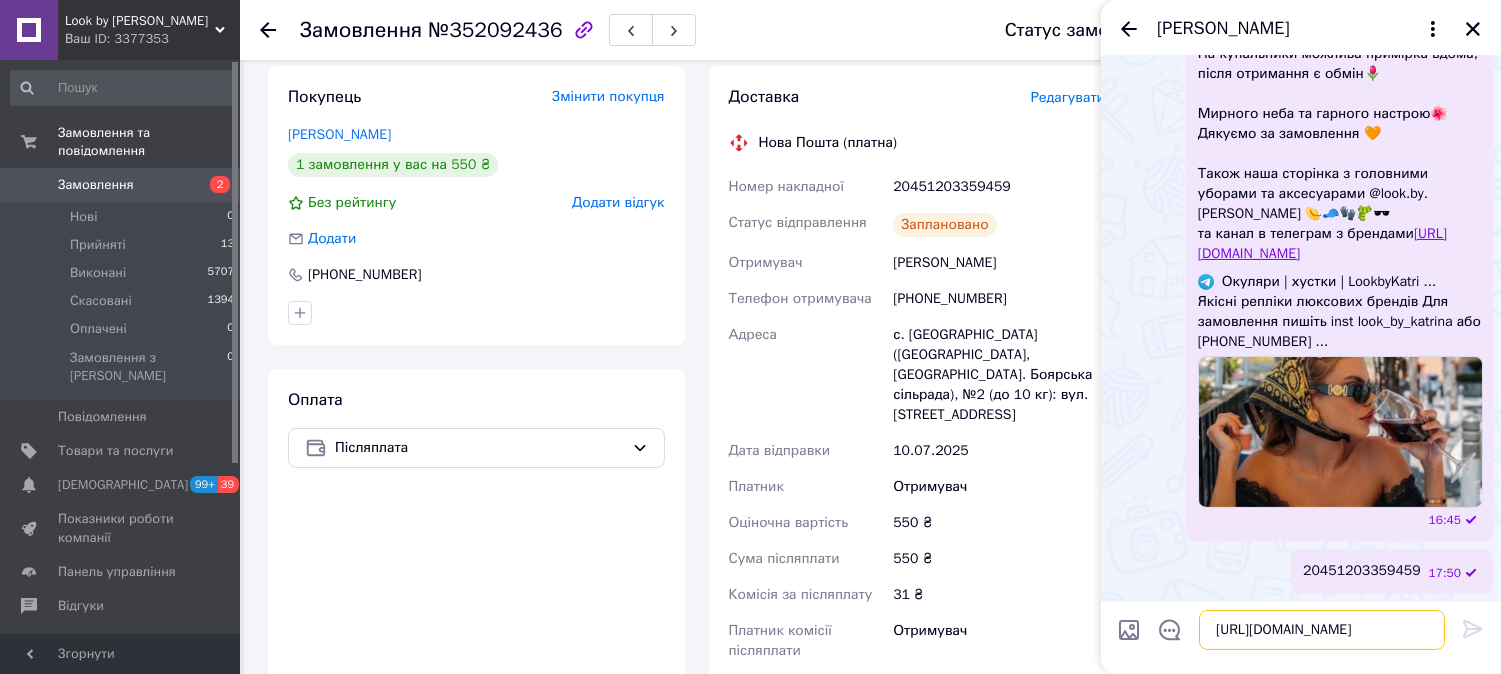 type 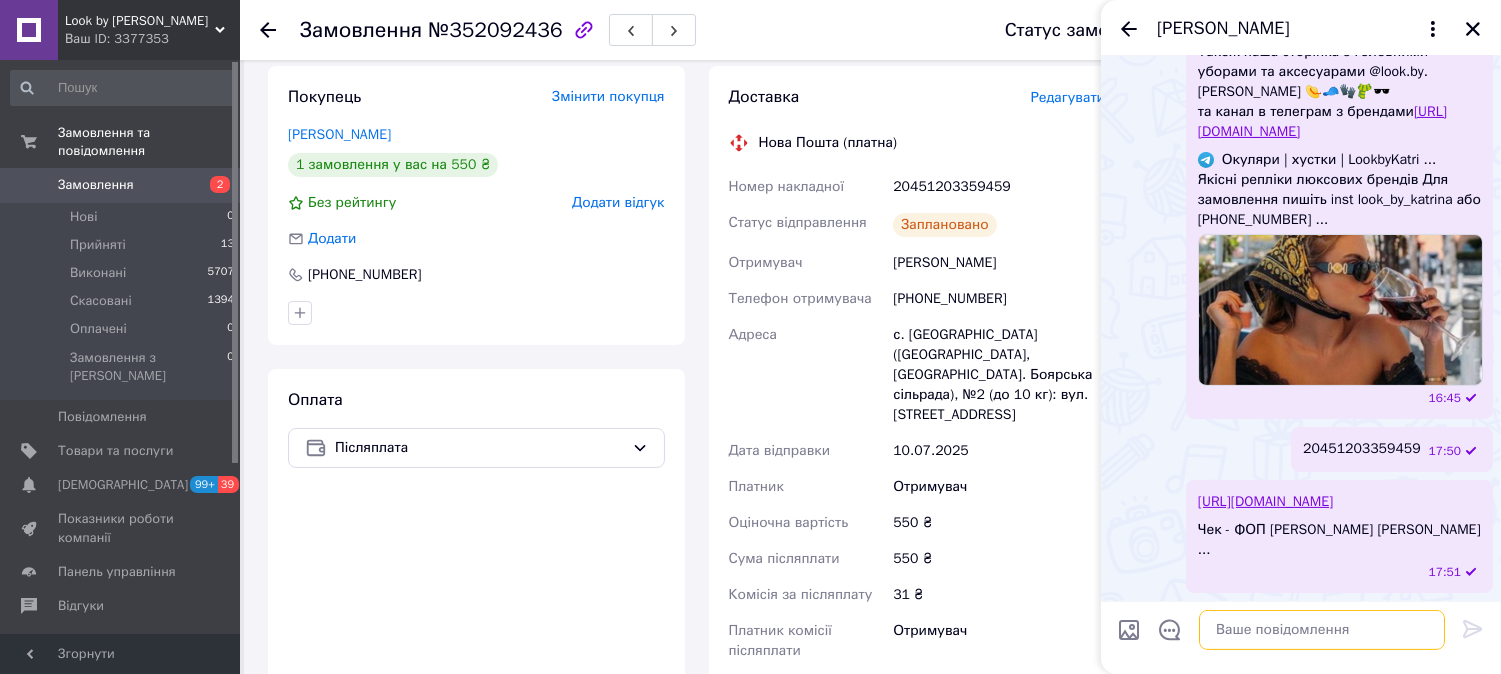 scroll, scrollTop: 986, scrollLeft: 0, axis: vertical 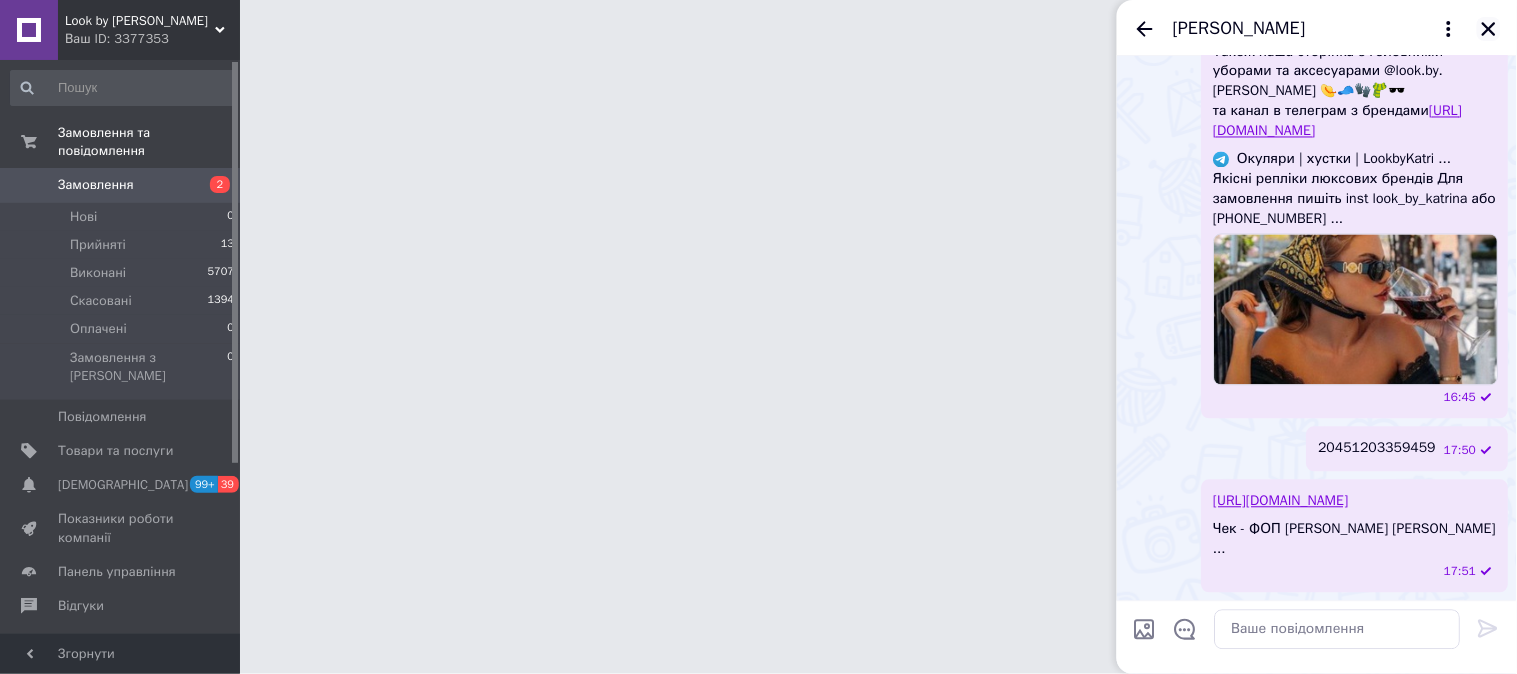 click 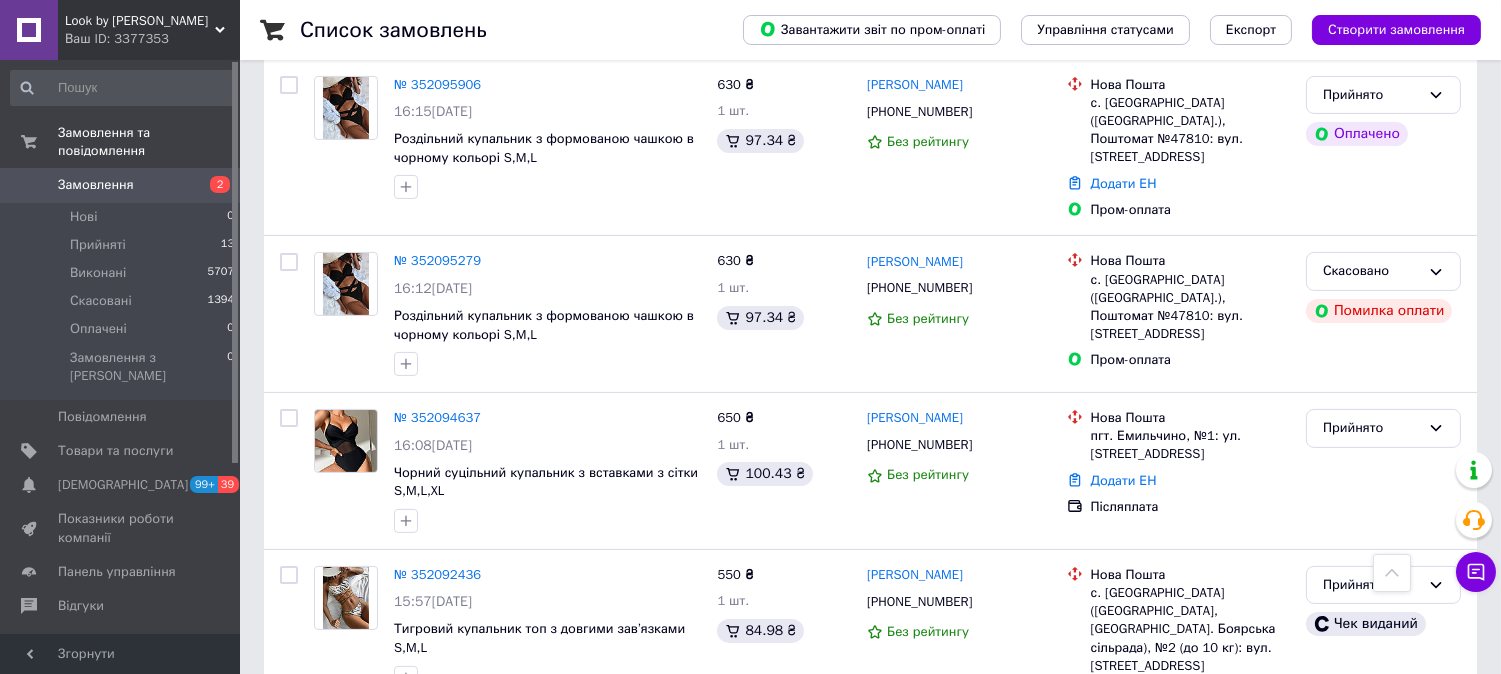 scroll, scrollTop: 1111, scrollLeft: 0, axis: vertical 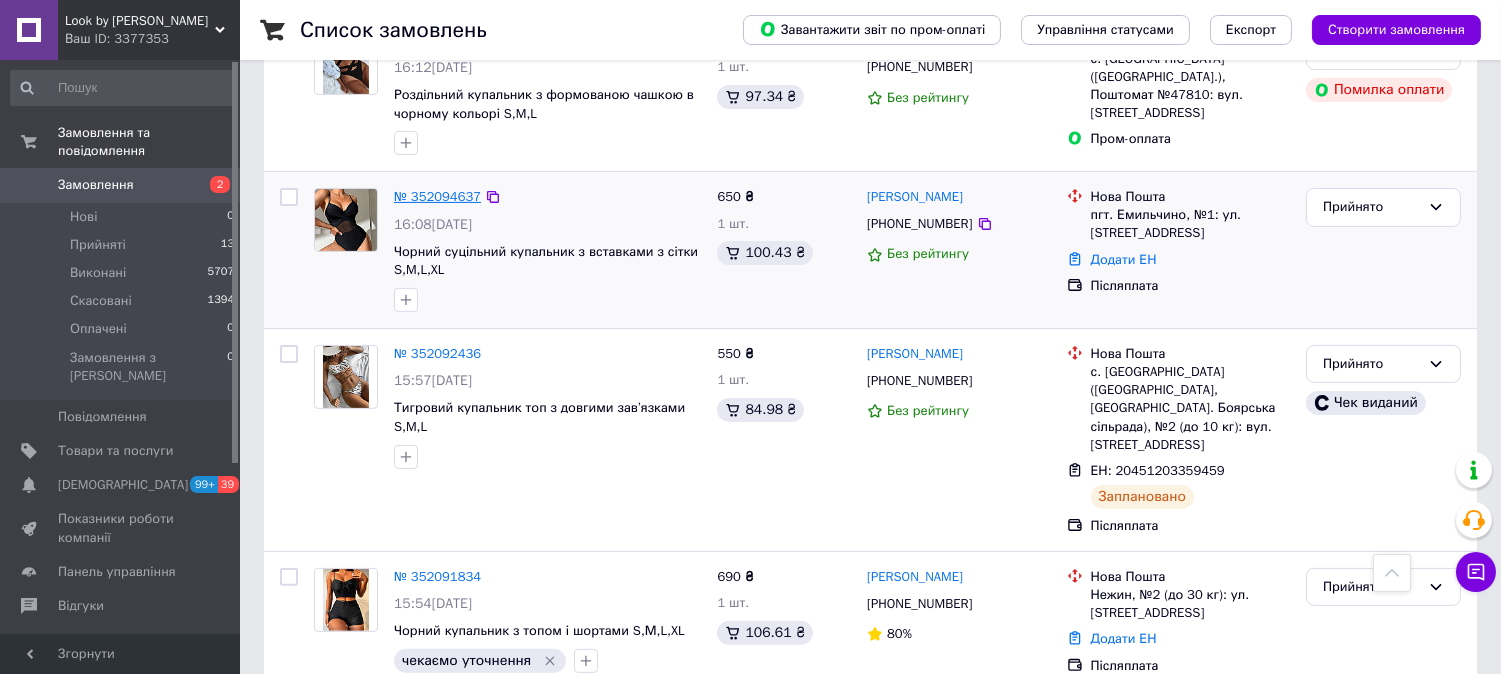 click on "№ 352094637" at bounding box center [437, 196] 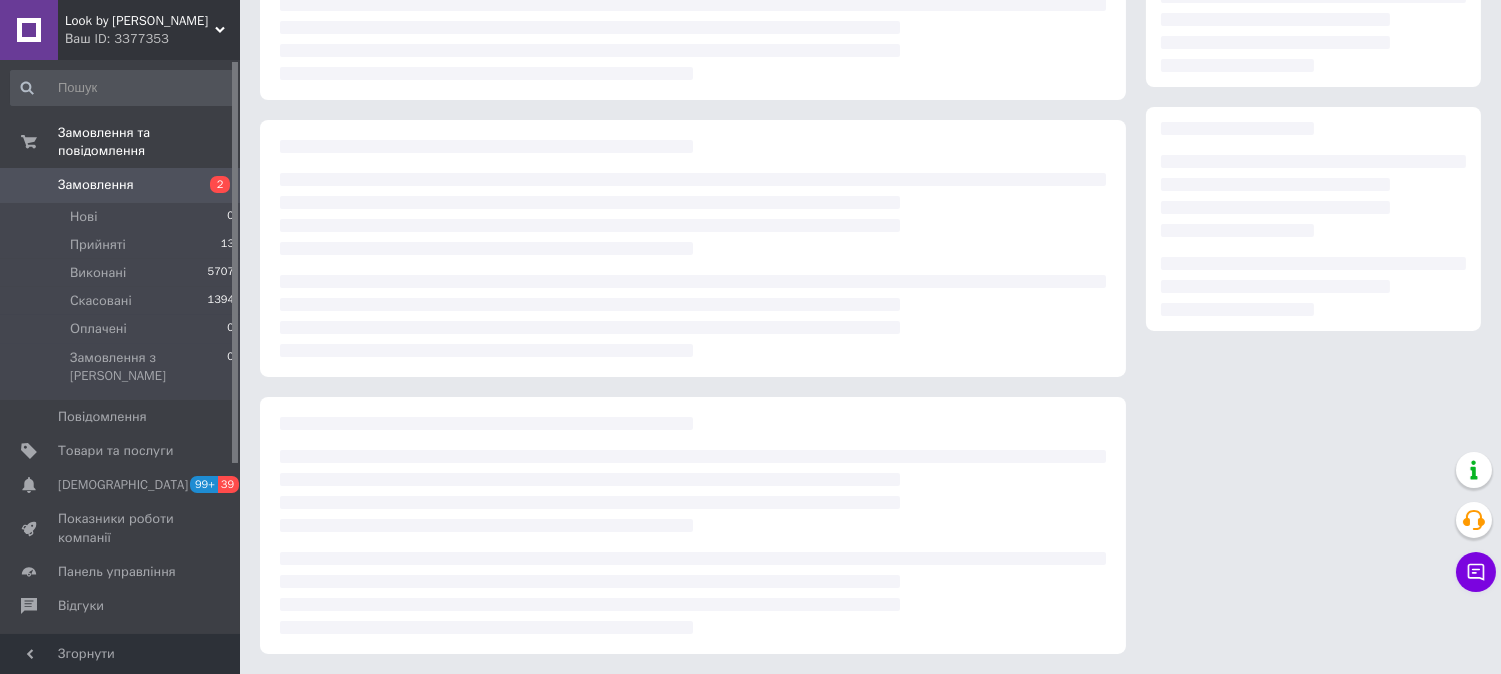 scroll, scrollTop: 0, scrollLeft: 0, axis: both 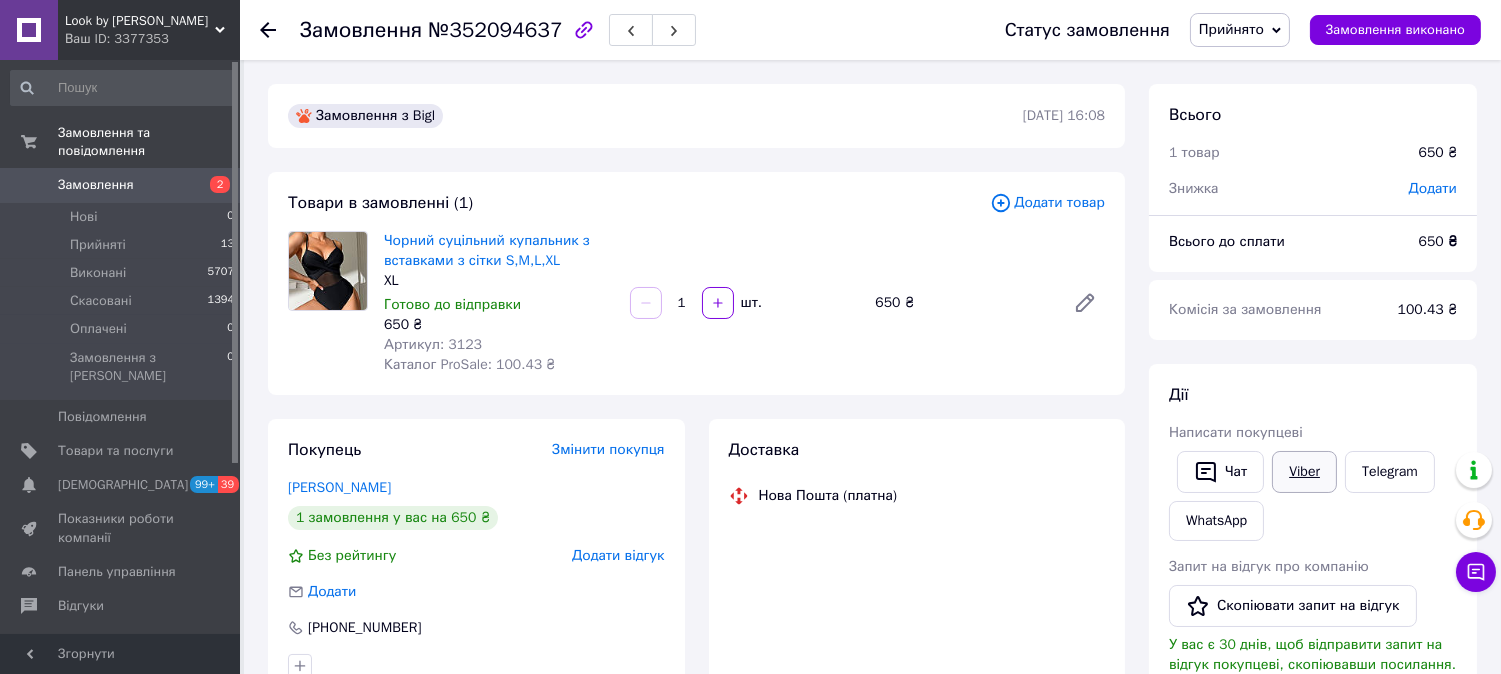 click on "[PERSON_NAME] покупцеві   Чат Viber Telegram WhatsApp Запит на відгук про компанію   Скопіювати запит на відгук У вас є 30 днів, щоб відправити запит на відгук покупцеві, скопіювавши посилання.   Видати чек   Завантажити PDF   Друк PDF   Дублювати замовлення" at bounding box center [1313, 641] 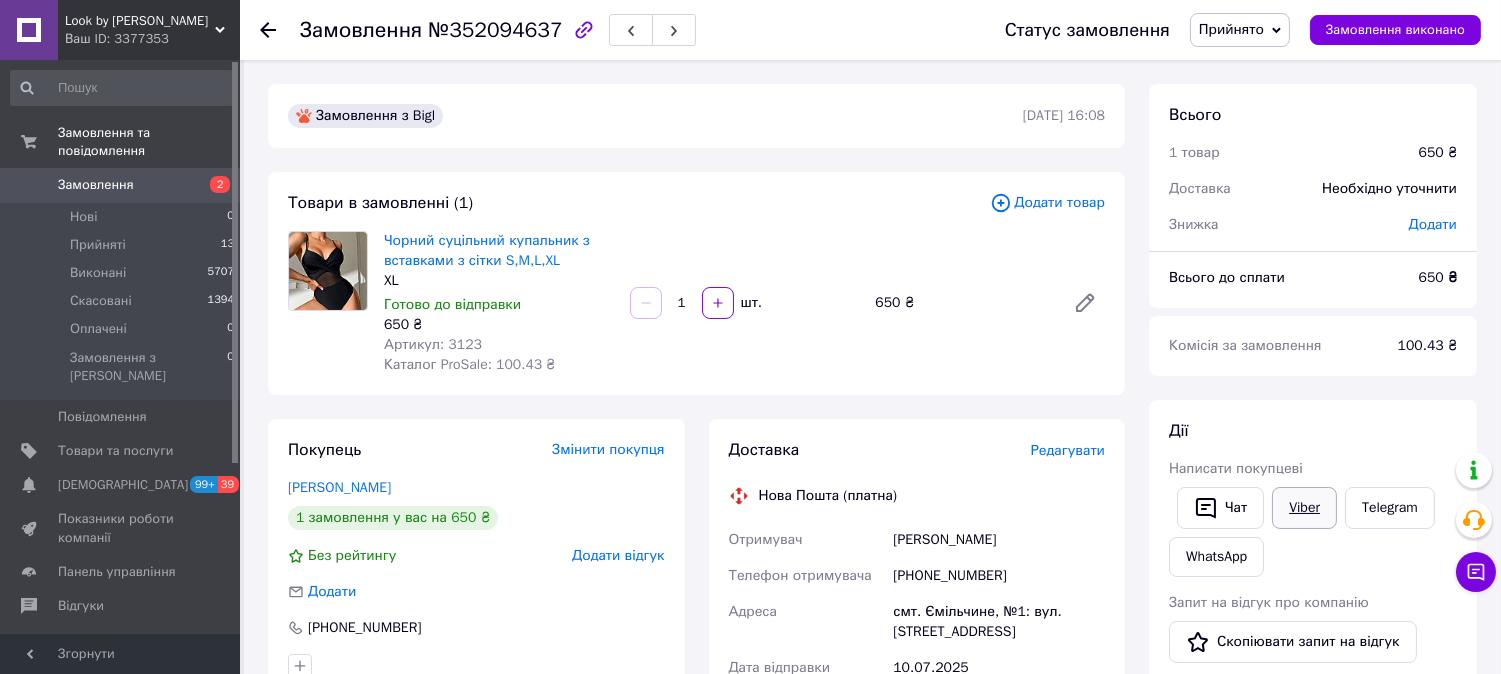 click on "Viber" at bounding box center [1304, 508] 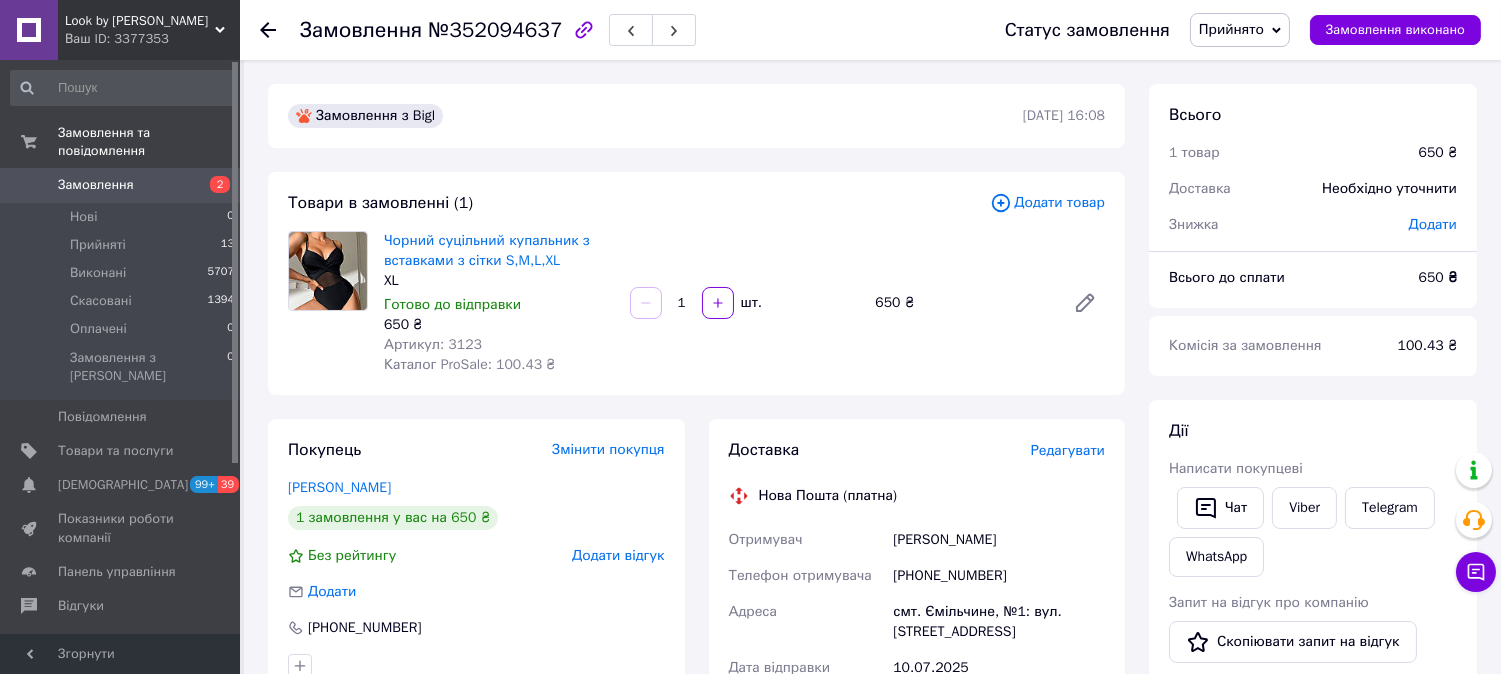 drag, startPoint x: 1320, startPoint y: 504, endPoint x: 1123, endPoint y: 502, distance: 197.01015 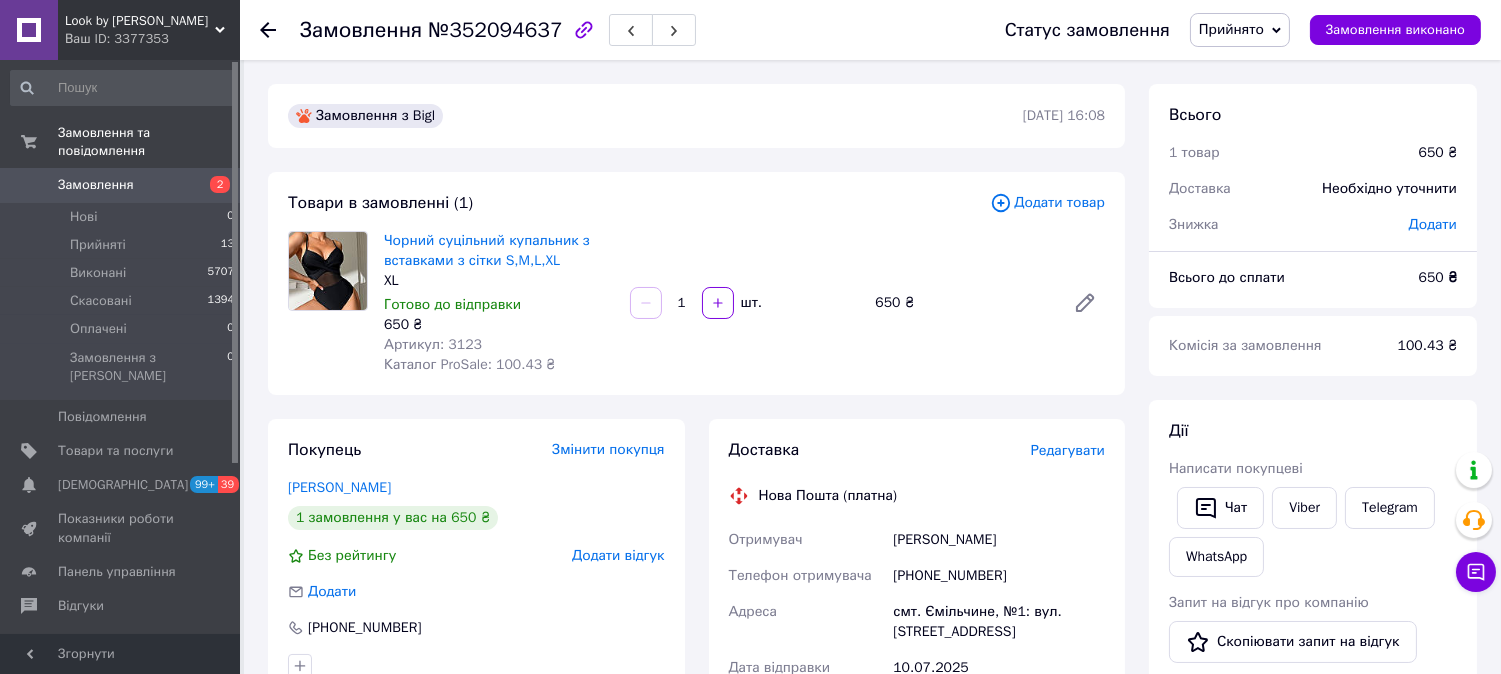 drag, startPoint x: 851, startPoint y: 531, endPoint x: 866, endPoint y: 490, distance: 43.65776 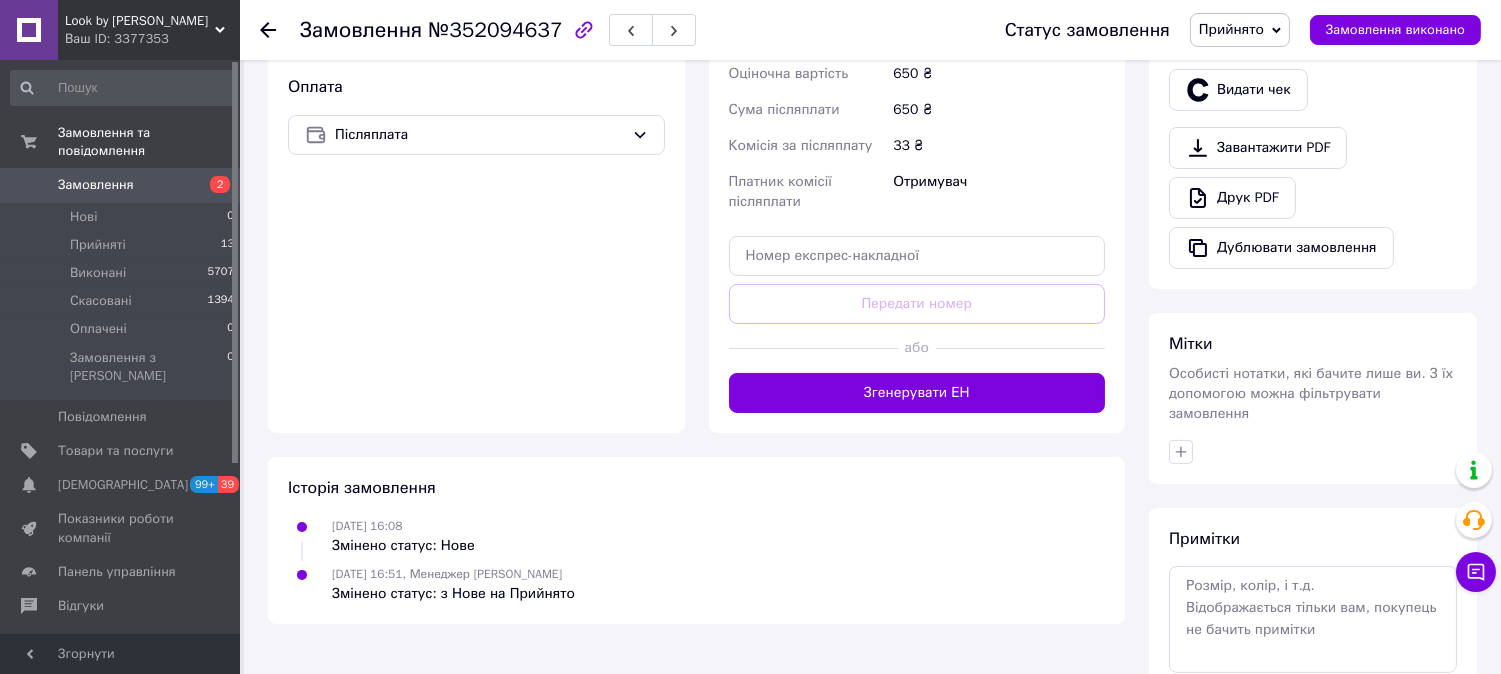 drag, startPoint x: 908, startPoint y: 380, endPoint x: 863, endPoint y: 390, distance: 46.09772 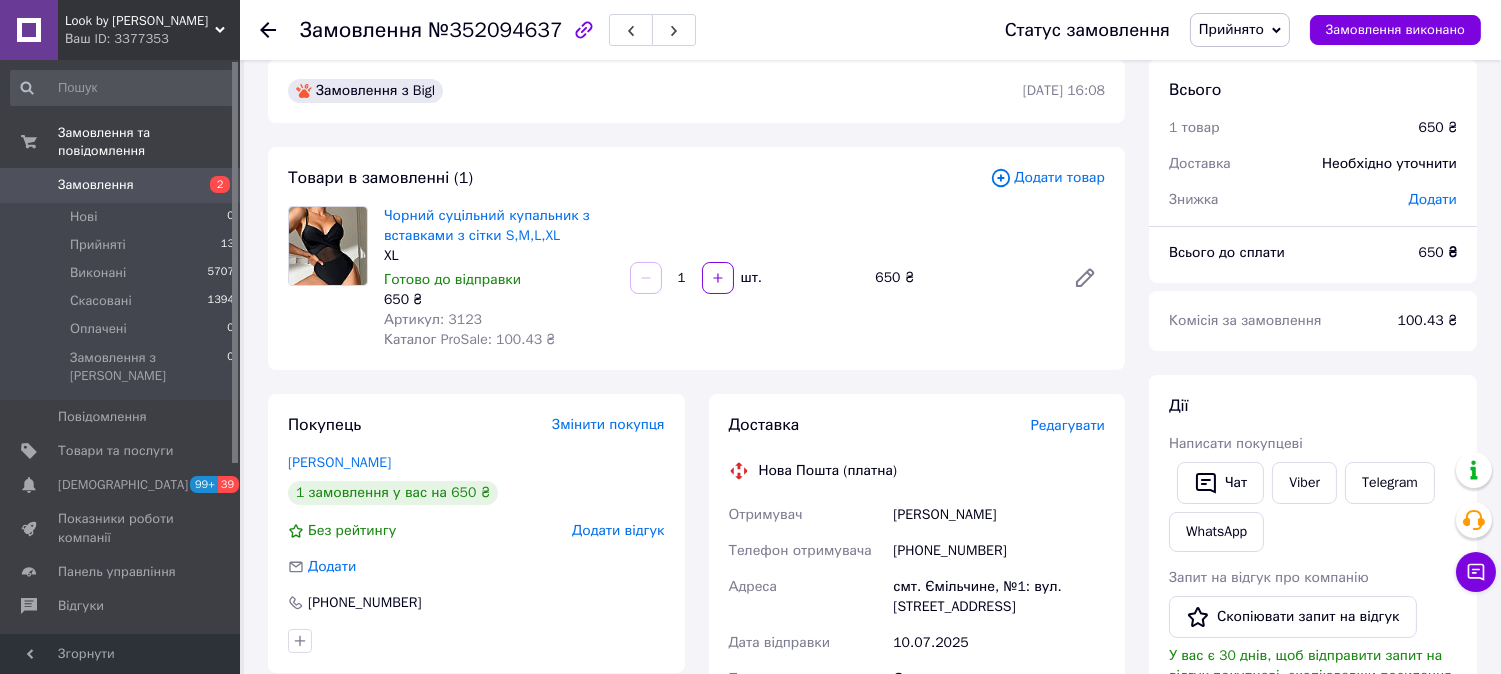 scroll, scrollTop: 0, scrollLeft: 0, axis: both 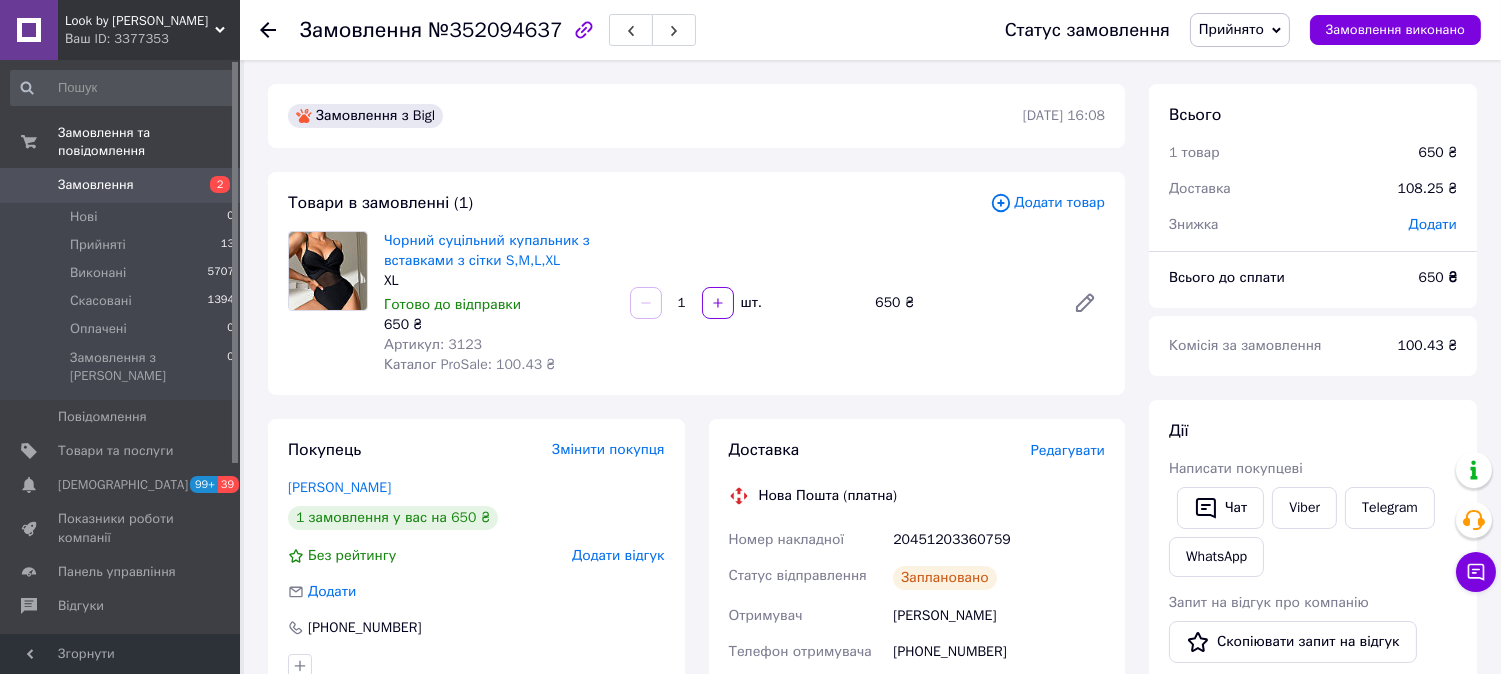 click on "20451203360759" at bounding box center (999, 540) 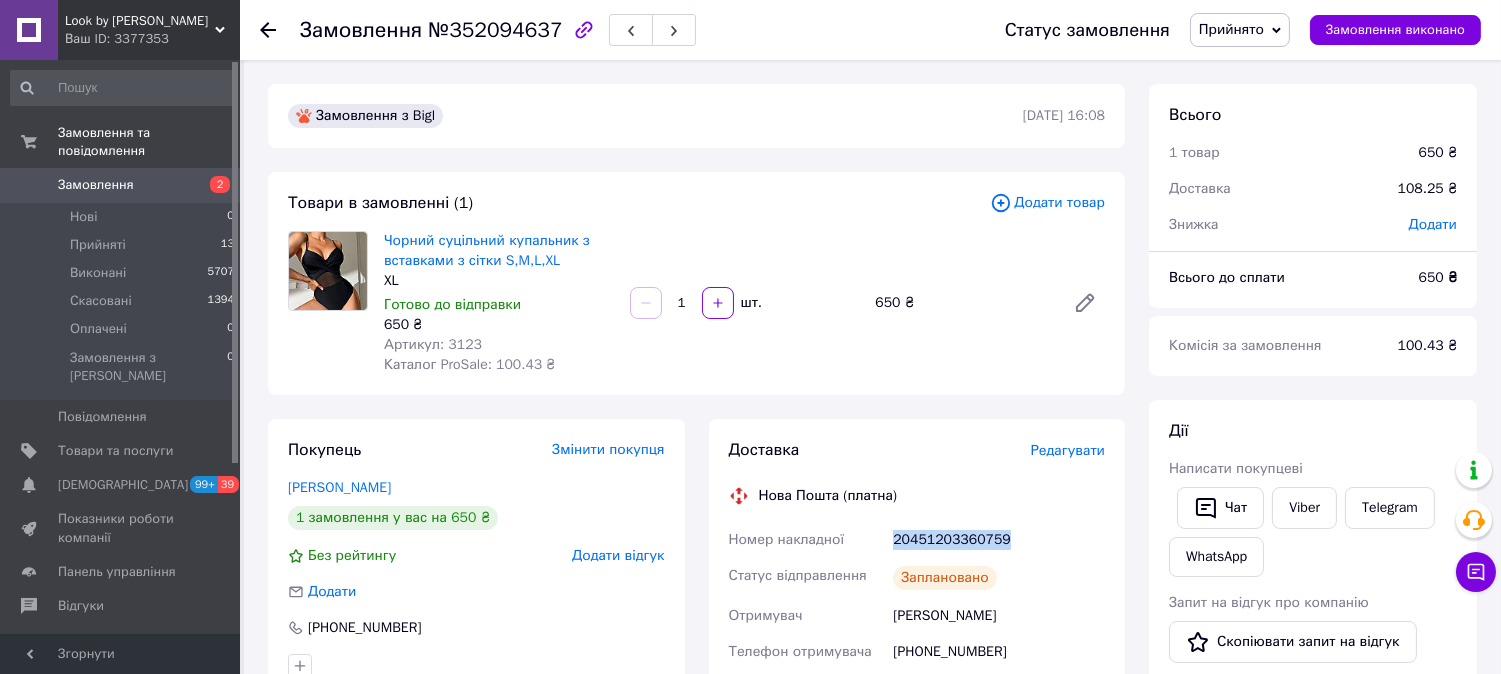 click on "20451203360759" at bounding box center [999, 540] 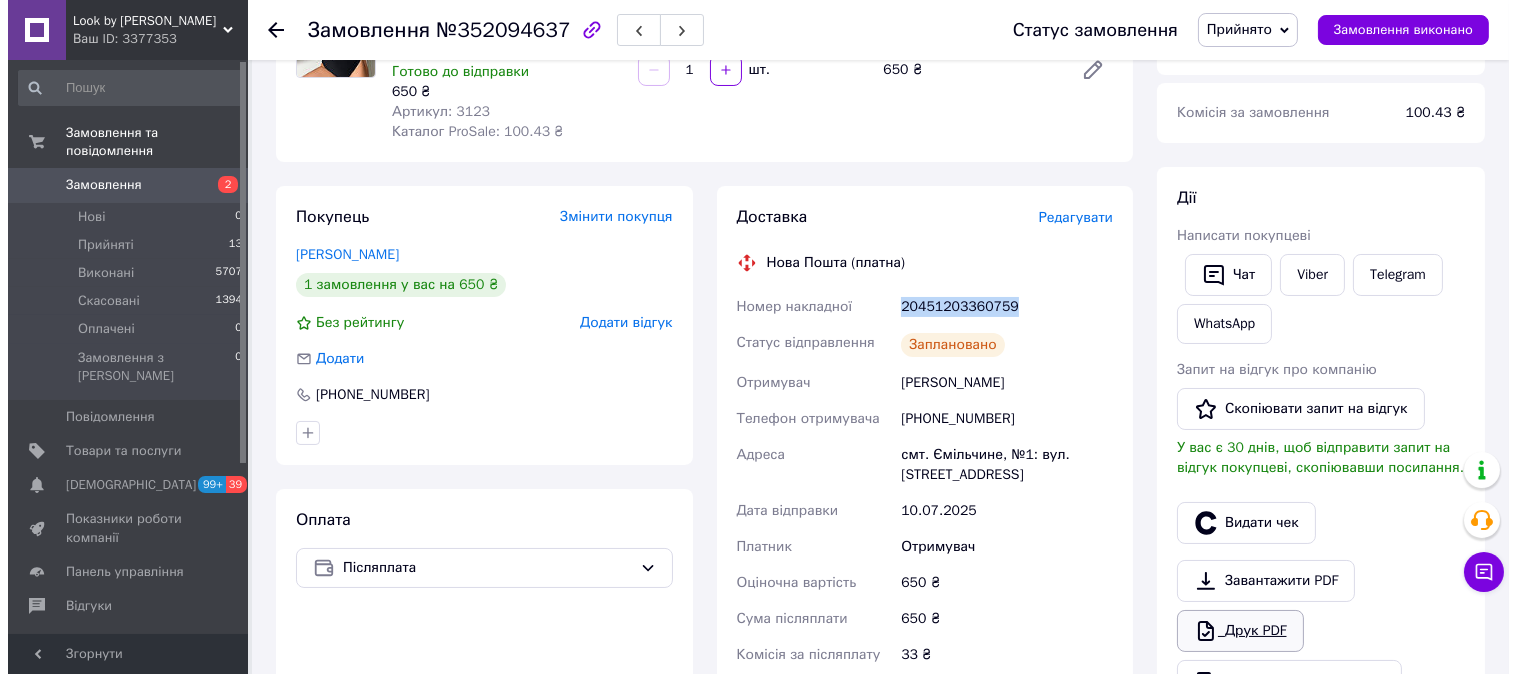 scroll, scrollTop: 444, scrollLeft: 0, axis: vertical 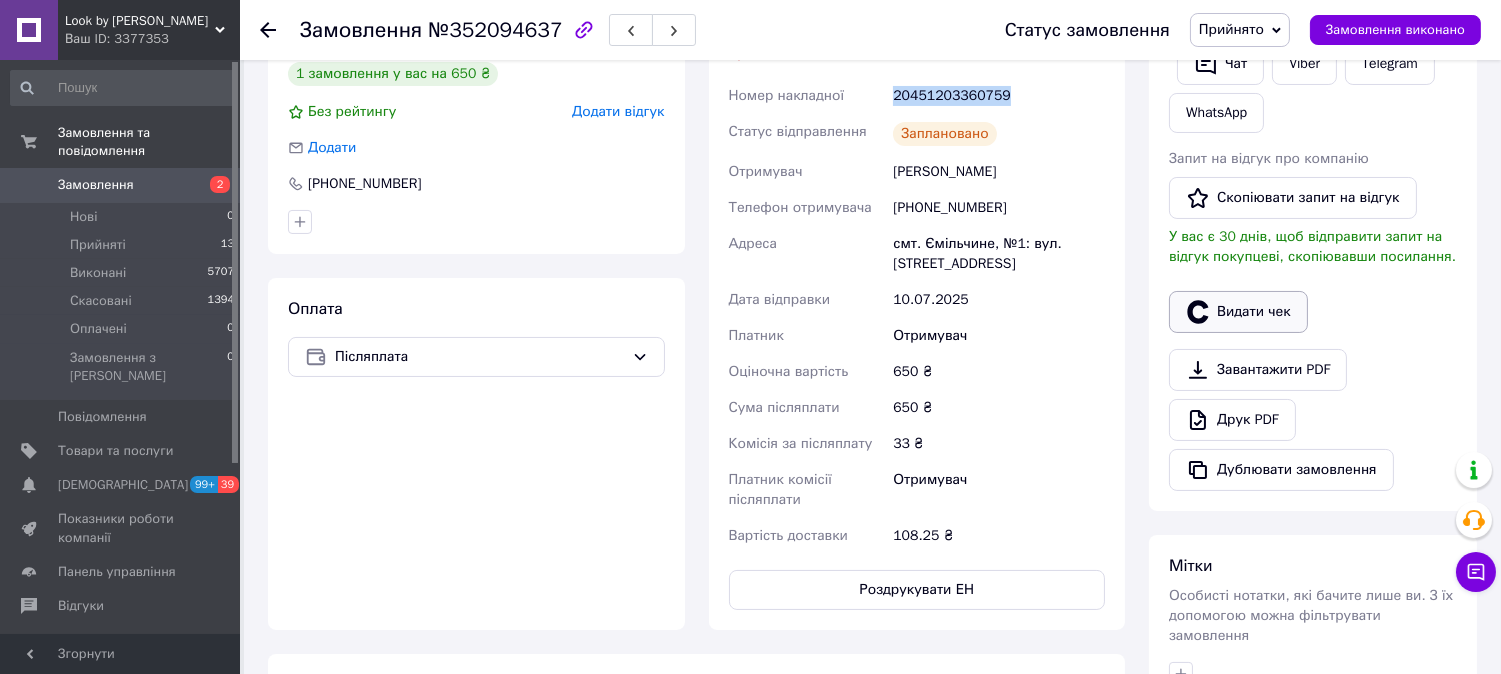 click on "Видати чек" at bounding box center [1238, 312] 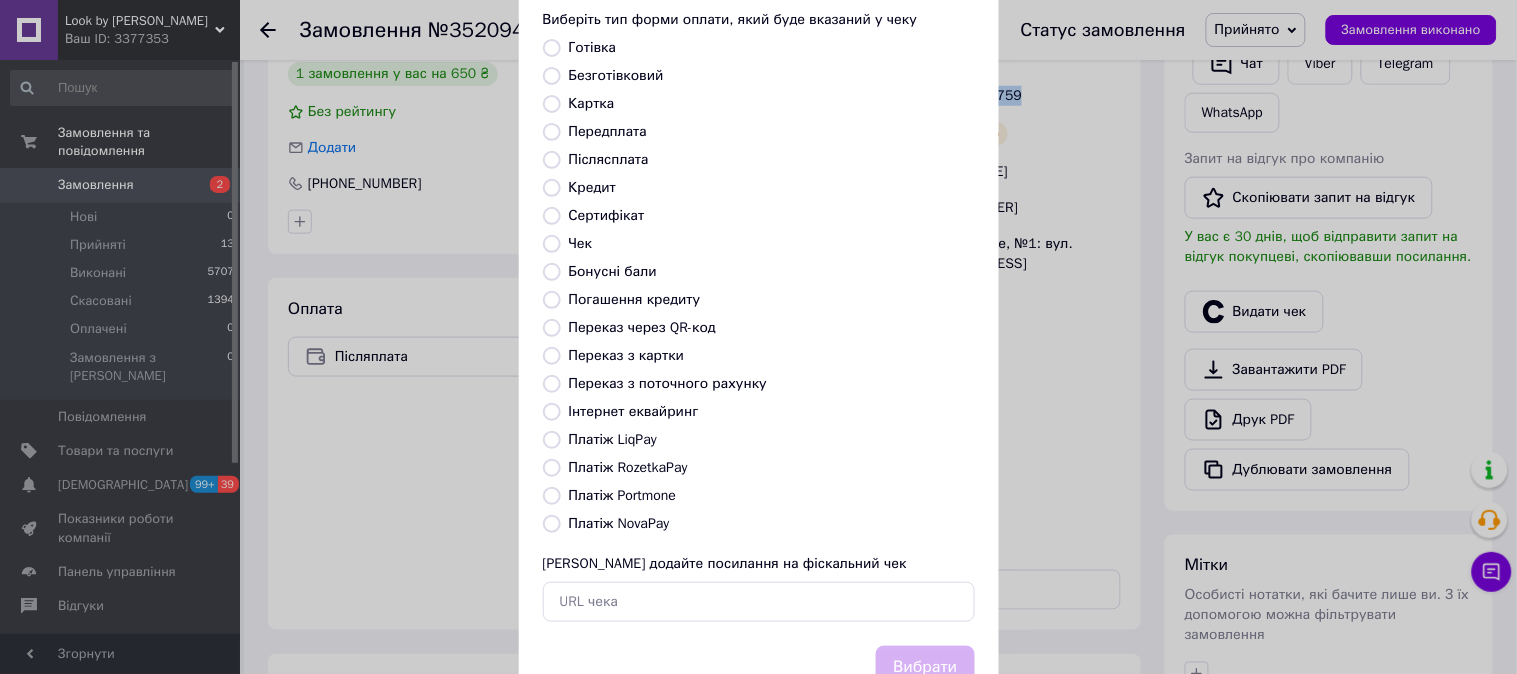 click on "Платіж NovaPay" at bounding box center [552, 524] 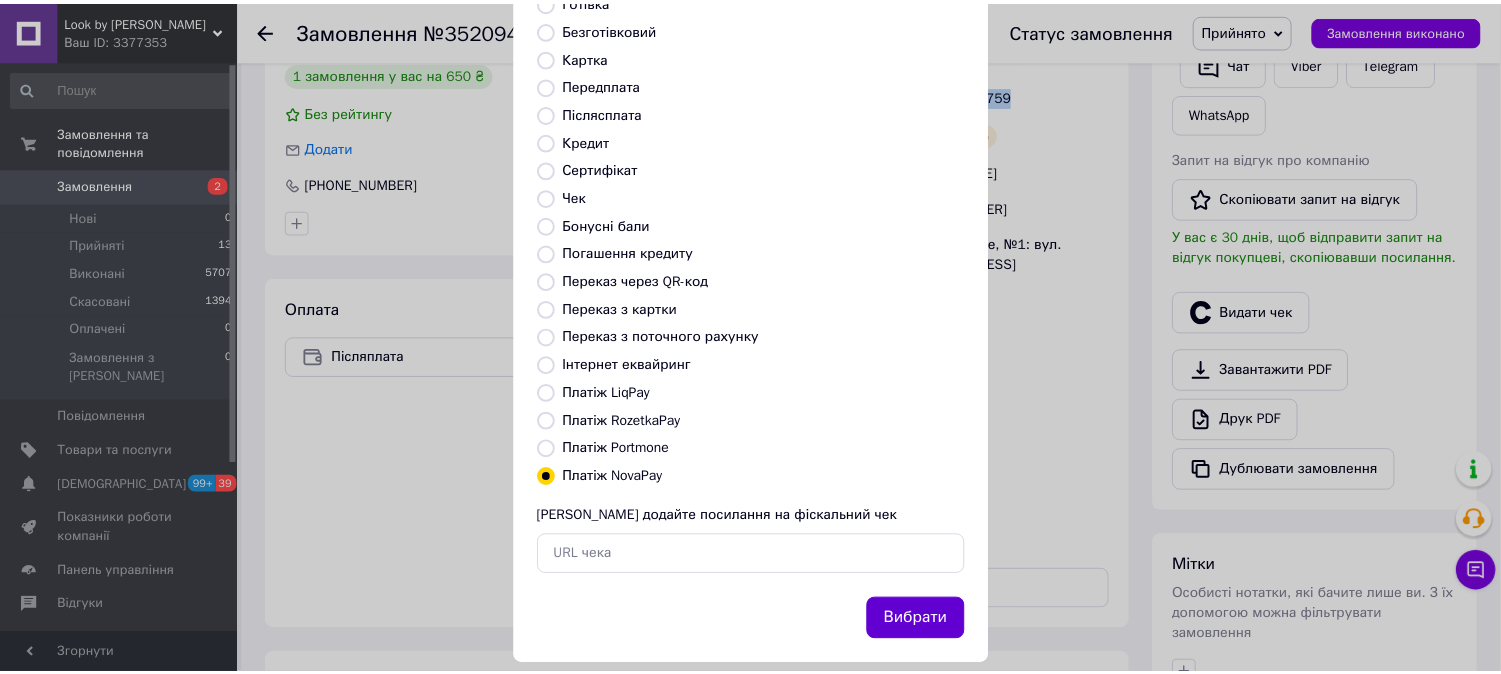 scroll, scrollTop: 185, scrollLeft: 0, axis: vertical 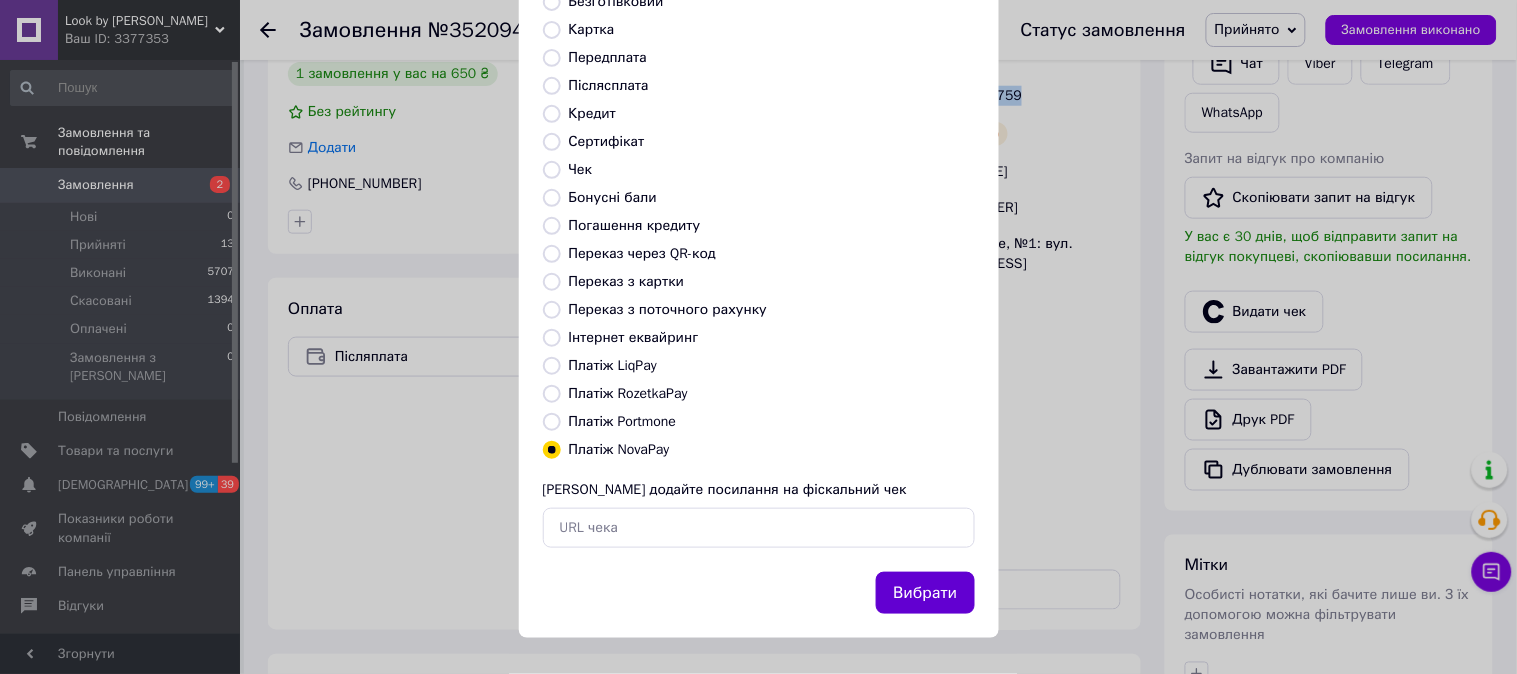 click on "Вибрати" at bounding box center (925, 593) 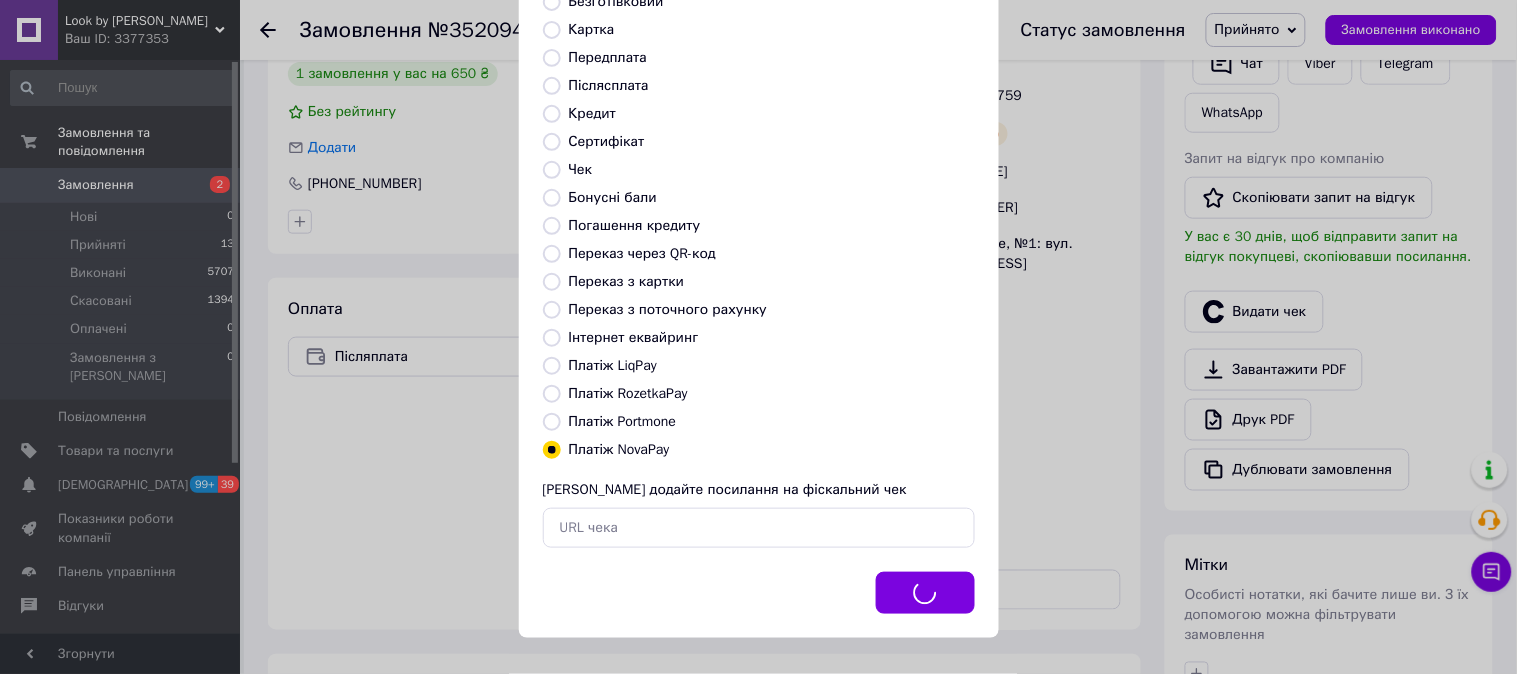 click on "Видати фіскальний чек Виберіть тип форми оплати, який буде вказаний у чеку Готівка Безготівковий Картка Передплата Післясплата Кредит Сертифікат Чек Бонусні бали Погашення кредиту Переказ через QR-код [GEOGRAPHIC_DATA] з картки Переказ з поточного рахунку Інтернет еквайринг Платіж LiqPay Платіж RozetkaPay Платіж Portmone Платіж NovaPay Або додайте посилання на фіскальний чек Вибрати" at bounding box center [758, 244] 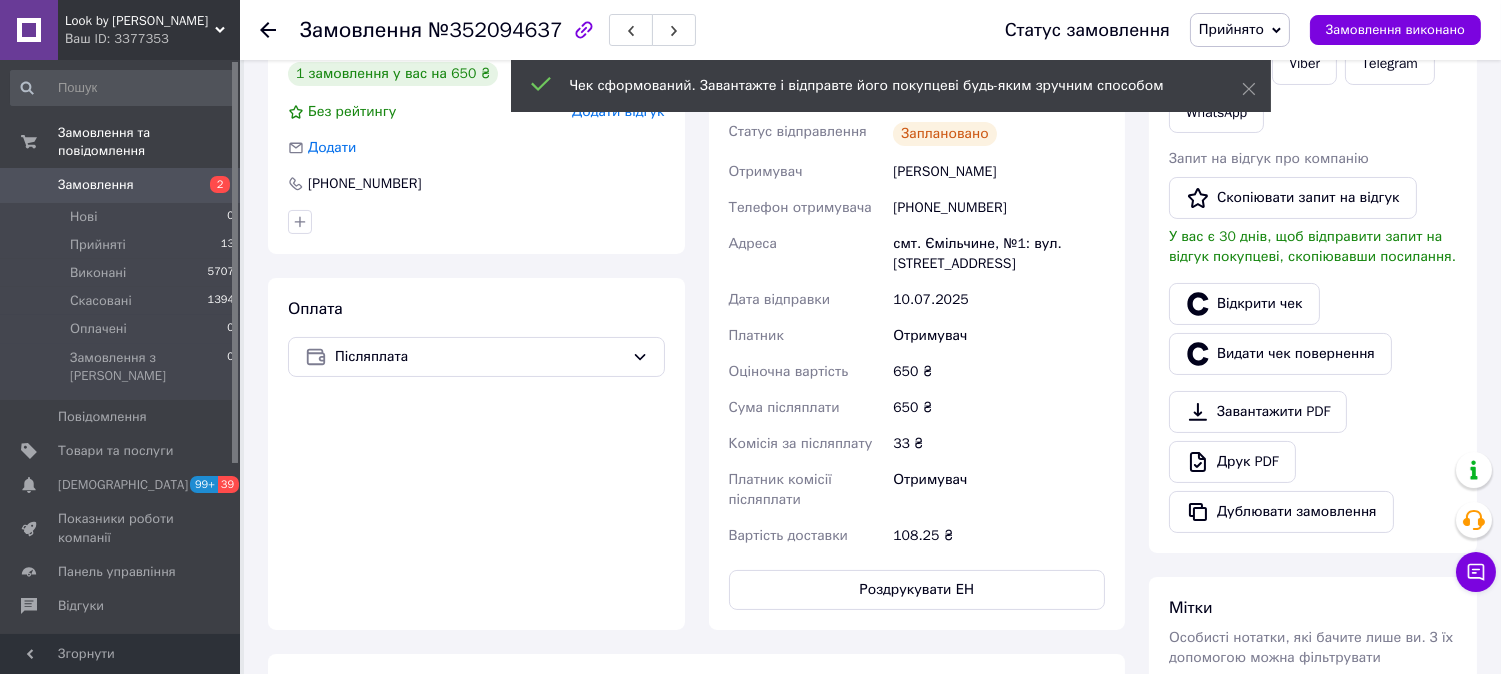 click on "Відкрити чек" at bounding box center (1244, 304) 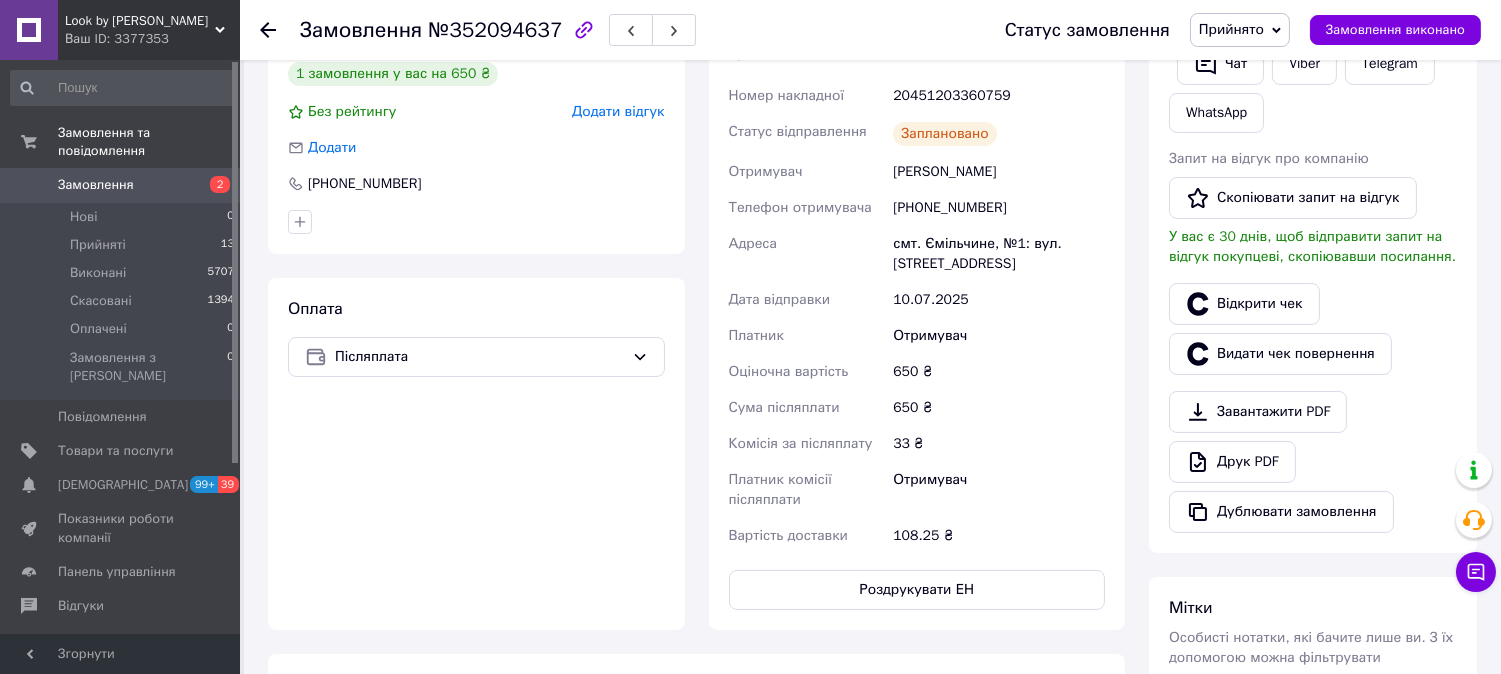 click on "Статус замовлення Прийнято Виконано Скасовано Оплачено Замовлення виконано" at bounding box center [1233, 30] 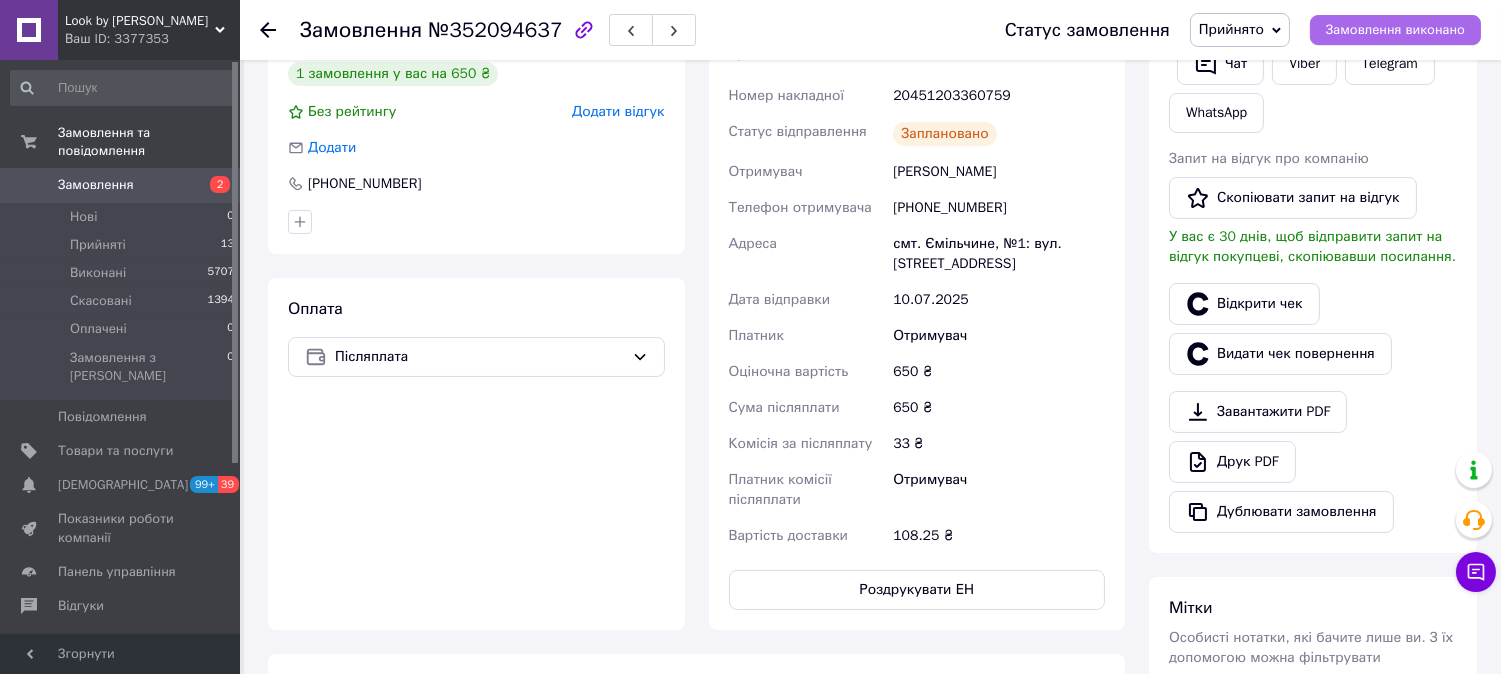 click on "Замовлення виконано" at bounding box center (1395, 30) 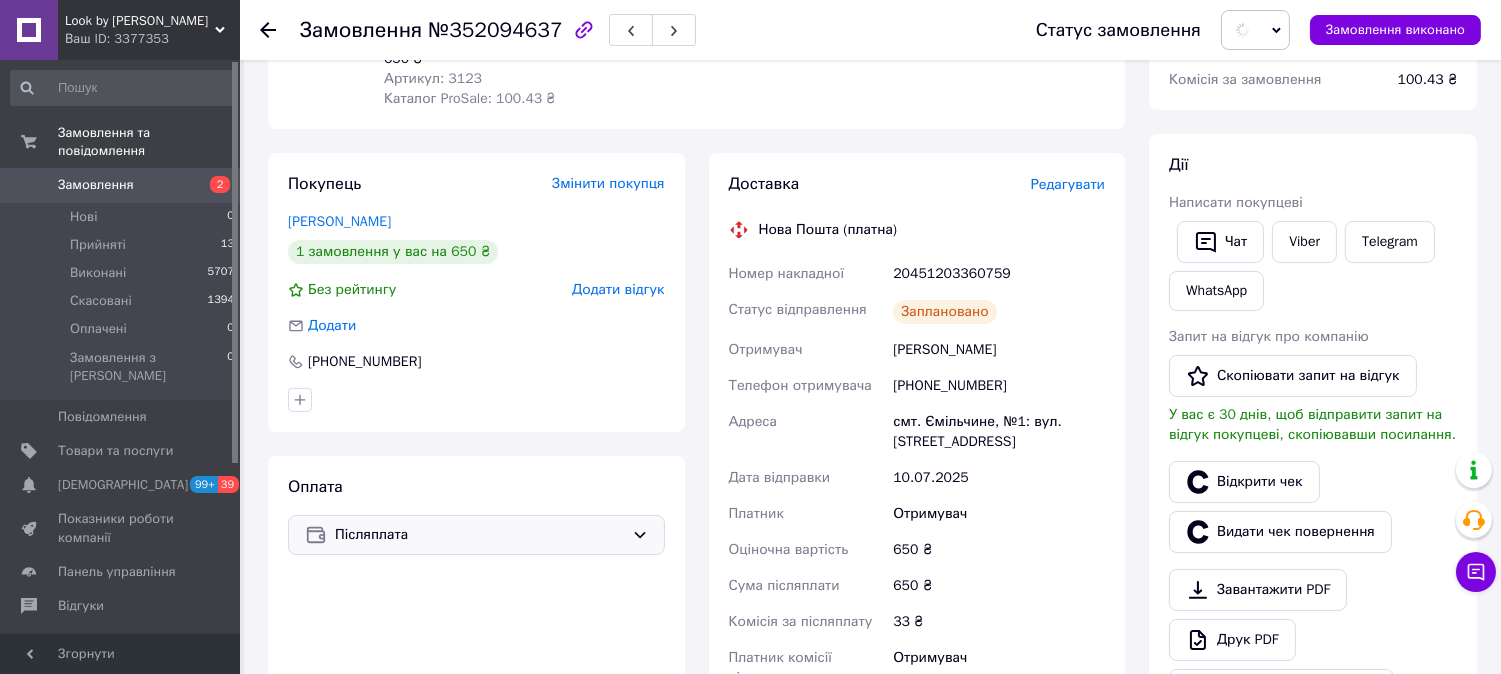 scroll, scrollTop: 111, scrollLeft: 0, axis: vertical 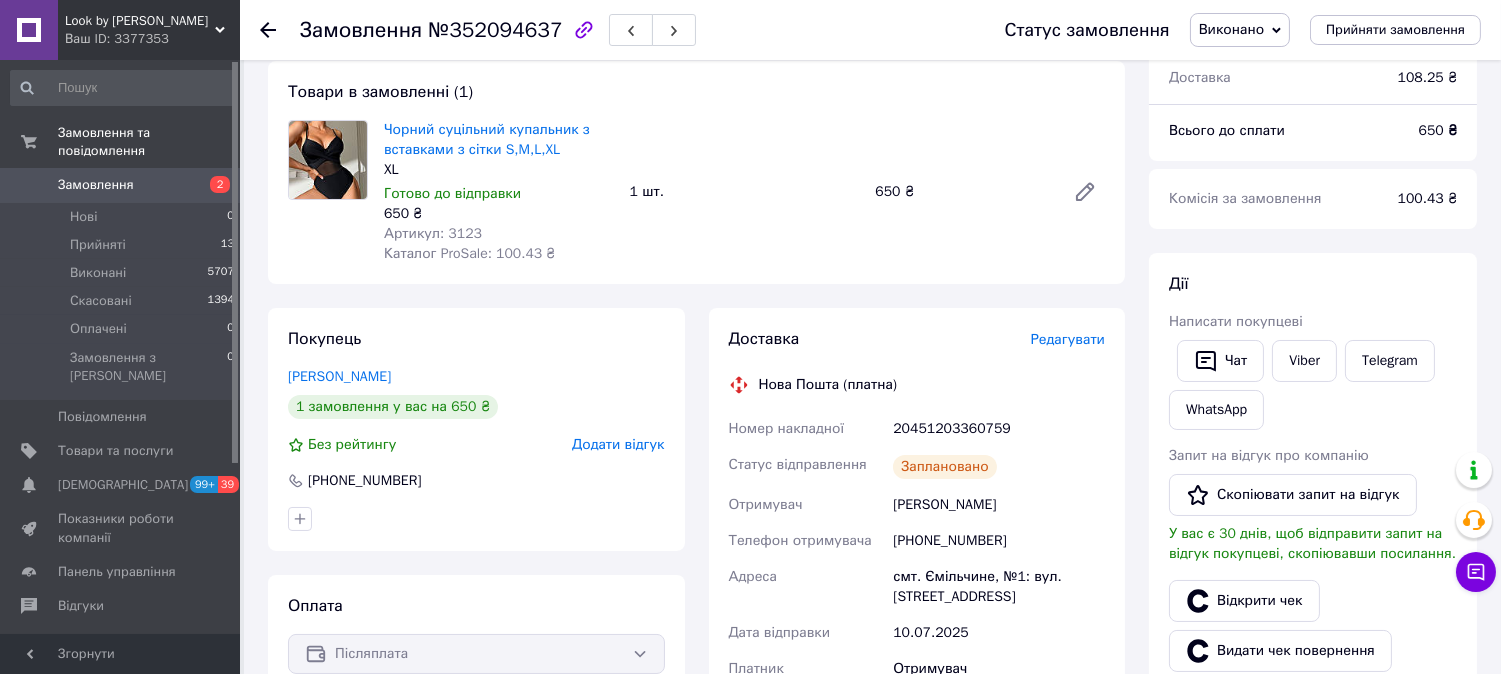 type 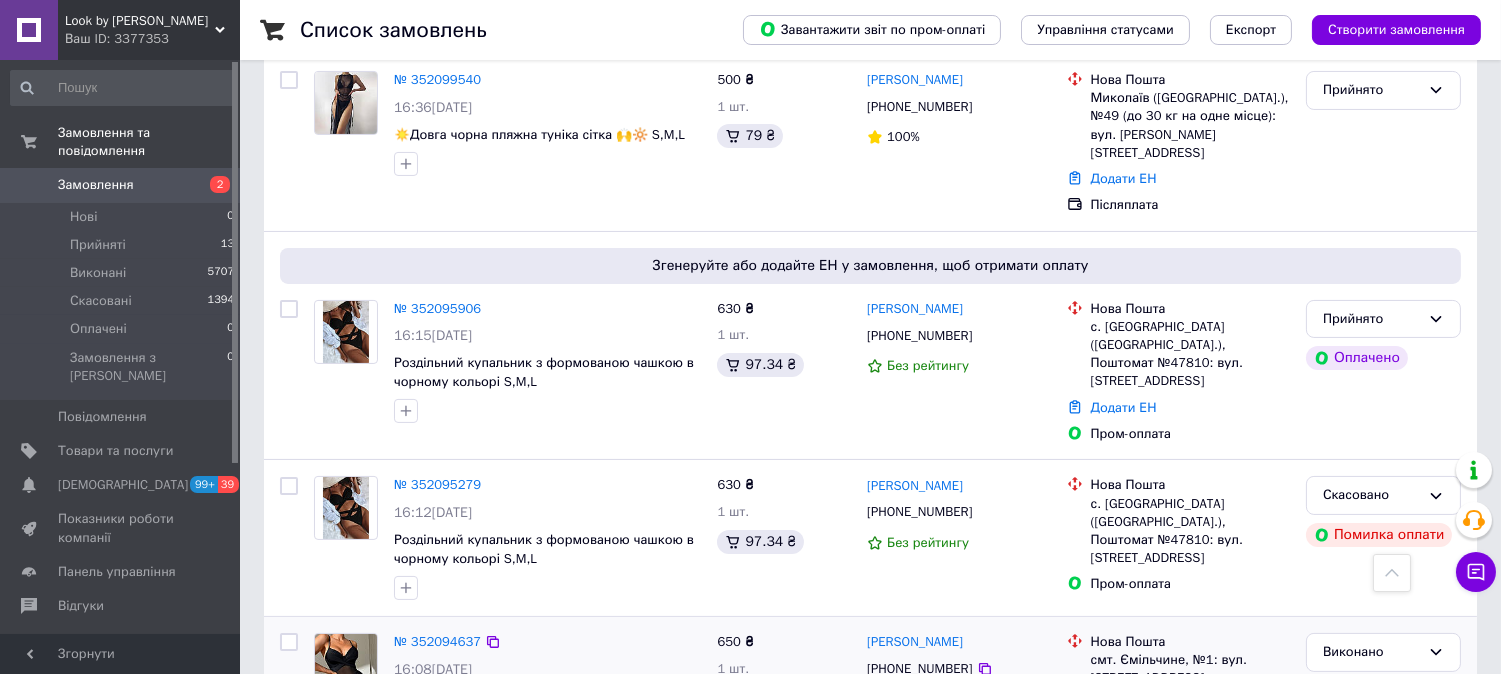 scroll, scrollTop: 1111, scrollLeft: 0, axis: vertical 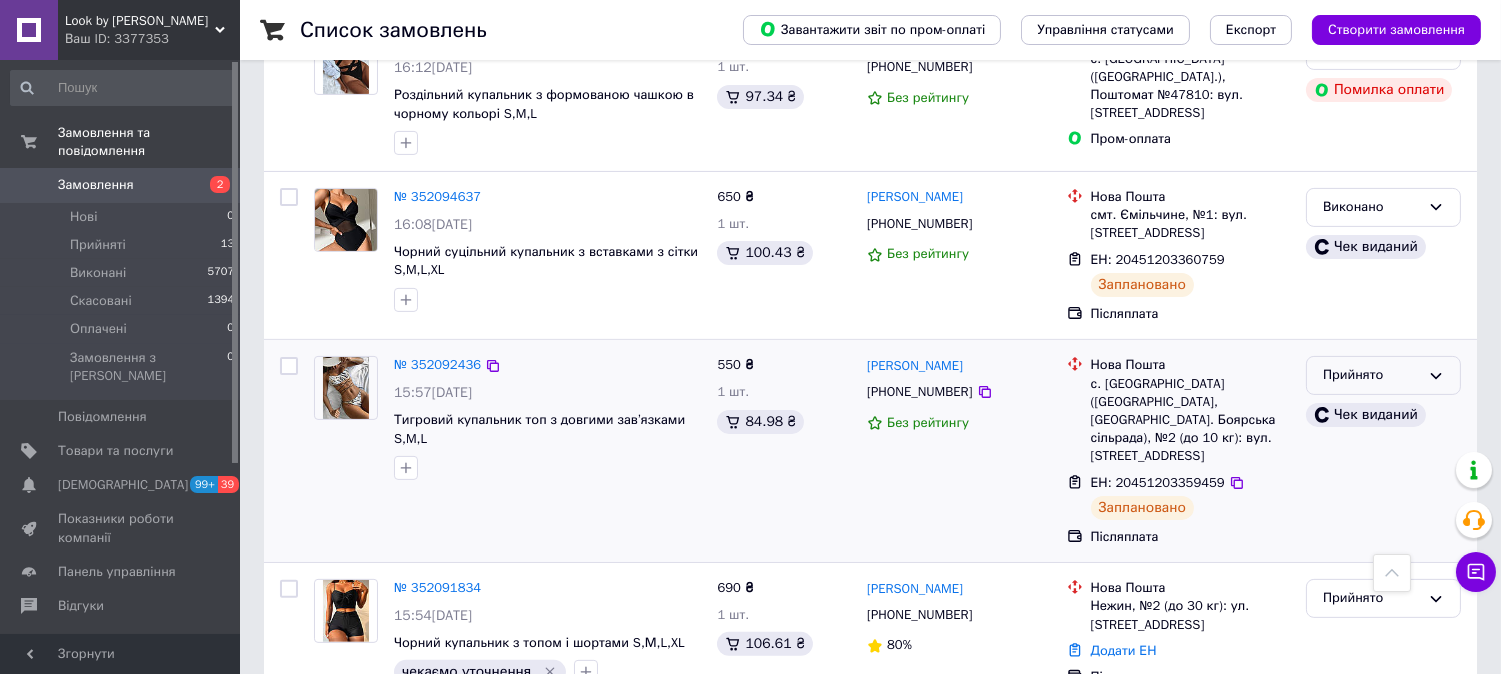 click on "Прийнято" at bounding box center (1371, 375) 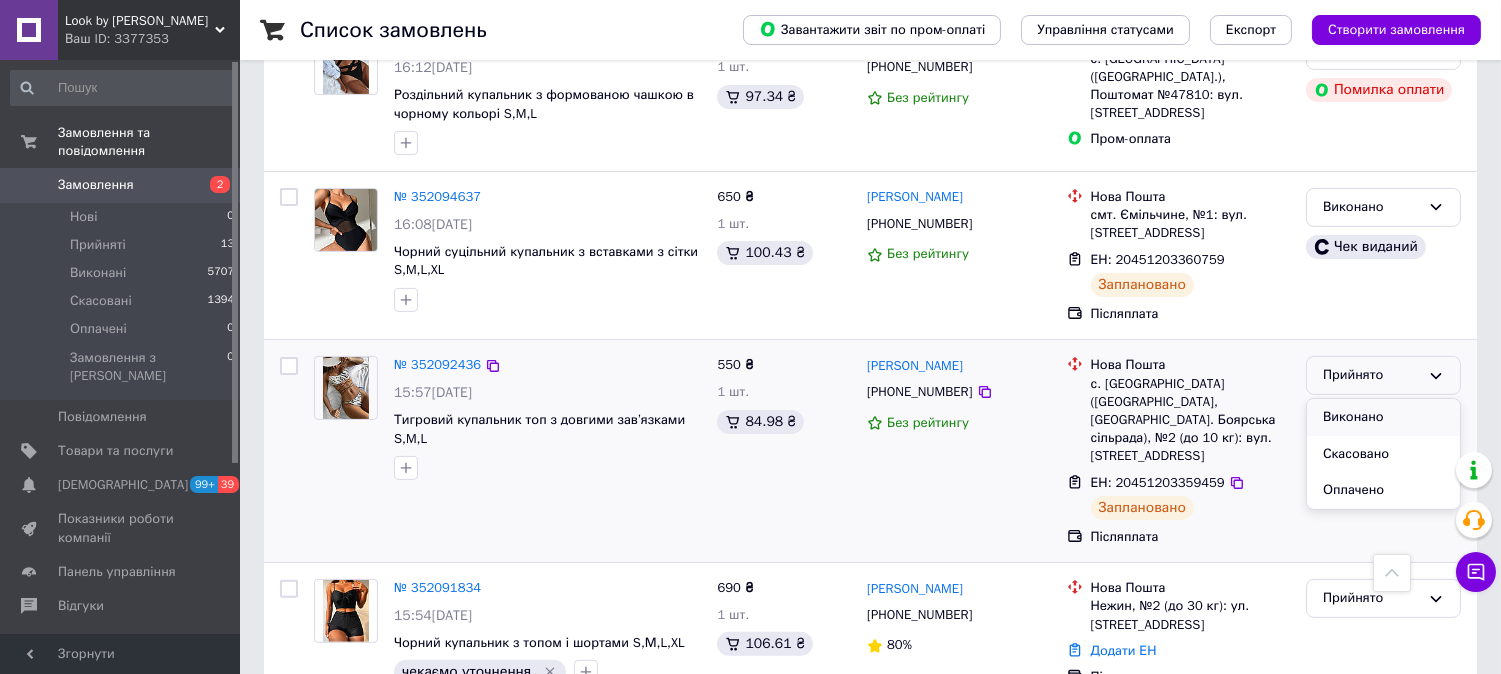 click on "Виконано" at bounding box center [1383, 417] 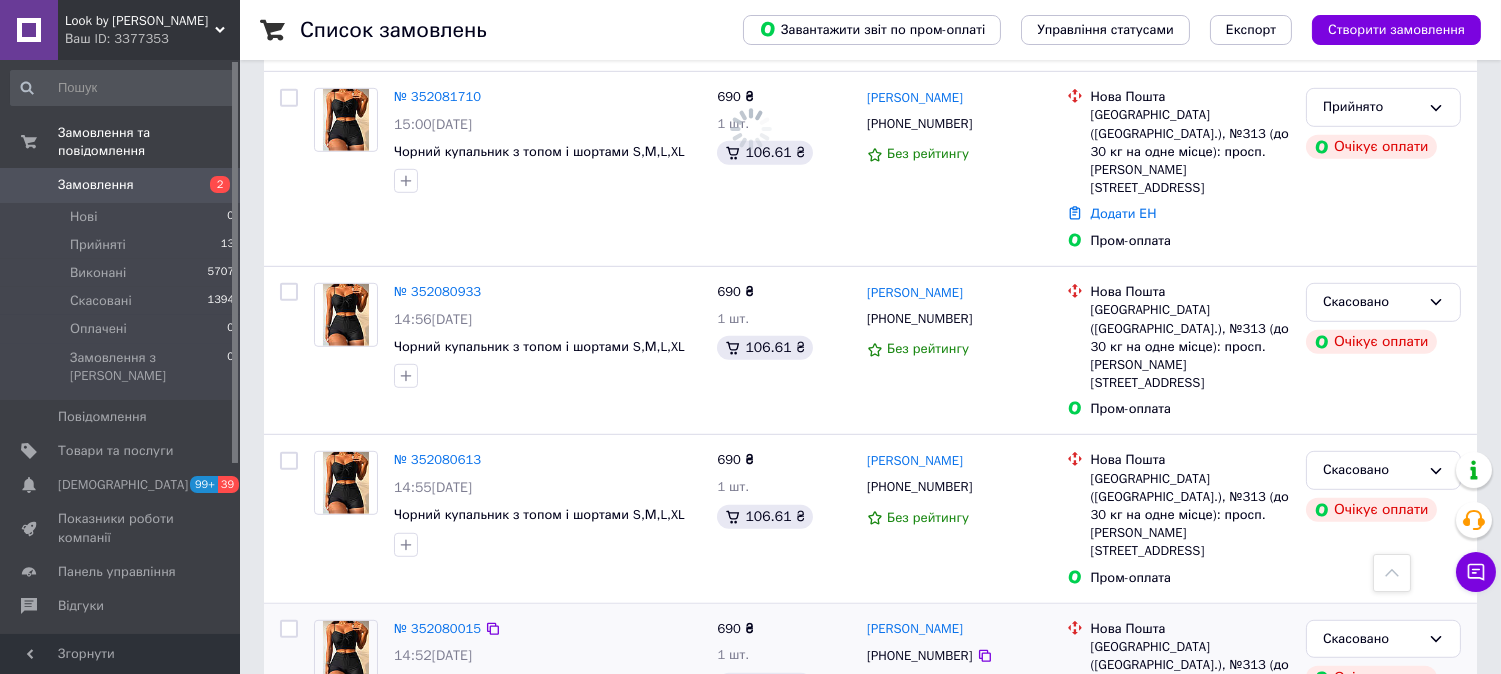 scroll, scrollTop: 2084, scrollLeft: 0, axis: vertical 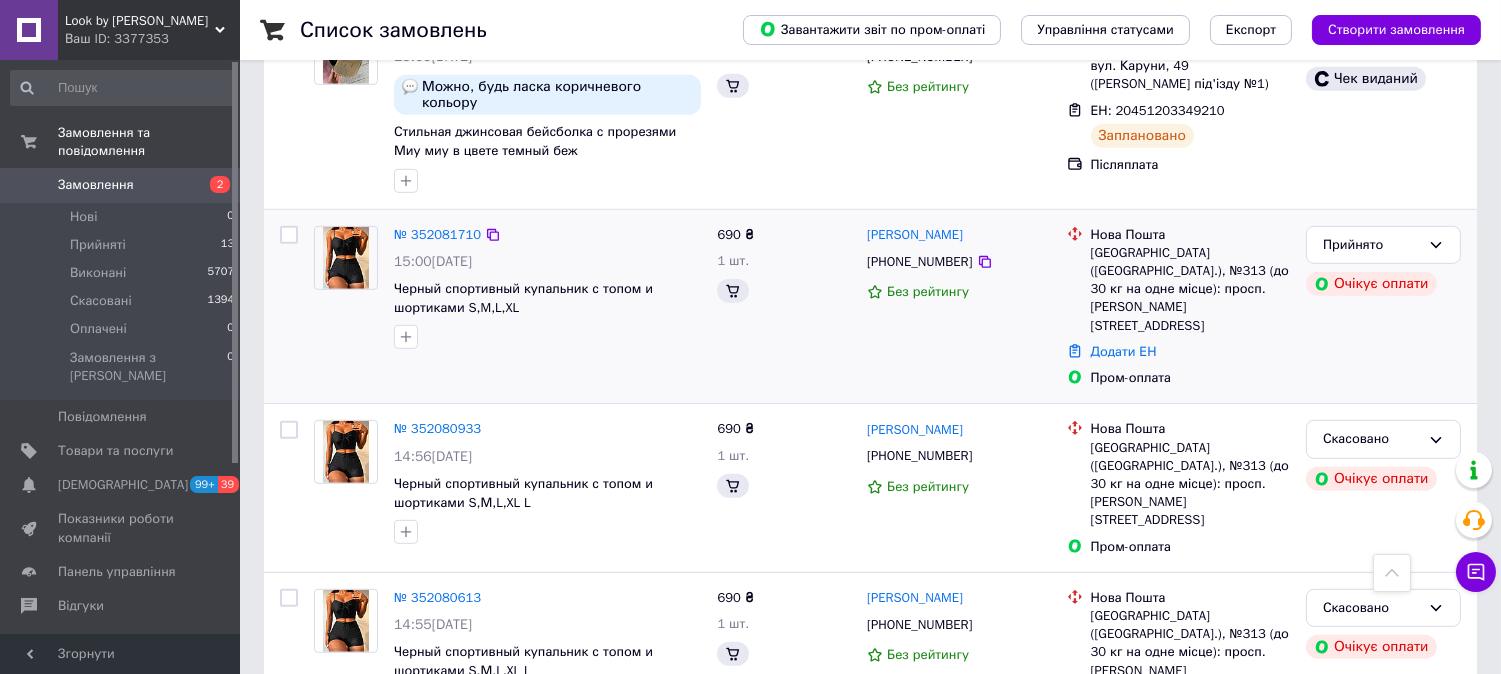 click 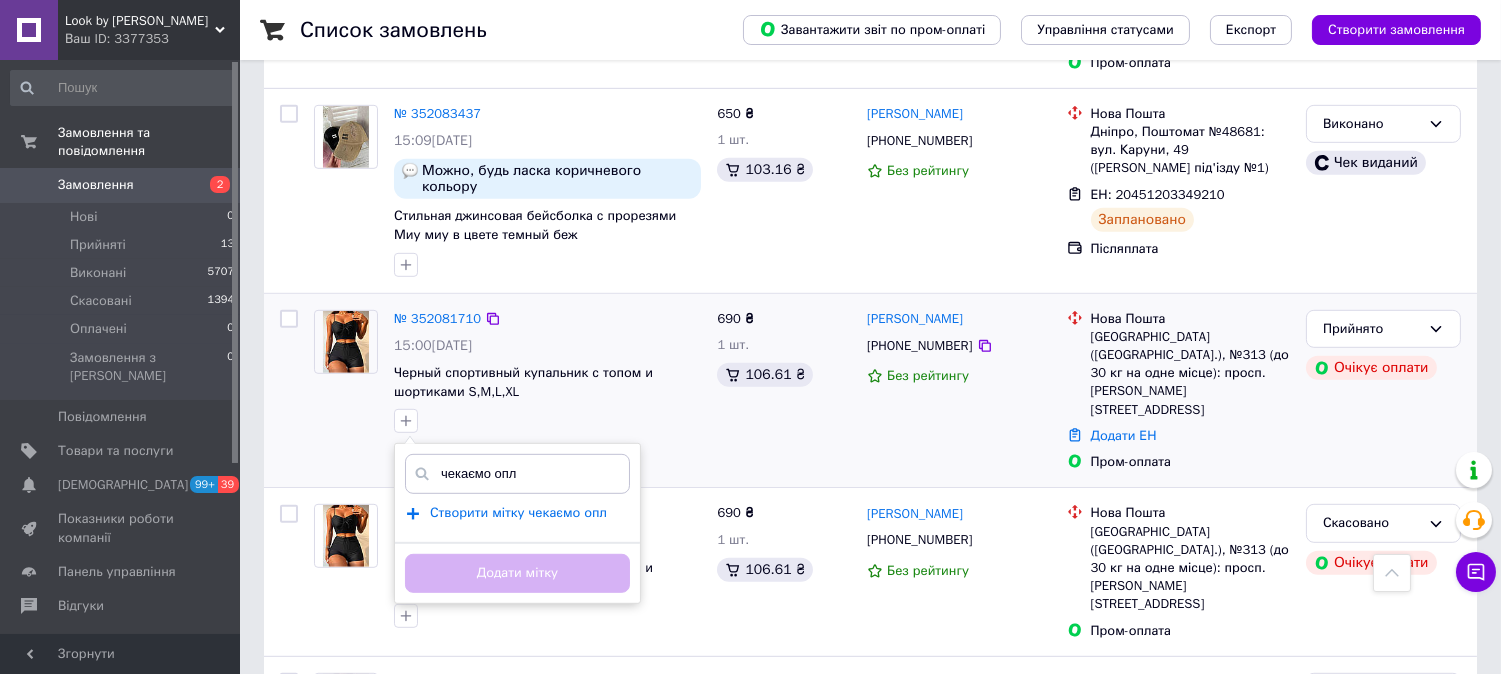 type on "чекаємо опл" 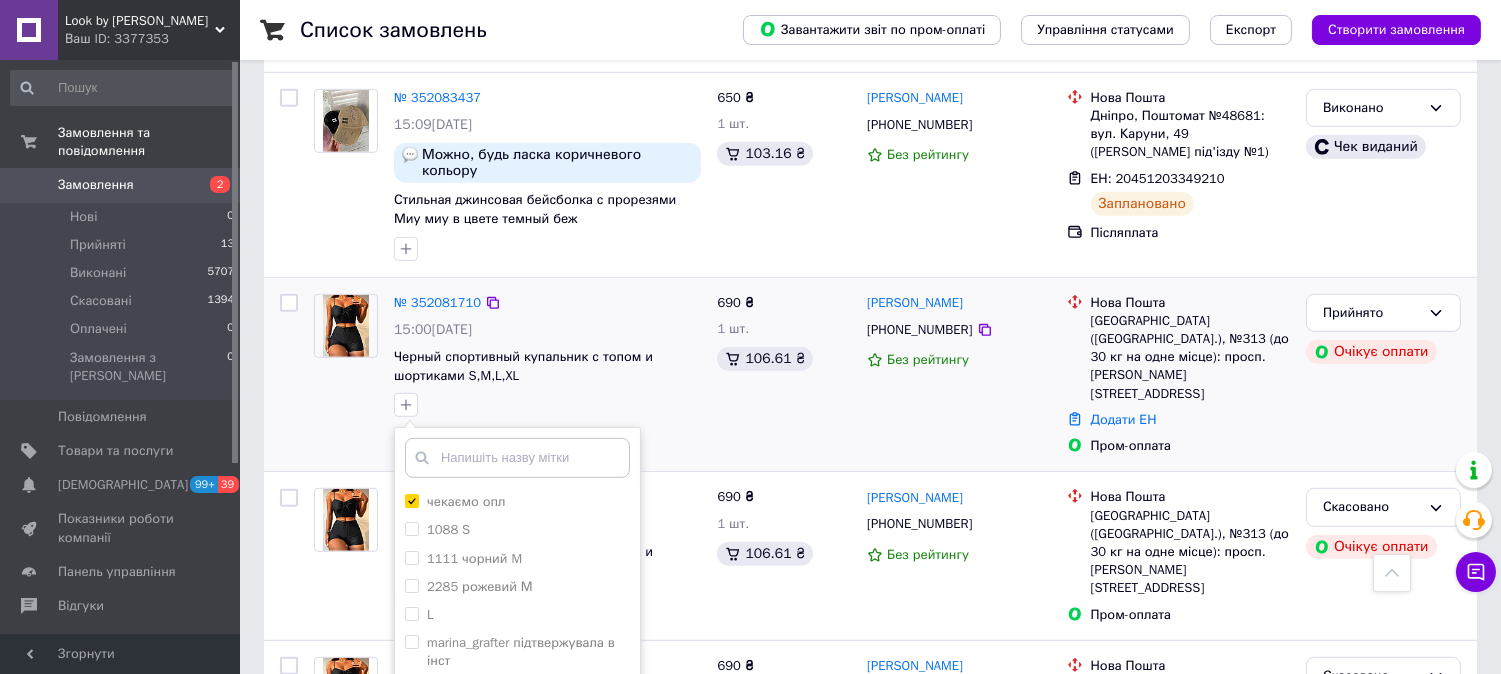 scroll, scrollTop: 2163, scrollLeft: 0, axis: vertical 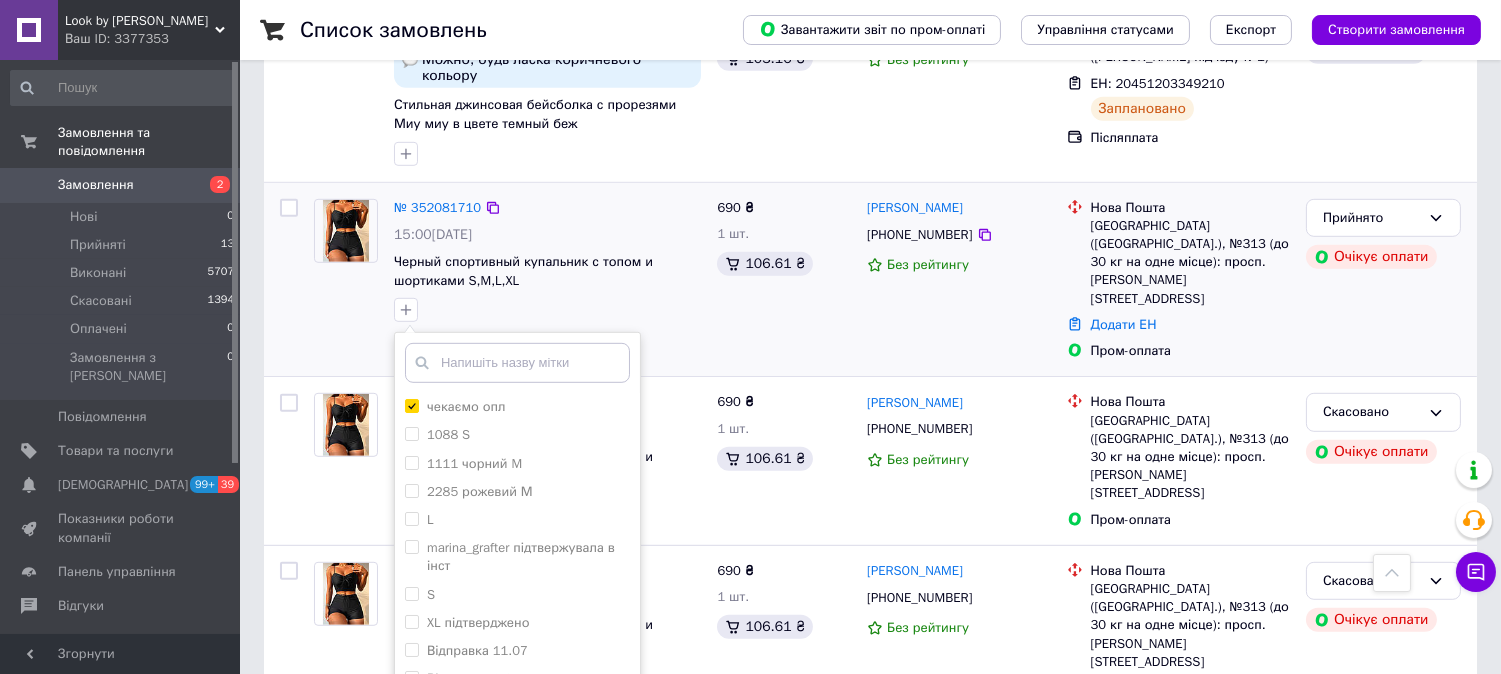 click on "Додати мітку" at bounding box center (517, 729) 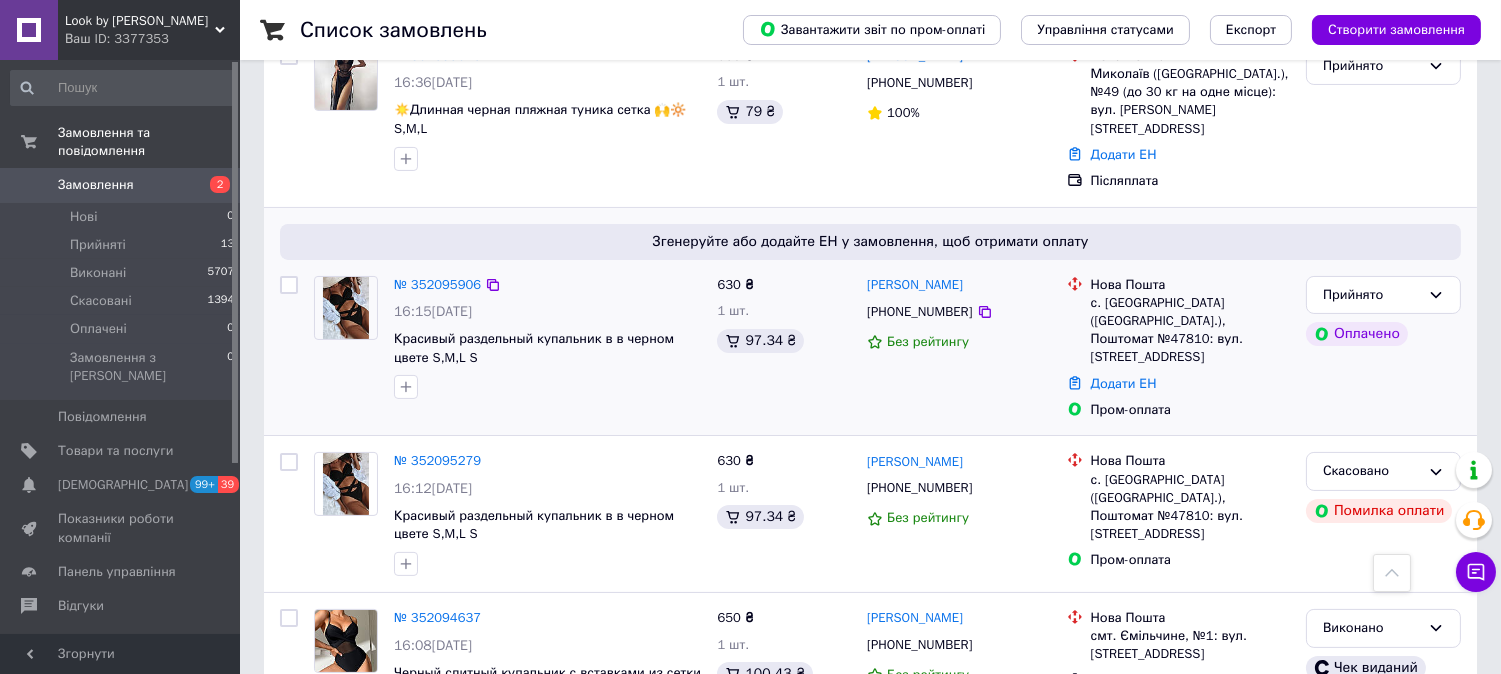 scroll, scrollTop: 718, scrollLeft: 0, axis: vertical 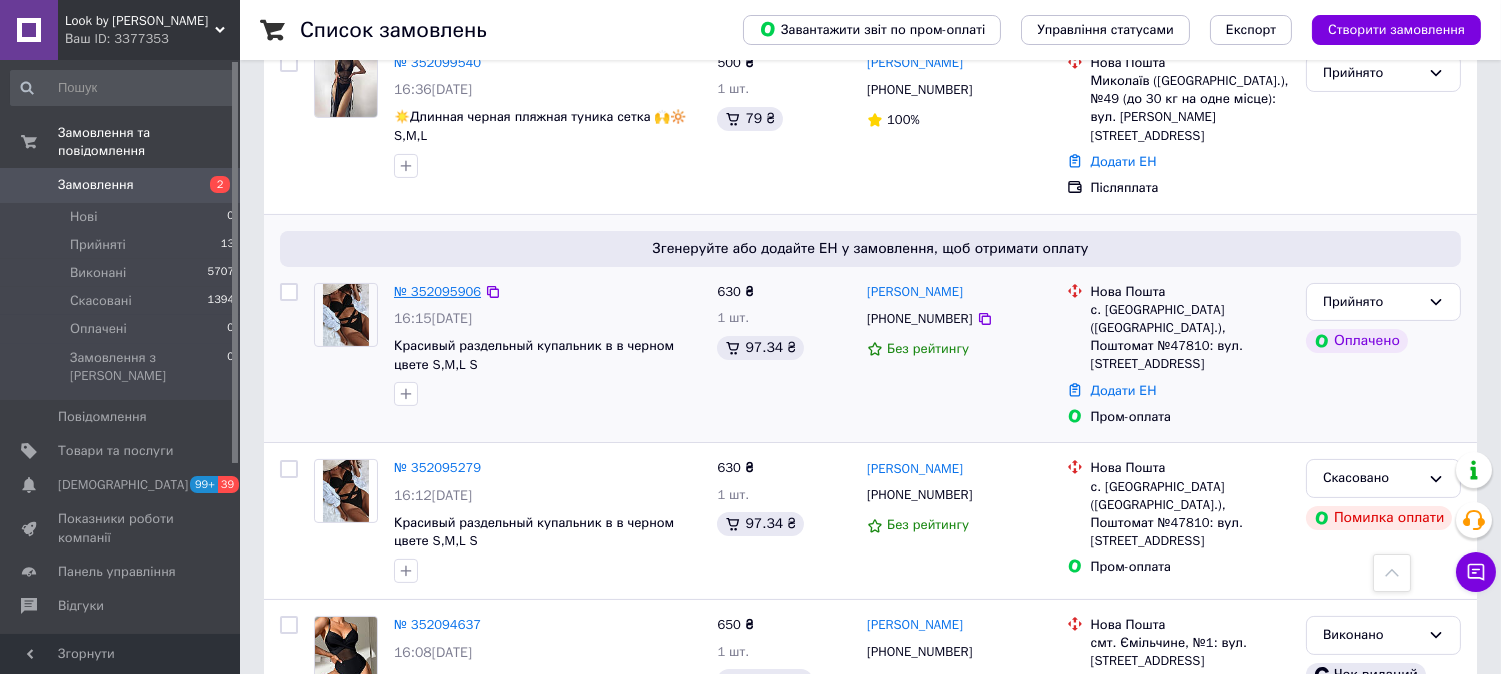 click on "№ 352095906" at bounding box center (437, 291) 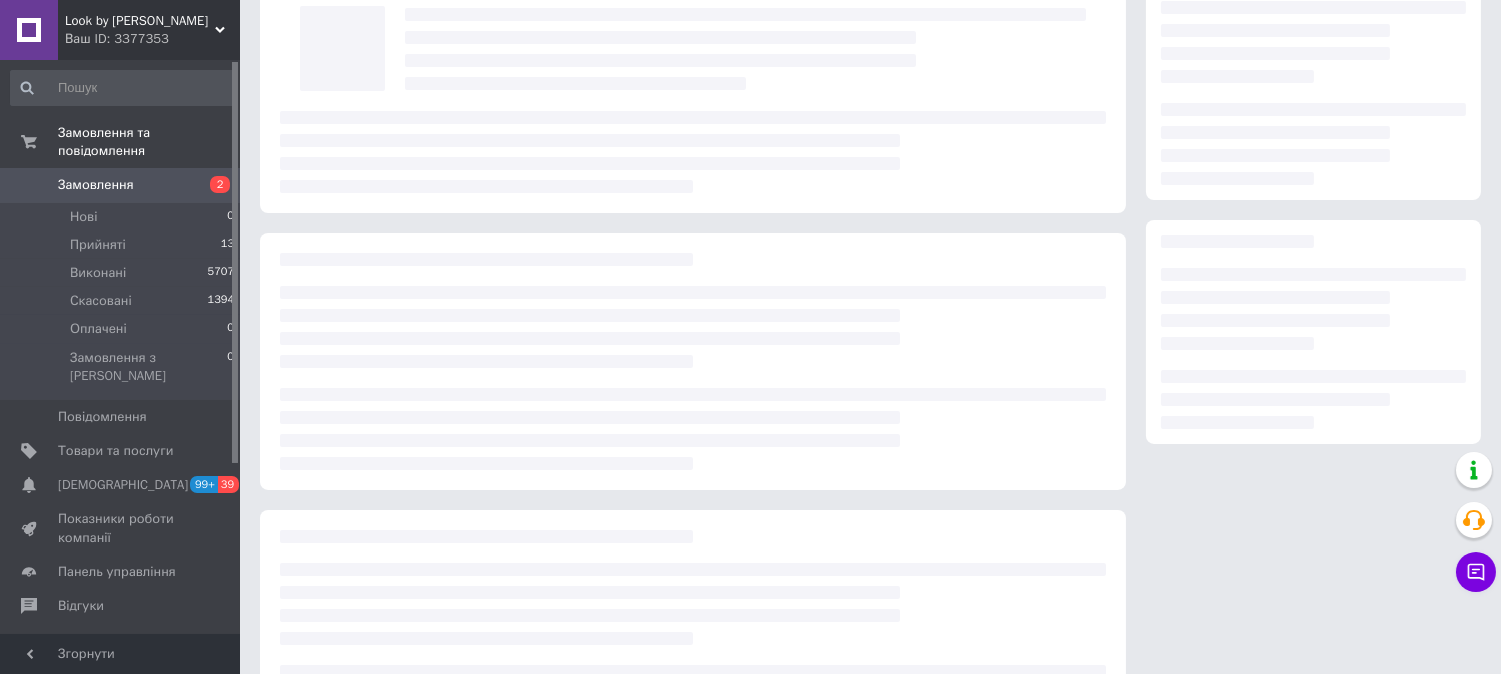 scroll, scrollTop: 0, scrollLeft: 0, axis: both 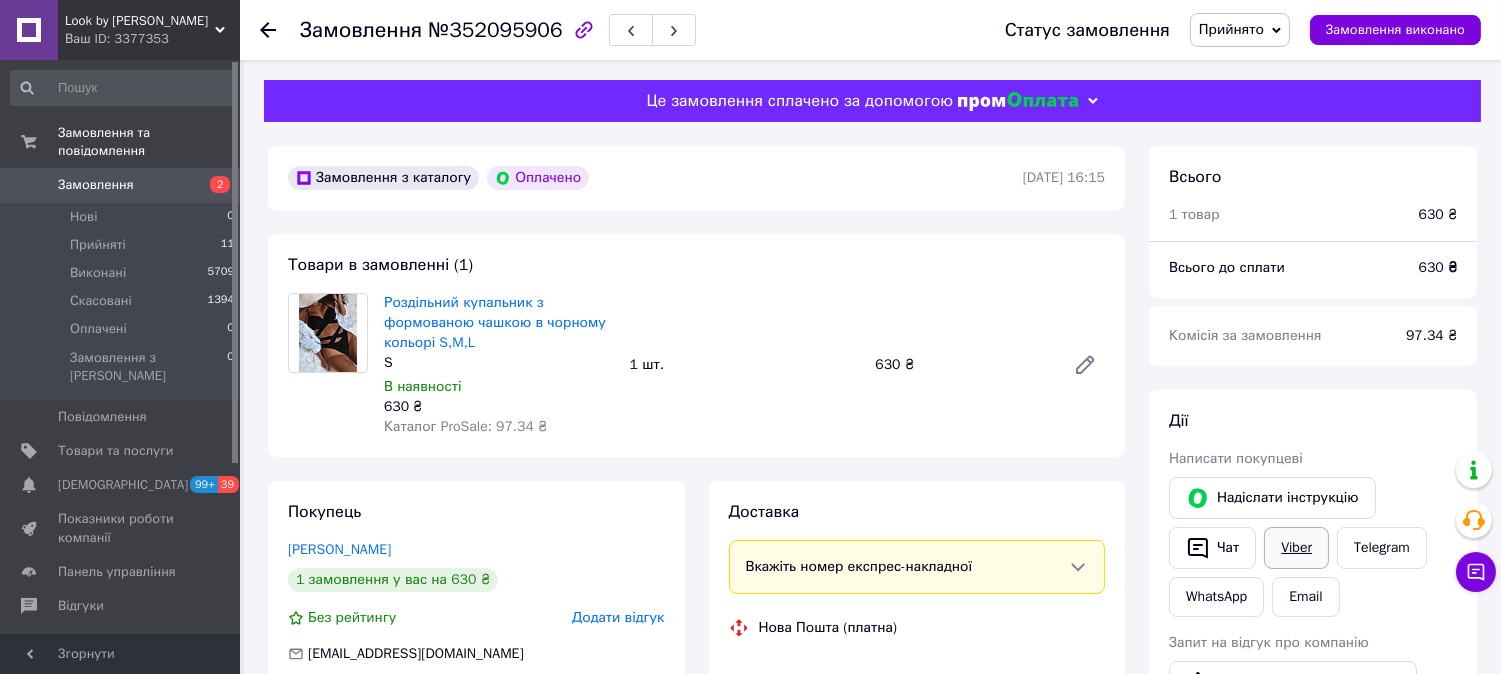 click on "Надіслати інструкцію" at bounding box center (1272, 498) 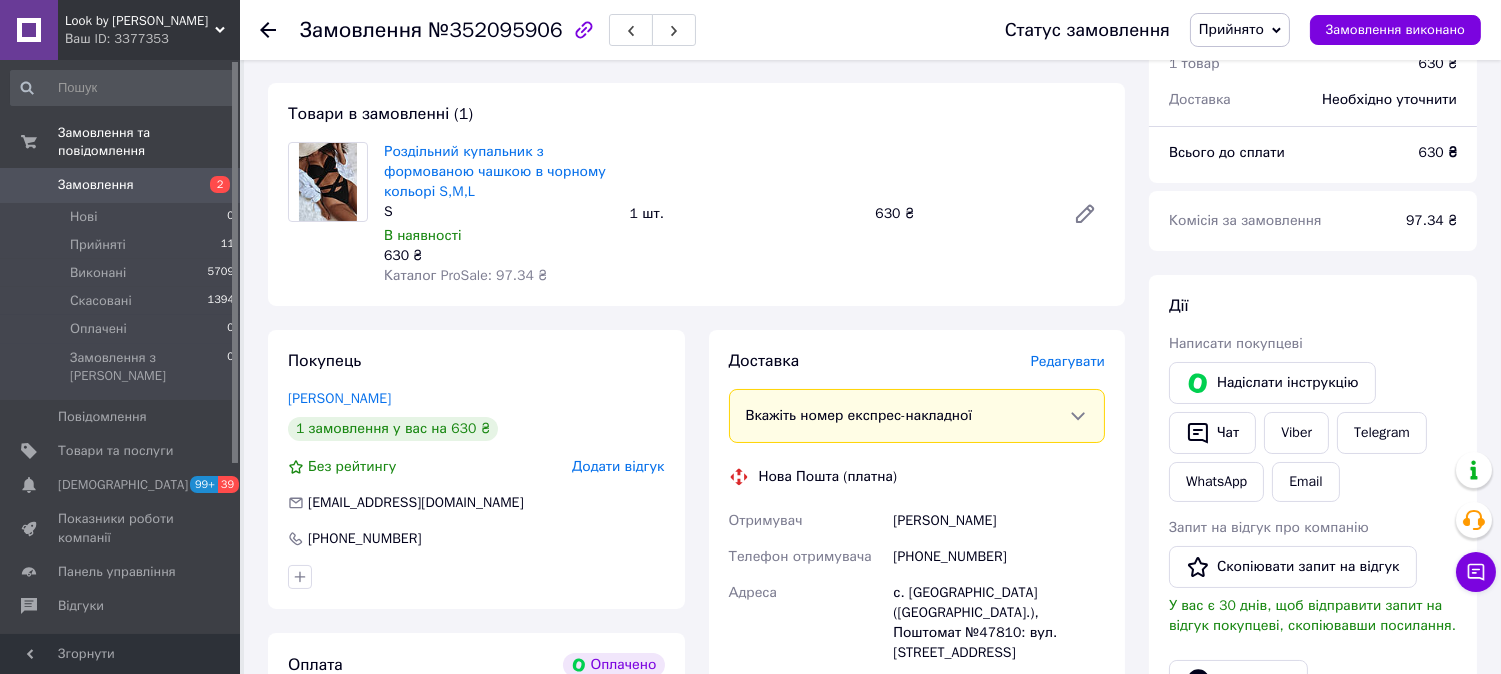 scroll, scrollTop: 333, scrollLeft: 0, axis: vertical 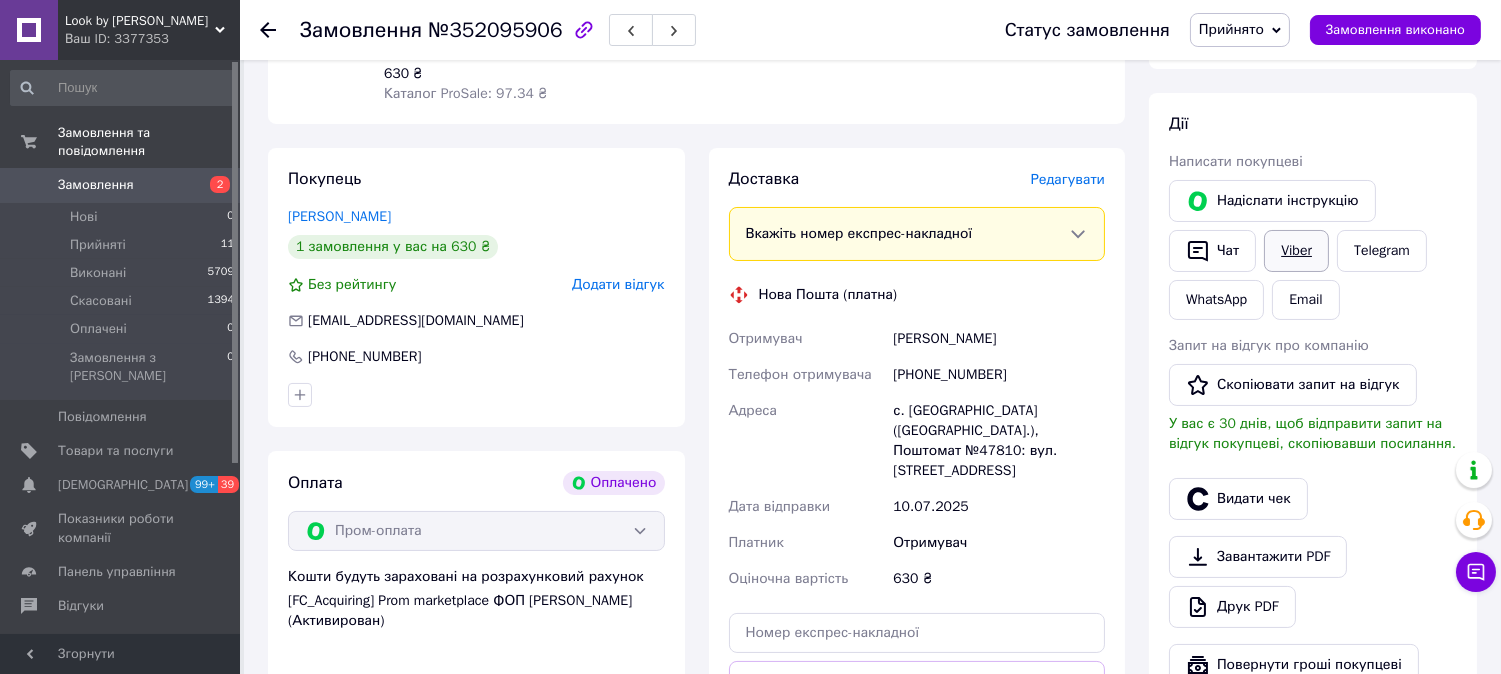 click on "Viber" at bounding box center [1296, 251] 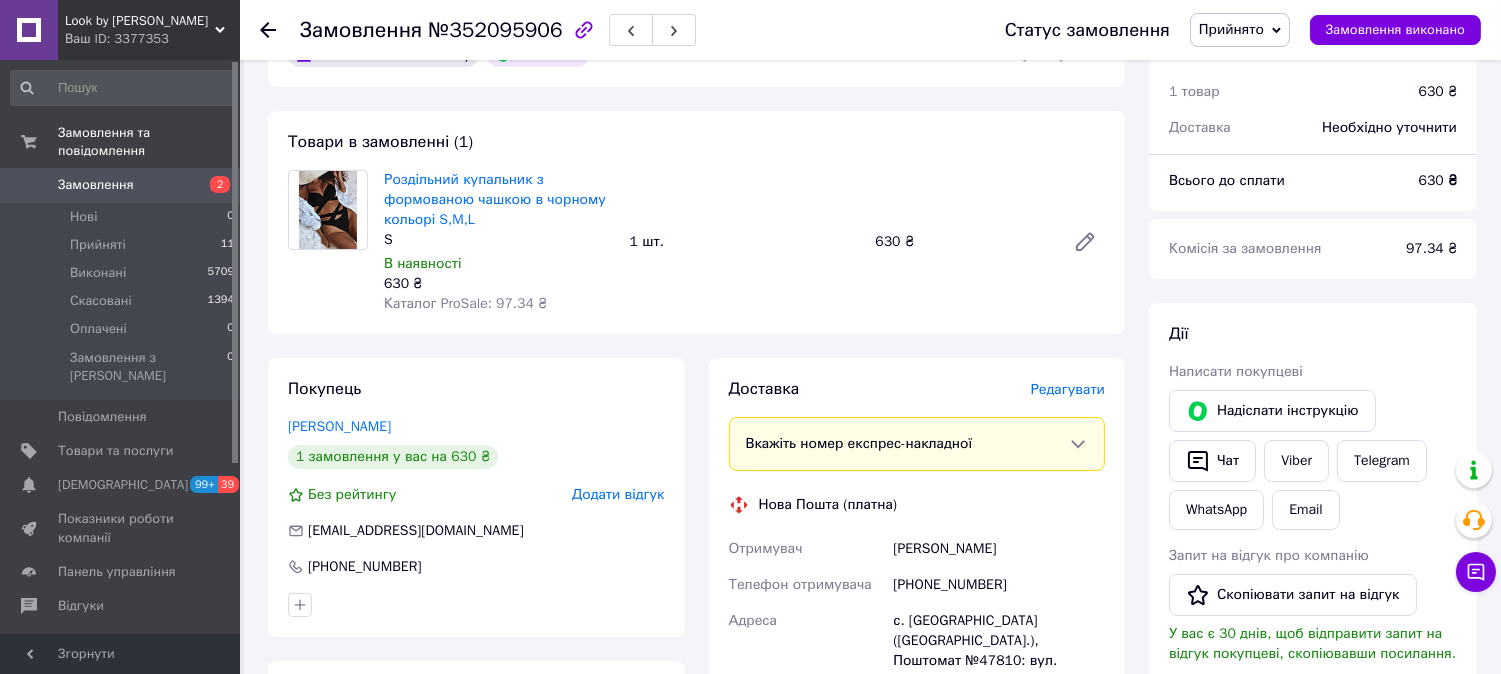 scroll, scrollTop: 0, scrollLeft: 0, axis: both 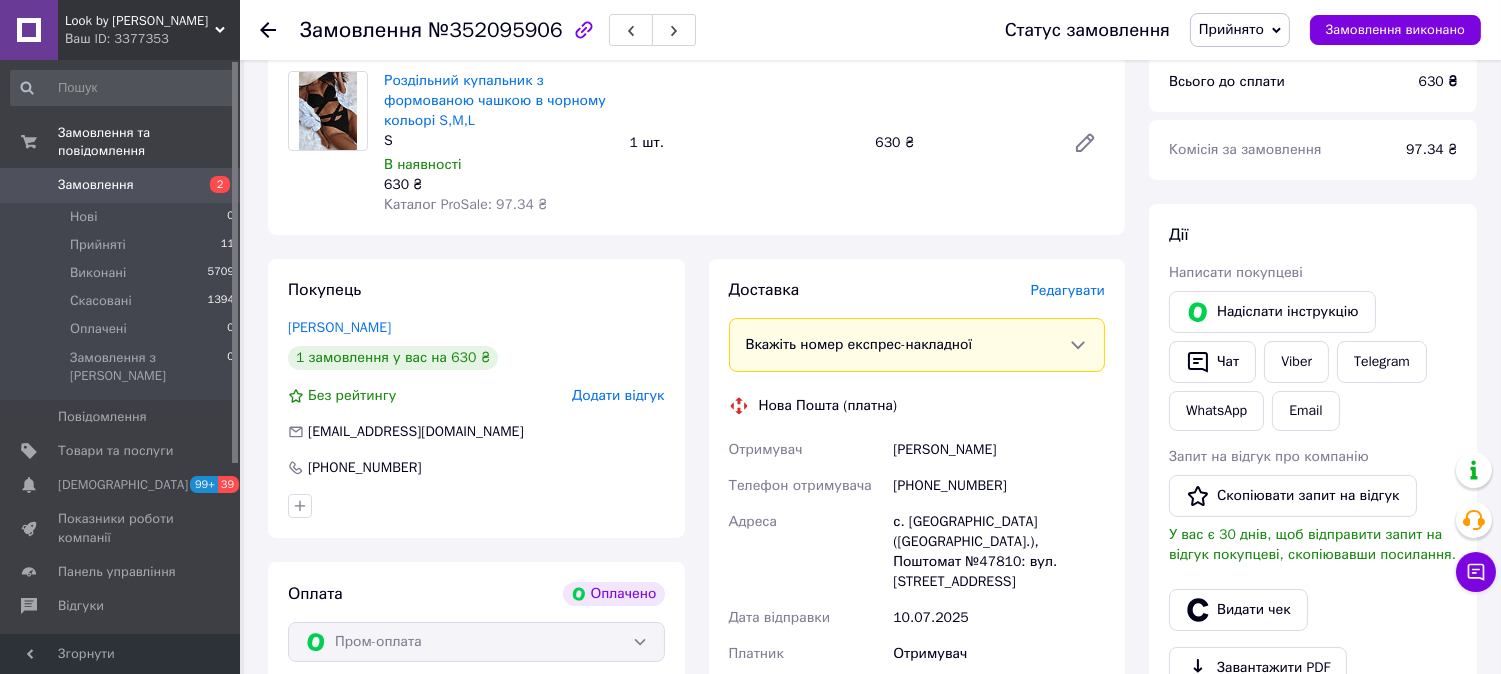 copy on "Отримувач [PERSON_NAME]" 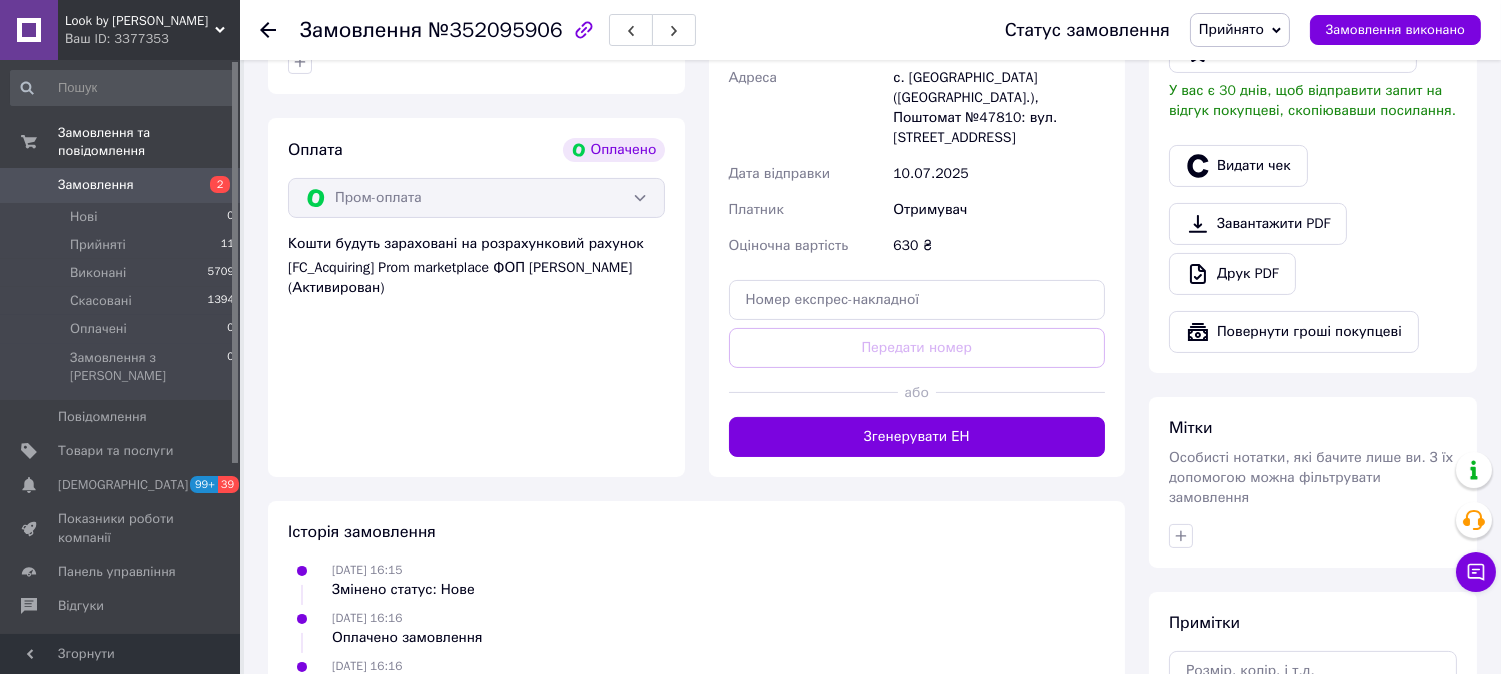 click on "Згенерувати ЕН" at bounding box center (917, 437) 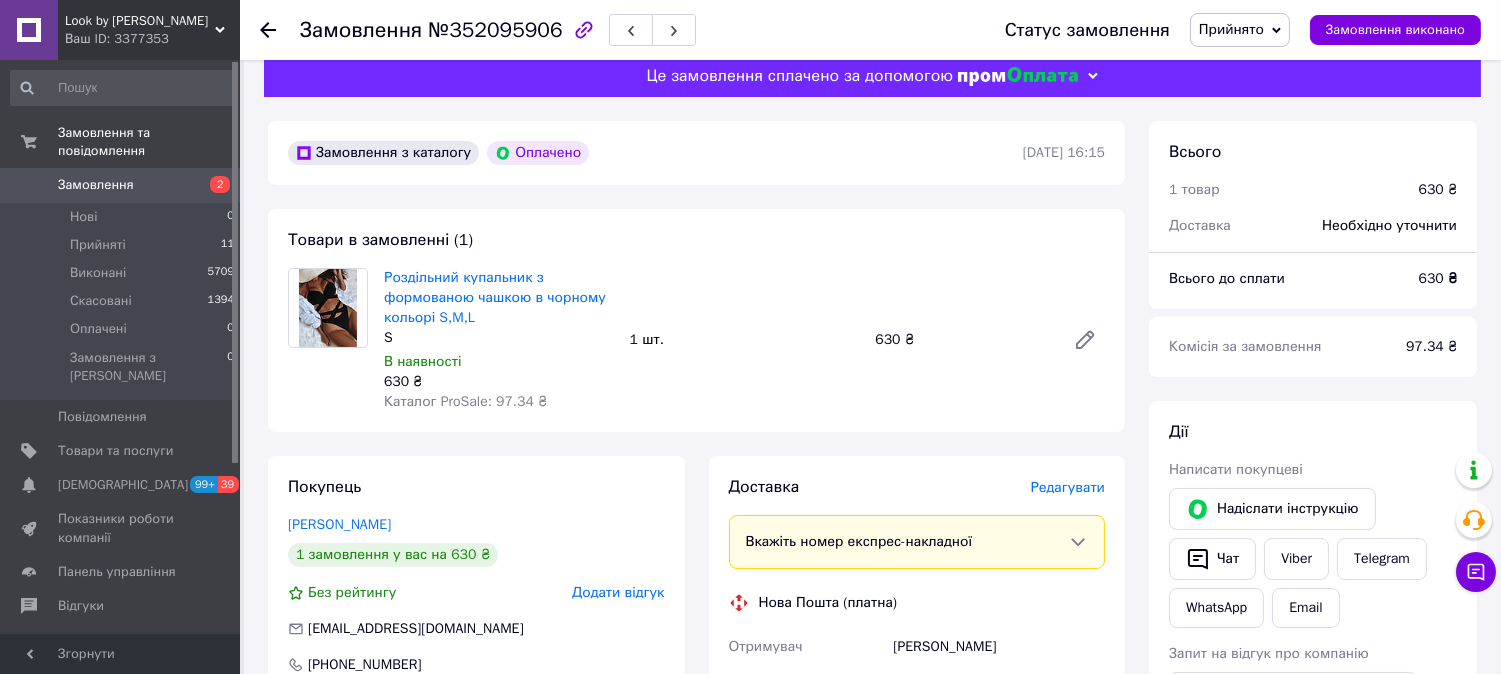 scroll, scrollTop: 0, scrollLeft: 0, axis: both 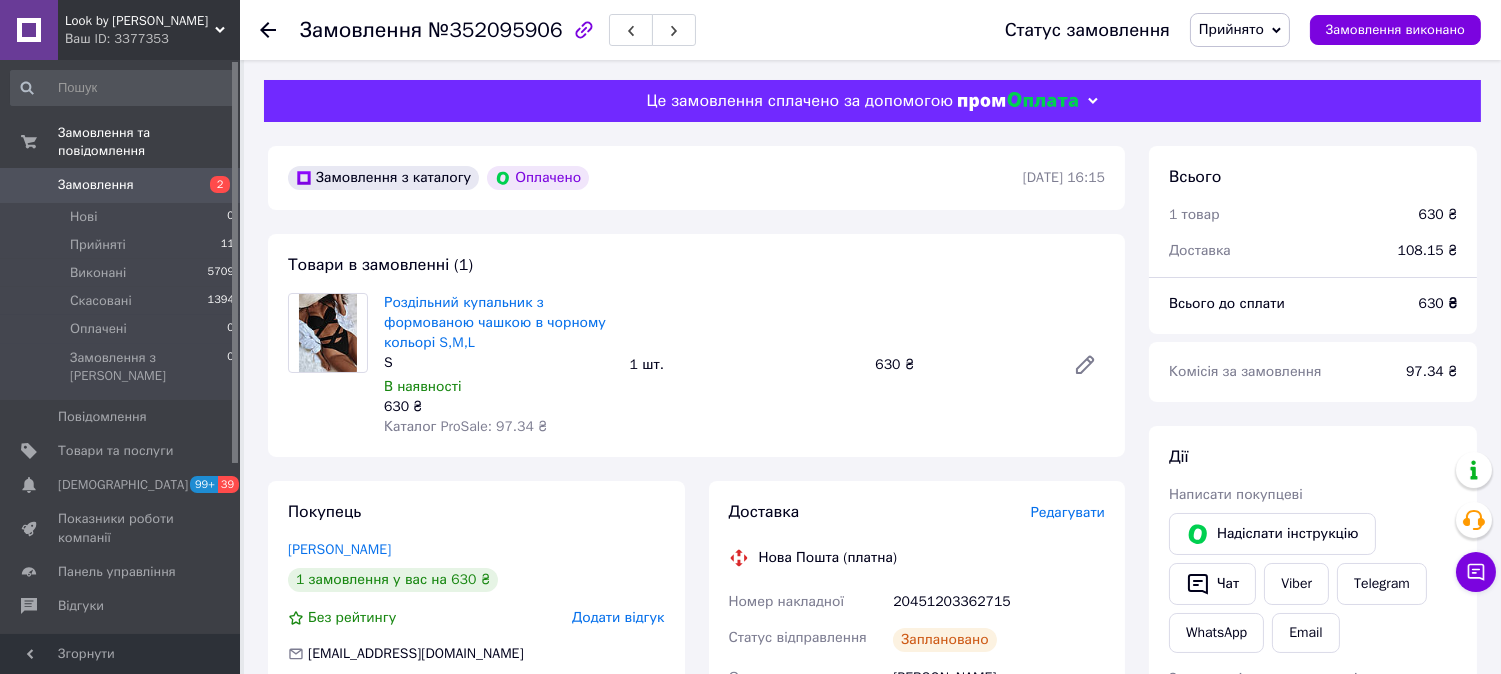 click on "20451203362715" at bounding box center (999, 602) 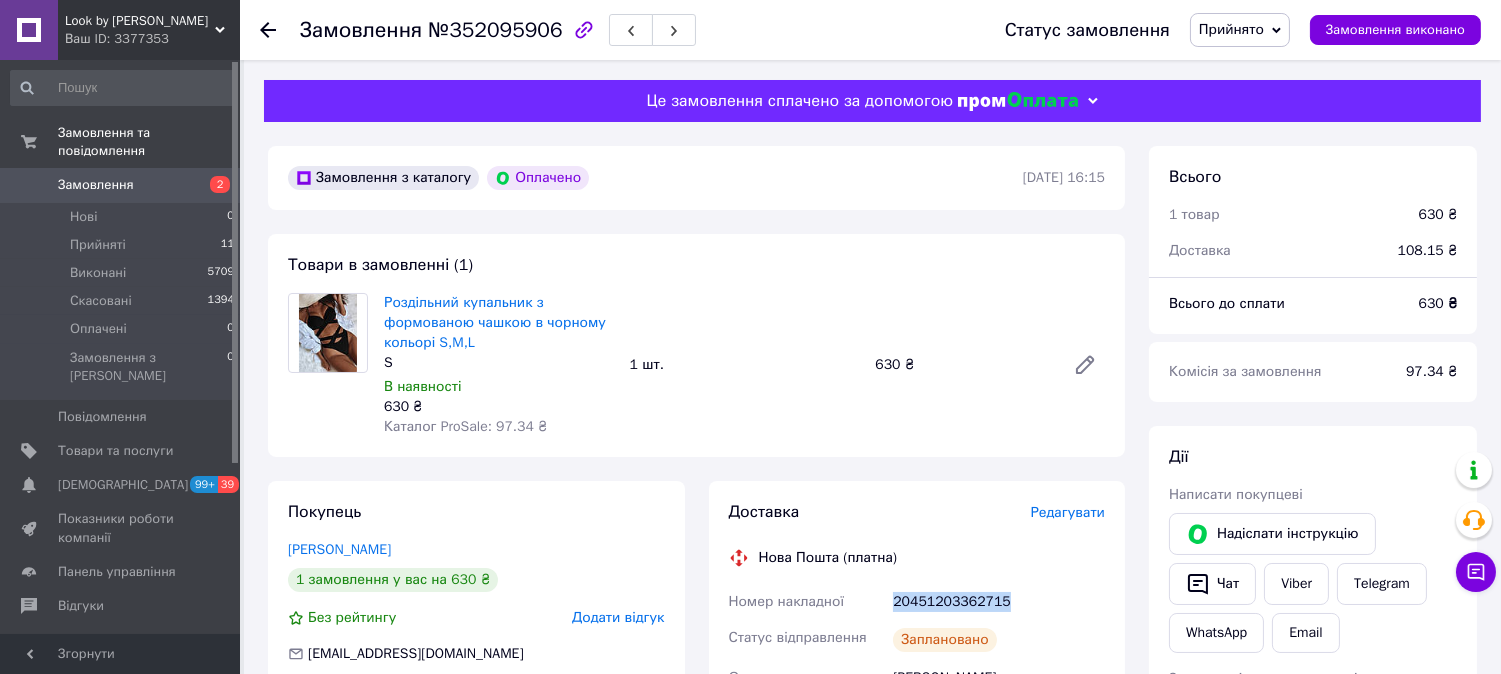 click on "20451203362715" at bounding box center [999, 602] 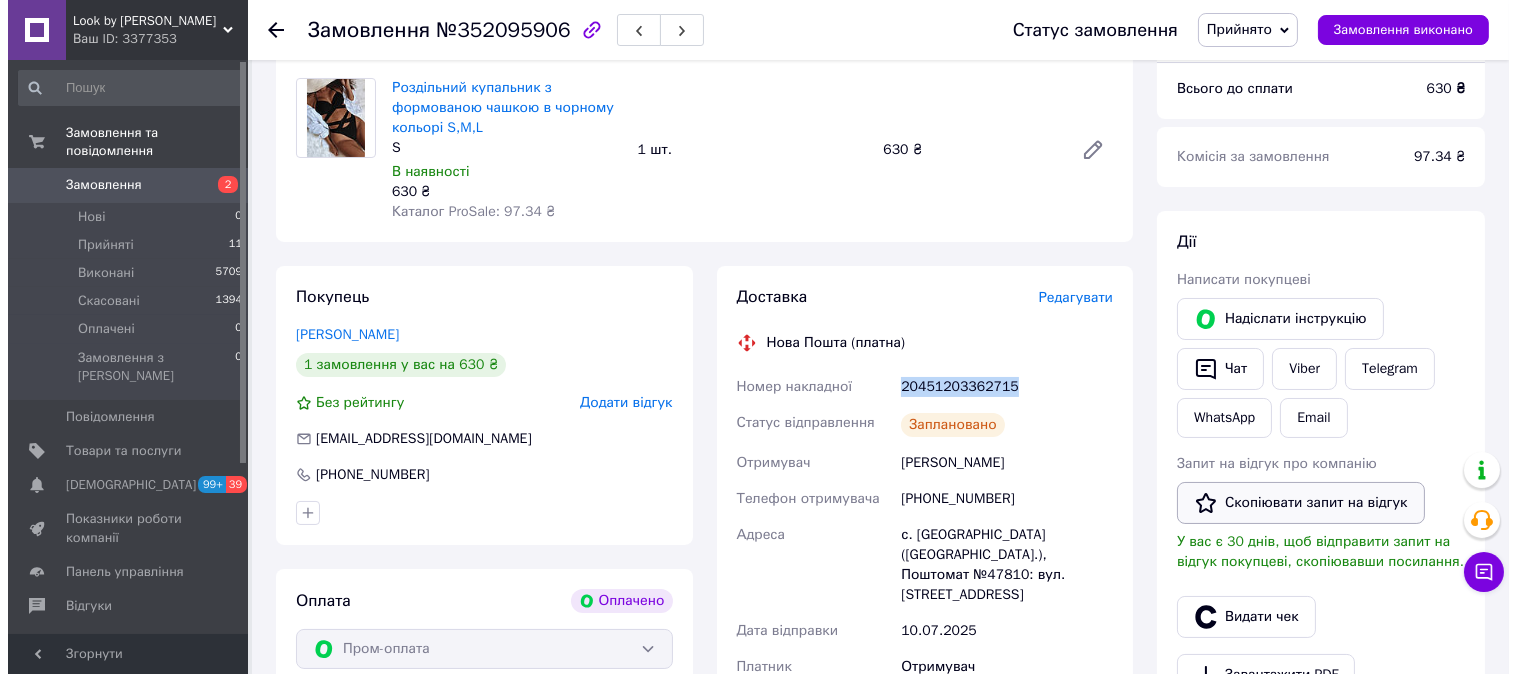 scroll, scrollTop: 222, scrollLeft: 0, axis: vertical 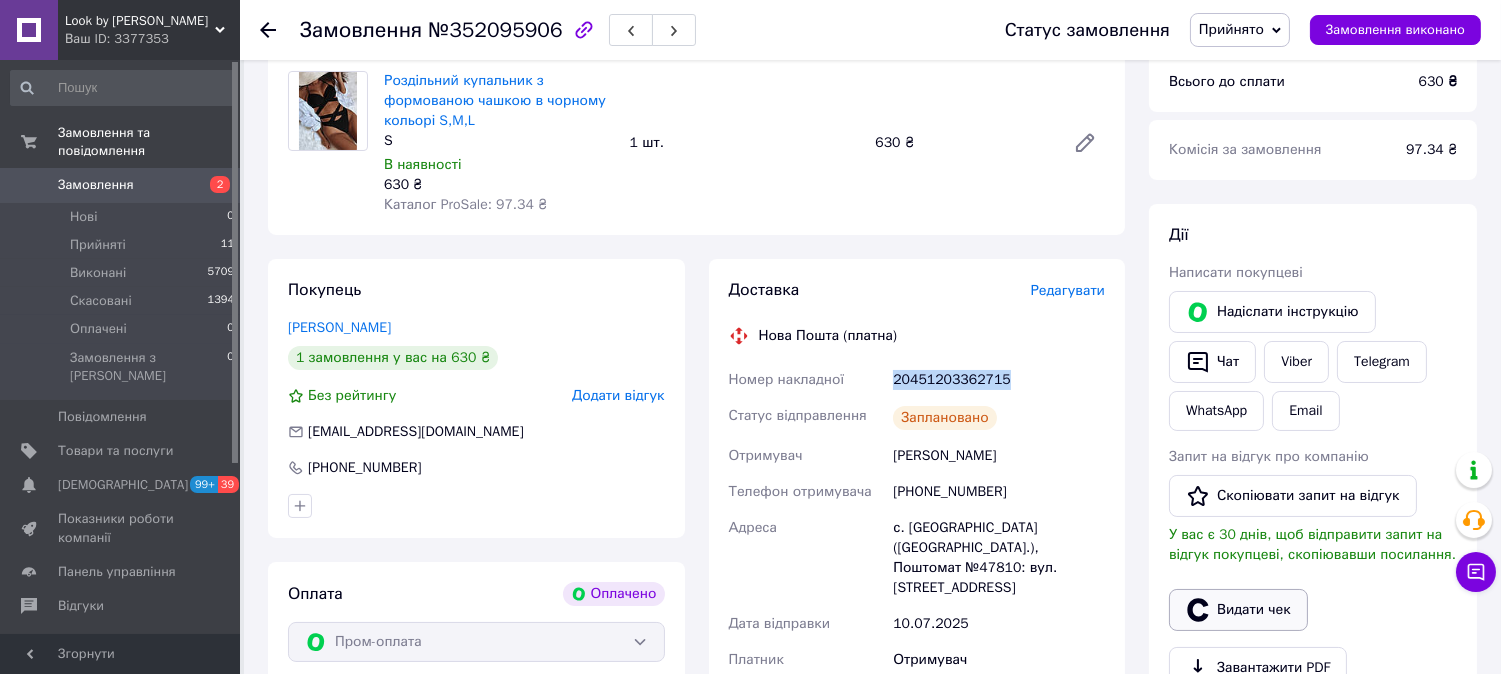 click on "Видати чек" at bounding box center [1238, 610] 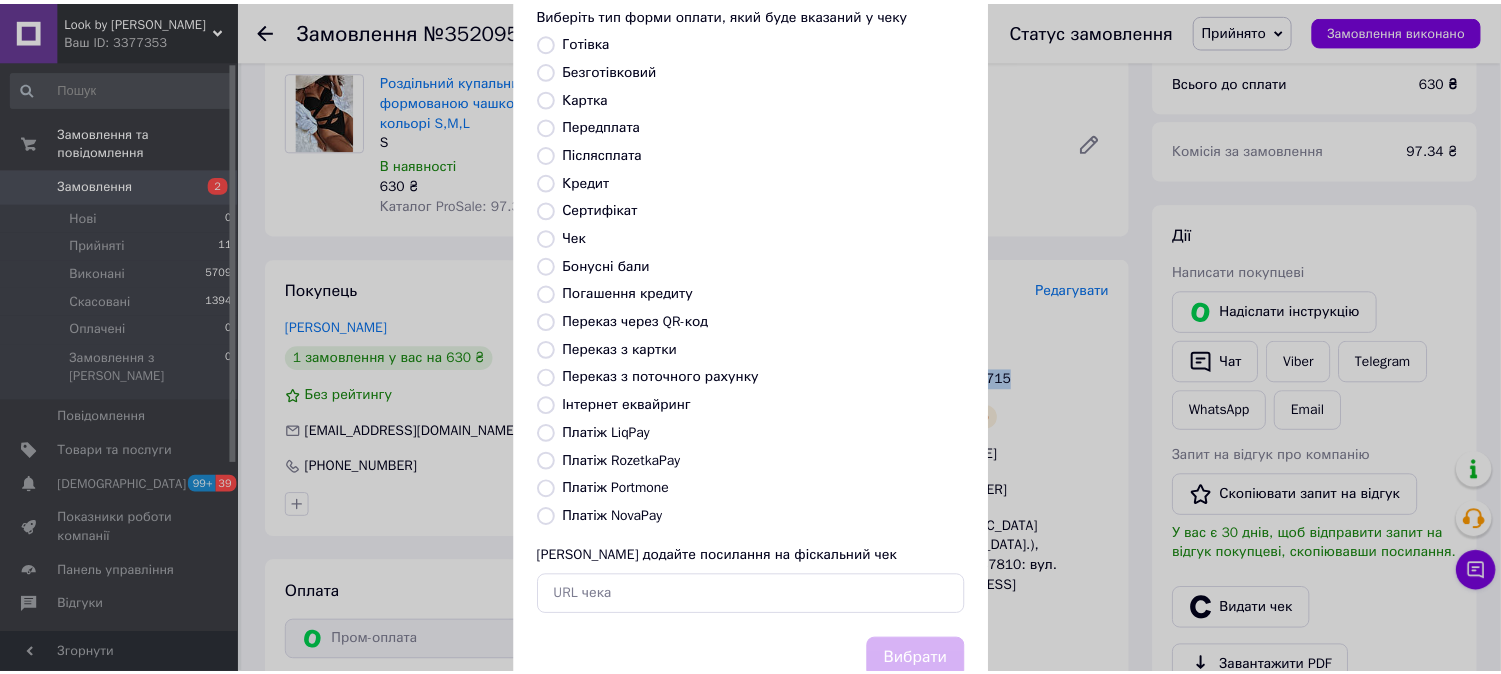 scroll, scrollTop: 185, scrollLeft: 0, axis: vertical 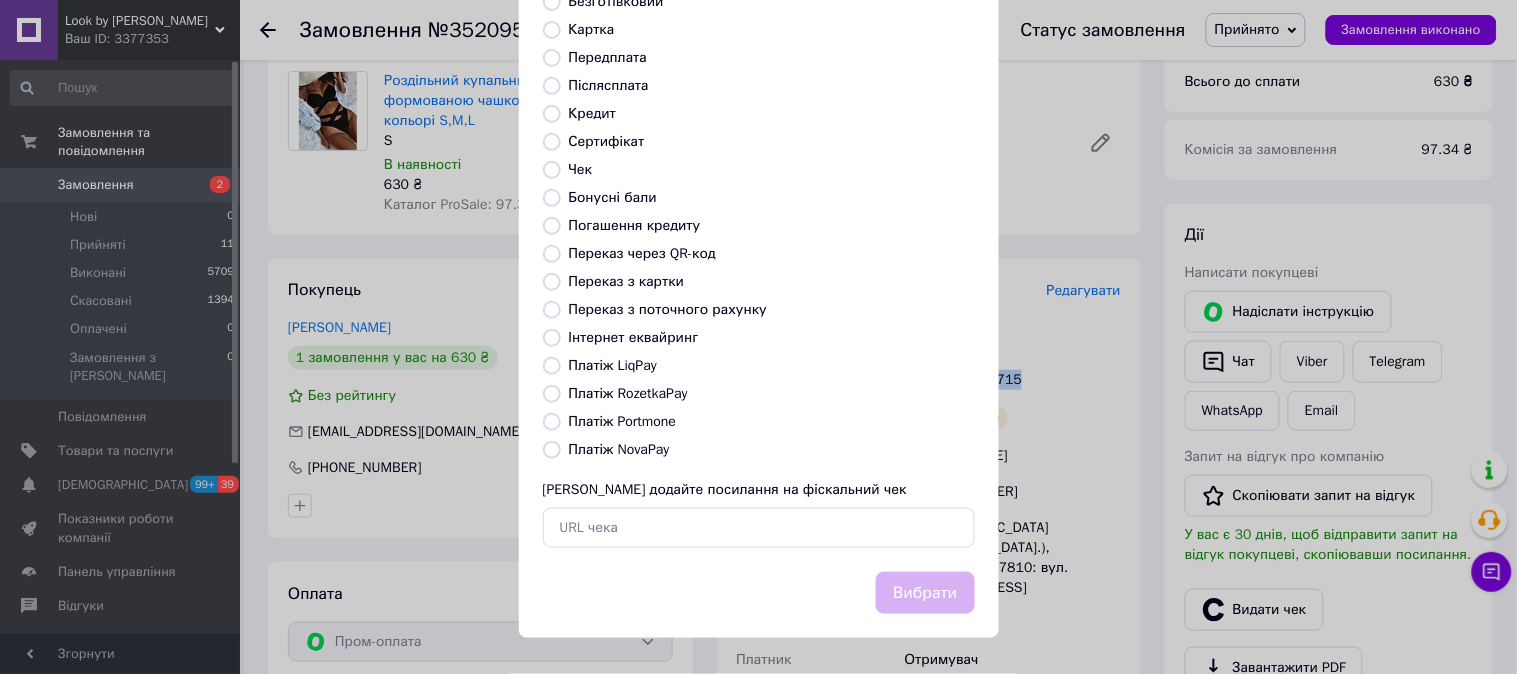 click on "Інтернет еквайринг" at bounding box center (552, 338) 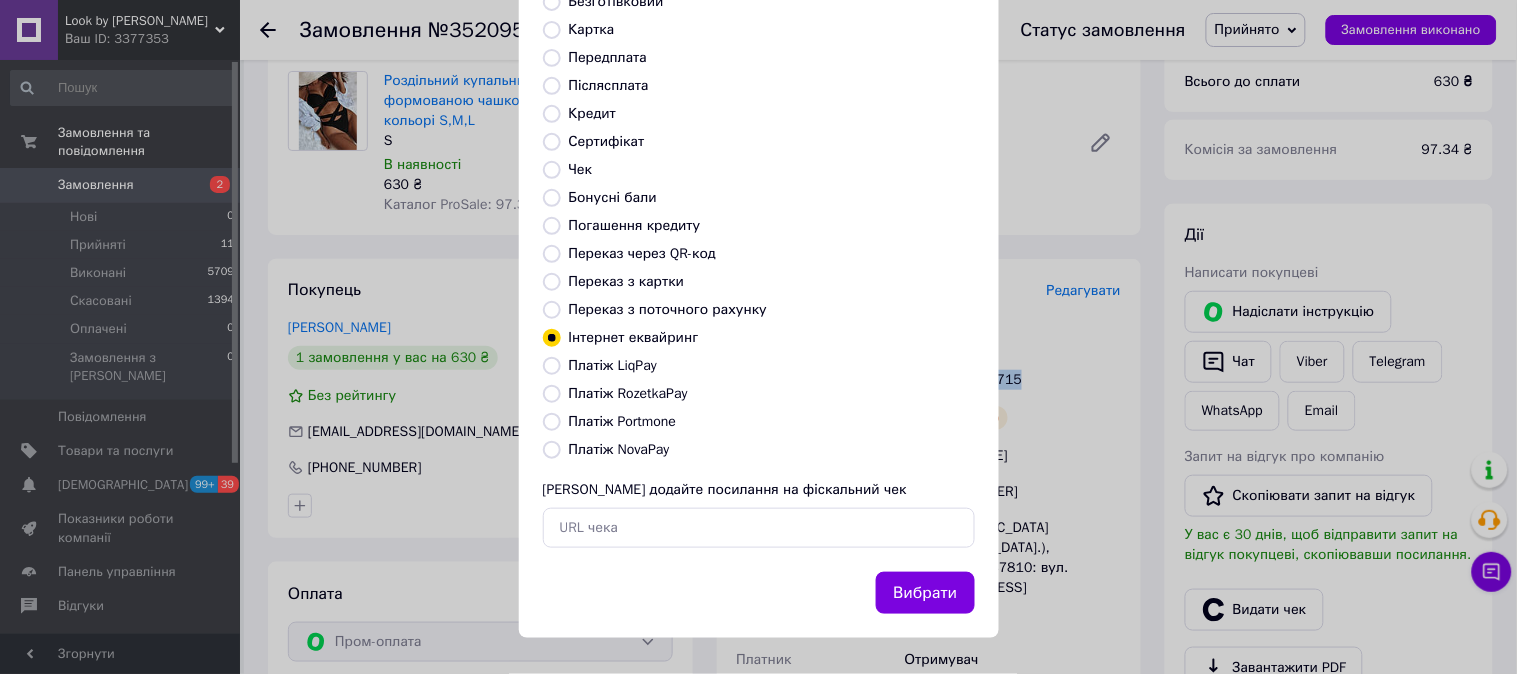 click on "Вибрати" at bounding box center (925, 593) 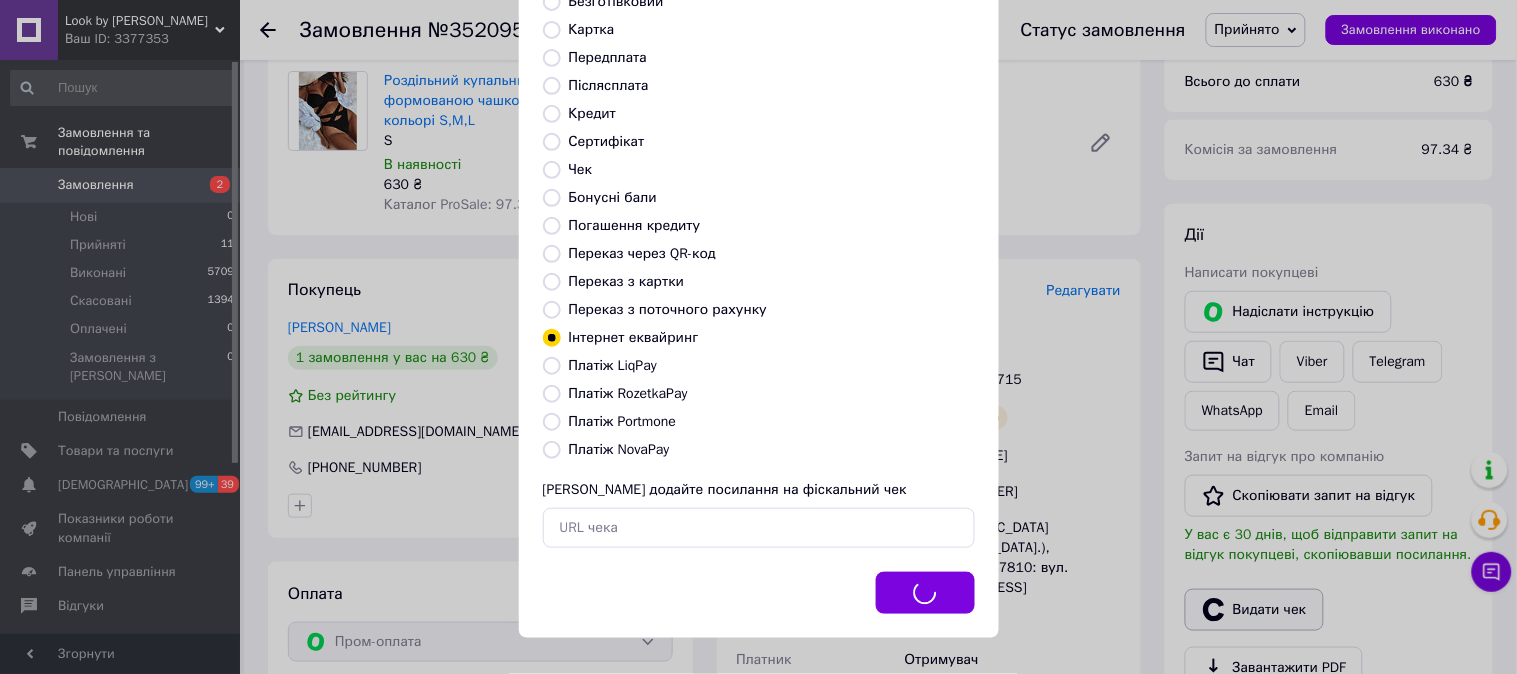 click on "Видати фіскальний чек Виберіть тип форми оплати, який буде вказаний у чеку Готівка Безготівковий Картка Передплата Післясплата Кредит Сертифікат Чек Бонусні бали Погашення кредиту Переказ через QR-код [GEOGRAPHIC_DATA] з картки Переказ з поточного рахунку Інтернет еквайринг Платіж LiqPay Платіж RozetkaPay Платіж Portmone Платіж NovaPay Або додайте посилання на фіскальний чек Вибрати" at bounding box center [758, 244] 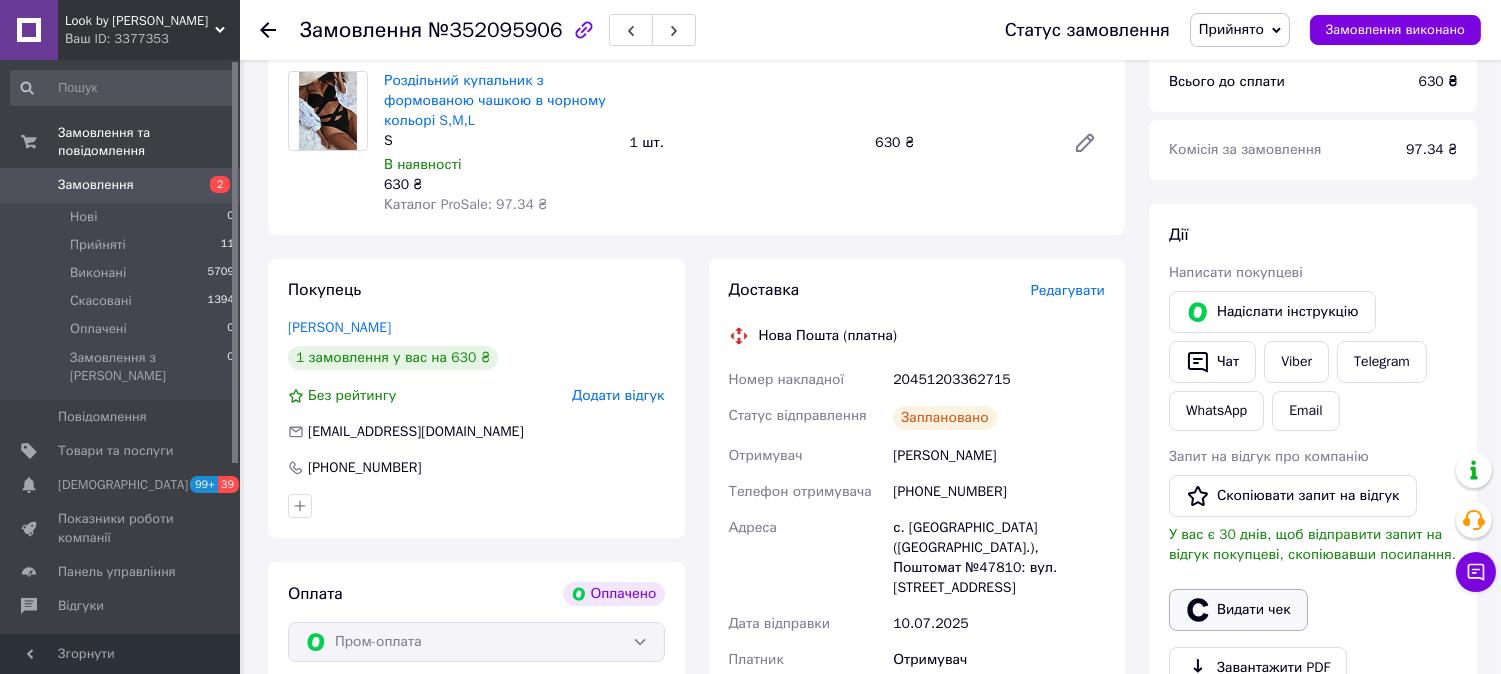 click on "Видати чек" at bounding box center [1238, 610] 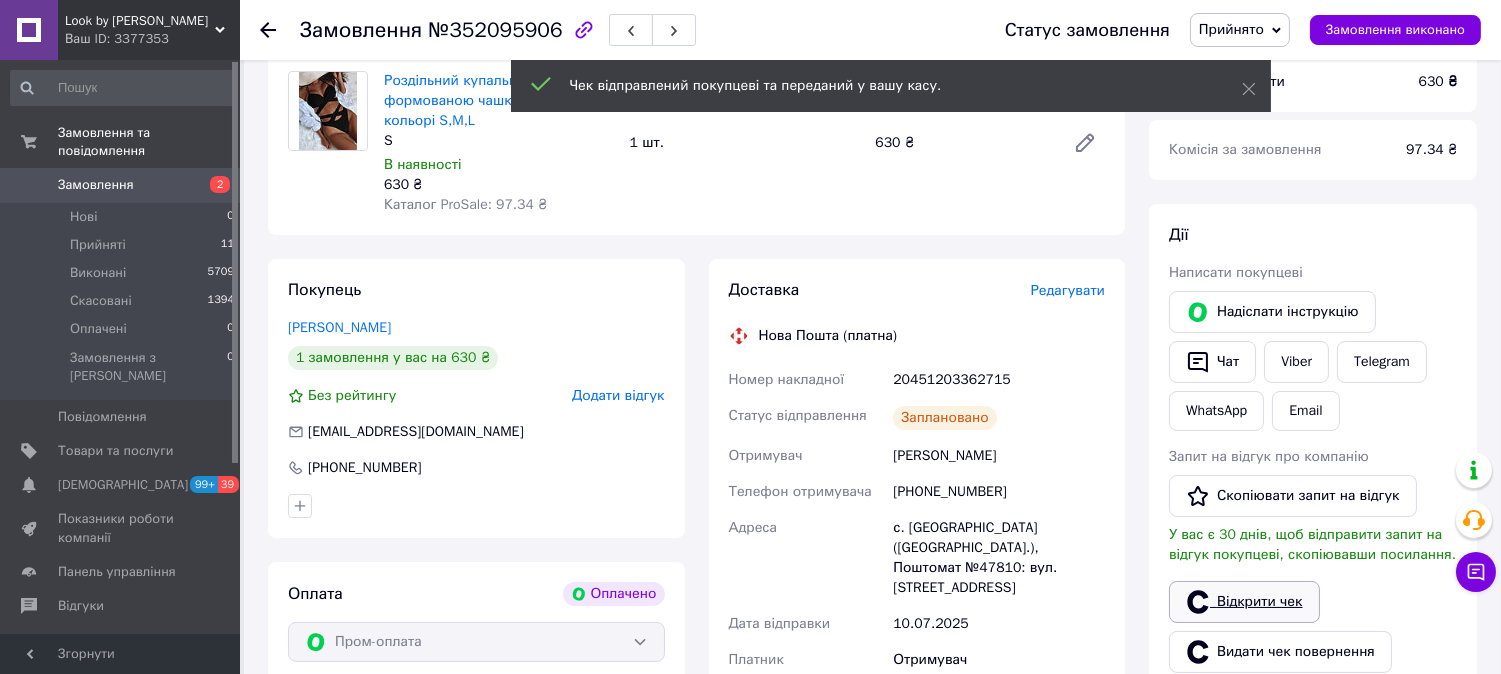 click on "Відкрити чек" at bounding box center (1244, 602) 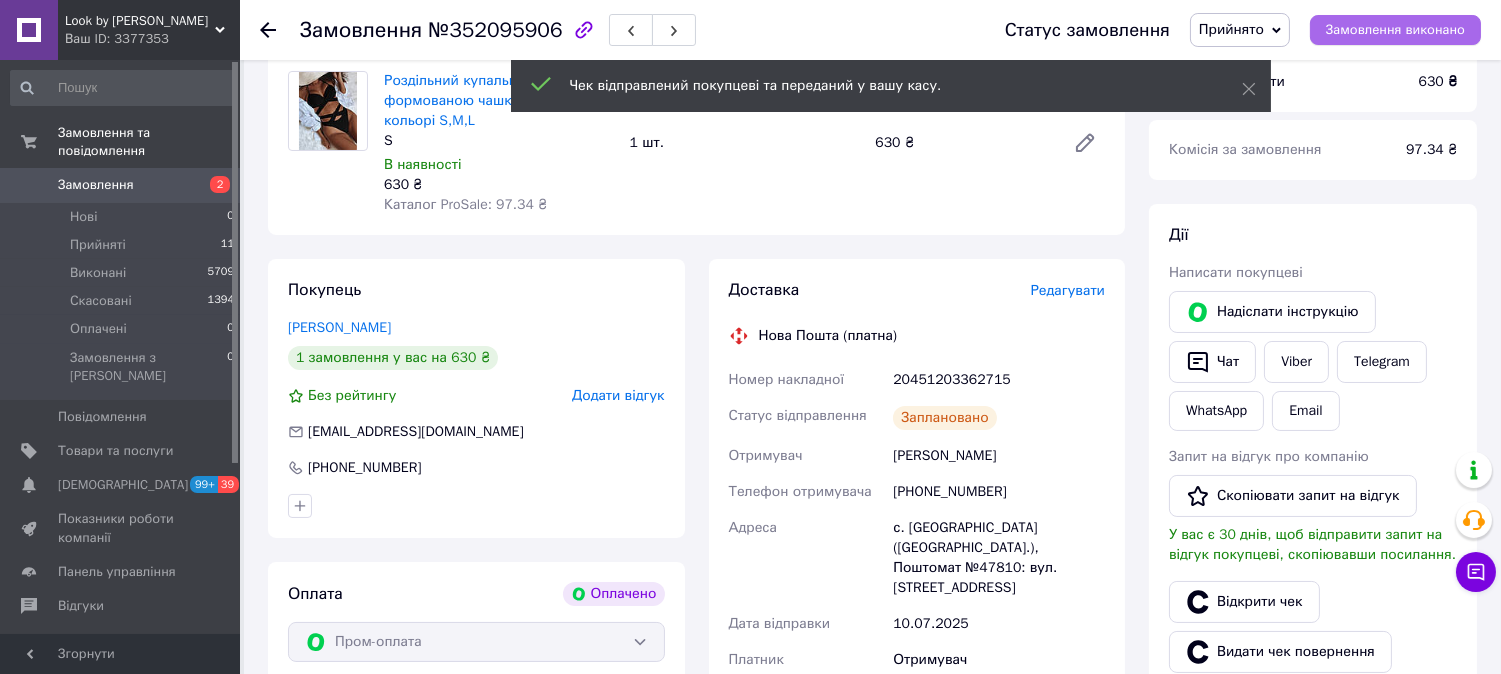 click on "Замовлення виконано" at bounding box center [1395, 30] 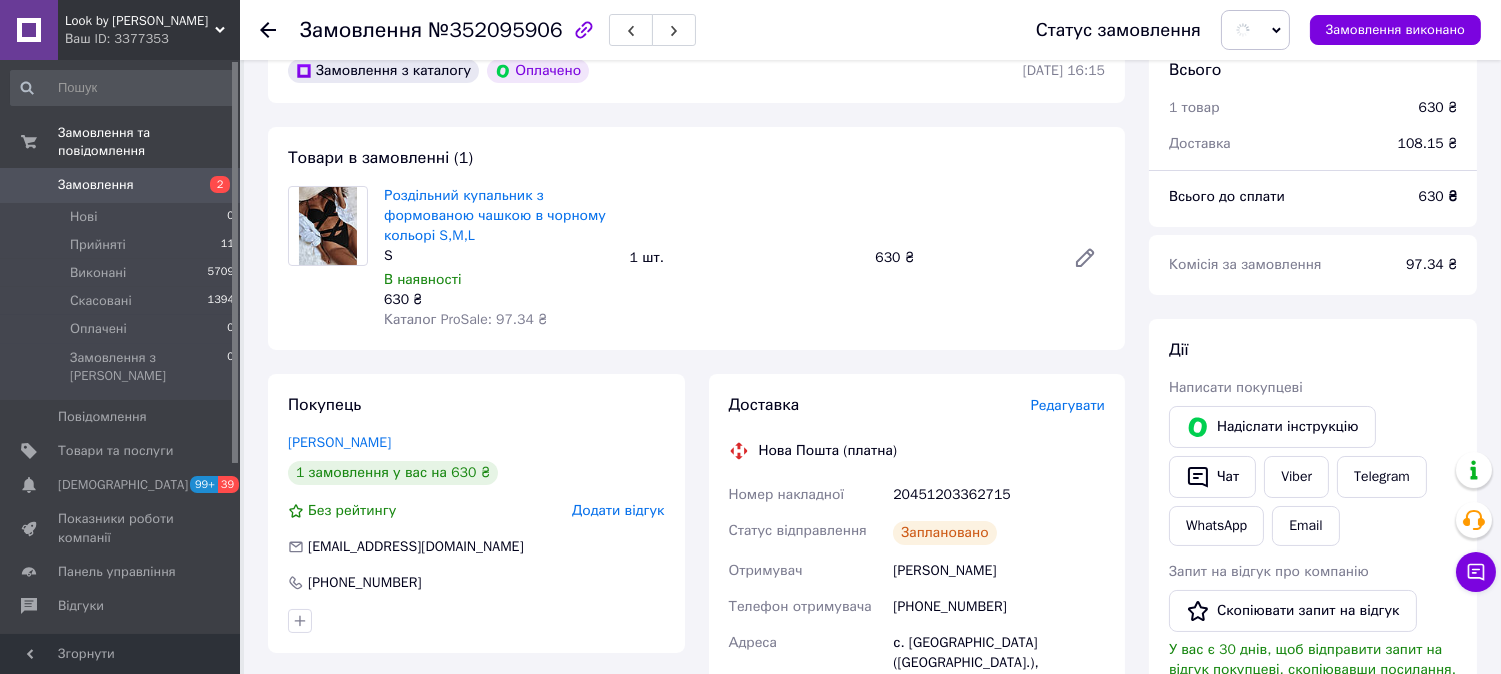 scroll, scrollTop: 0, scrollLeft: 0, axis: both 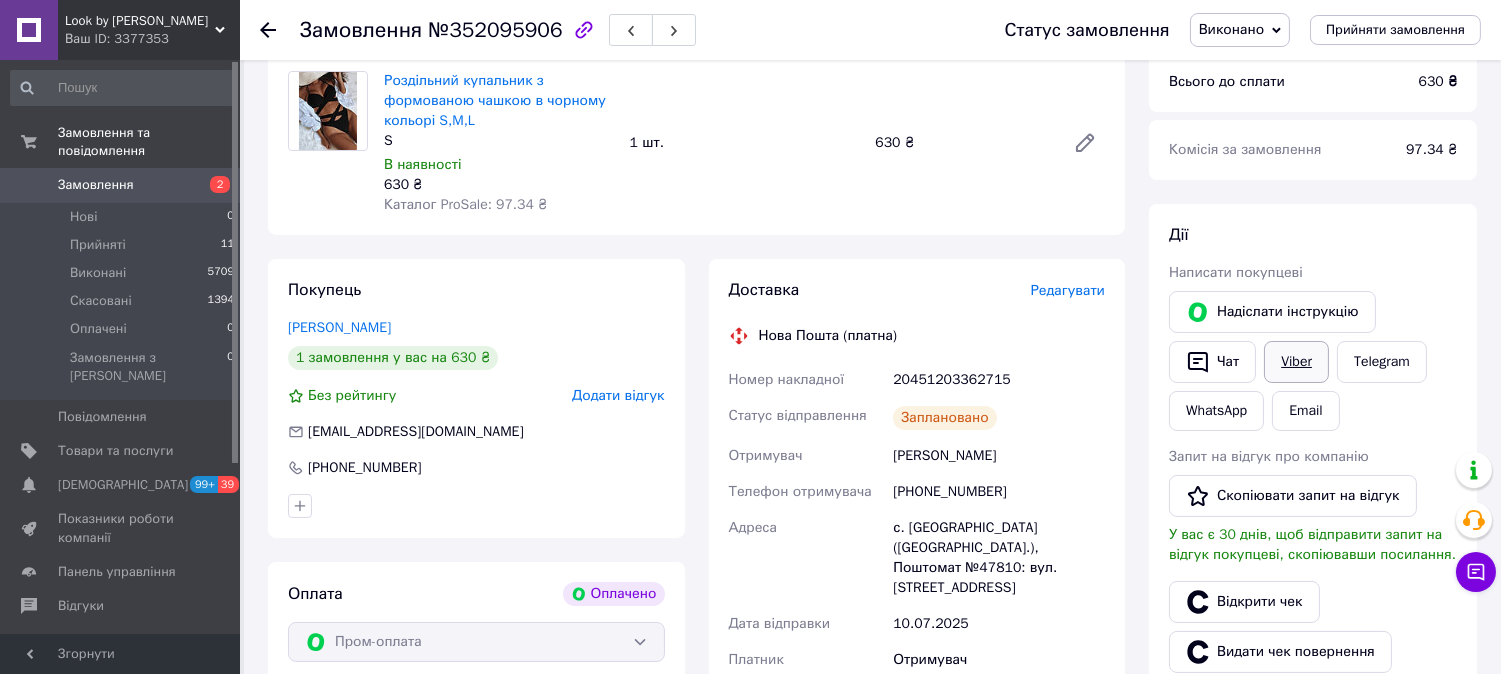 click on "Viber" at bounding box center (1296, 362) 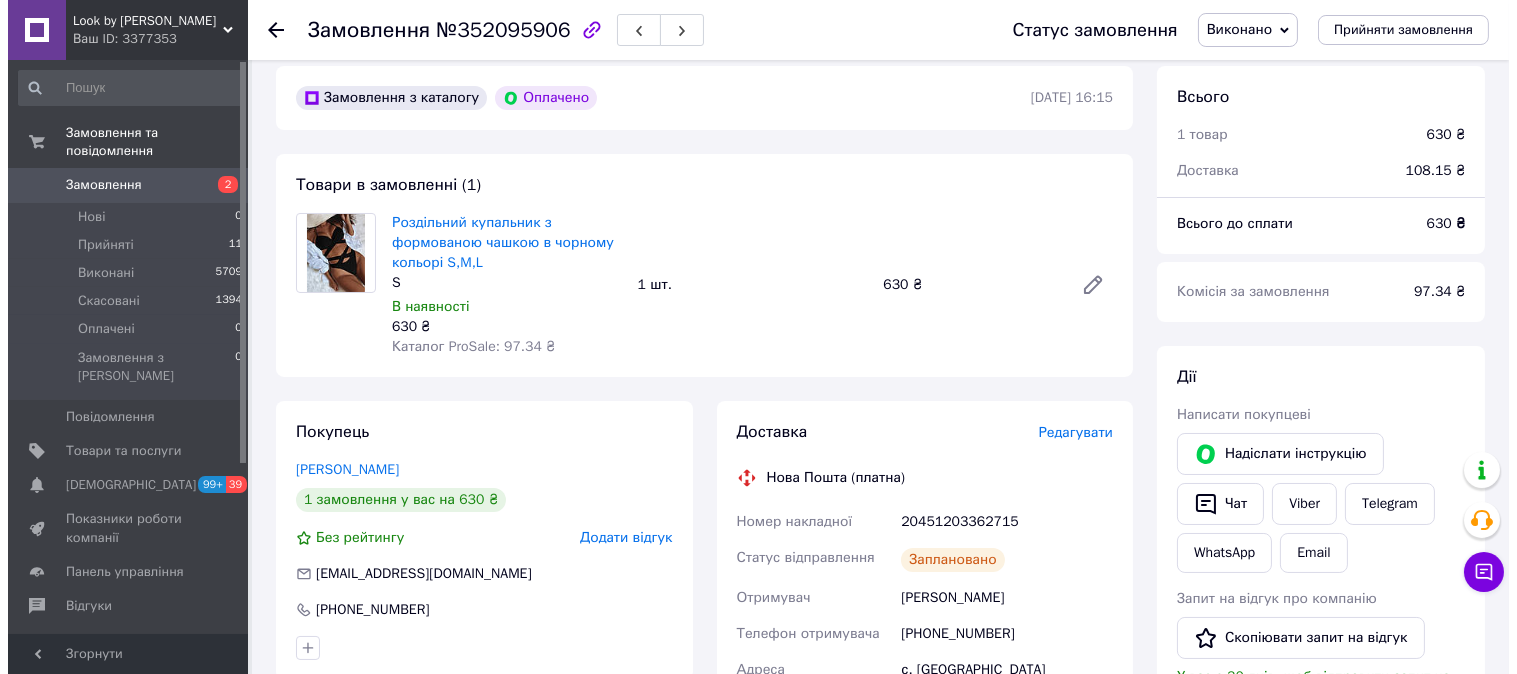 scroll, scrollTop: 0, scrollLeft: 0, axis: both 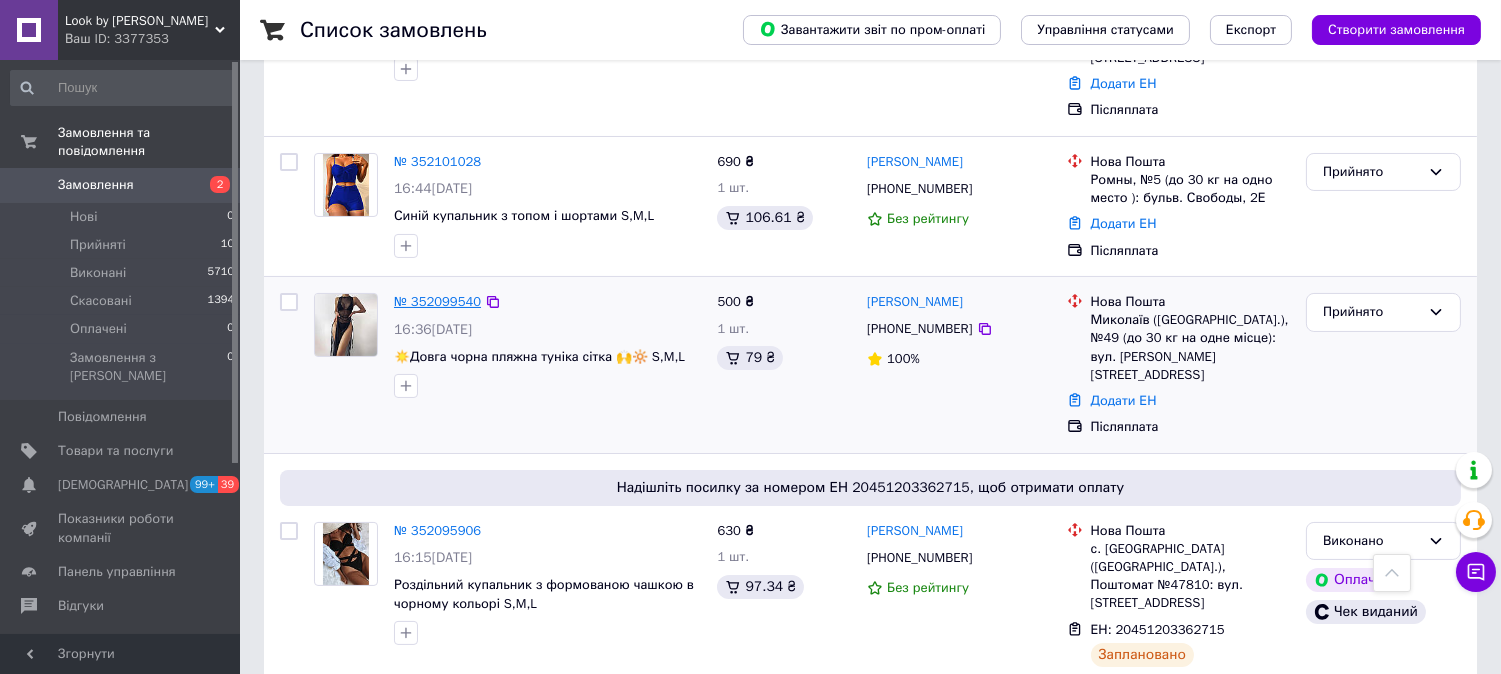 click on "№ 352099540" at bounding box center (437, 301) 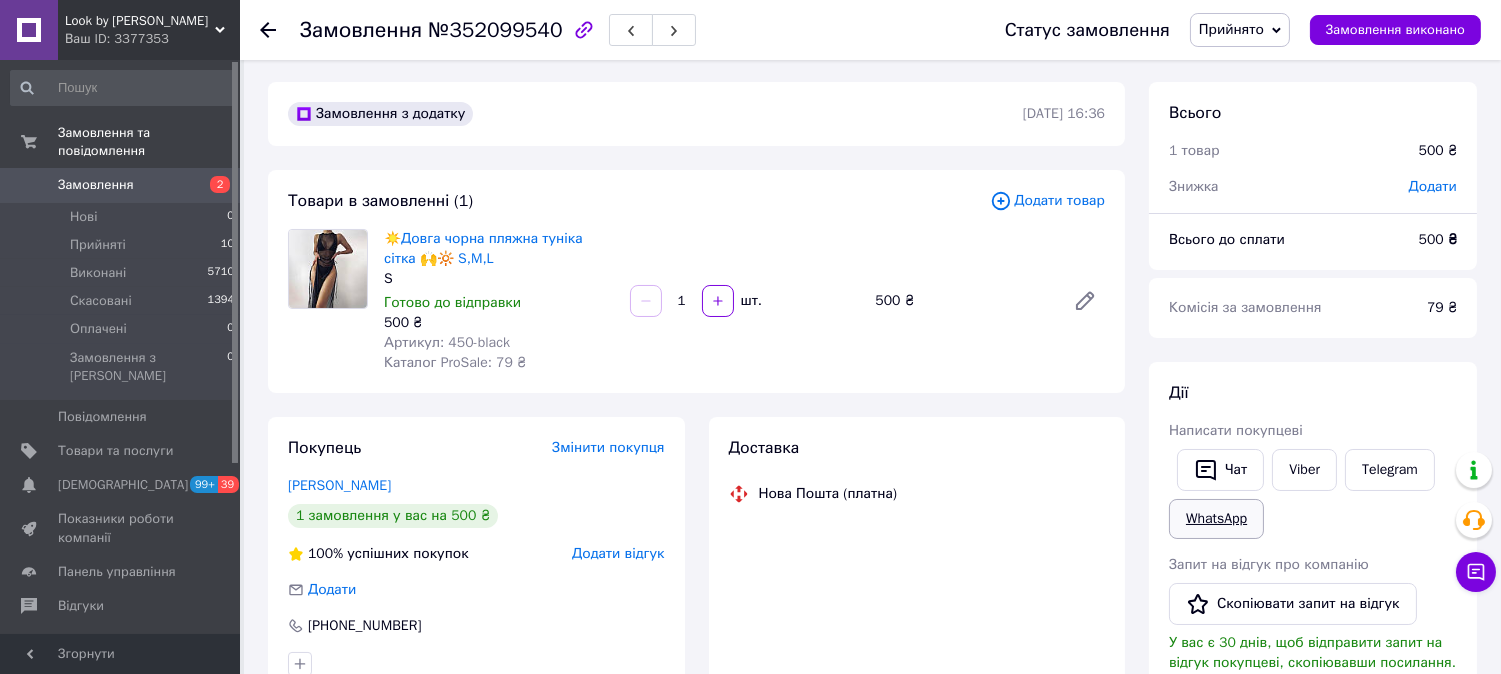 scroll, scrollTop: 0, scrollLeft: 0, axis: both 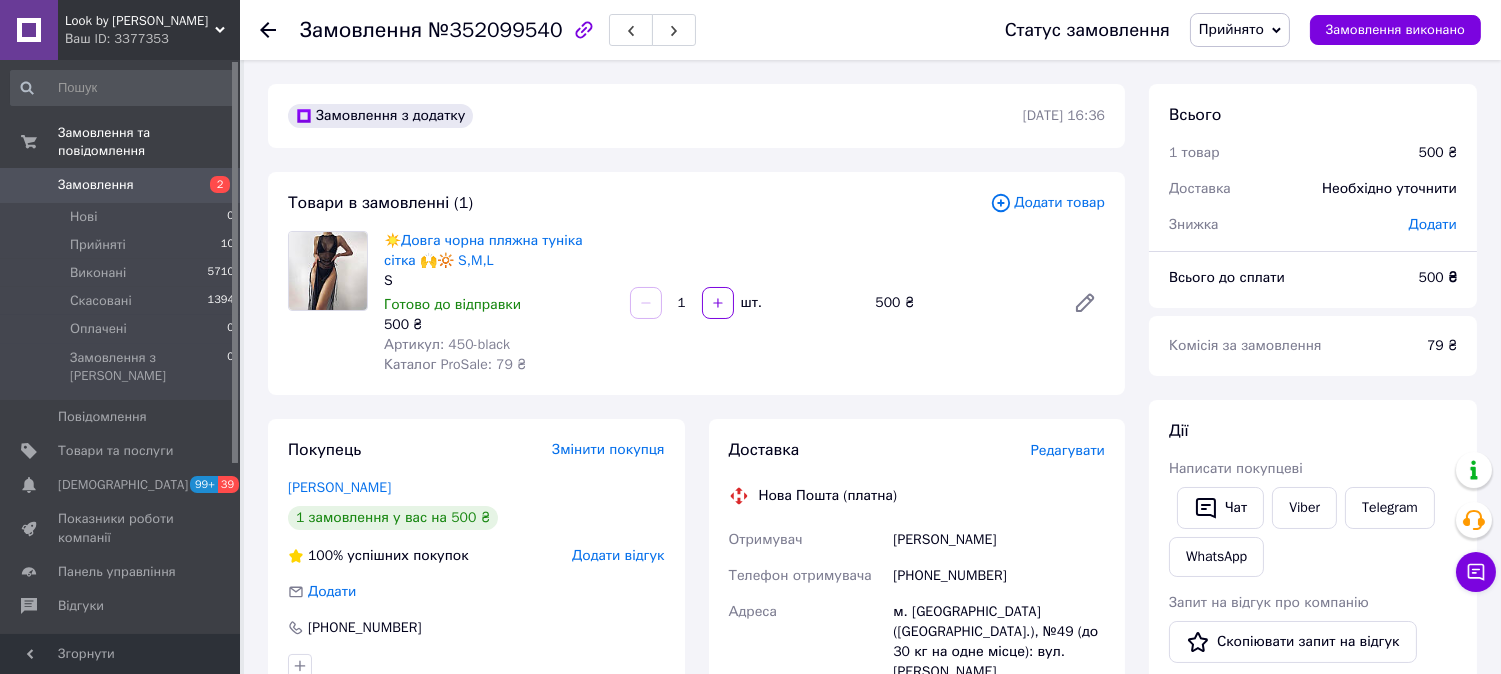 click on "[PERSON_NAME] покупцеві   Чат Viber Telegram WhatsApp Запит на відгук про компанію   Скопіювати запит на відгук У вас є 30 днів, щоб відправити запит на відгук покупцеві, скопіювавши посилання.   Видати чек   Завантажити PDF   Друк PDF   Дублювати замовлення" at bounding box center [1313, 677] 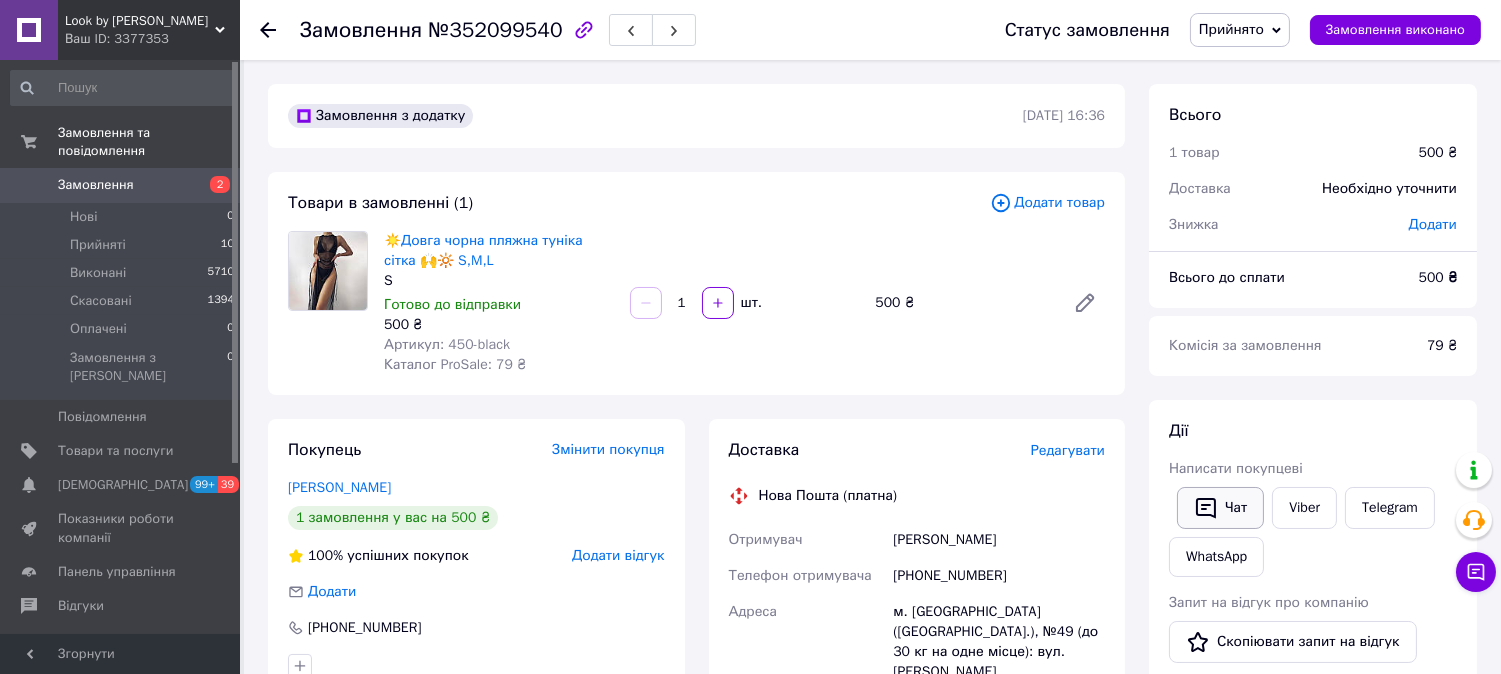 drag, startPoint x: 1330, startPoint y: 495, endPoint x: 1228, endPoint y: 503, distance: 102.31325 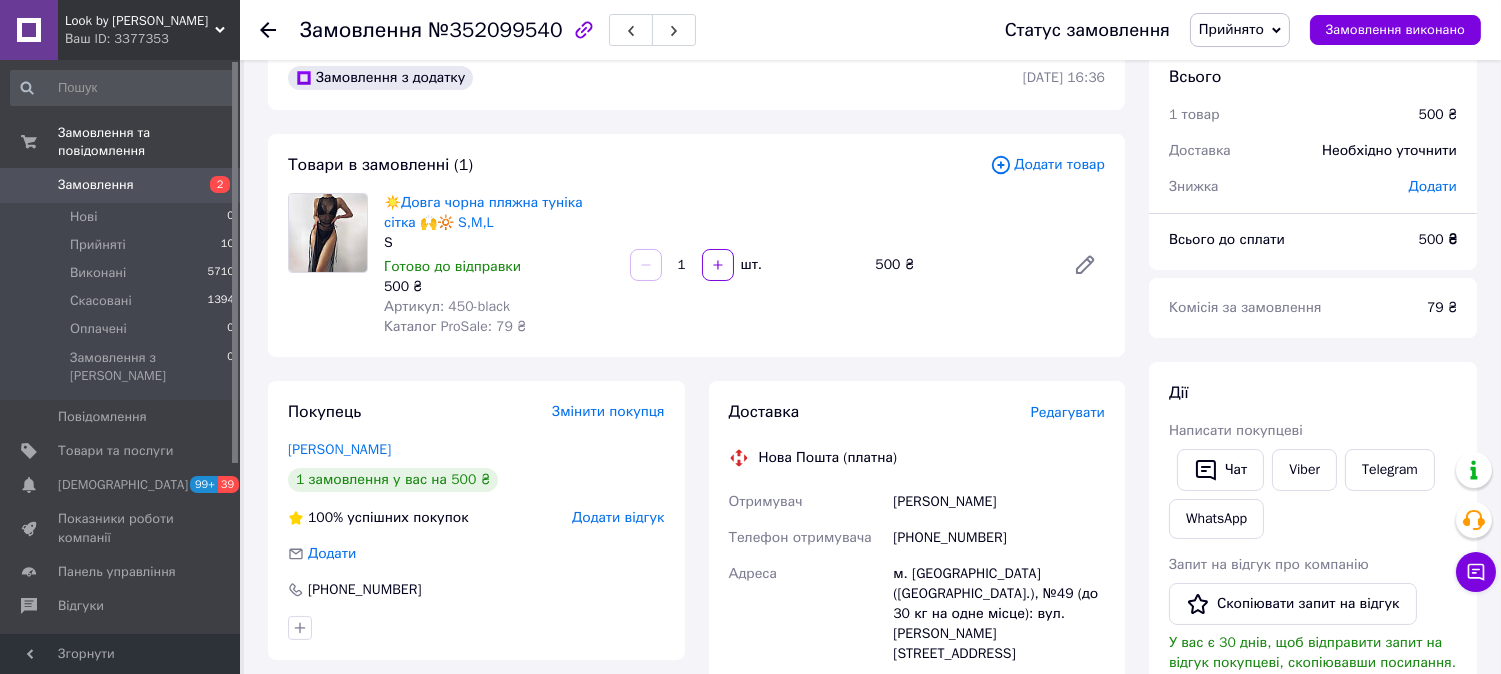 scroll, scrollTop: 0, scrollLeft: 0, axis: both 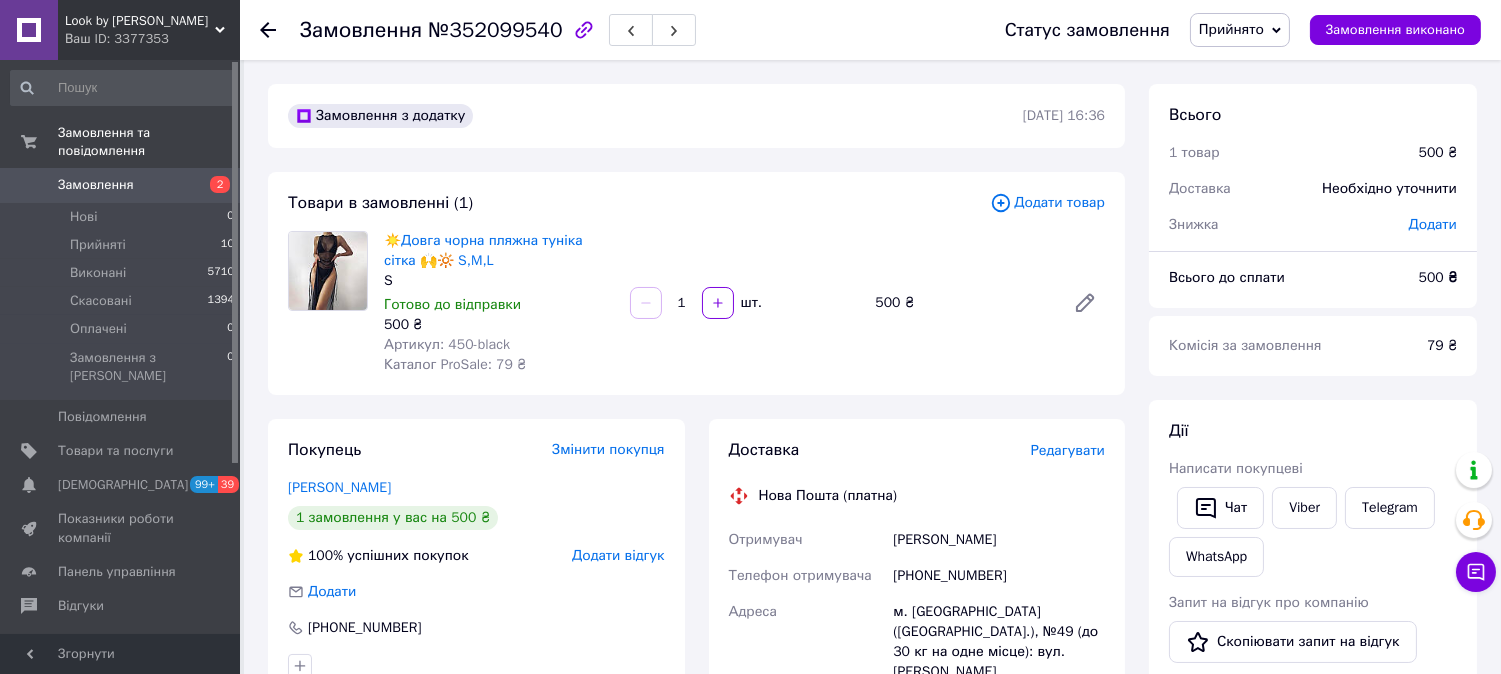 copy on "Отримувач [PERSON_NAME]" 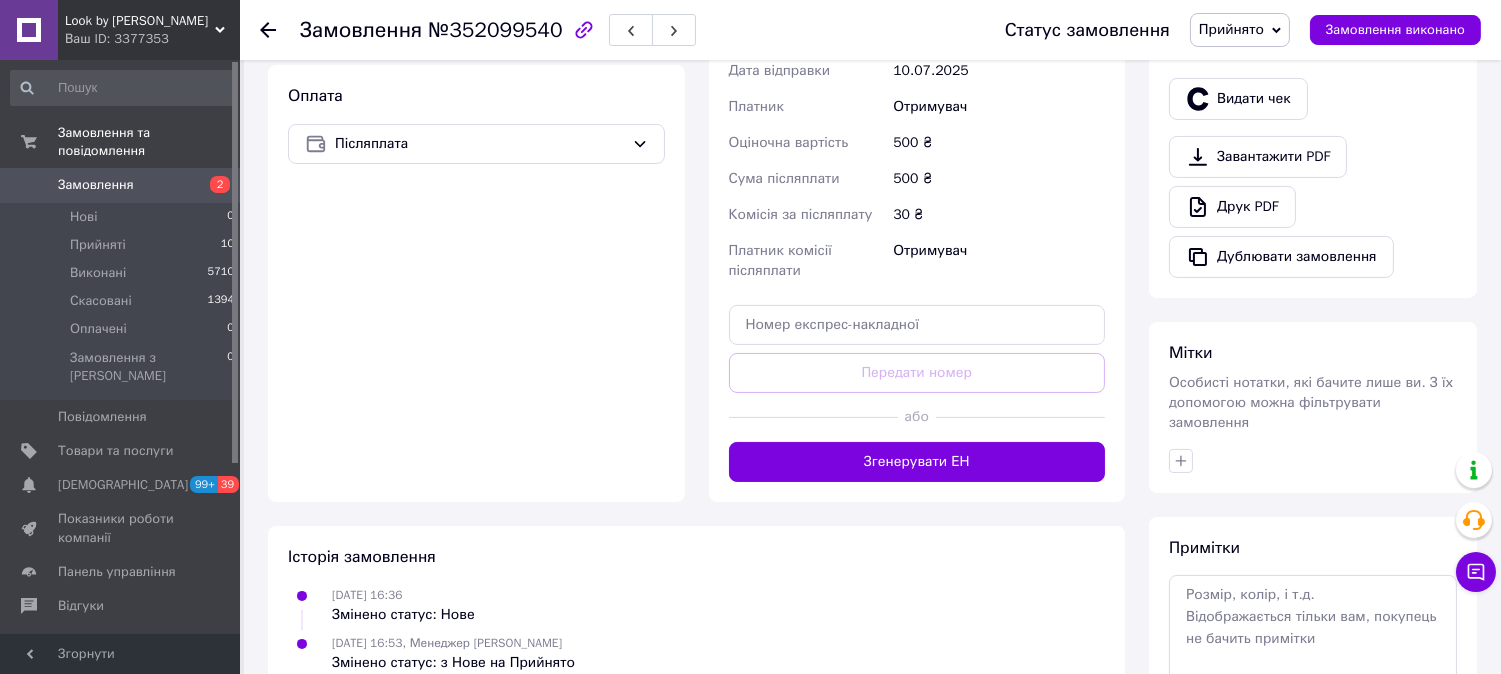 drag, startPoint x: 824, startPoint y: 446, endPoint x: 642, endPoint y: 412, distance: 185.14859 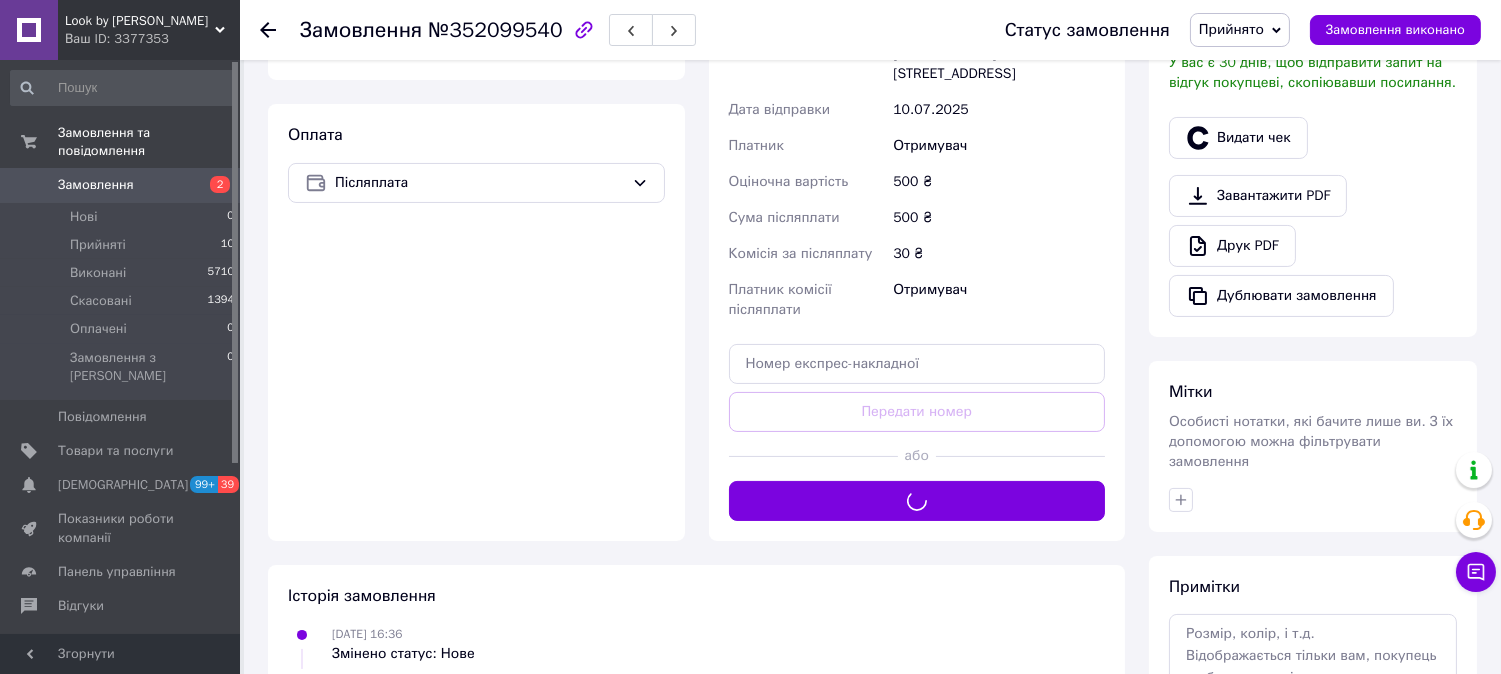 scroll, scrollTop: 213, scrollLeft: 0, axis: vertical 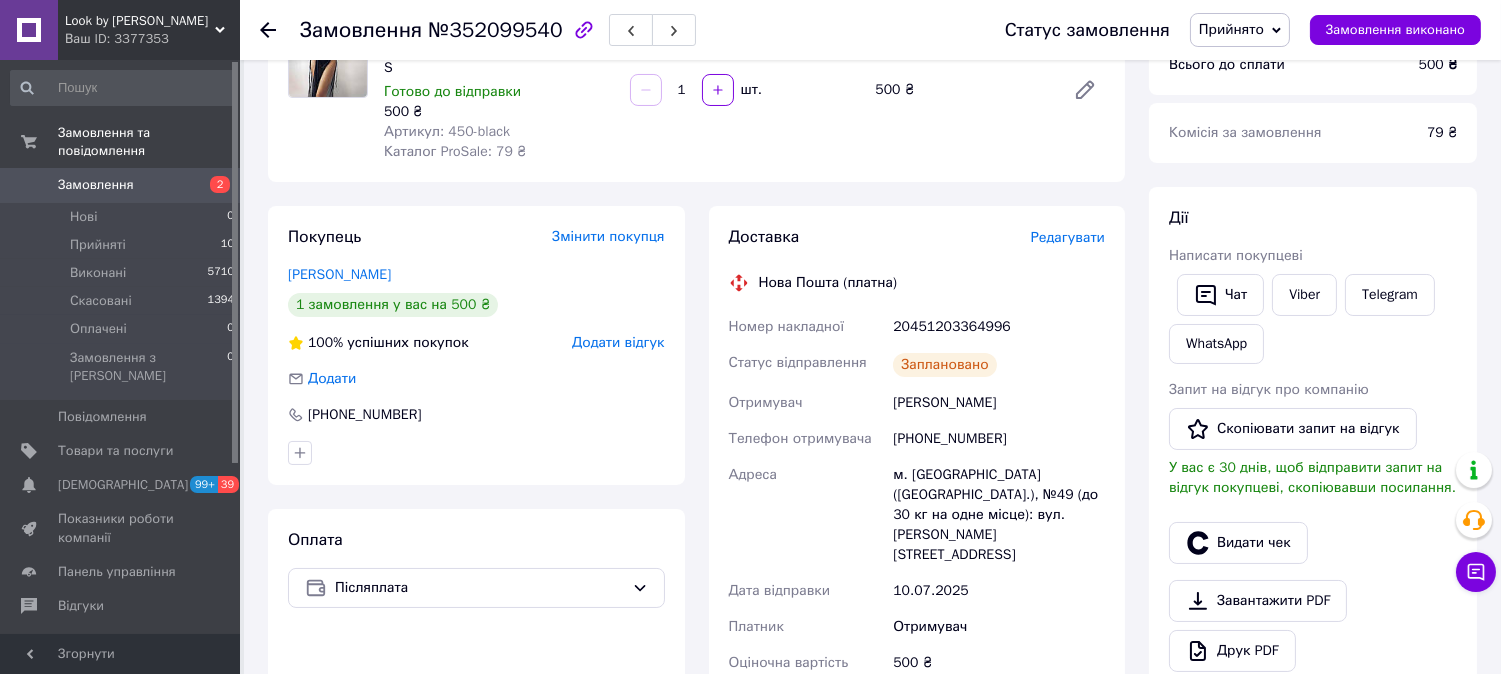 click on "20451203364996" at bounding box center (999, 327) 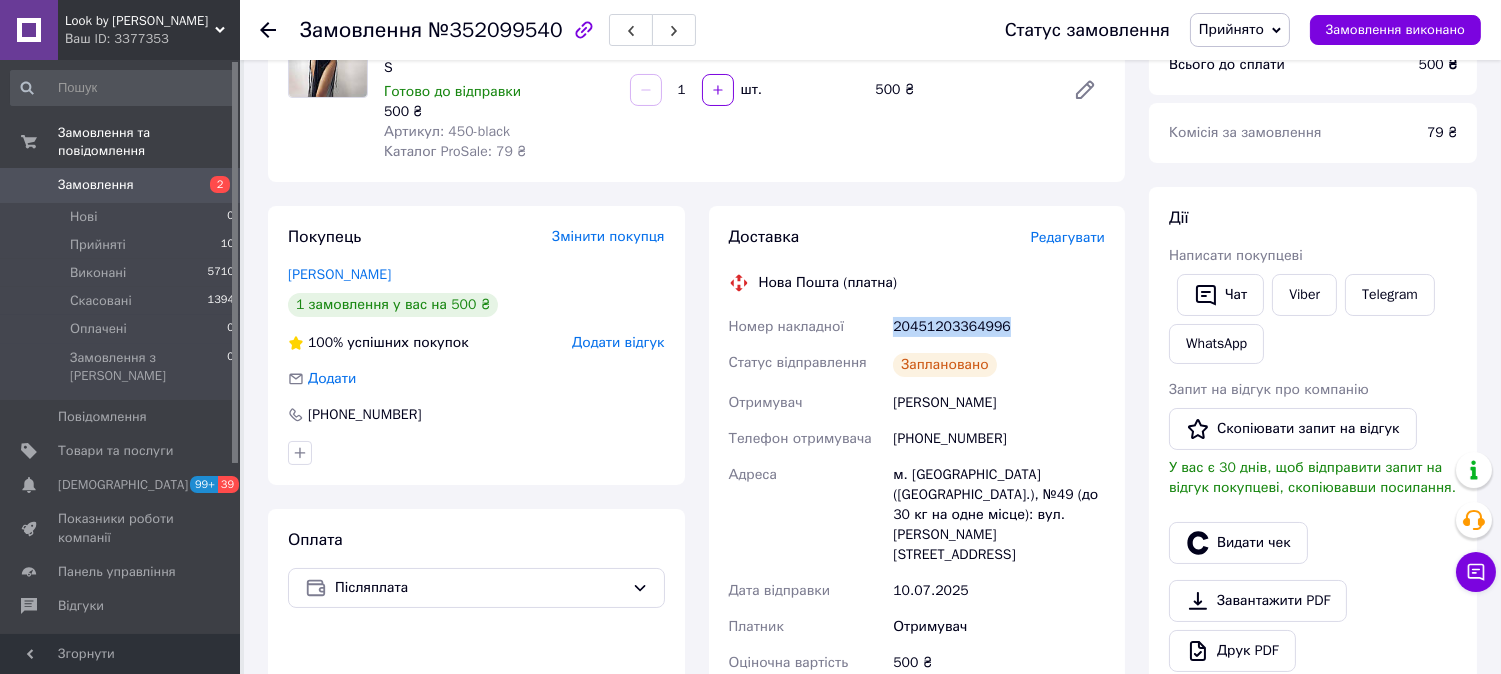 click on "20451203364996" at bounding box center [999, 327] 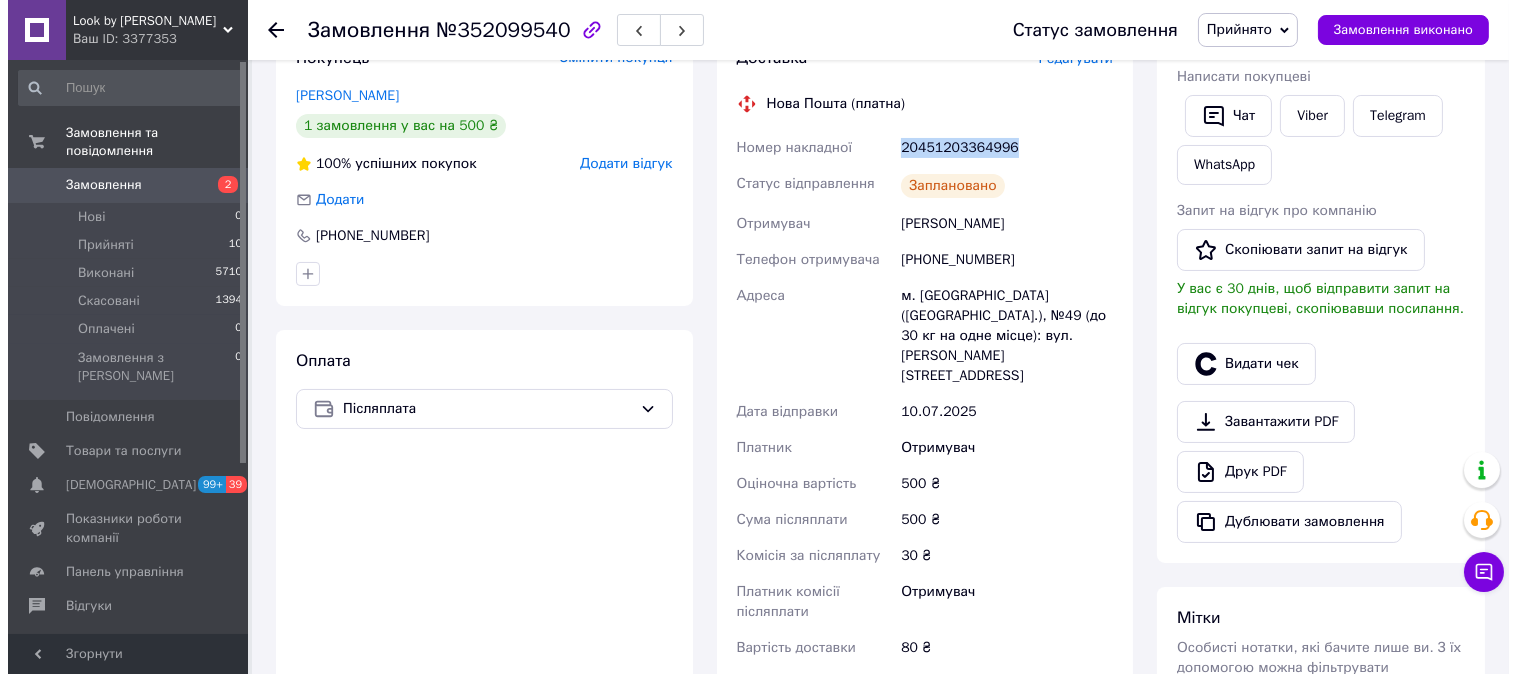 scroll, scrollTop: 555, scrollLeft: 0, axis: vertical 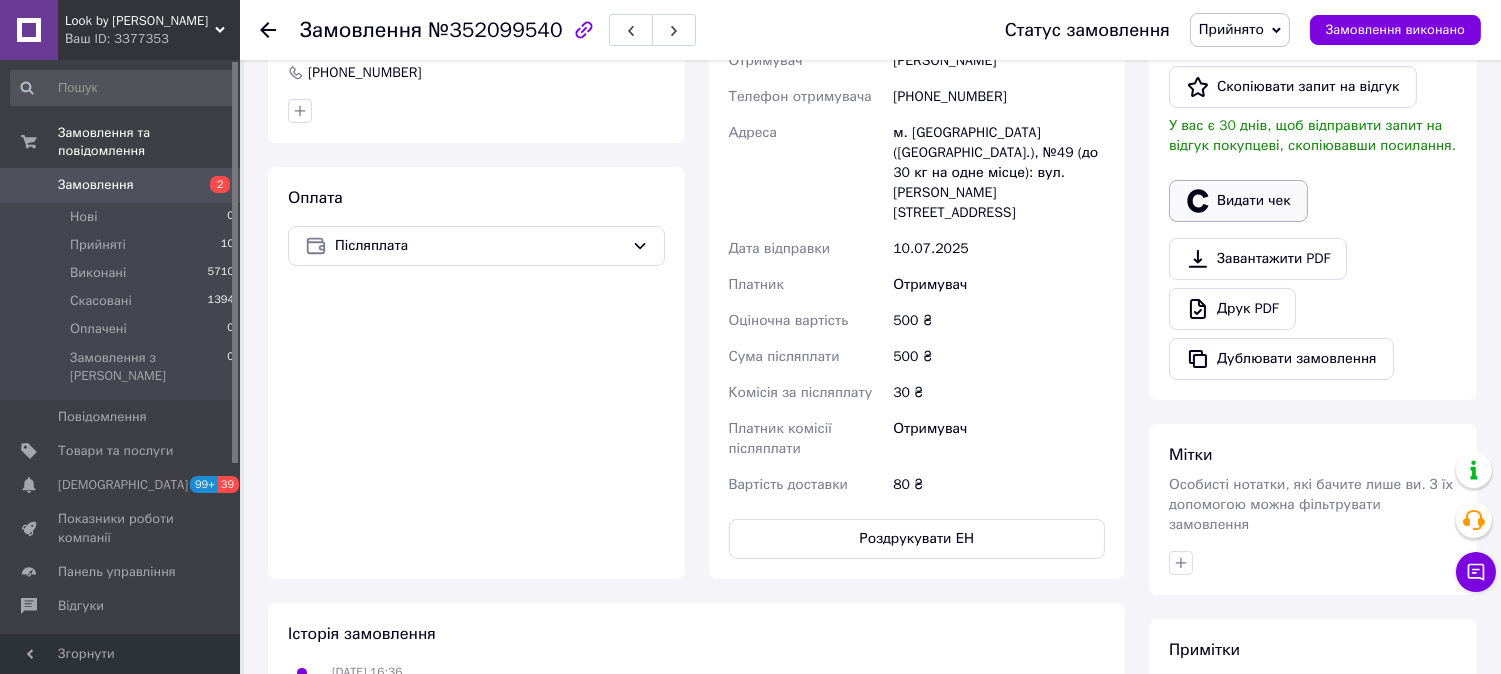 click on "Видати чек" at bounding box center [1238, 201] 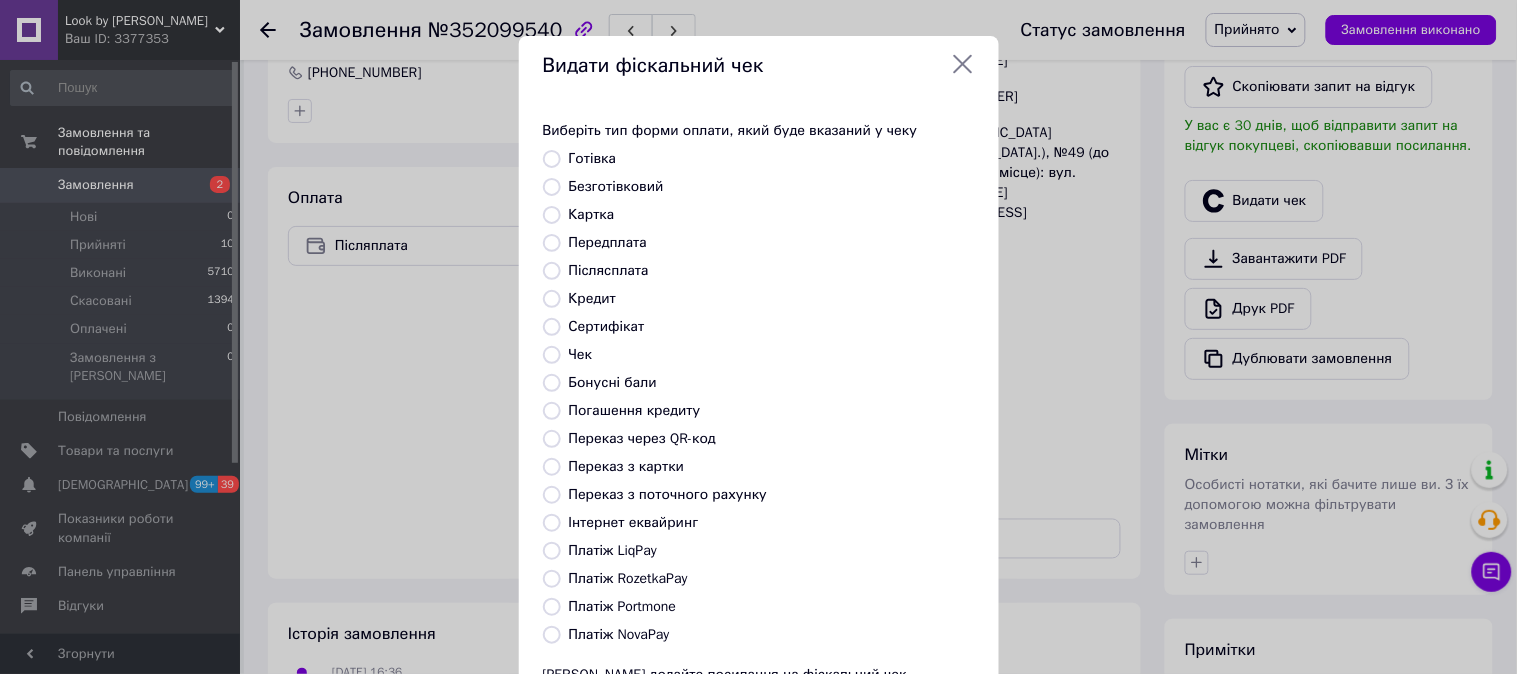click on "Платіж NovaPay" at bounding box center (552, 635) 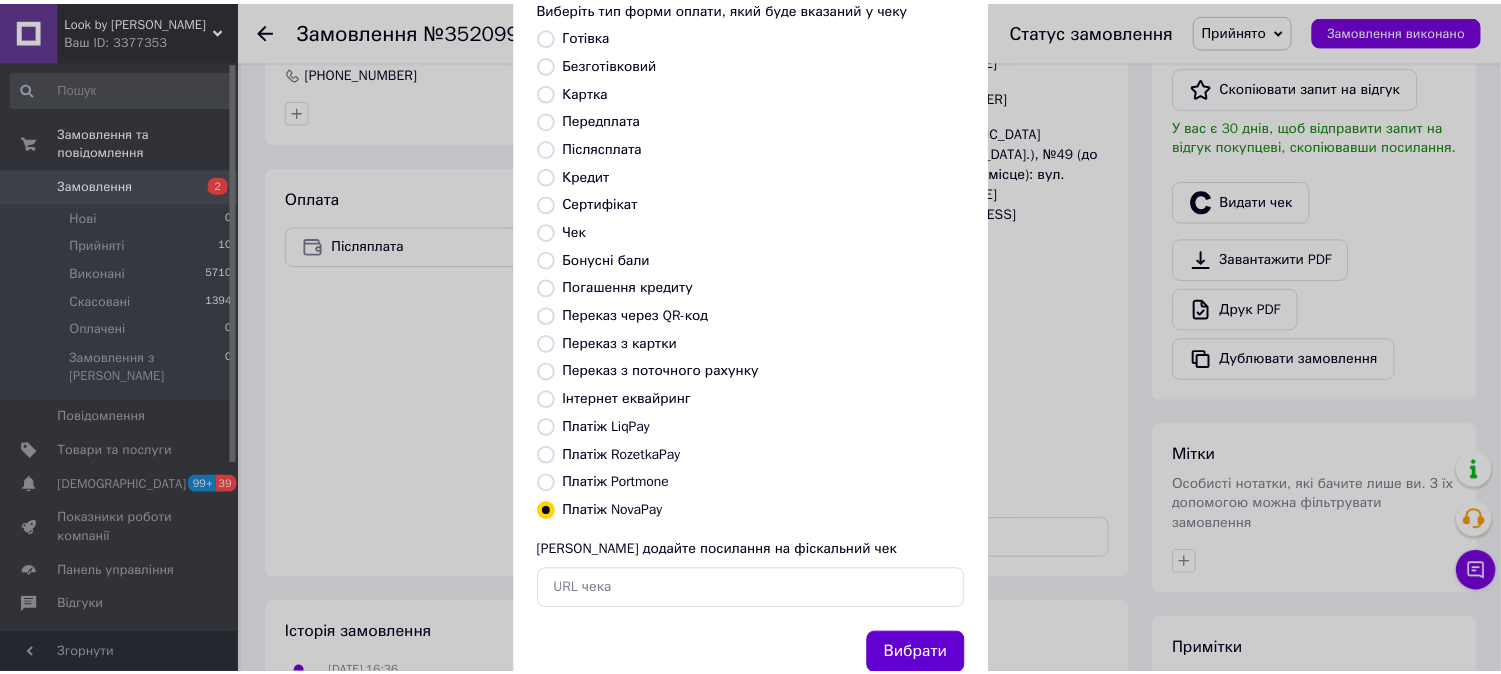 scroll, scrollTop: 185, scrollLeft: 0, axis: vertical 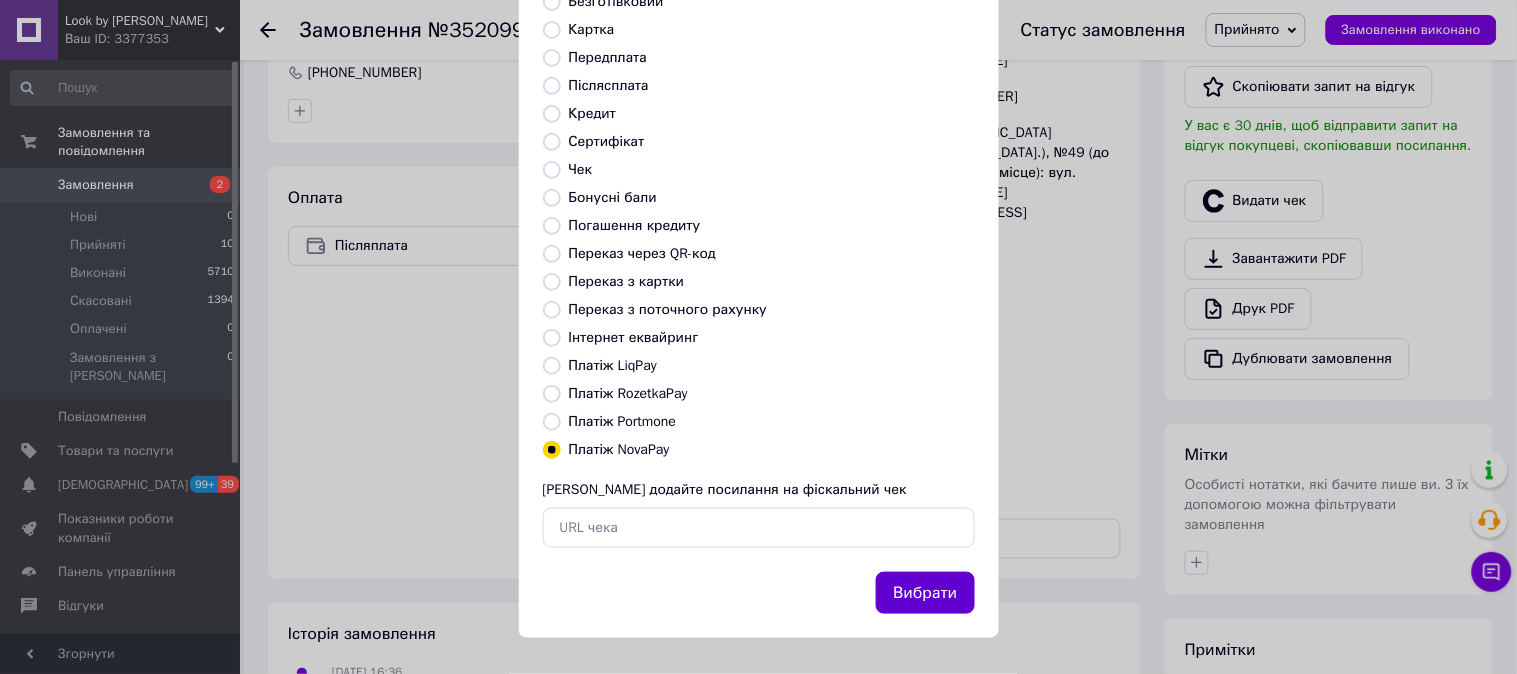 click on "Вибрати" at bounding box center [925, 593] 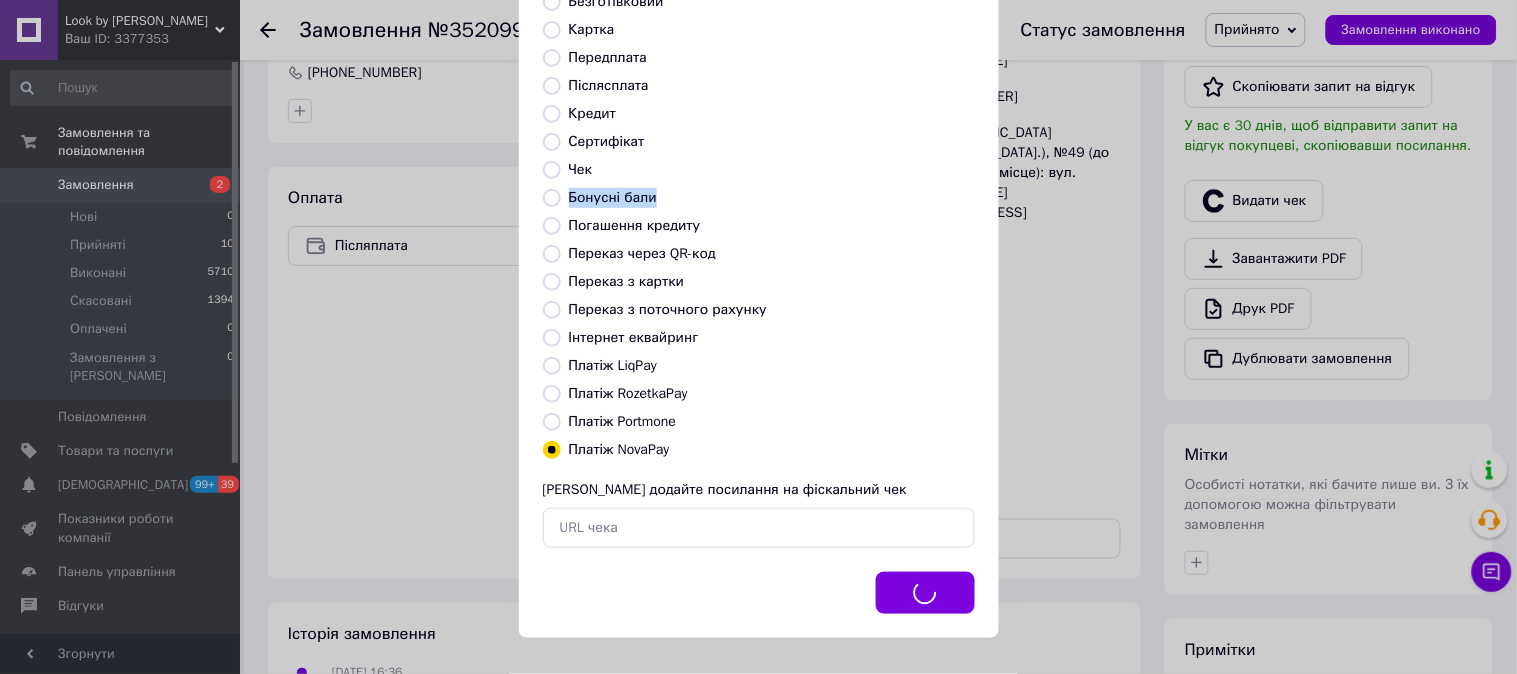 click on "Видати фіскальний чек Виберіть тип форми оплати, який буде вказаний у чеку Готівка Безготівковий Картка Передплата Післясплата Кредит Сертифікат Чек Бонусні бали Погашення кредиту Переказ через QR-код [GEOGRAPHIC_DATA] з картки Переказ з поточного рахунку Інтернет еквайринг Платіж LiqPay Платіж RozetkaPay Платіж Portmone Платіж NovaPay Або додайте посилання на фіскальний чек Вибрати" at bounding box center (758, 244) 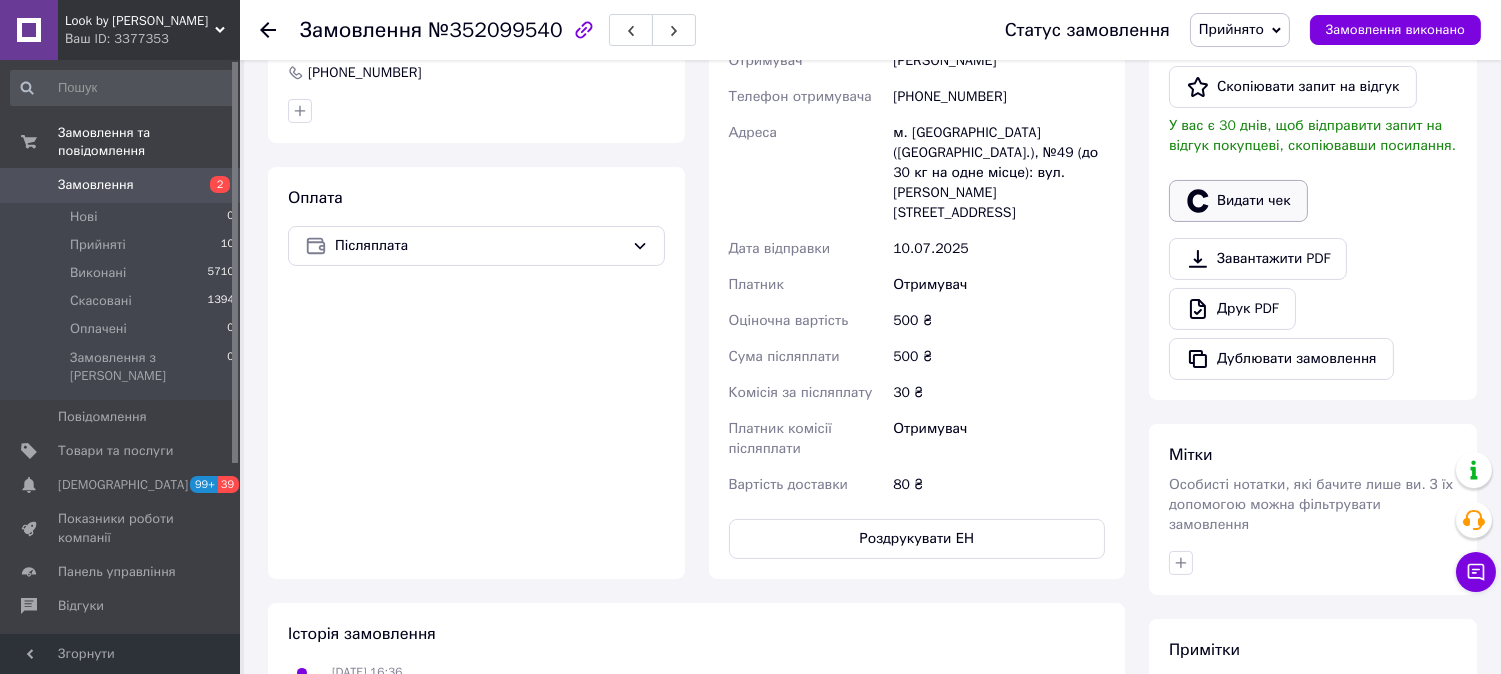 click on "Видати чек" at bounding box center [1238, 201] 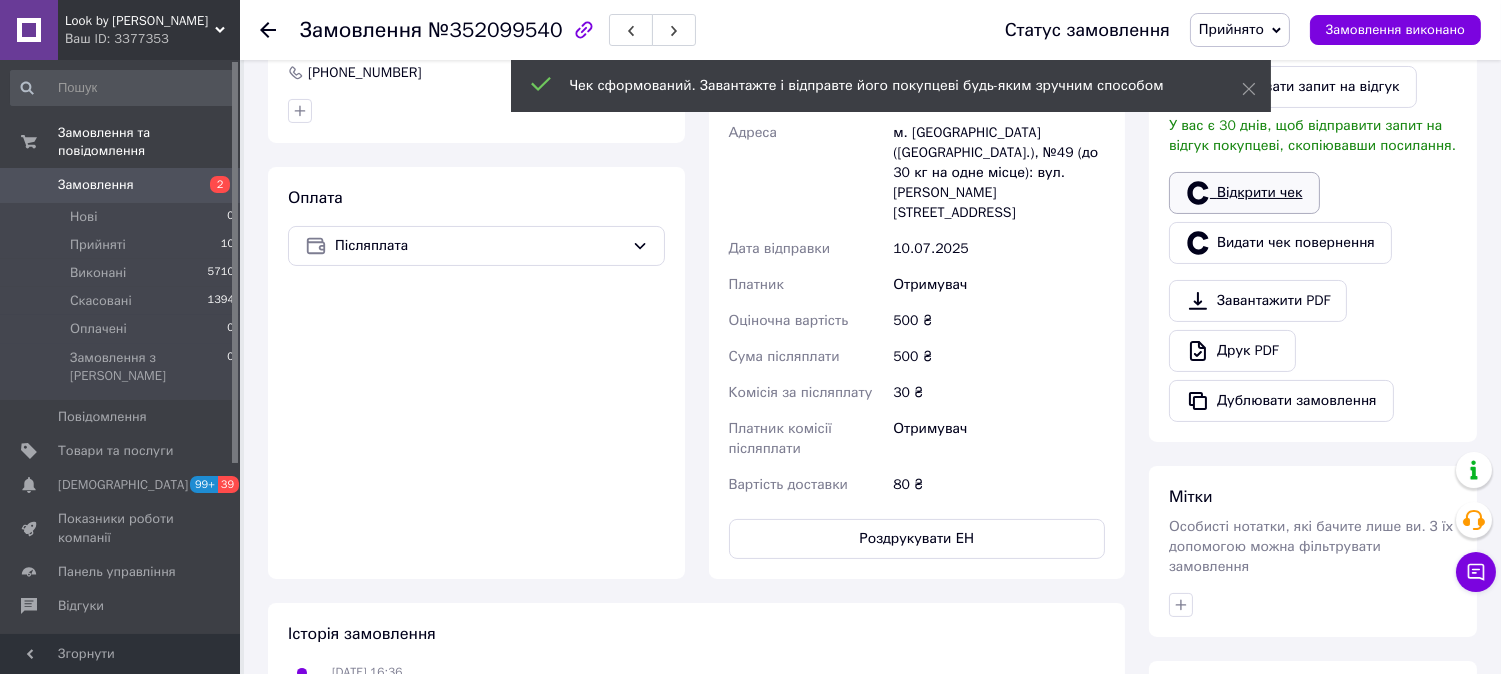 click 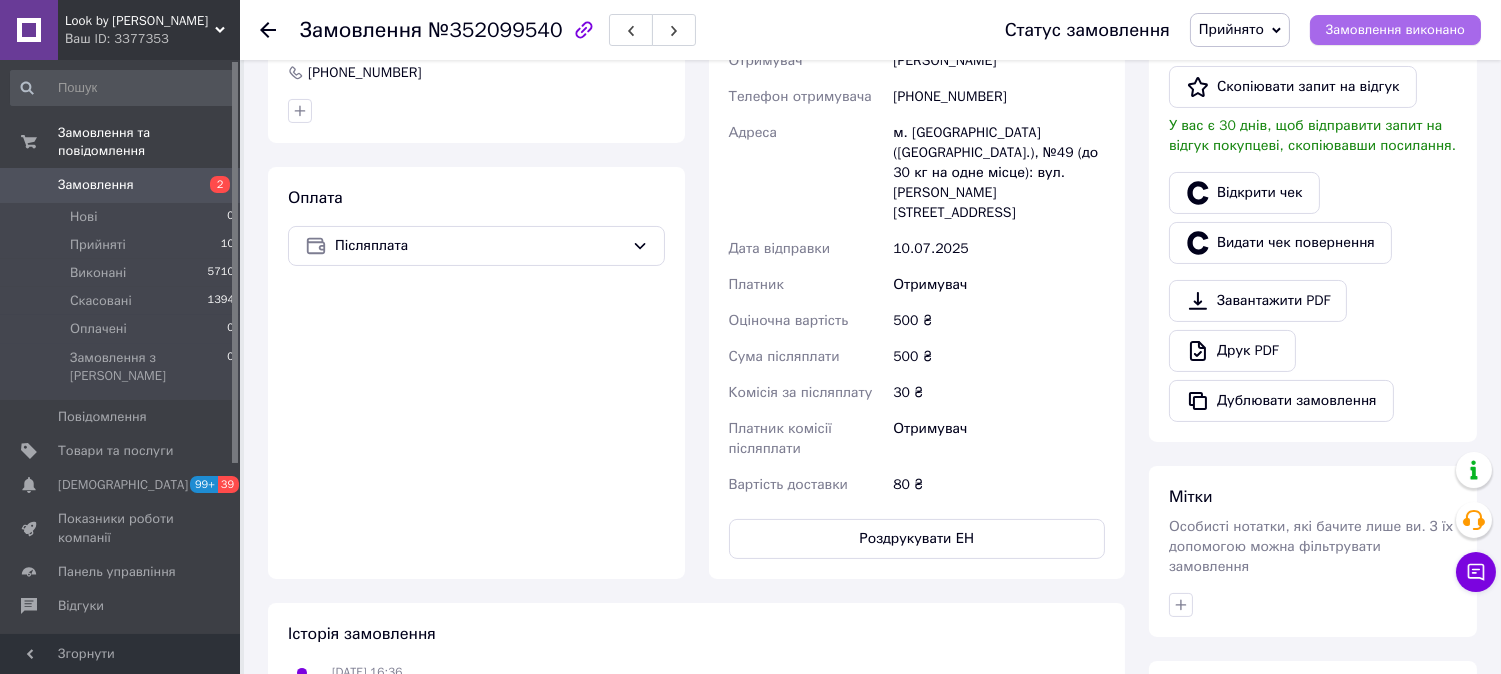 click on "Замовлення виконано" at bounding box center [1395, 30] 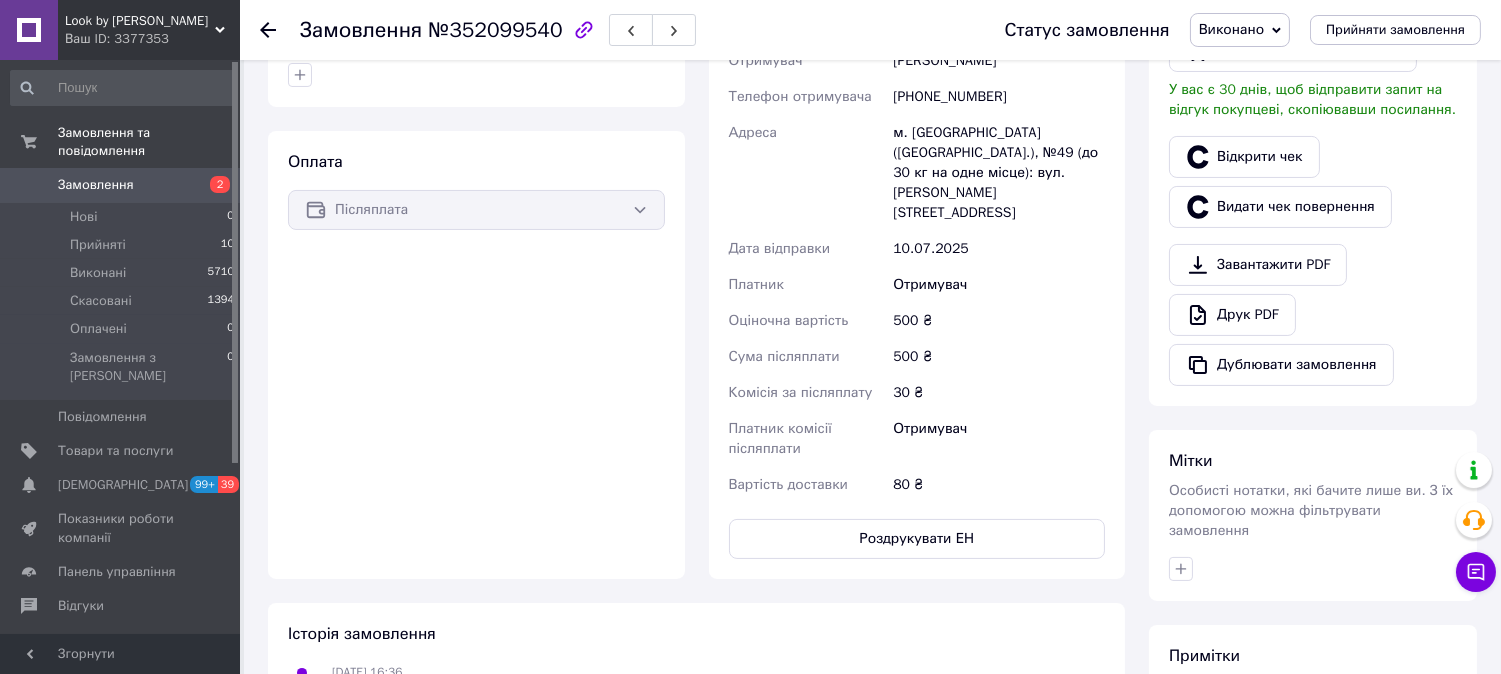type 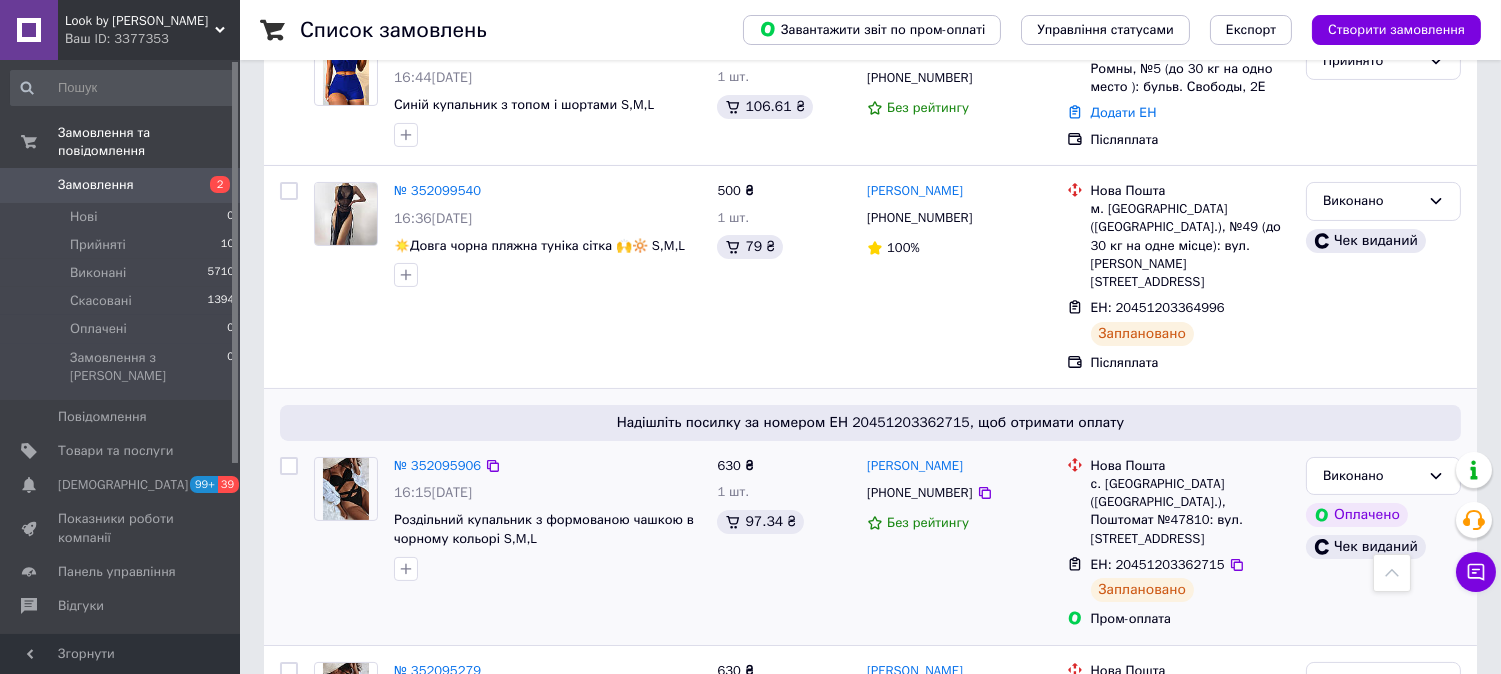 scroll, scrollTop: 333, scrollLeft: 0, axis: vertical 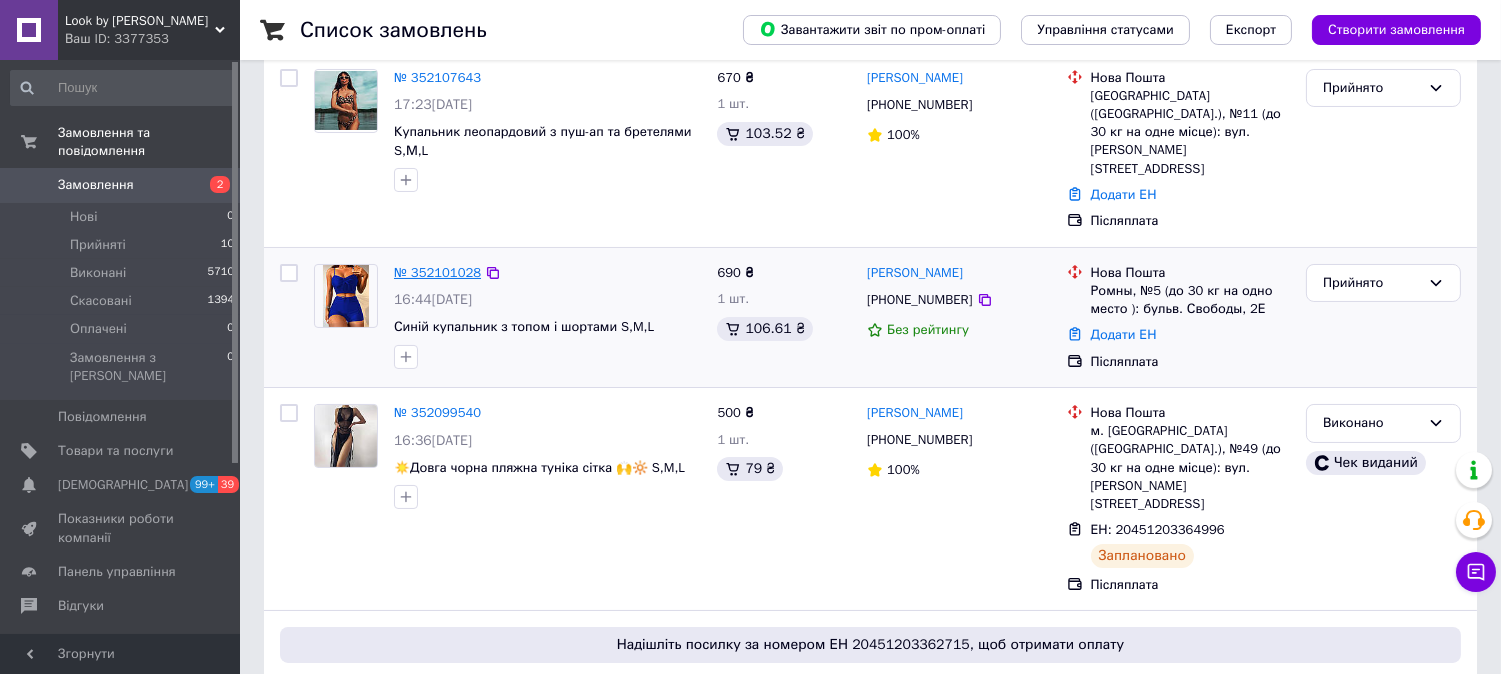 click on "№ 352101028" at bounding box center [437, 272] 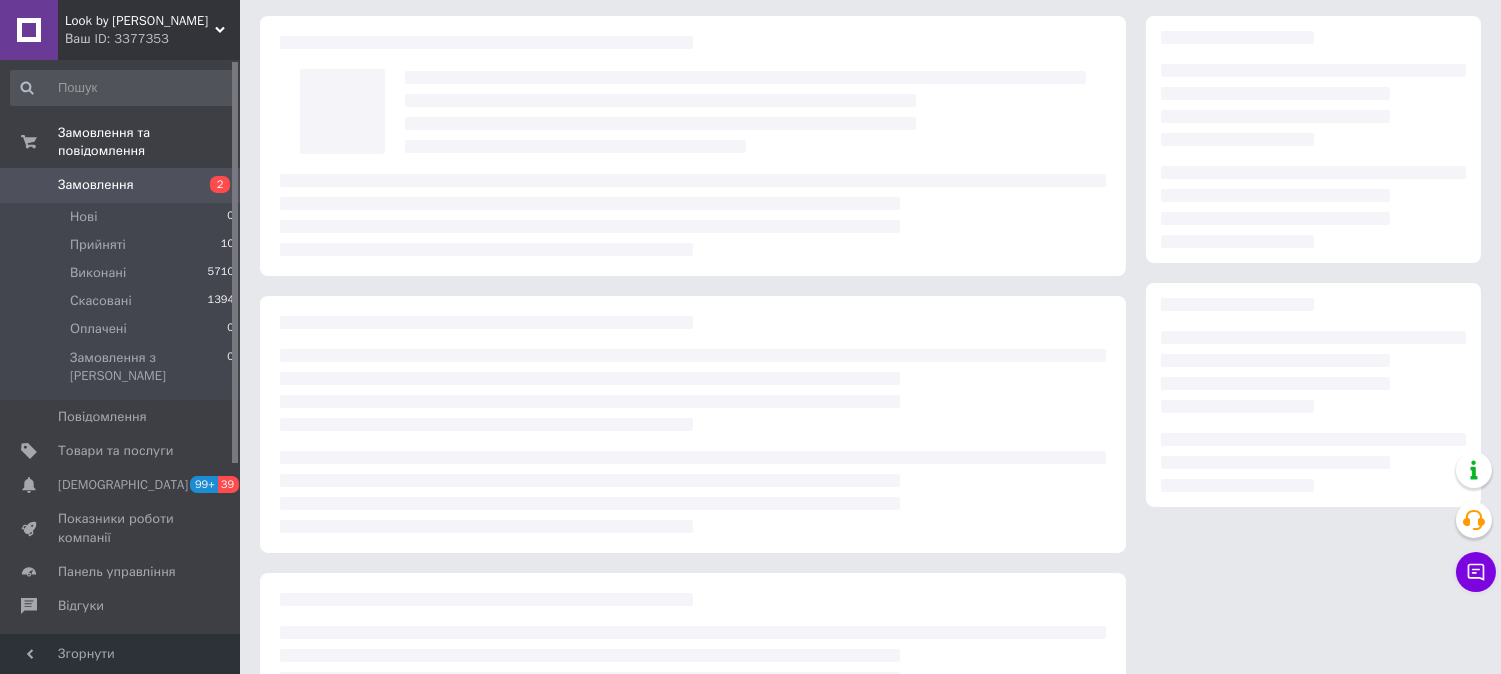 scroll, scrollTop: 0, scrollLeft: 0, axis: both 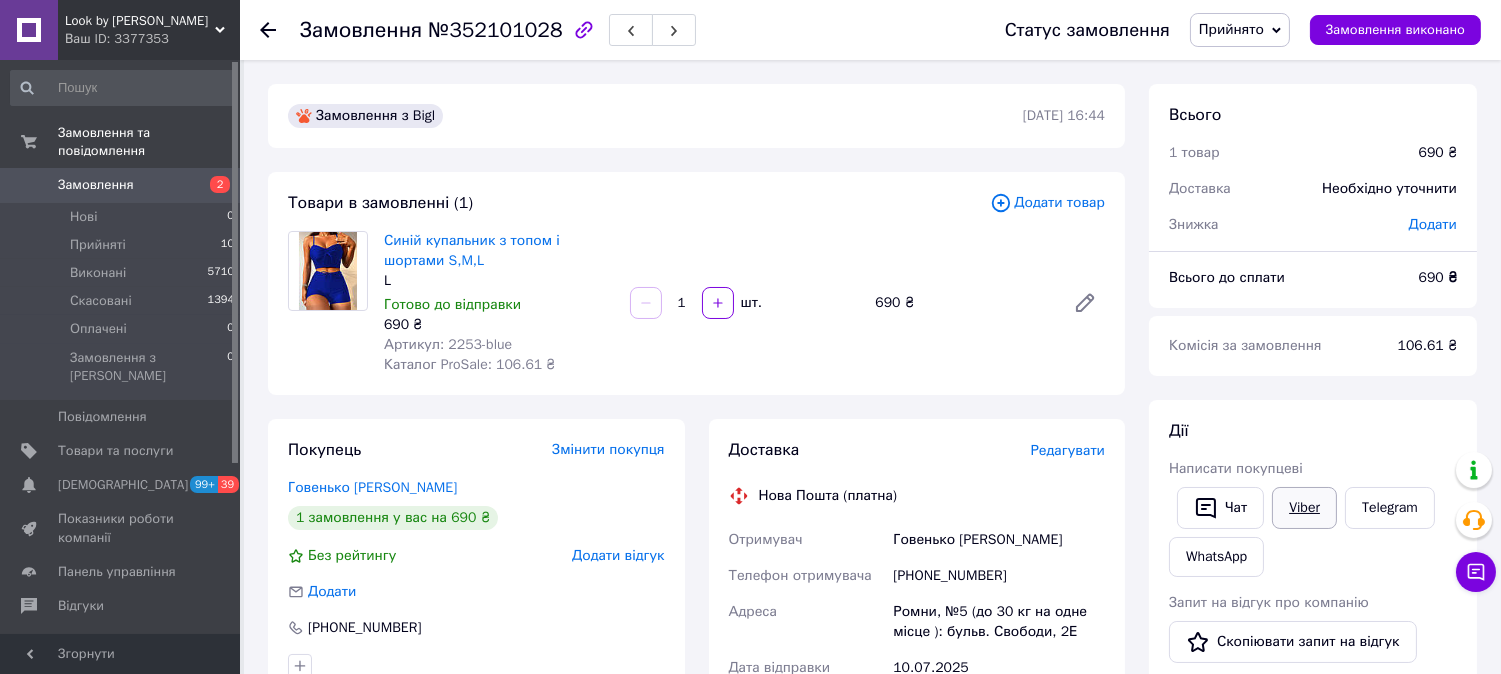 click on "Viber" at bounding box center [1304, 508] 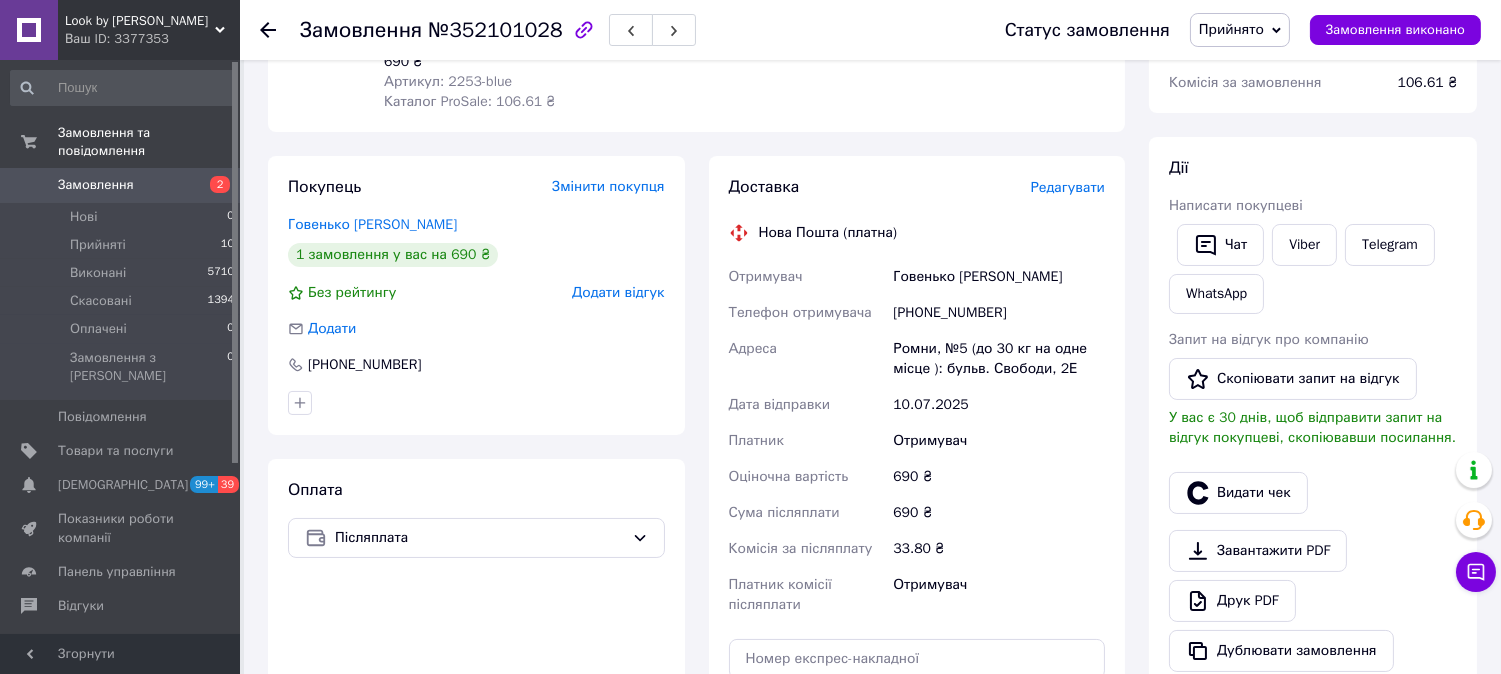 scroll, scrollTop: 0, scrollLeft: 0, axis: both 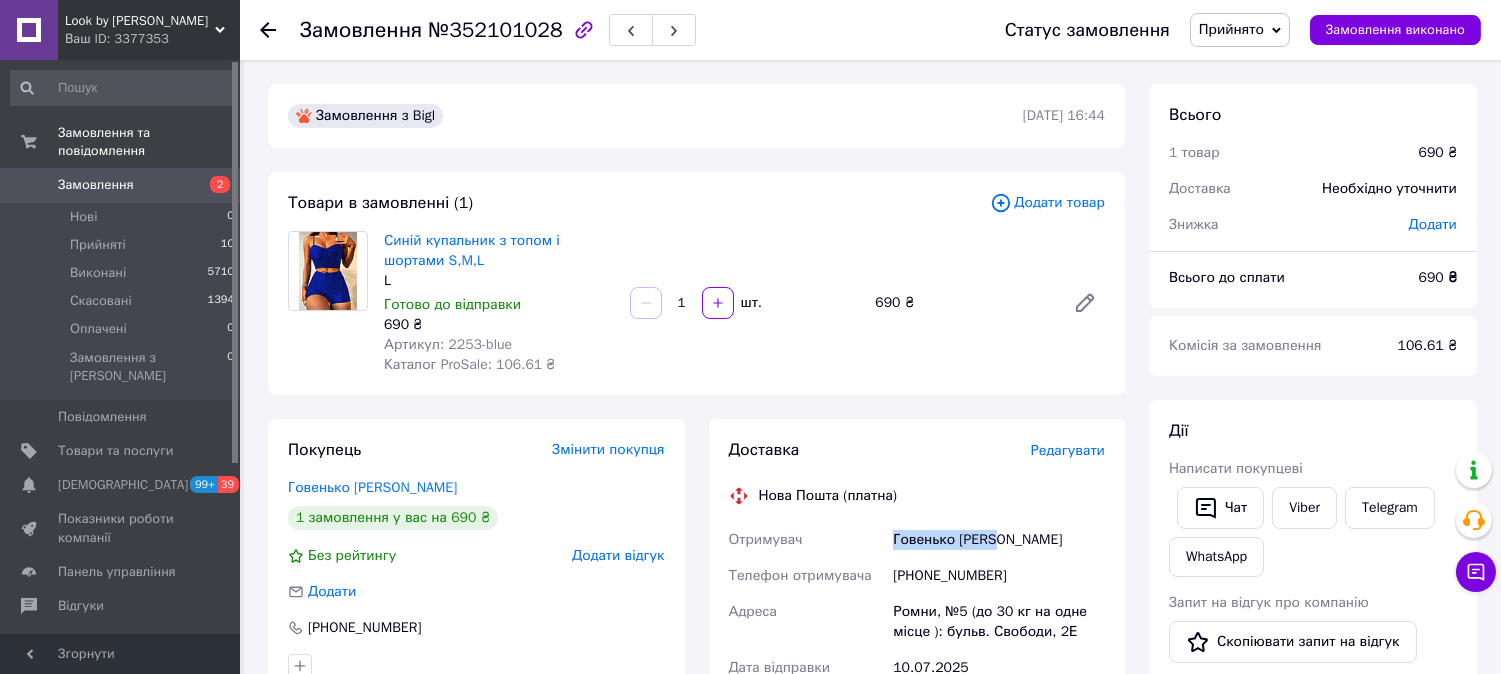 drag, startPoint x: 883, startPoint y: 542, endPoint x: 1044, endPoint y: 525, distance: 161.89503 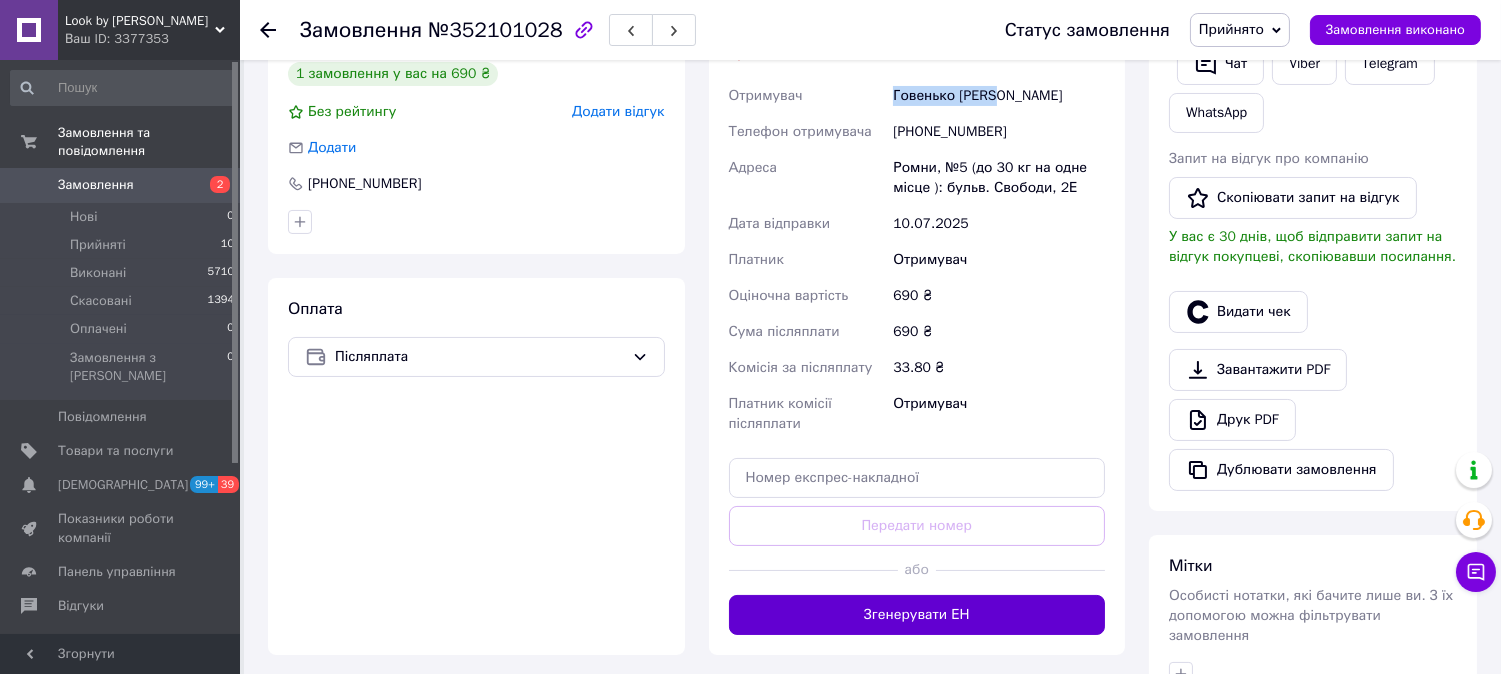 click on "Згенерувати ЕН" at bounding box center [917, 615] 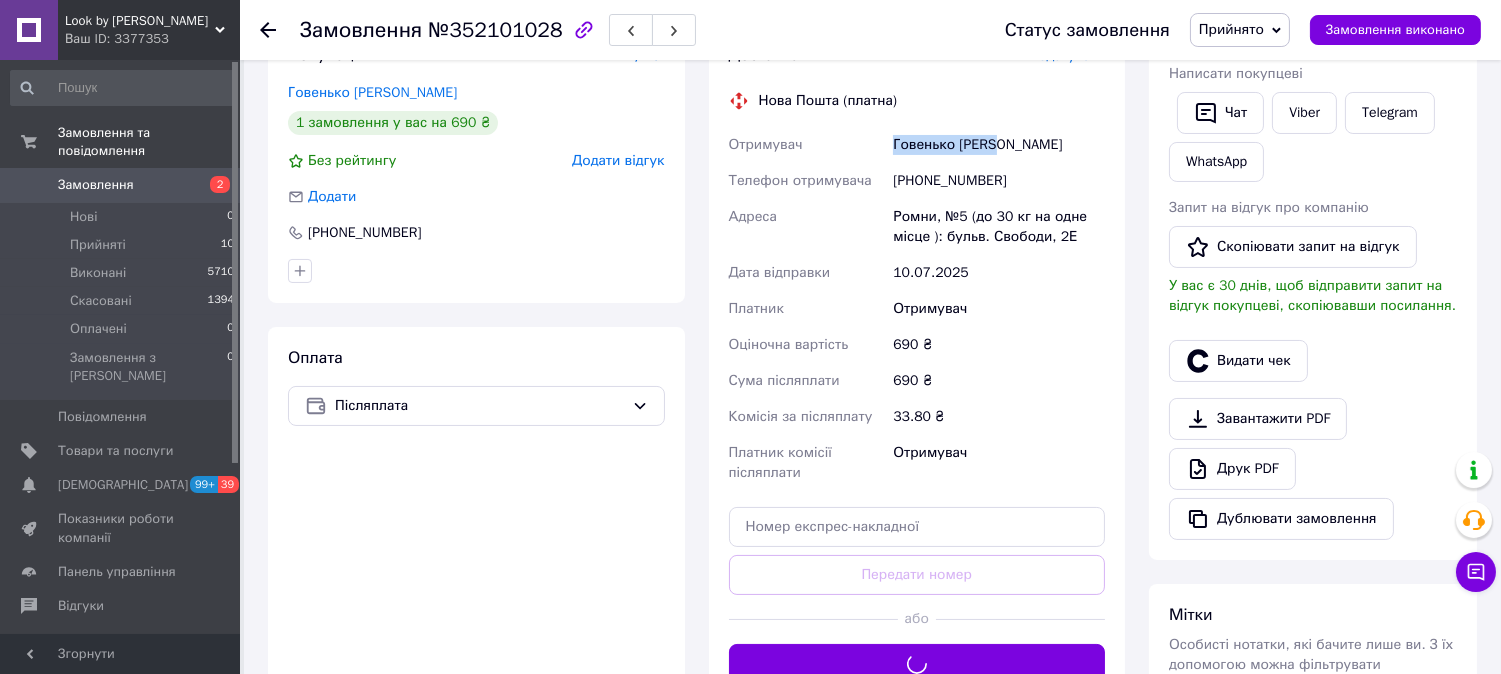 scroll, scrollTop: 0, scrollLeft: 0, axis: both 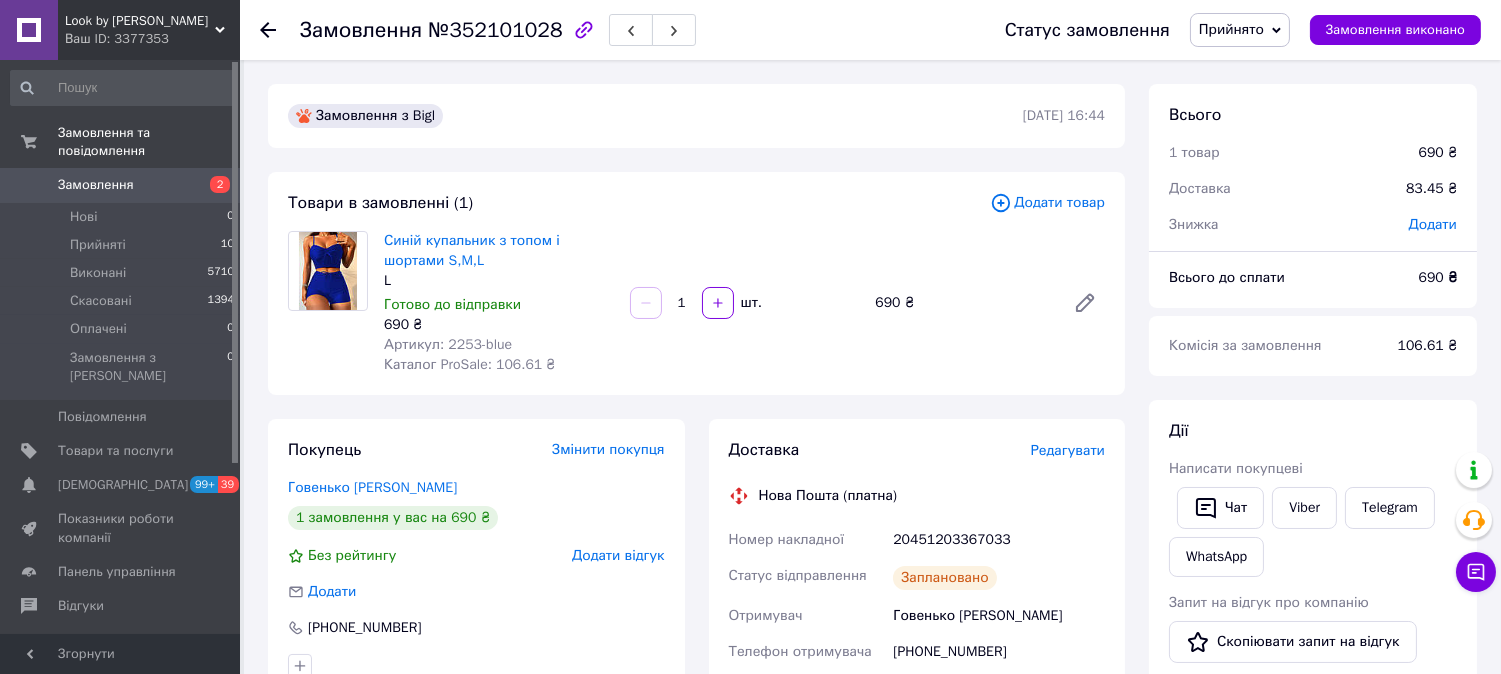 click on "20451203367033" at bounding box center [999, 540] 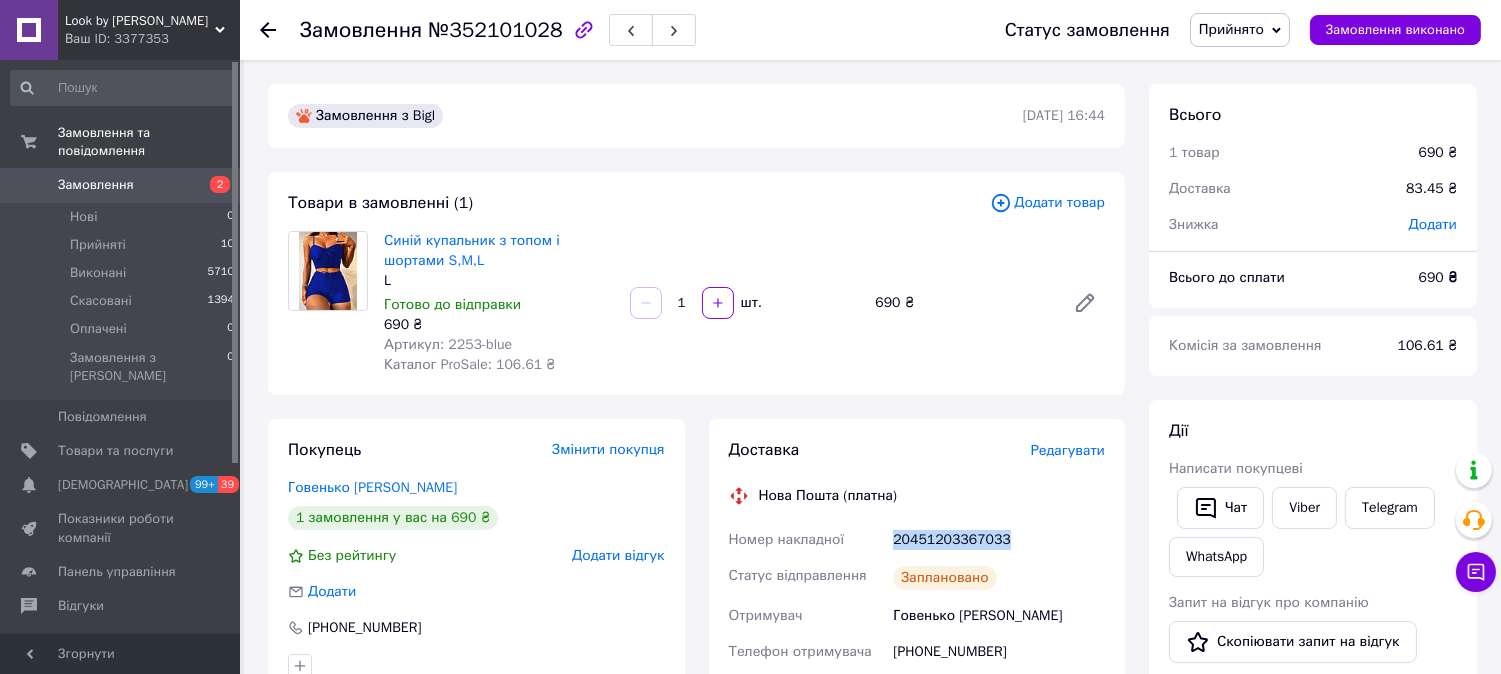 click on "20451203367033" at bounding box center (999, 540) 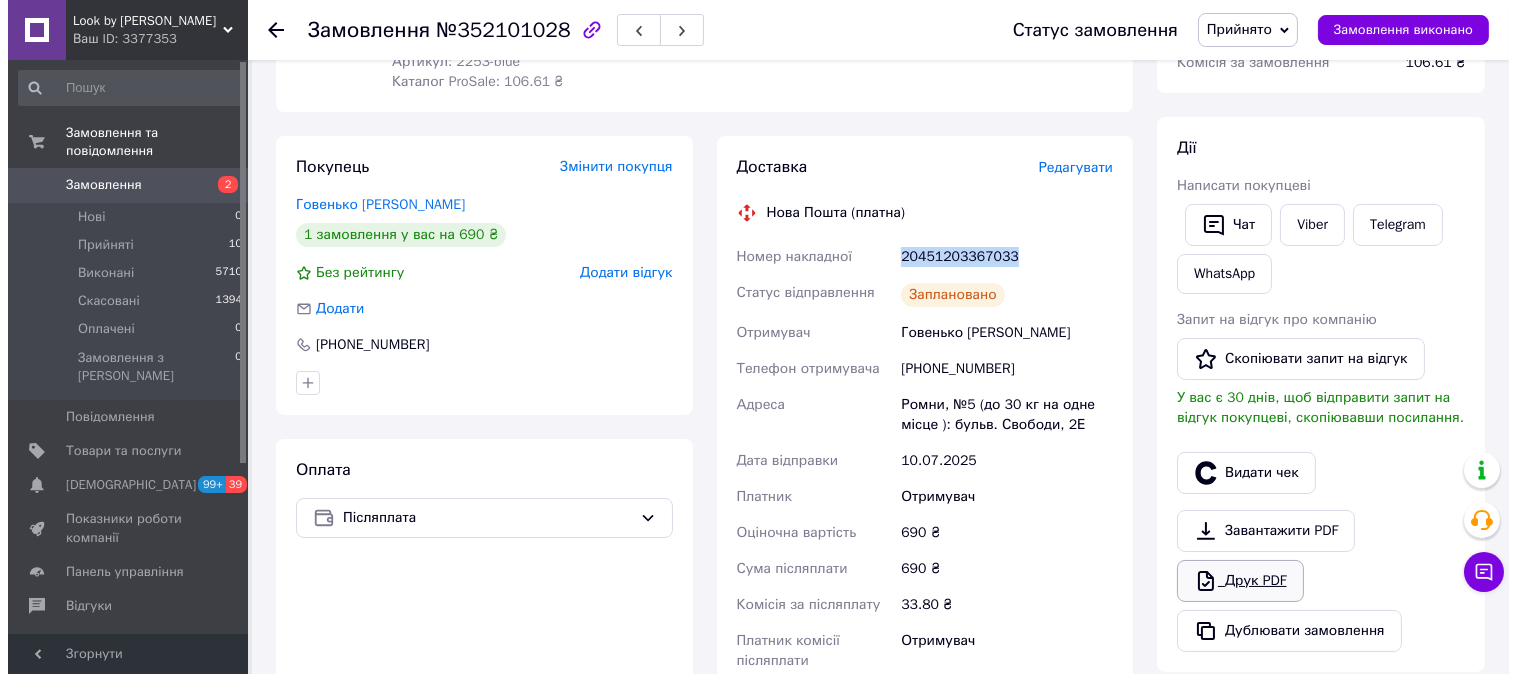 scroll, scrollTop: 444, scrollLeft: 0, axis: vertical 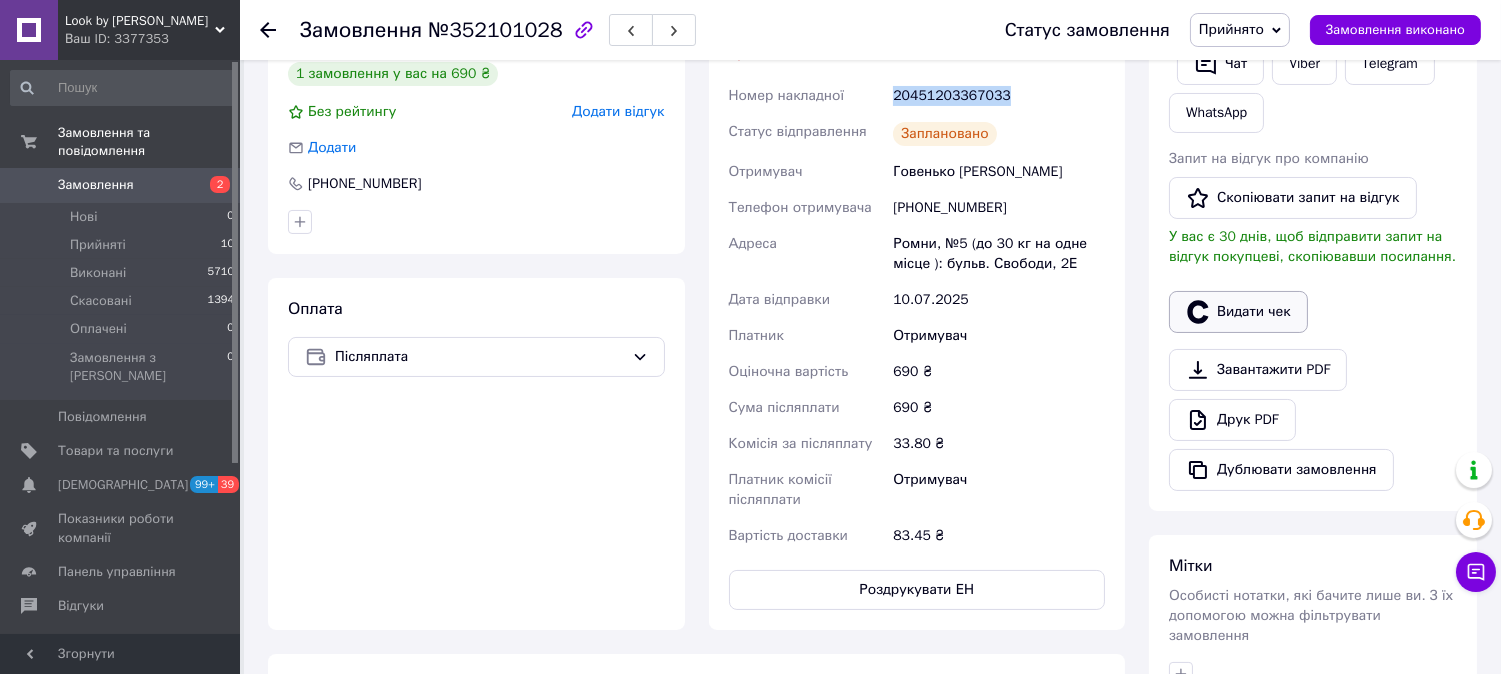 click on "Видати чек" at bounding box center [1238, 312] 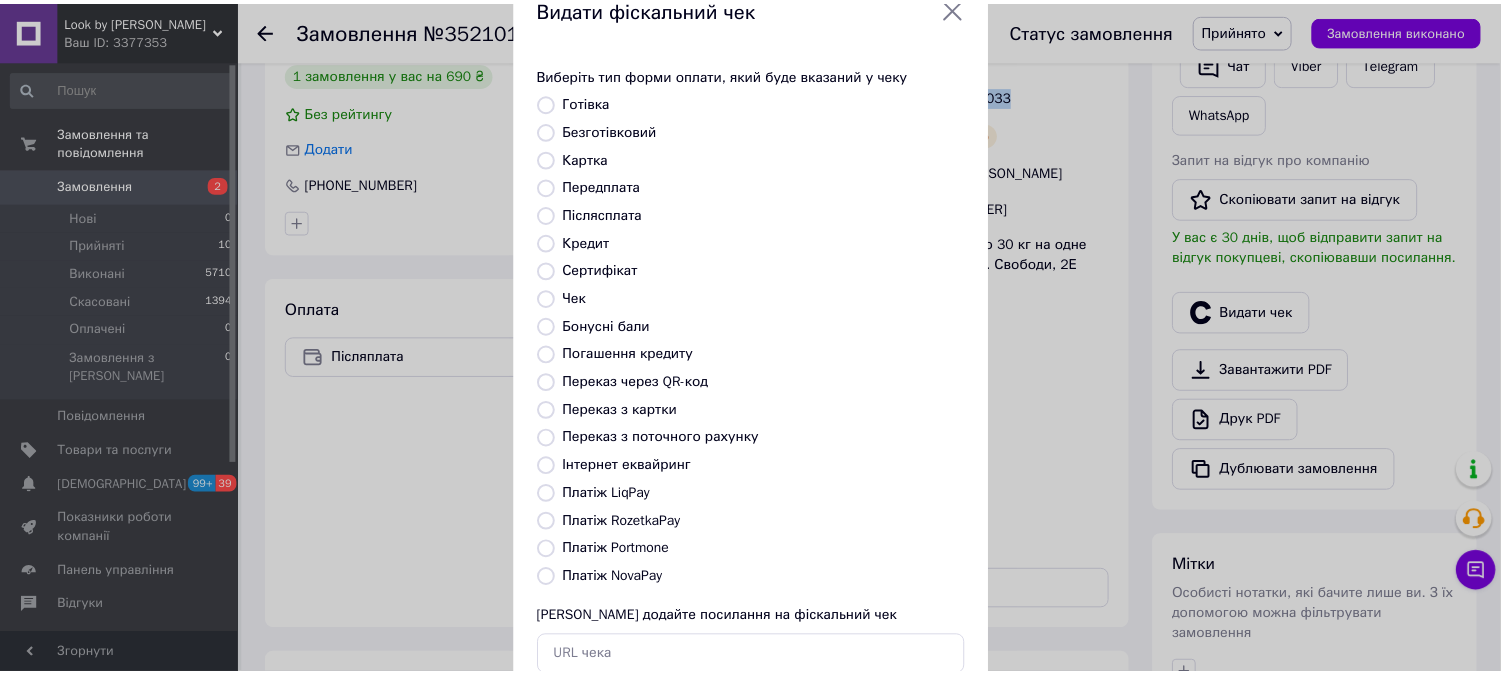 scroll, scrollTop: 185, scrollLeft: 0, axis: vertical 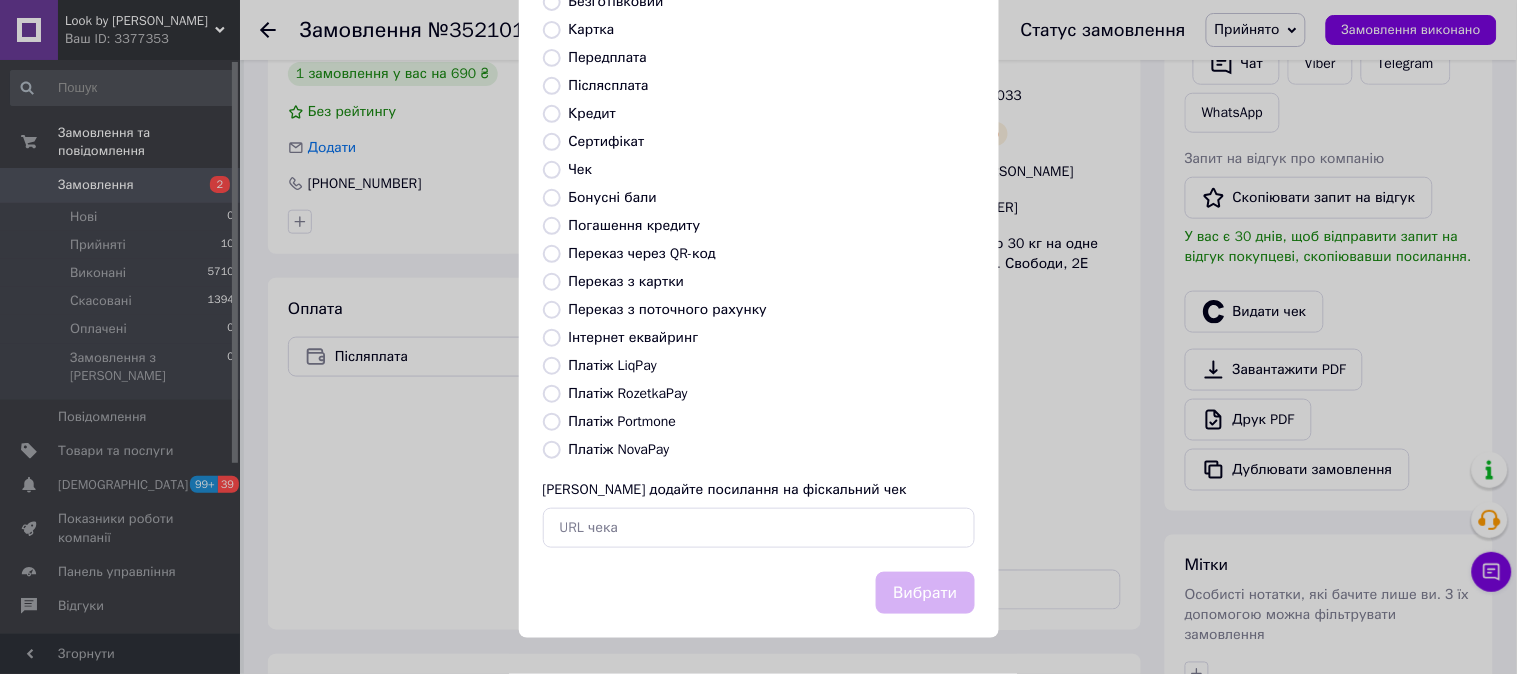 click on "Виберіть тип форми оплати, який буде вказаний у чеку Готівка Безготівковий Картка Передплата Післясплата Кредит Сертифікат Чек Бонусні бали Погашення кредиту Переказ через QR-код Переказ з картки Переказ з поточного рахунку Інтернет еквайринг Платіж LiqPay Платіж RozetkaPay Платіж Portmone Платіж NovaPay Або додайте посилання на фіскальний чек" at bounding box center [759, 242] 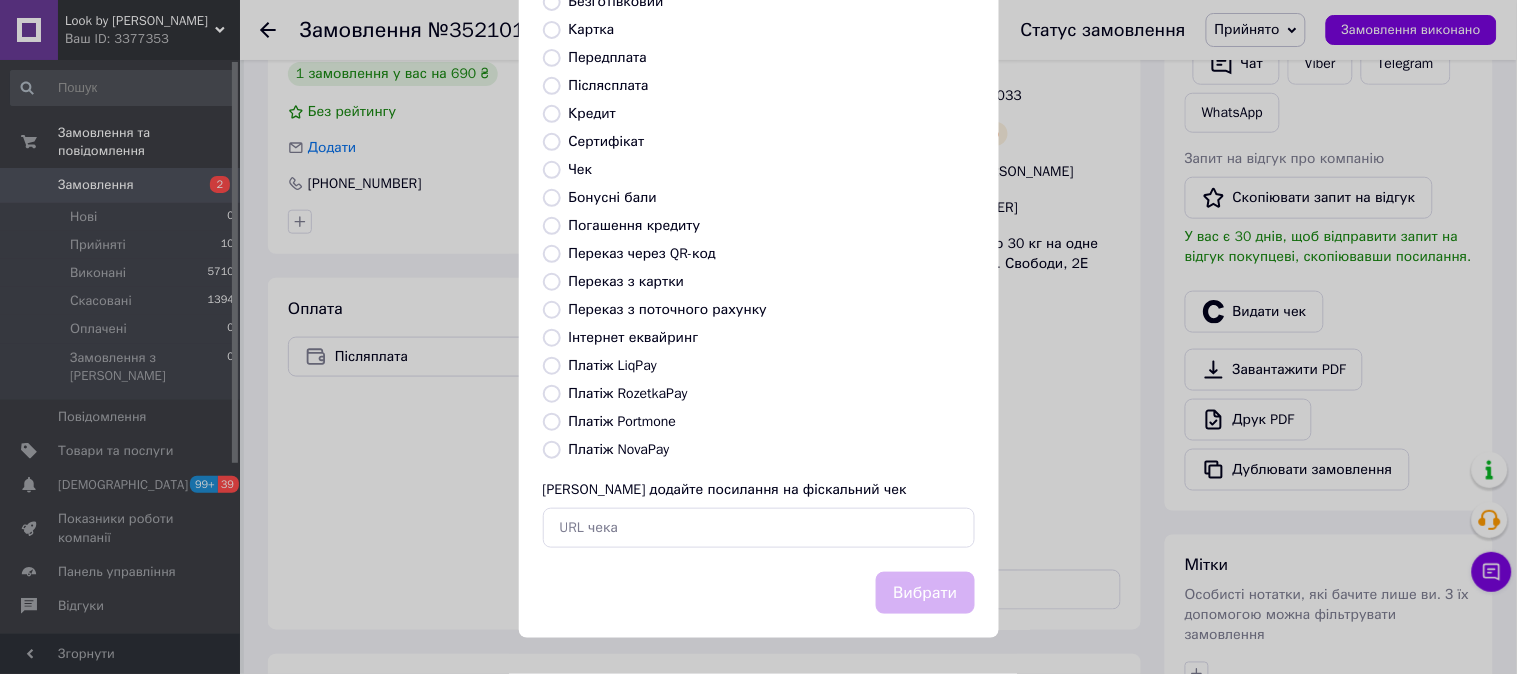 click on "Платіж NovaPay" at bounding box center [552, 450] 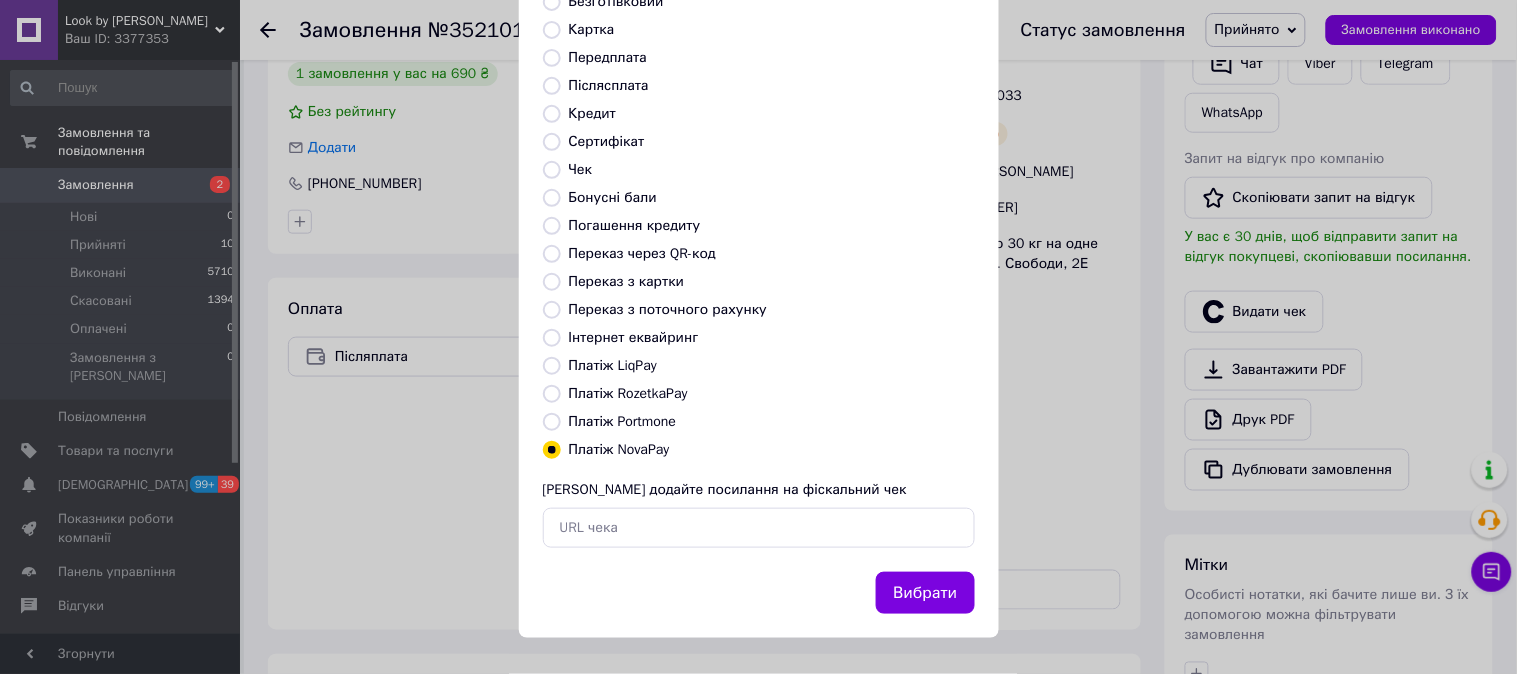 click on "Вибрати" at bounding box center (925, 593) 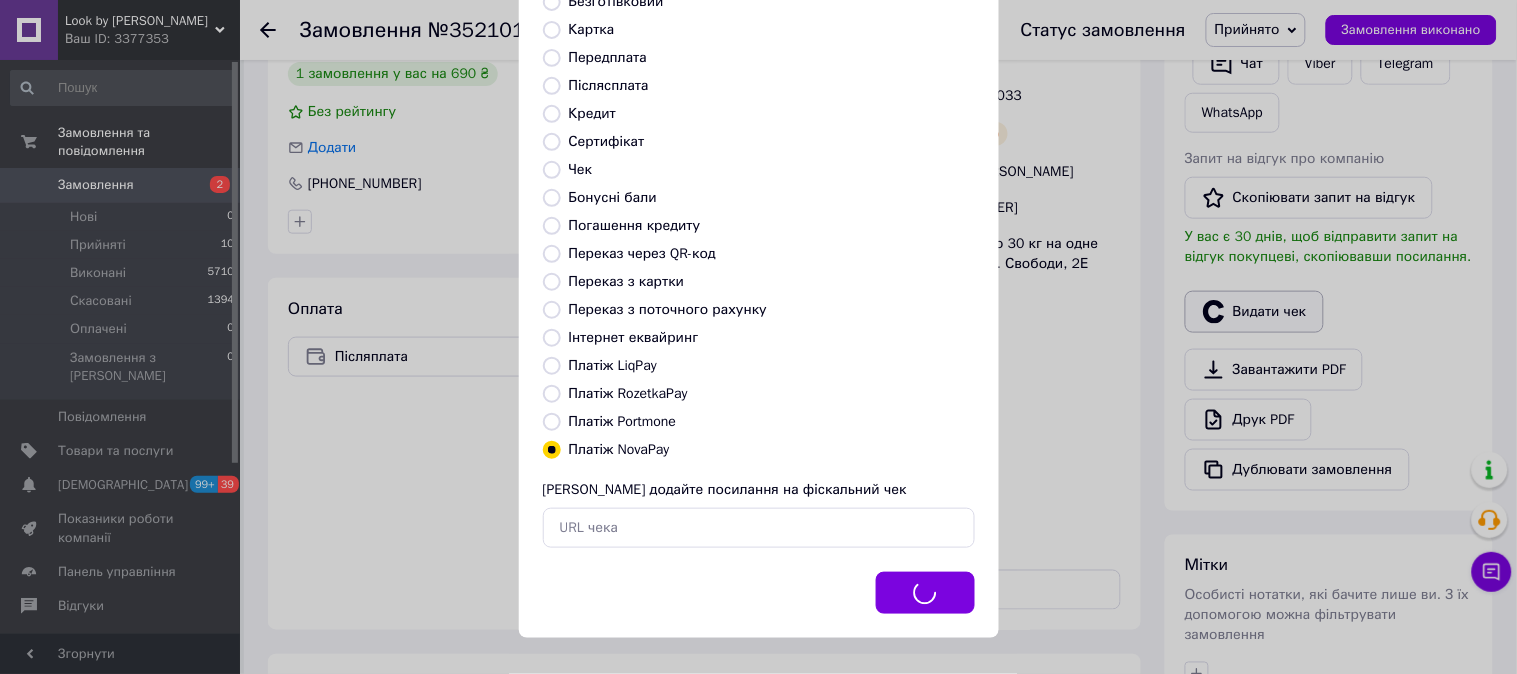 click on "Видати фіскальний чек Виберіть тип форми оплати, який буде вказаний у чеку Готівка Безготівковий Картка Передплата Післясплата Кредит Сертифікат Чек Бонусні бали Погашення кредиту Переказ через QR-код [GEOGRAPHIC_DATA] з картки Переказ з поточного рахунку Інтернет еквайринг Платіж LiqPay Платіж RozetkaPay Платіж Portmone Платіж NovaPay Або додайте посилання на фіскальний чек Вибрати" at bounding box center [758, 244] 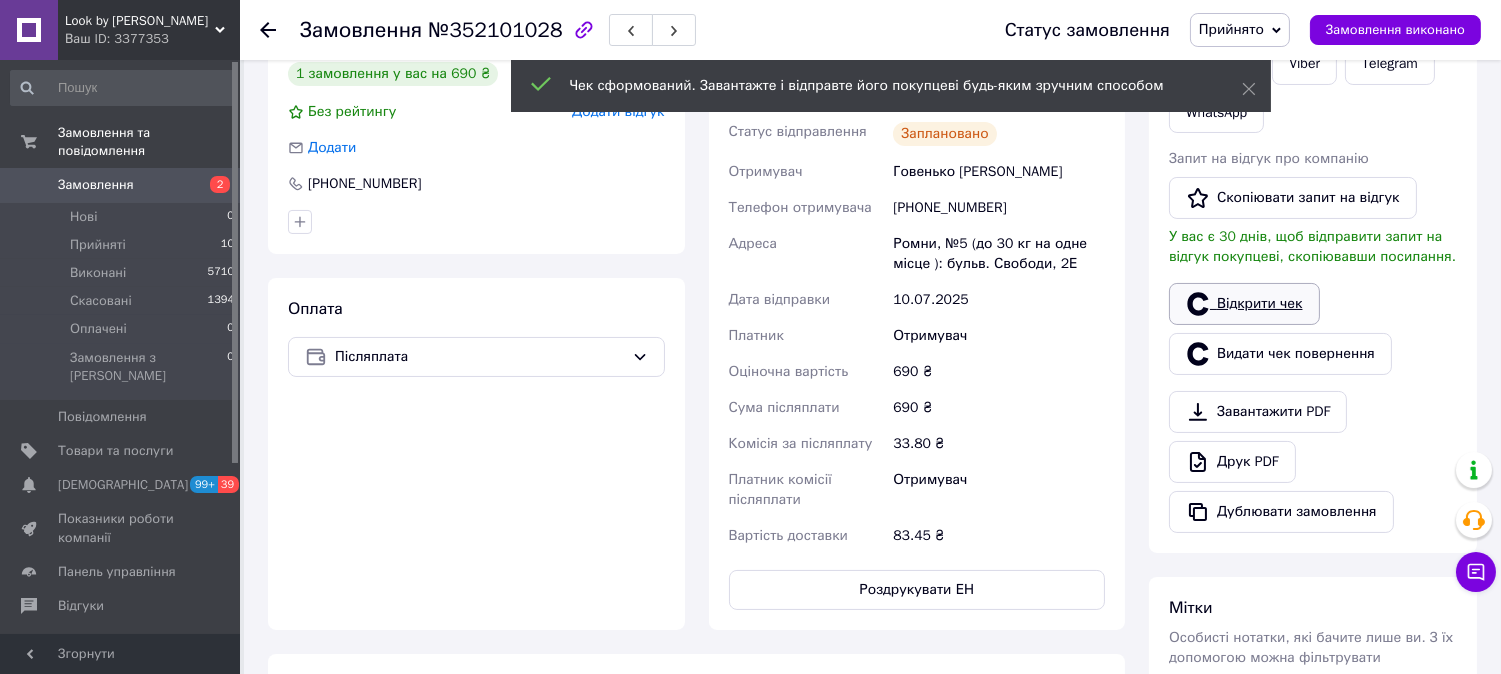 click on "Відкрити чек" at bounding box center (1244, 304) 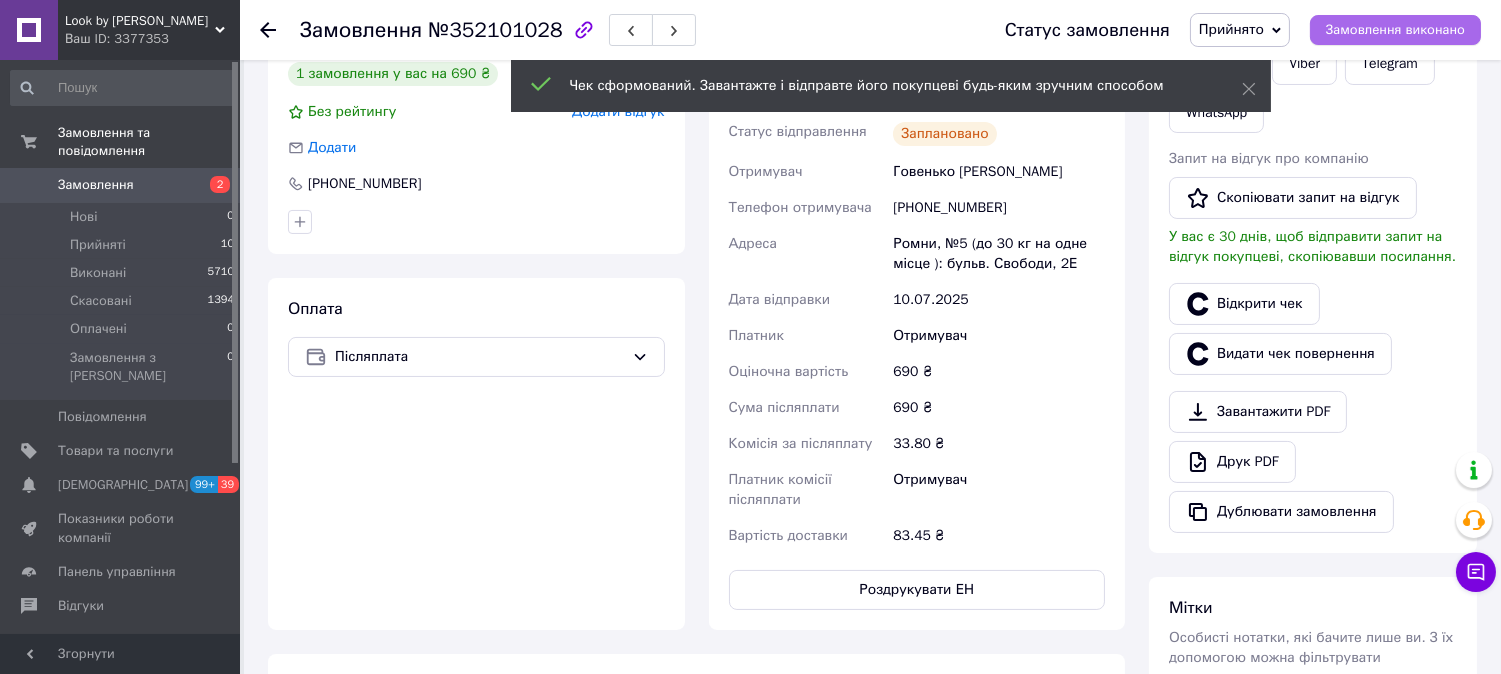drag, startPoint x: 1338, startPoint y: 11, endPoint x: 1346, endPoint y: 18, distance: 10.630146 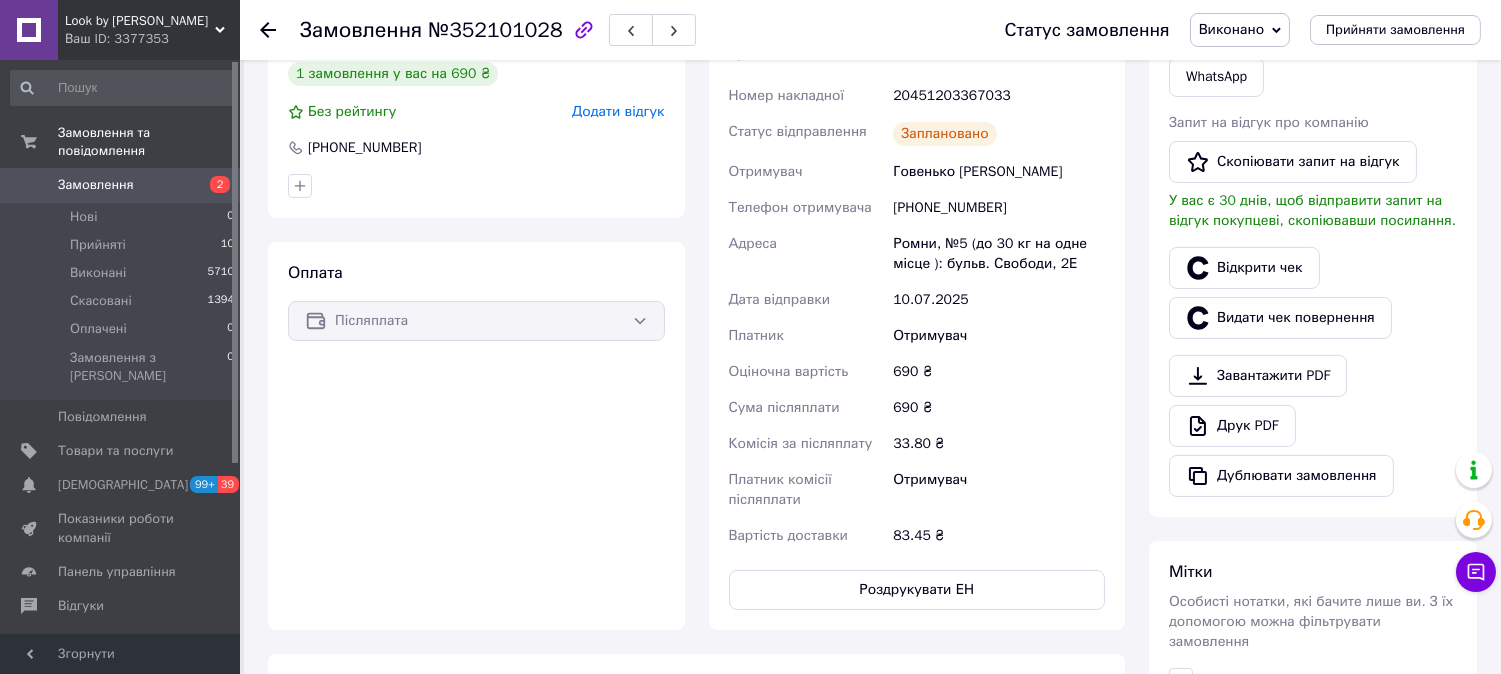 type 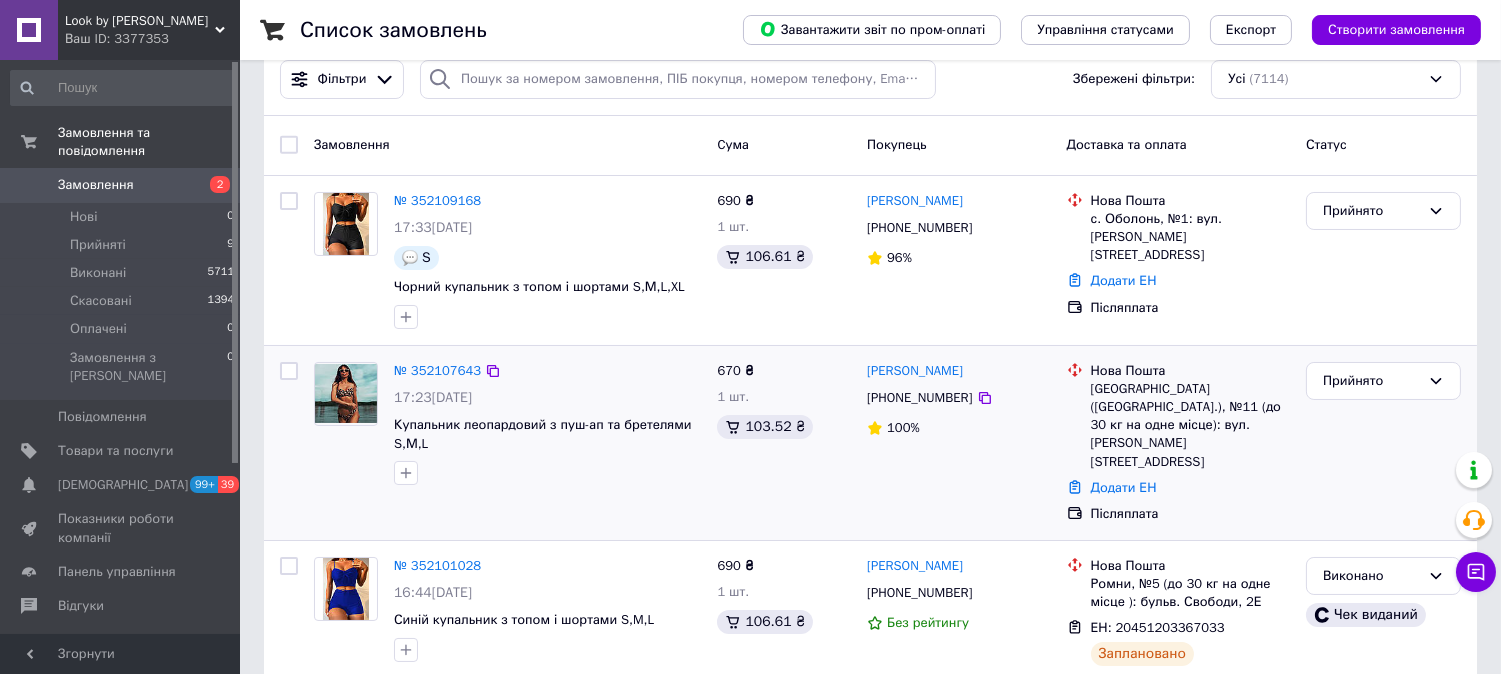 scroll, scrollTop: 111, scrollLeft: 0, axis: vertical 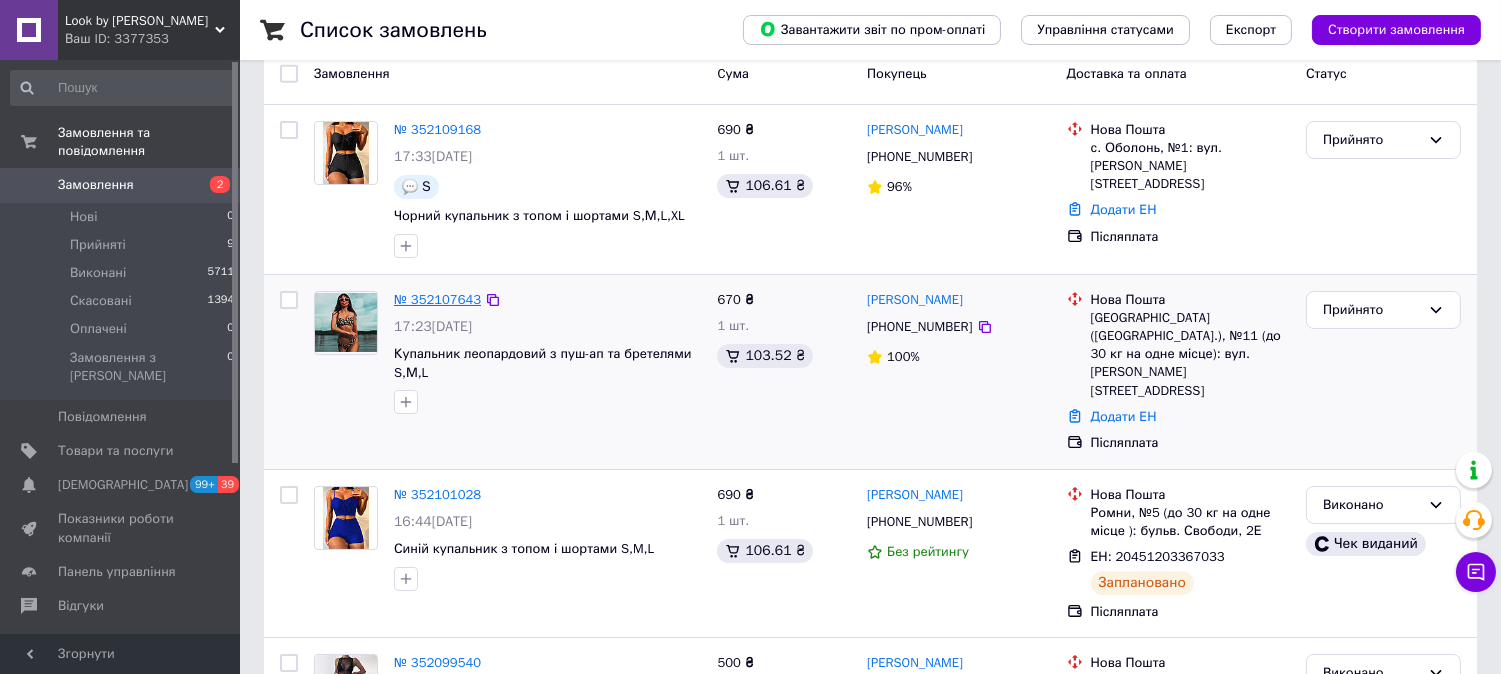 click on "№ 352107643" at bounding box center [437, 299] 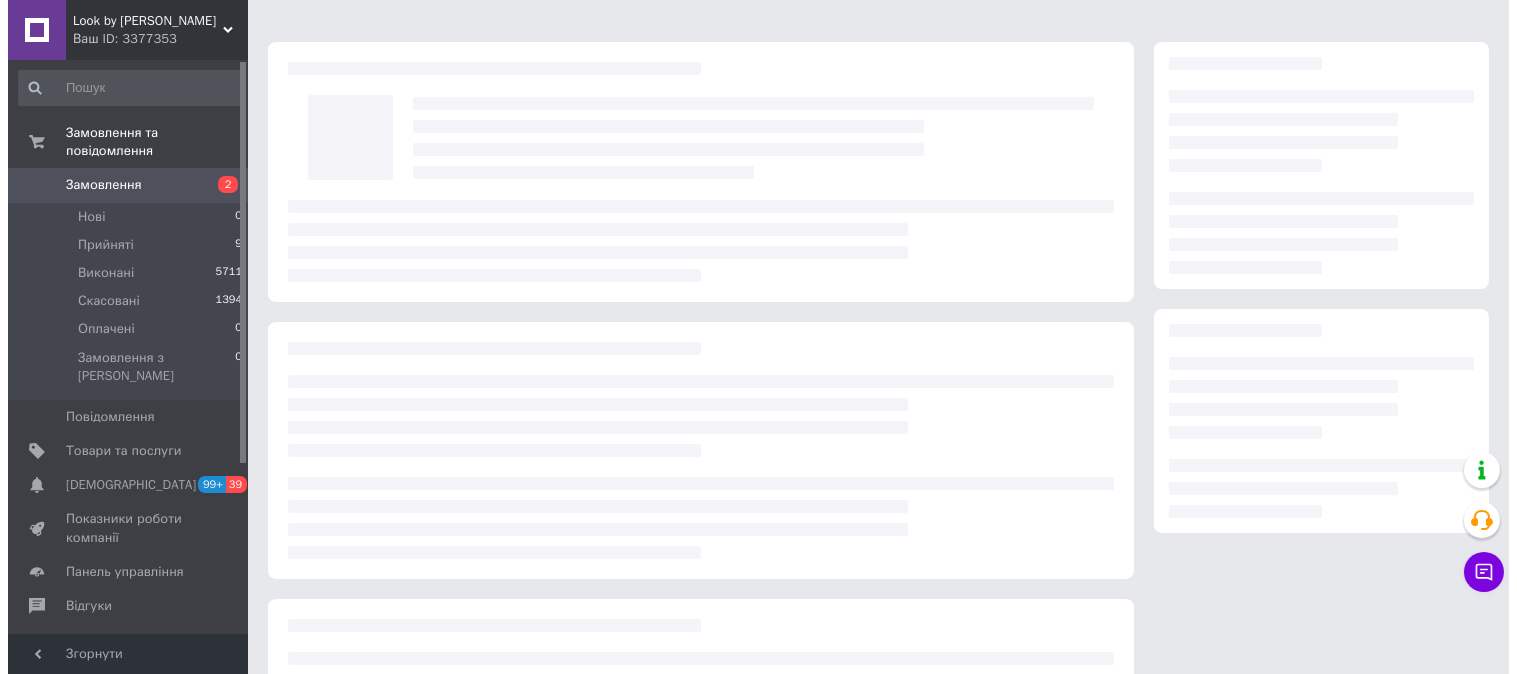 scroll, scrollTop: 0, scrollLeft: 0, axis: both 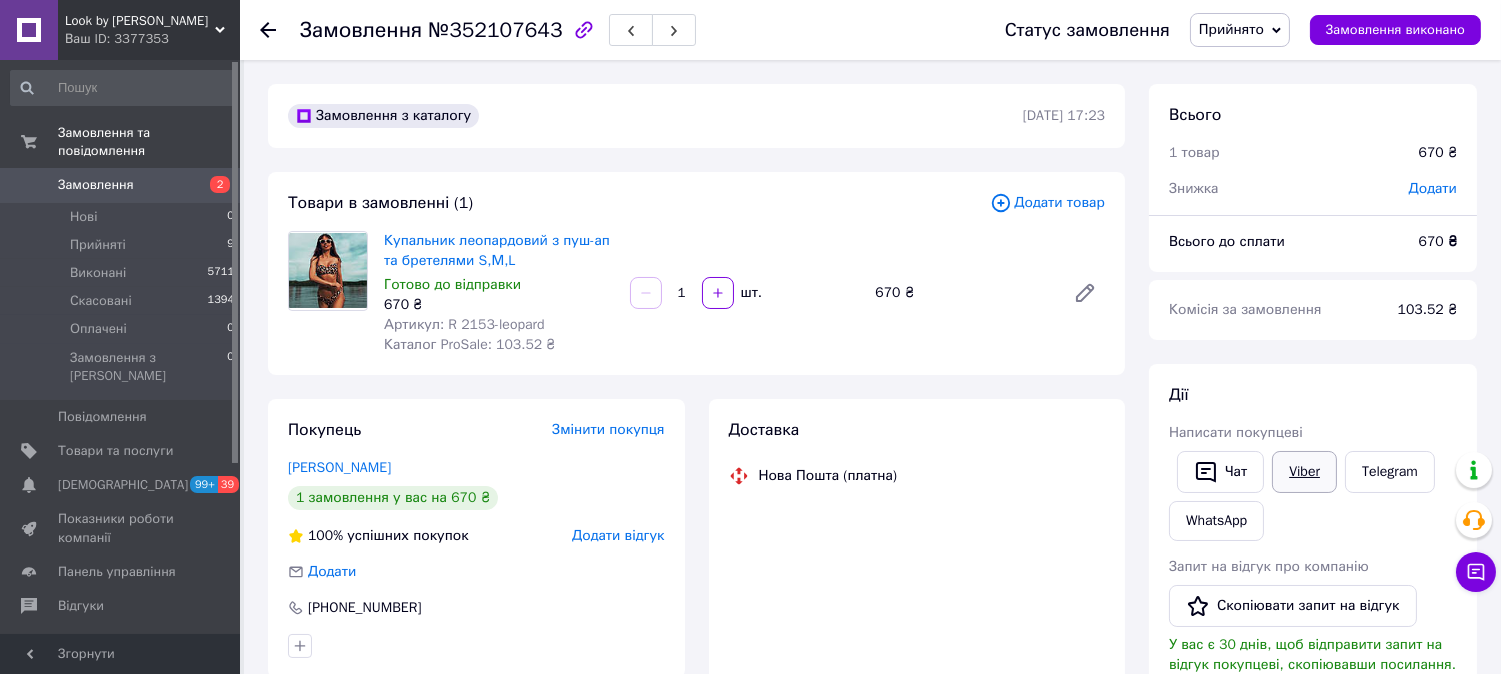click on "Viber" at bounding box center (1304, 472) 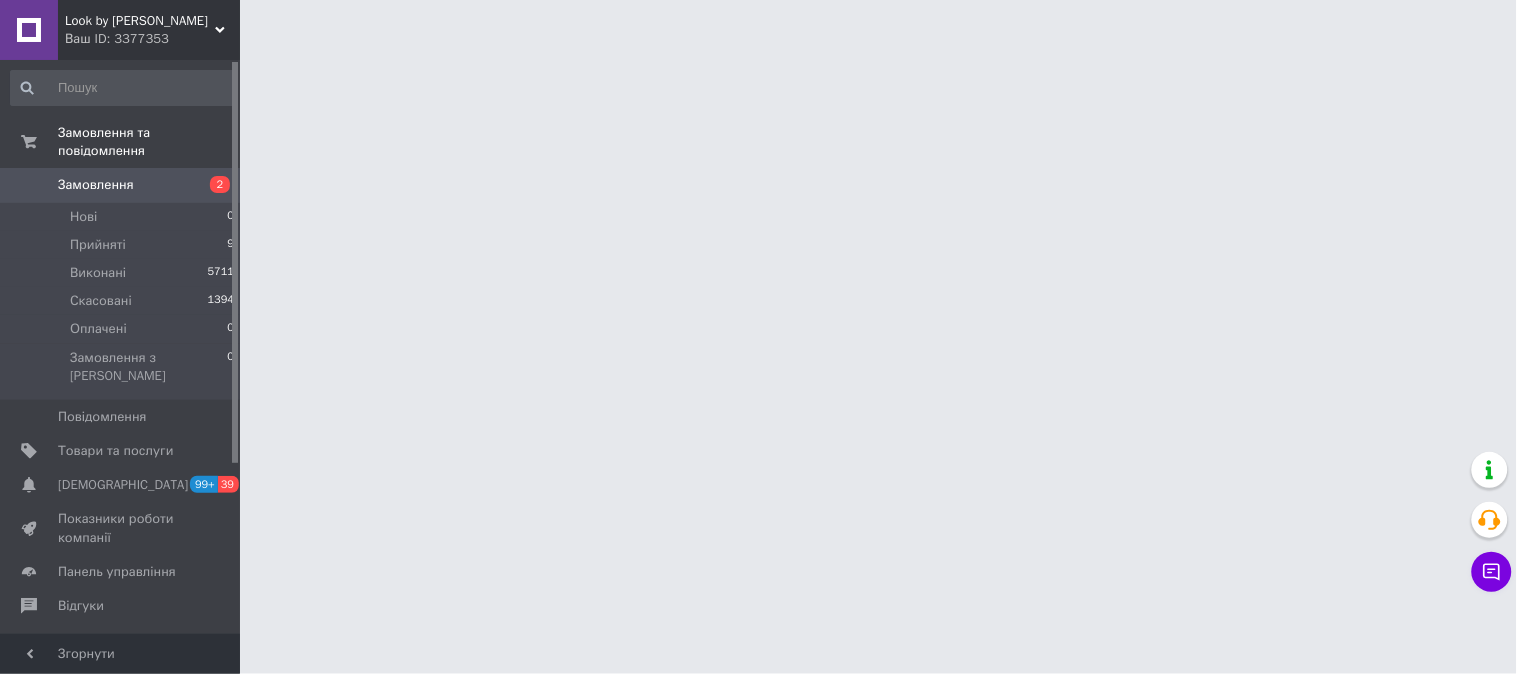 click on "Чат з покупцем" at bounding box center [1492, 572] 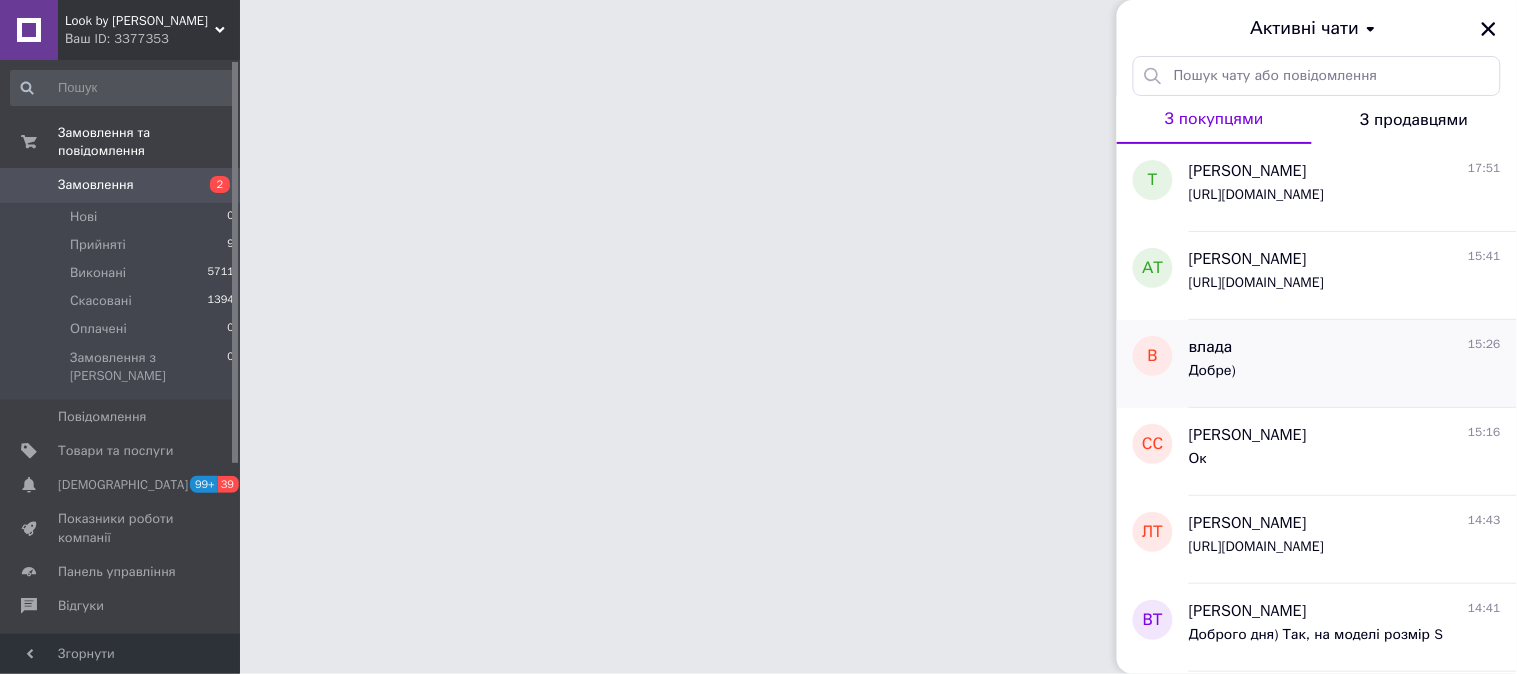 click on "влада 15:26" at bounding box center [1345, 347] 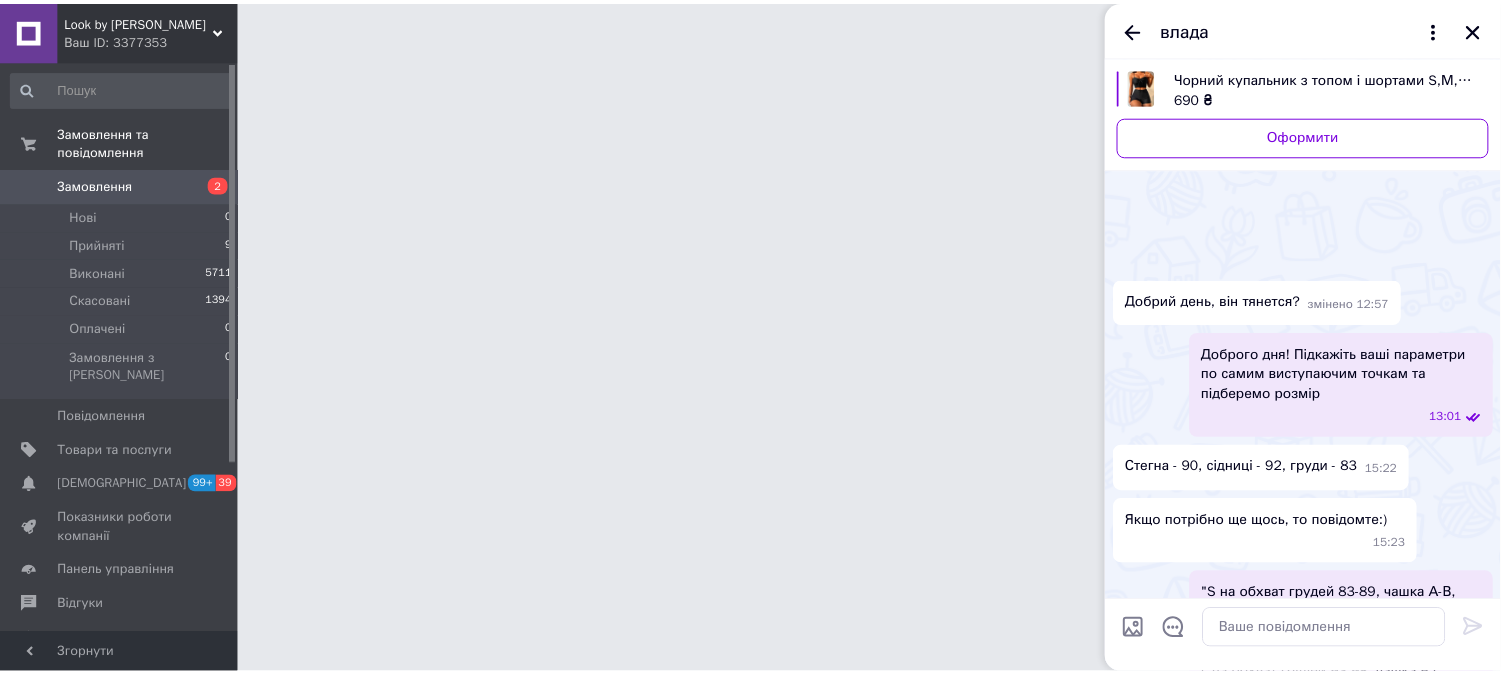 scroll, scrollTop: 363, scrollLeft: 0, axis: vertical 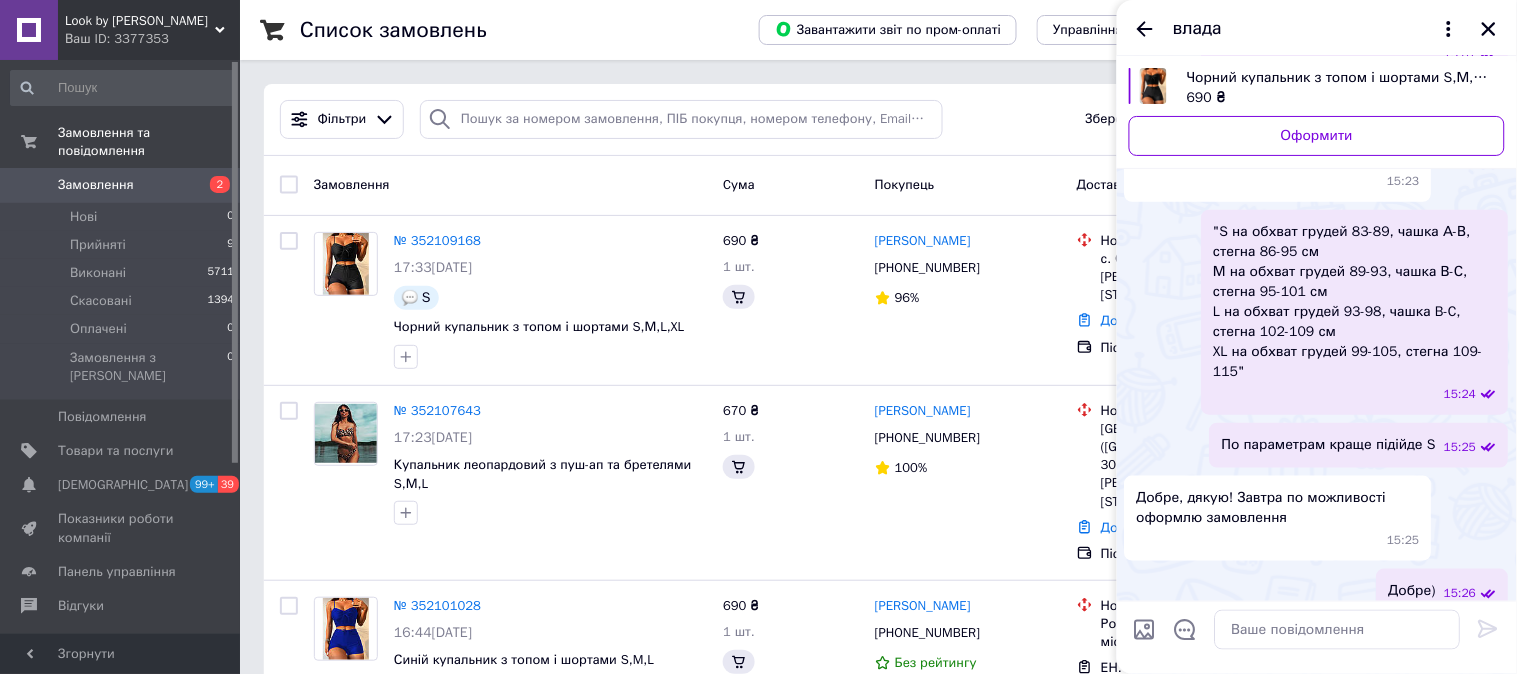 click on "влада" at bounding box center [1317, 28] 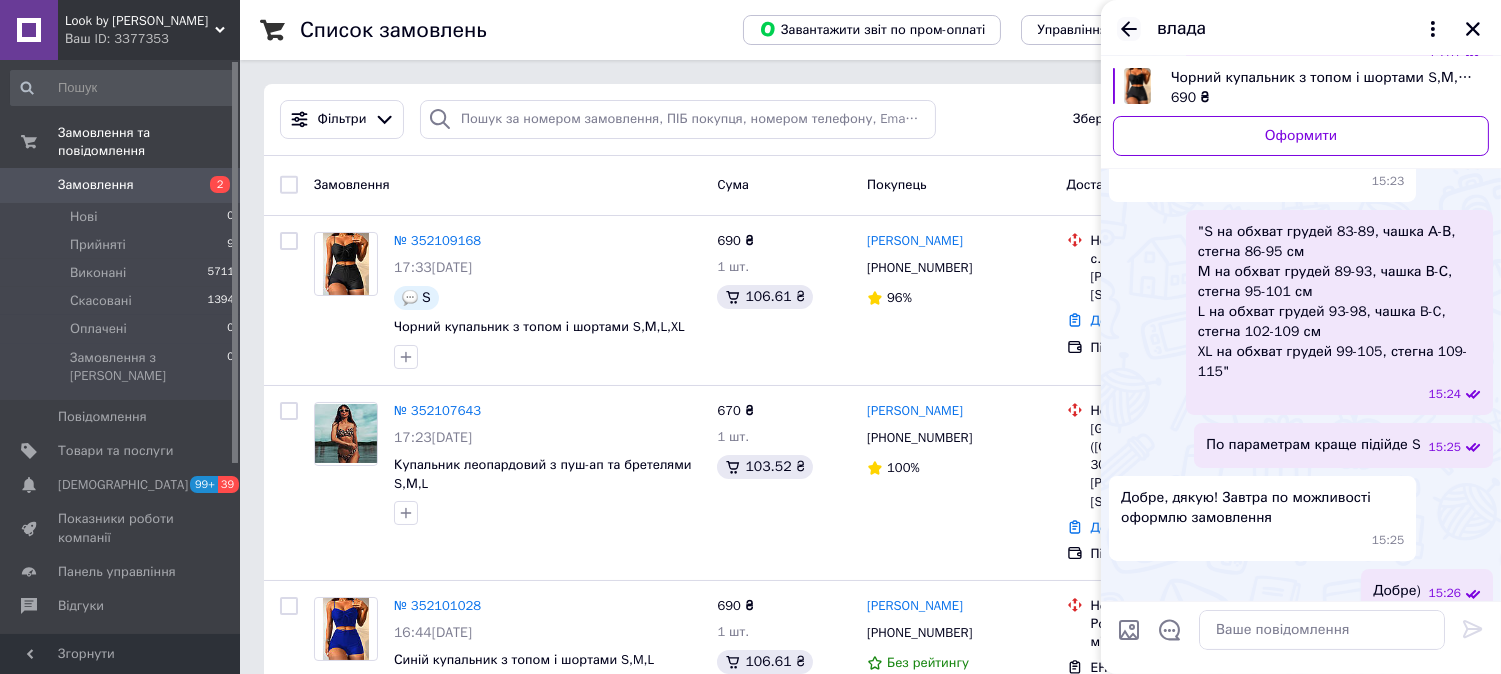 click 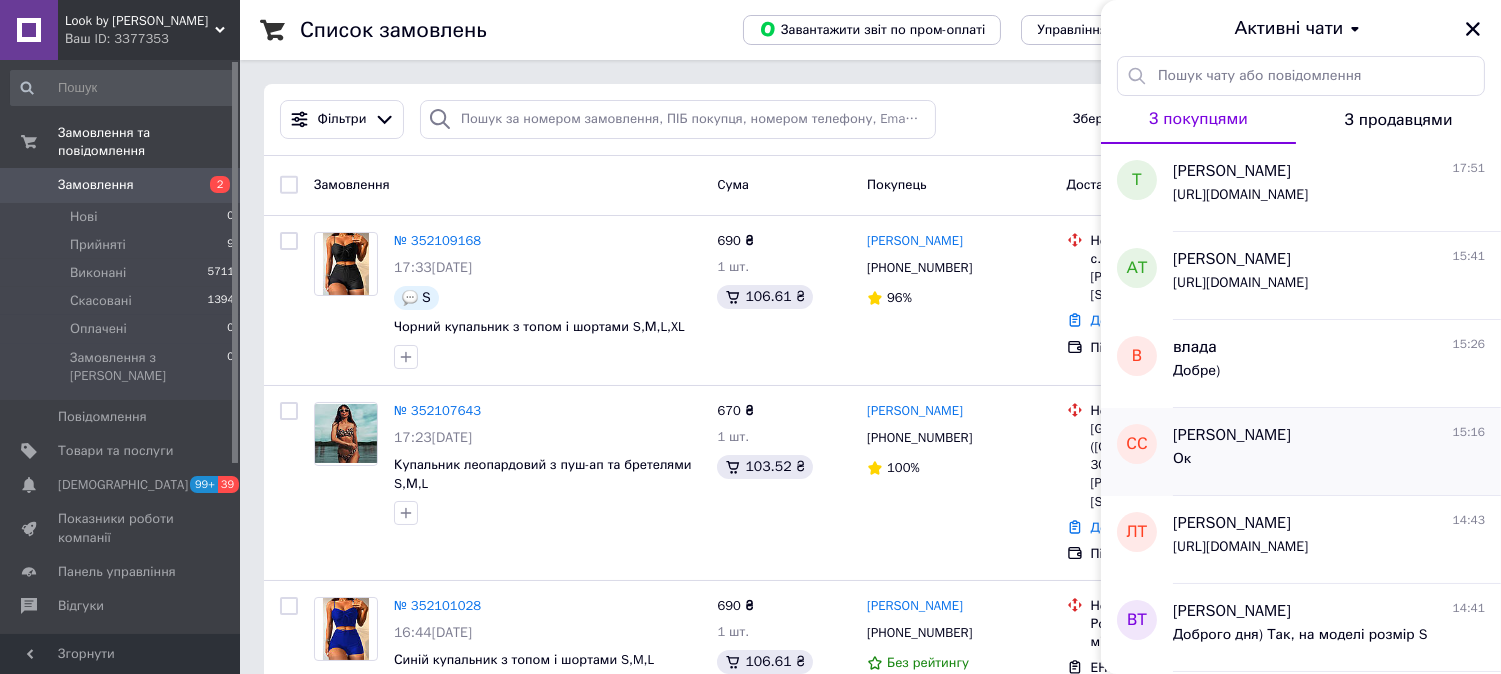 click on "Ок" at bounding box center (1329, 463) 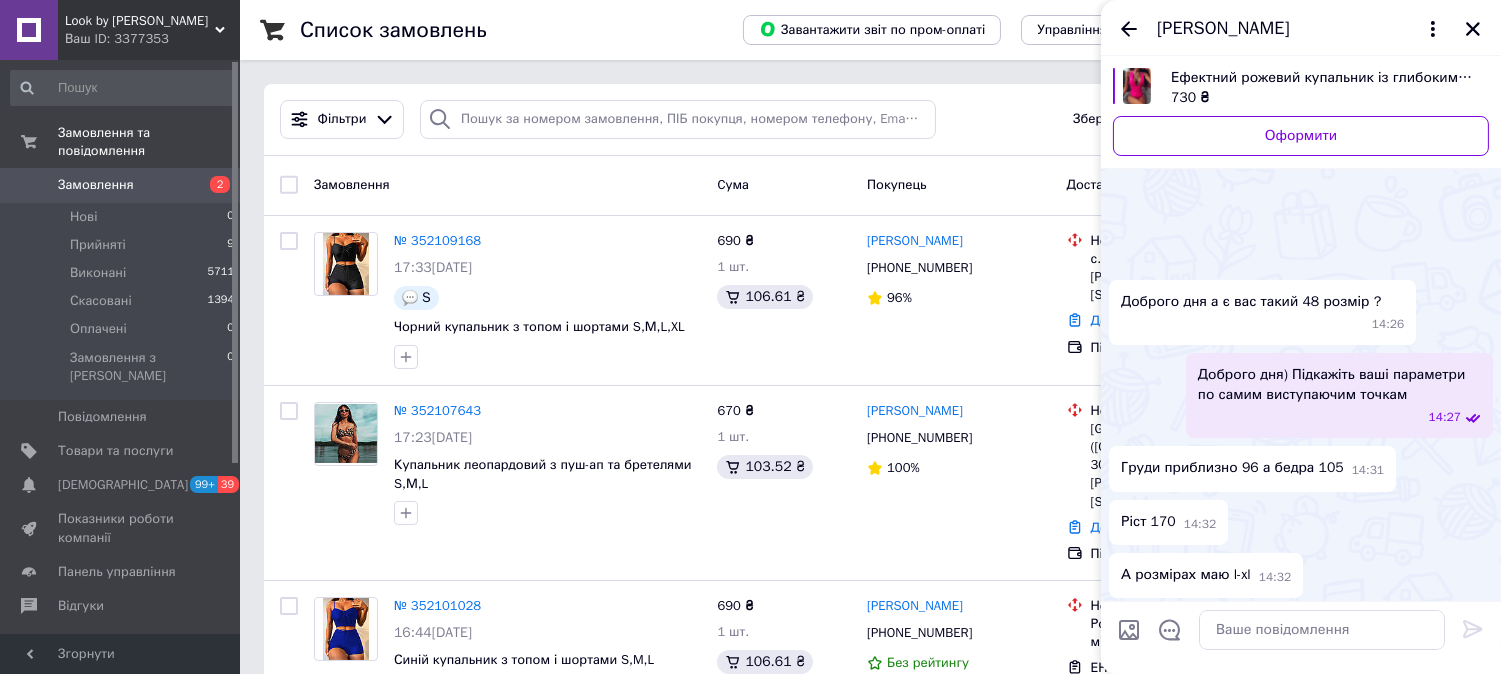 scroll, scrollTop: 2638, scrollLeft: 0, axis: vertical 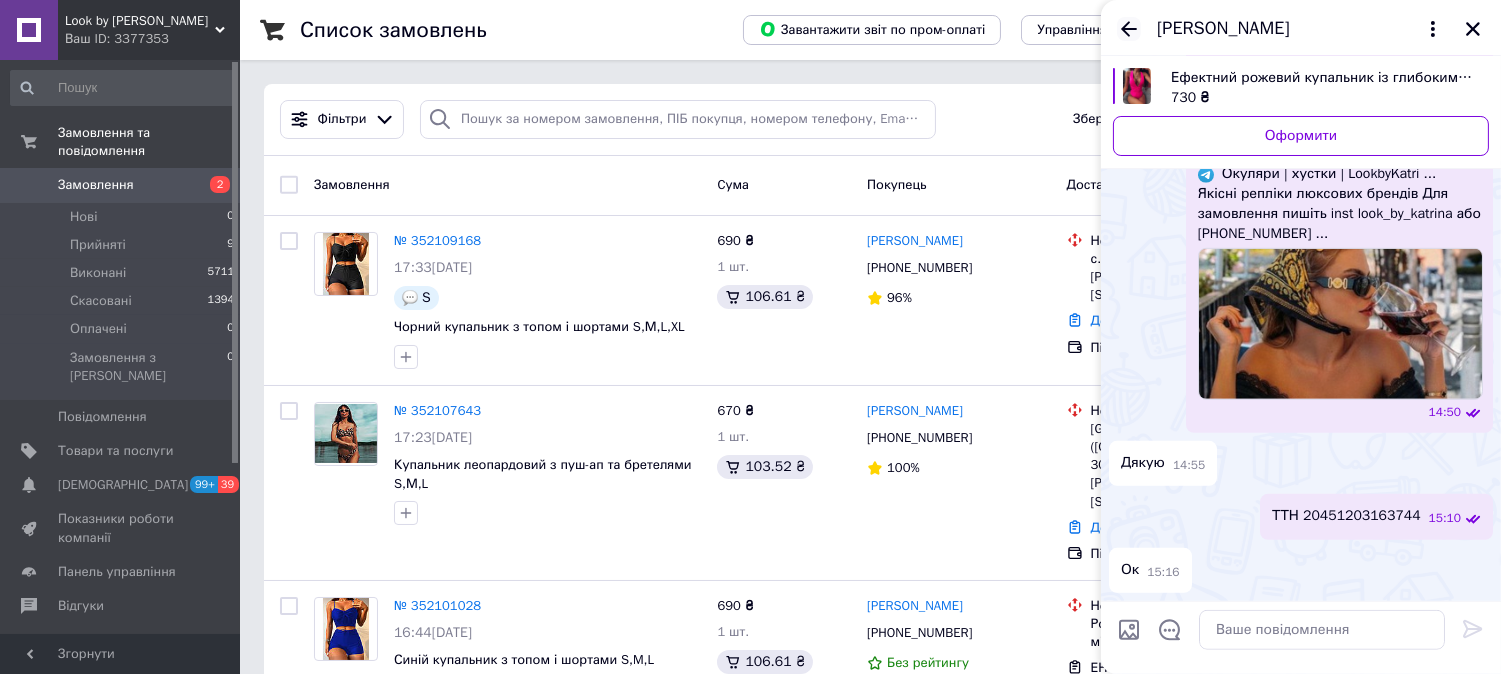 click 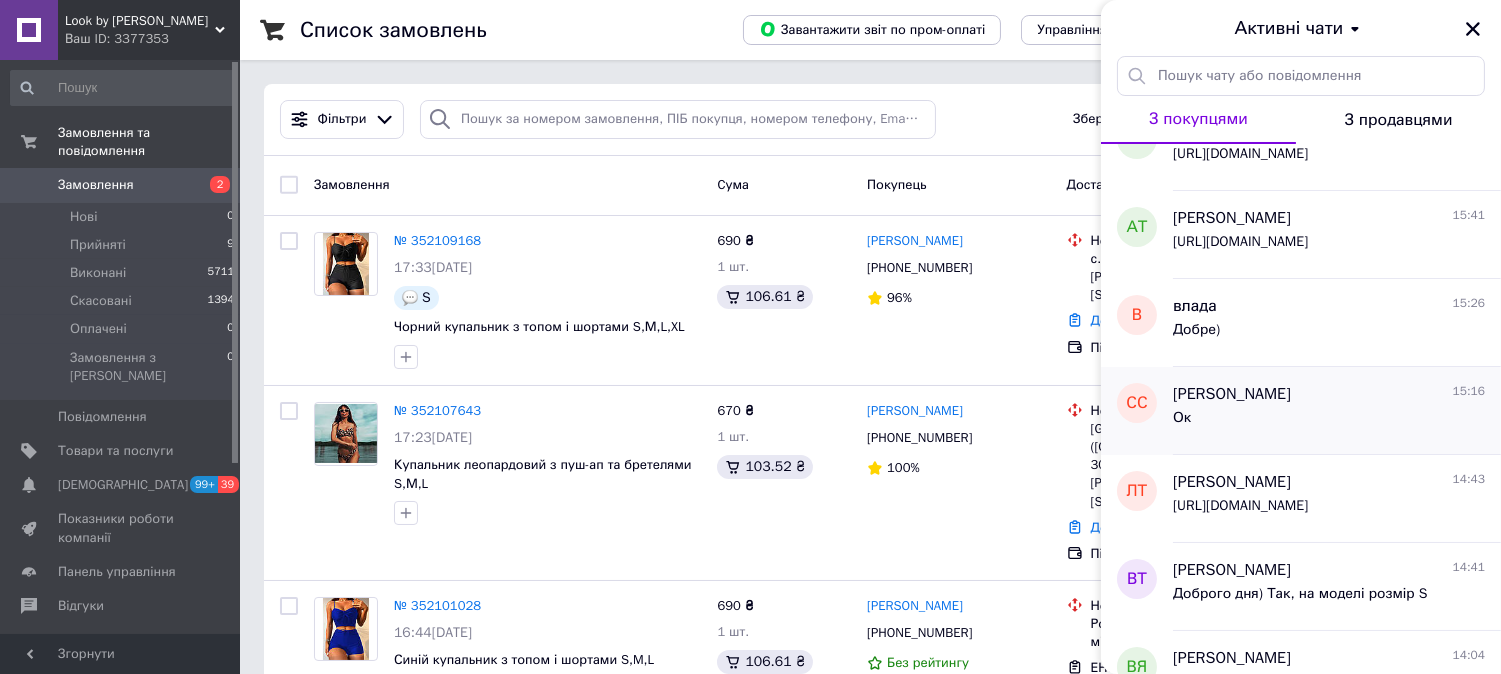 scroll, scrollTop: 111, scrollLeft: 0, axis: vertical 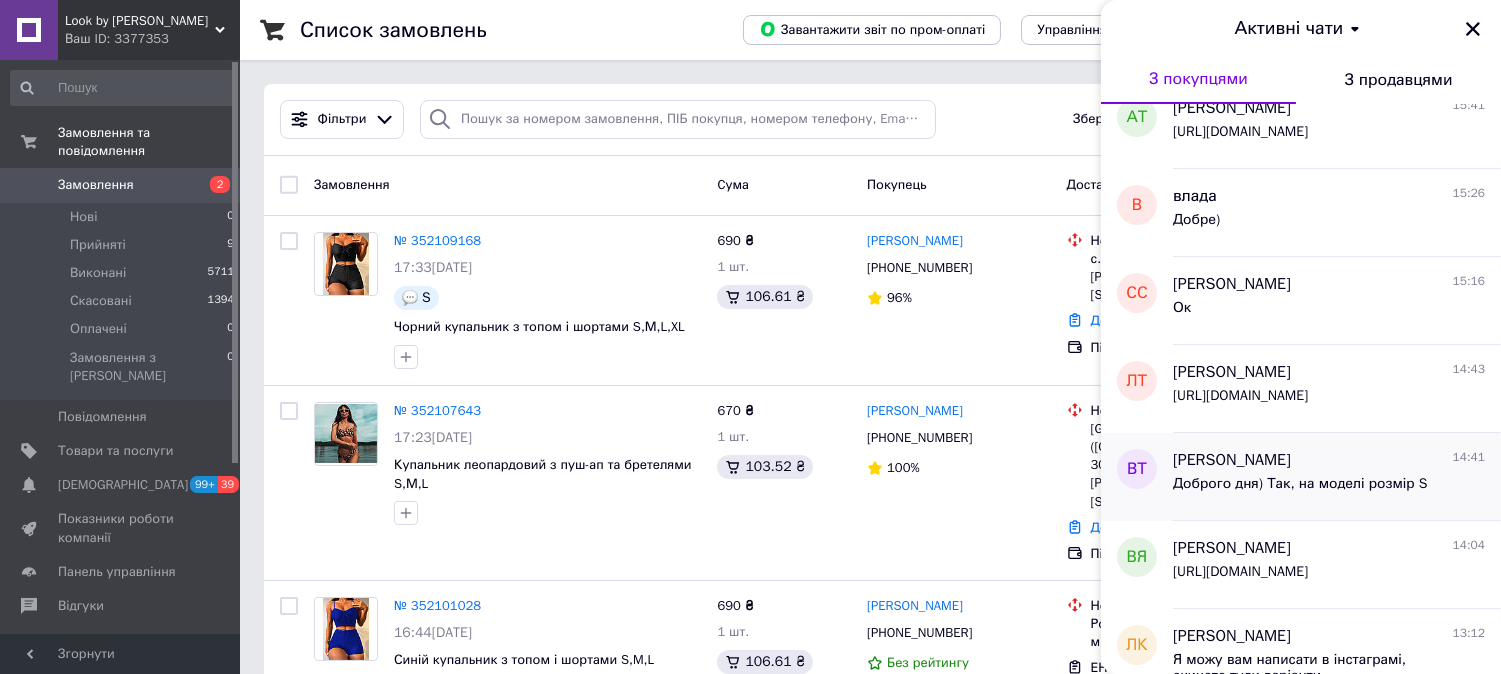 click on "Доброго дня) Так, на моделі розмір S" at bounding box center [1300, 490] 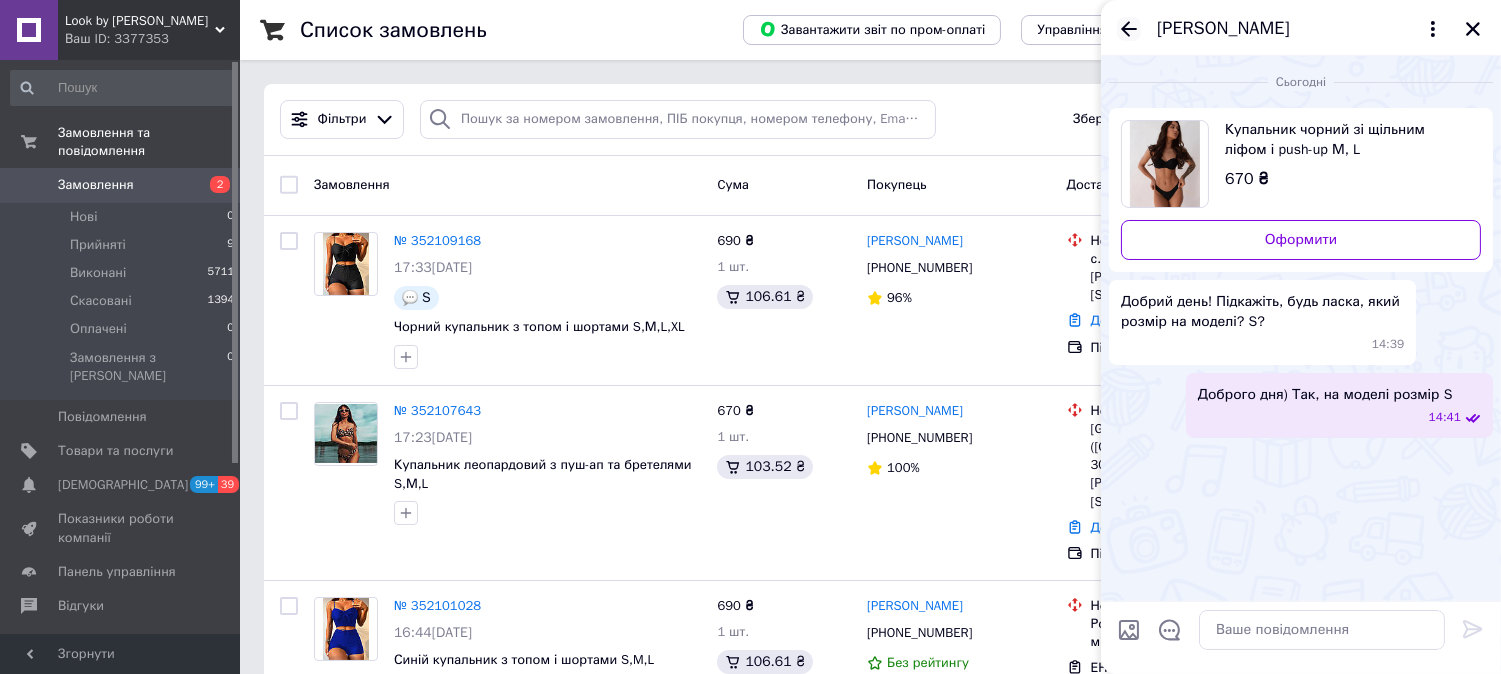 click 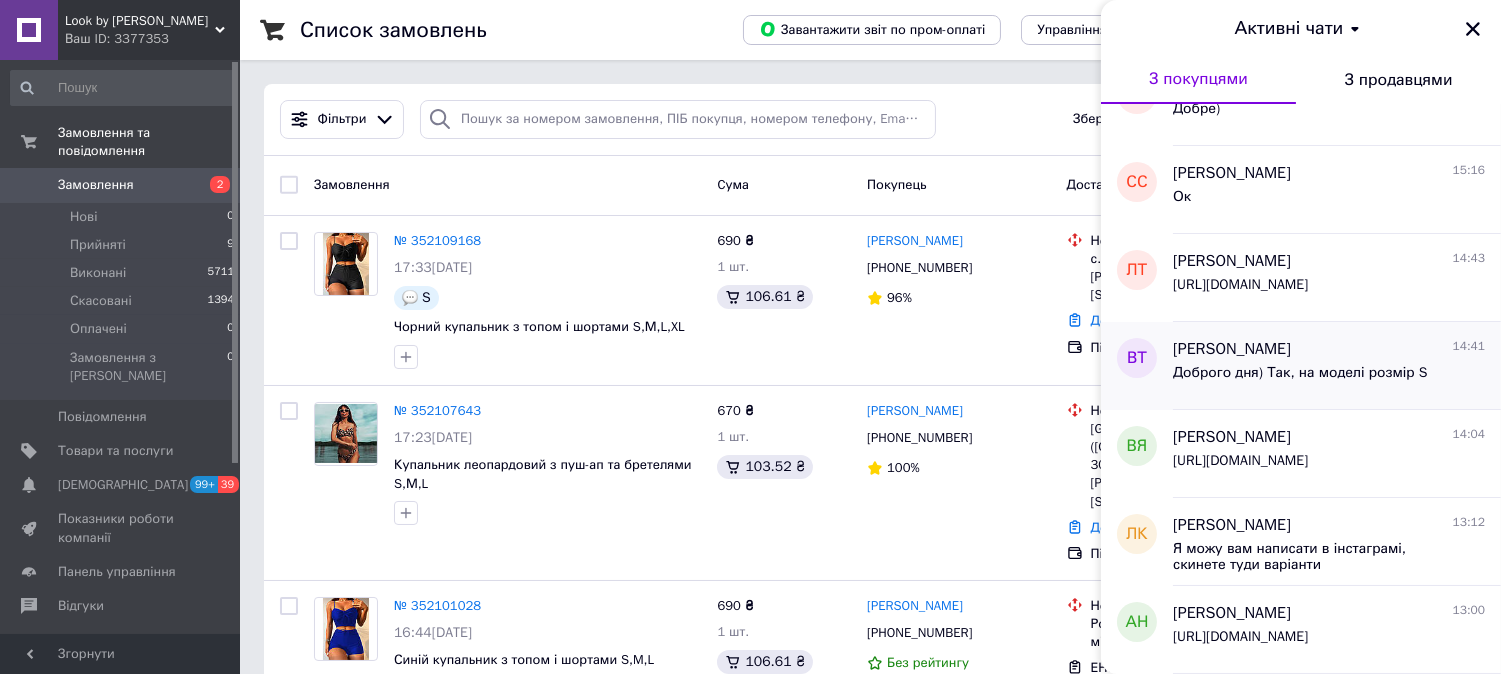 scroll, scrollTop: 333, scrollLeft: 0, axis: vertical 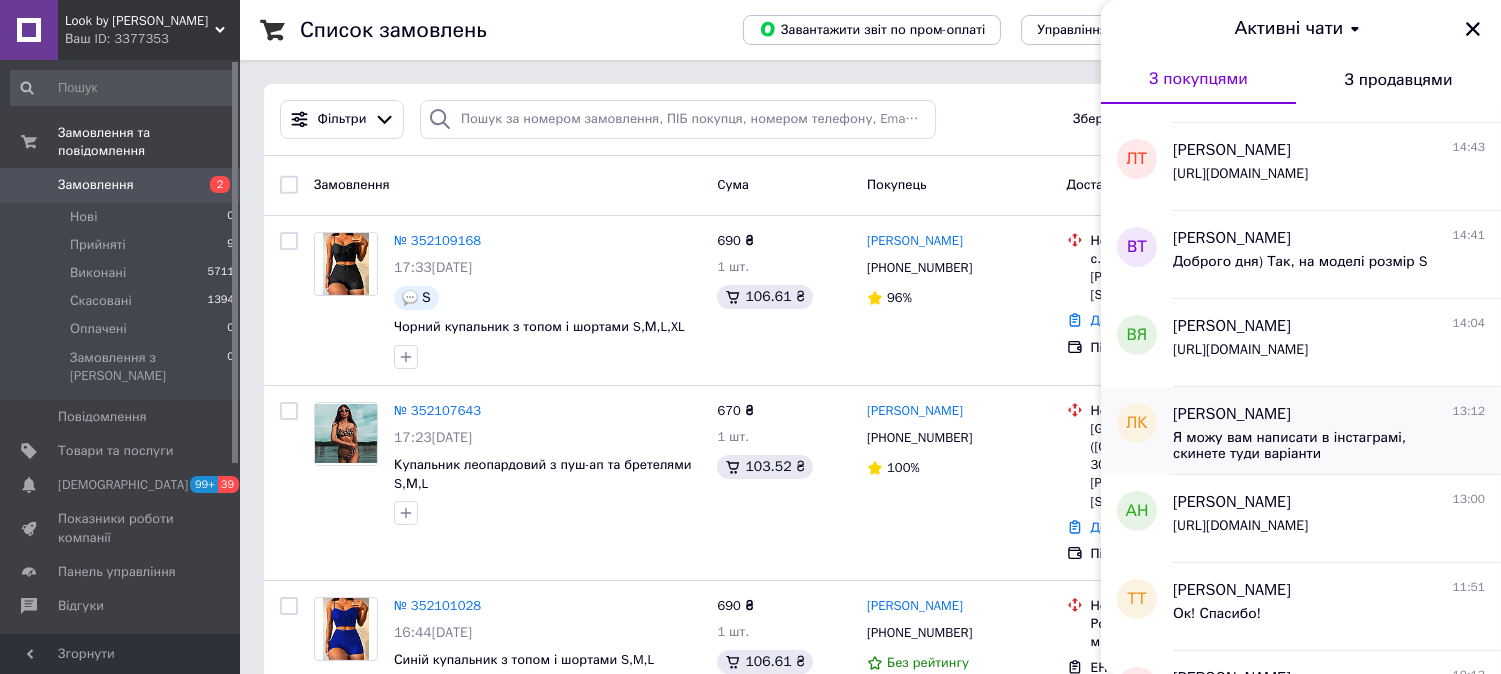 click on "Я можу вам написати в інстаграмі, скинете туди варіанти" at bounding box center (1315, 446) 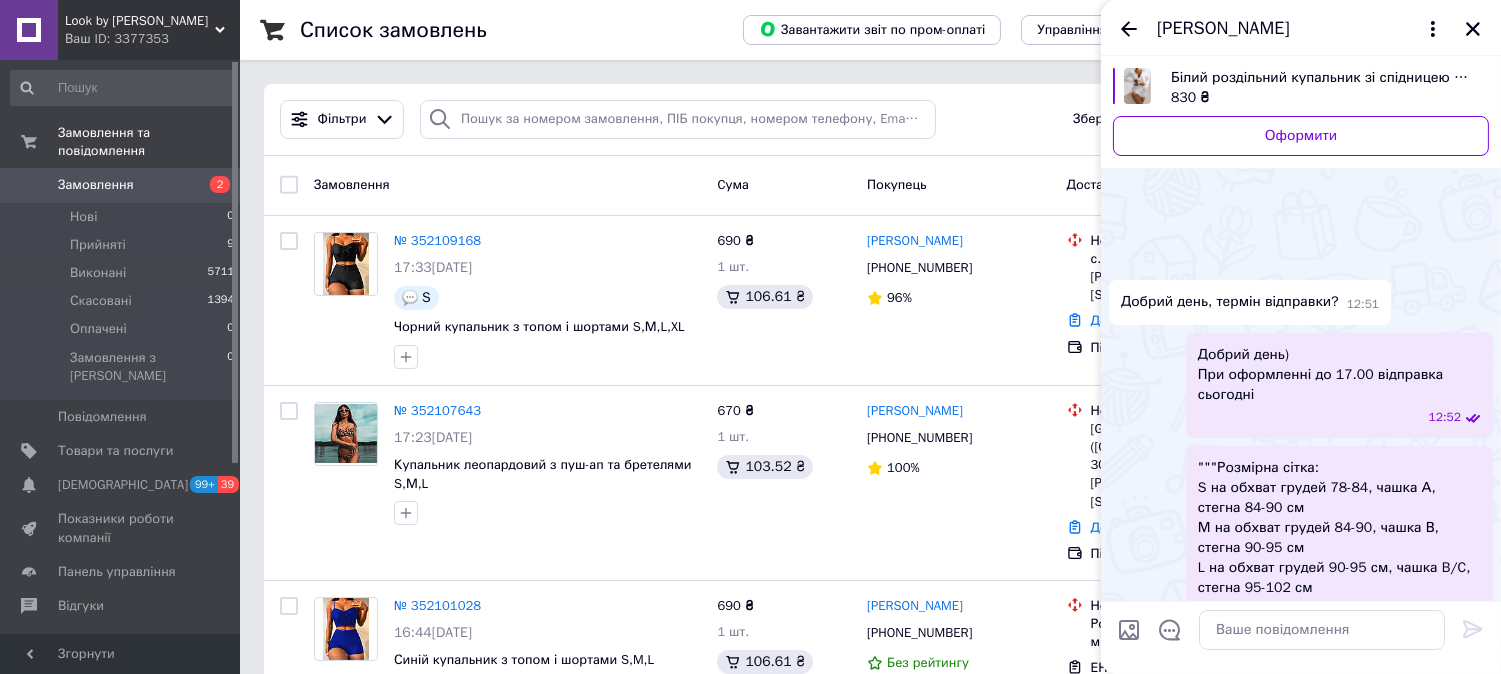 scroll, scrollTop: 1440, scrollLeft: 0, axis: vertical 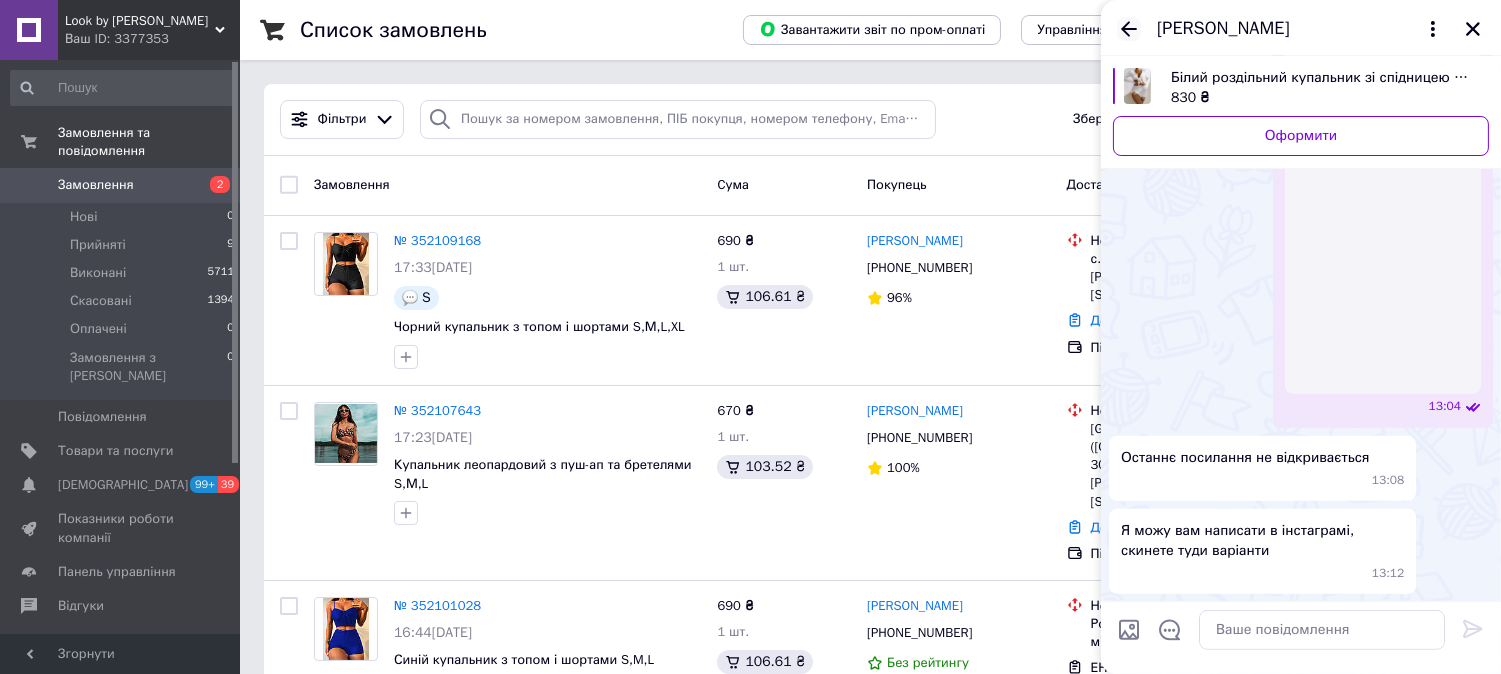 click 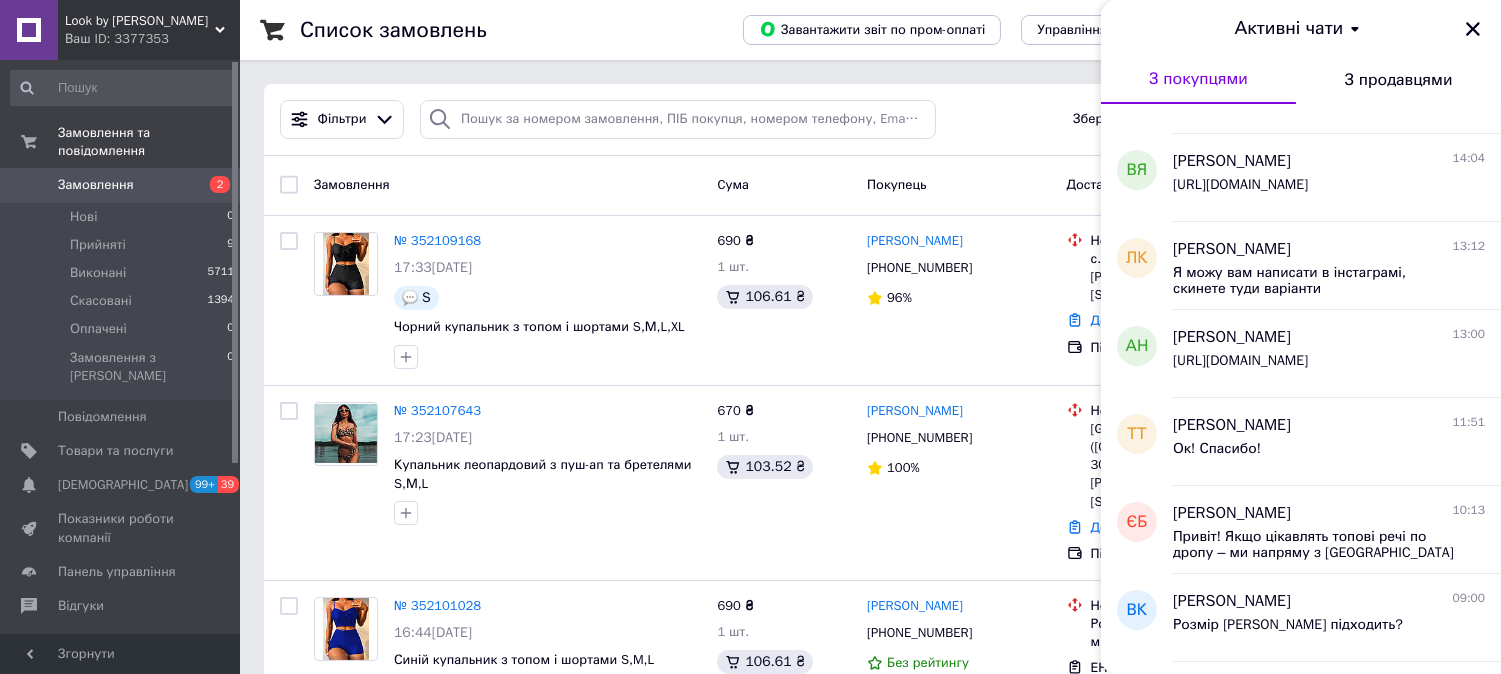 scroll, scrollTop: 666, scrollLeft: 0, axis: vertical 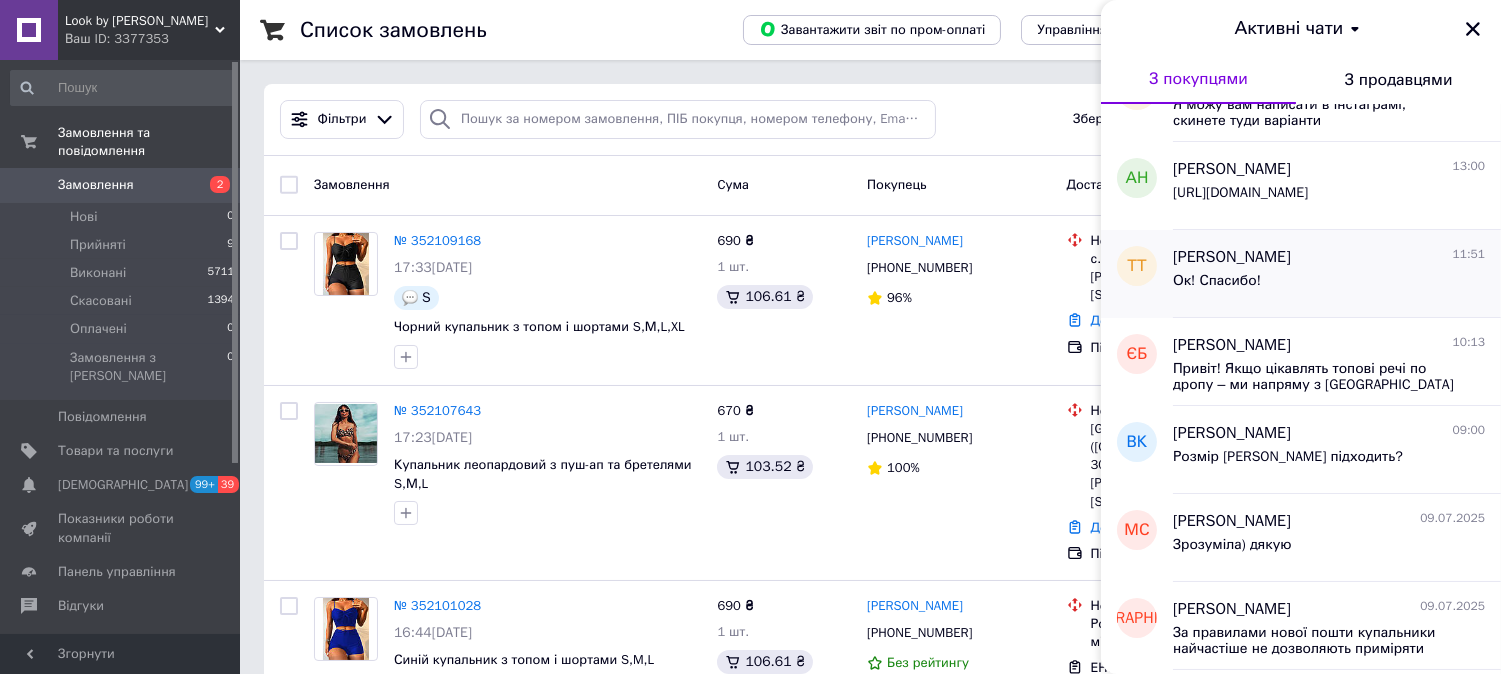 click on "[PERSON_NAME] 11:51" at bounding box center (1329, 257) 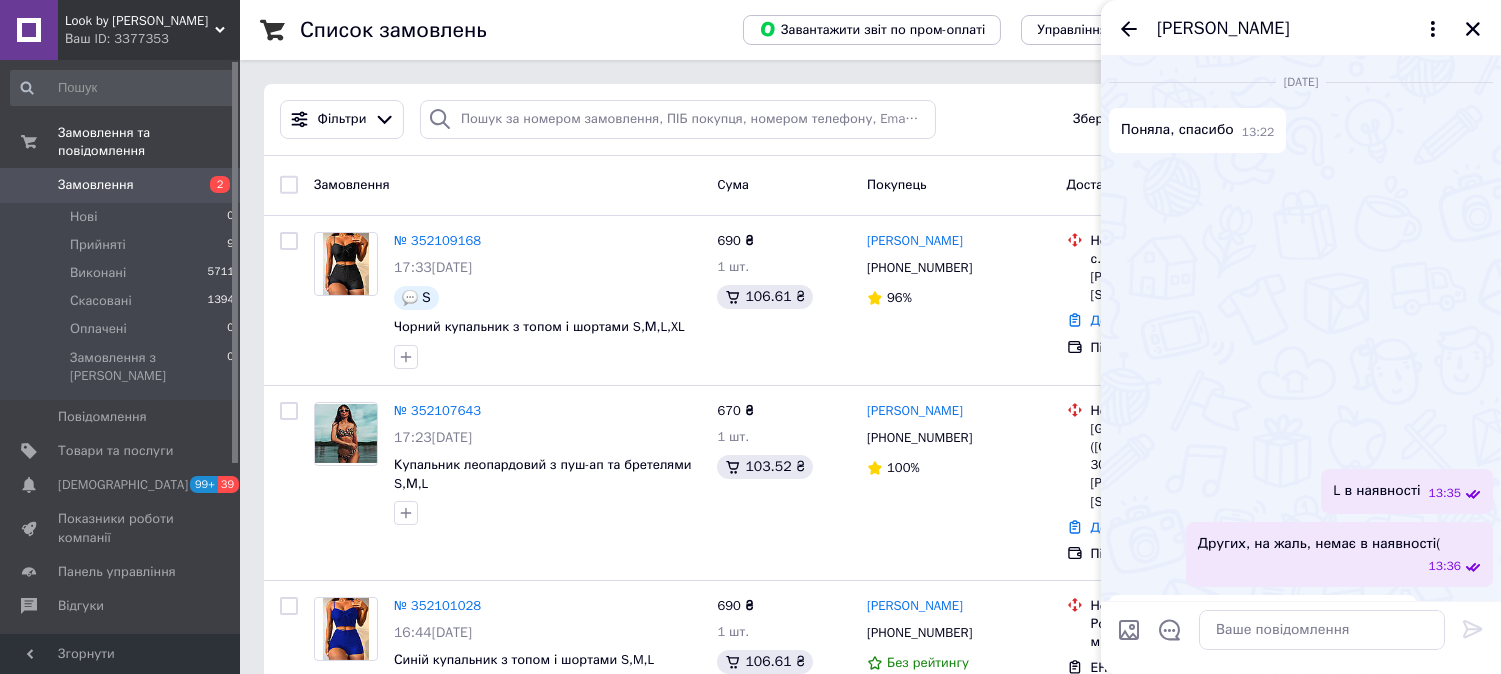 scroll, scrollTop: 3915, scrollLeft: 0, axis: vertical 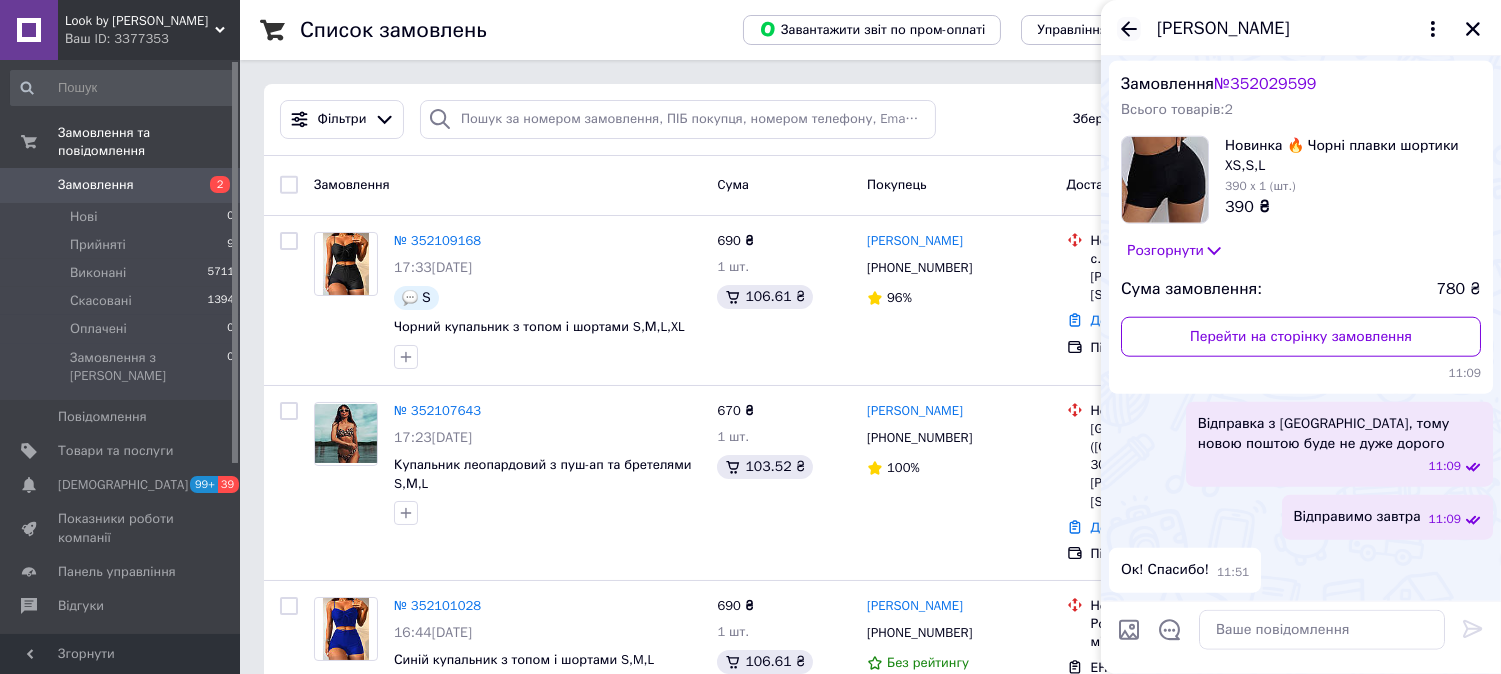 click 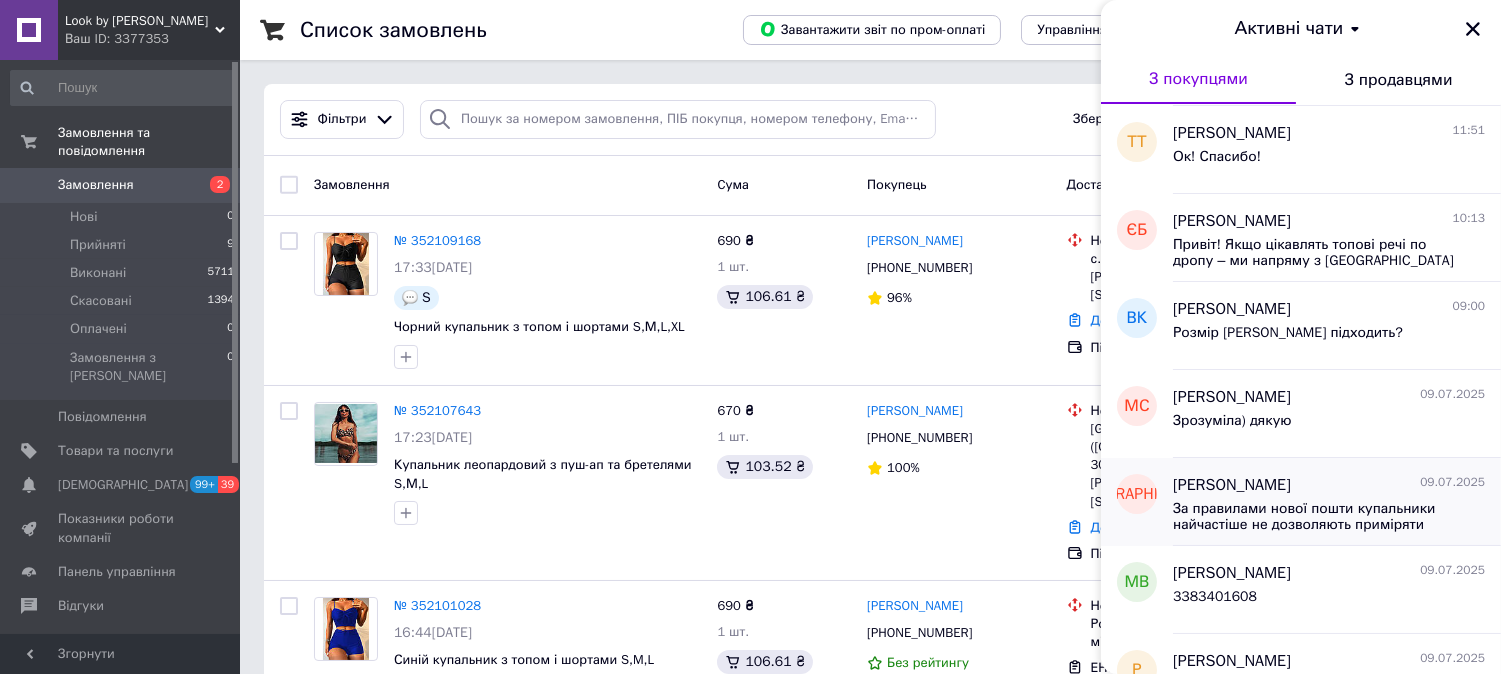 scroll, scrollTop: 888, scrollLeft: 0, axis: vertical 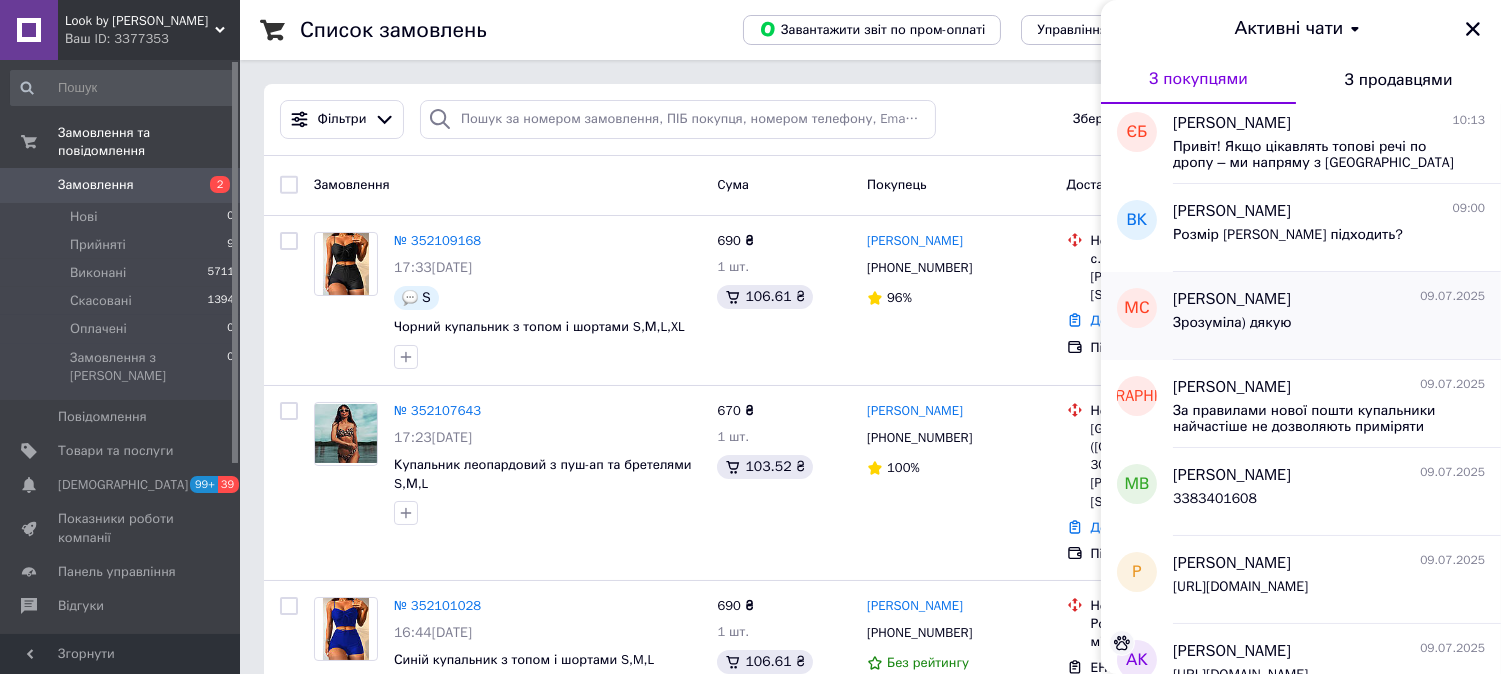 click on "Зрозуміла) дякую" at bounding box center [1232, 323] 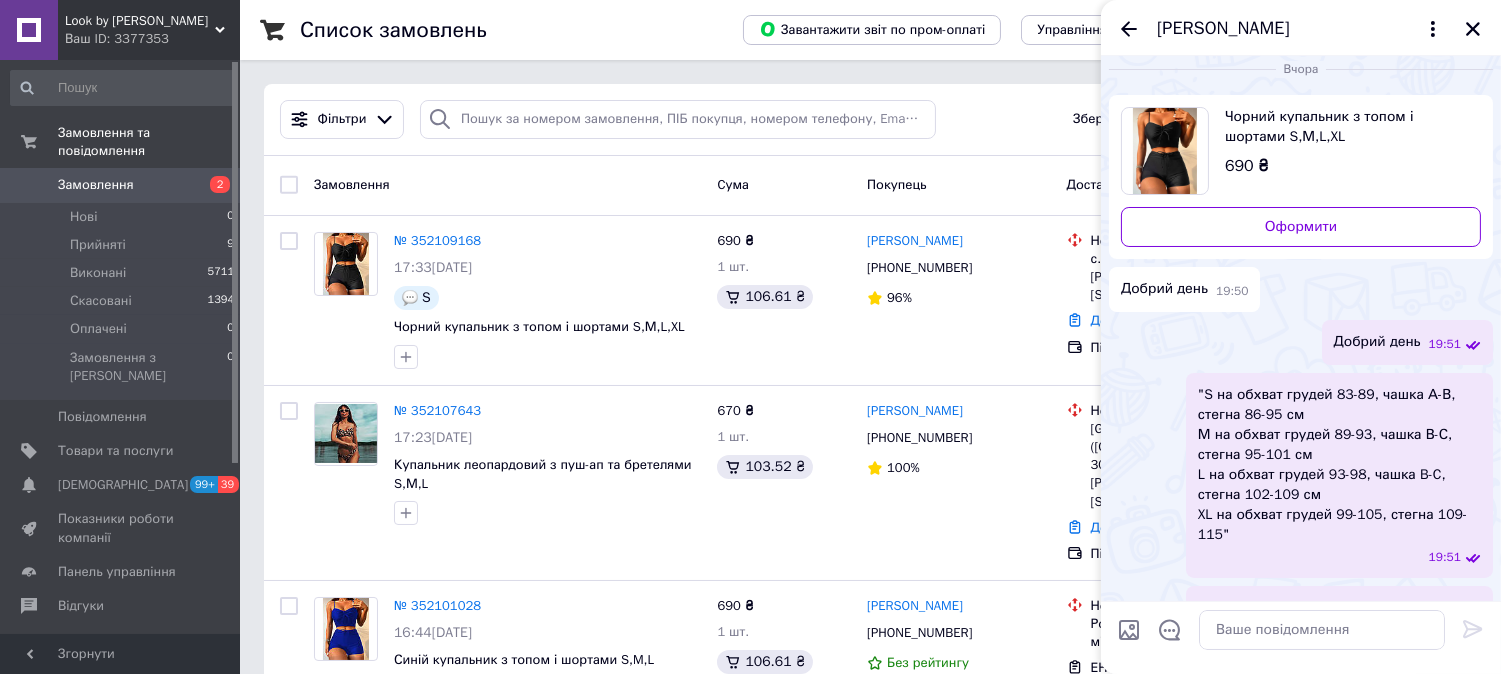 scroll, scrollTop: 0, scrollLeft: 0, axis: both 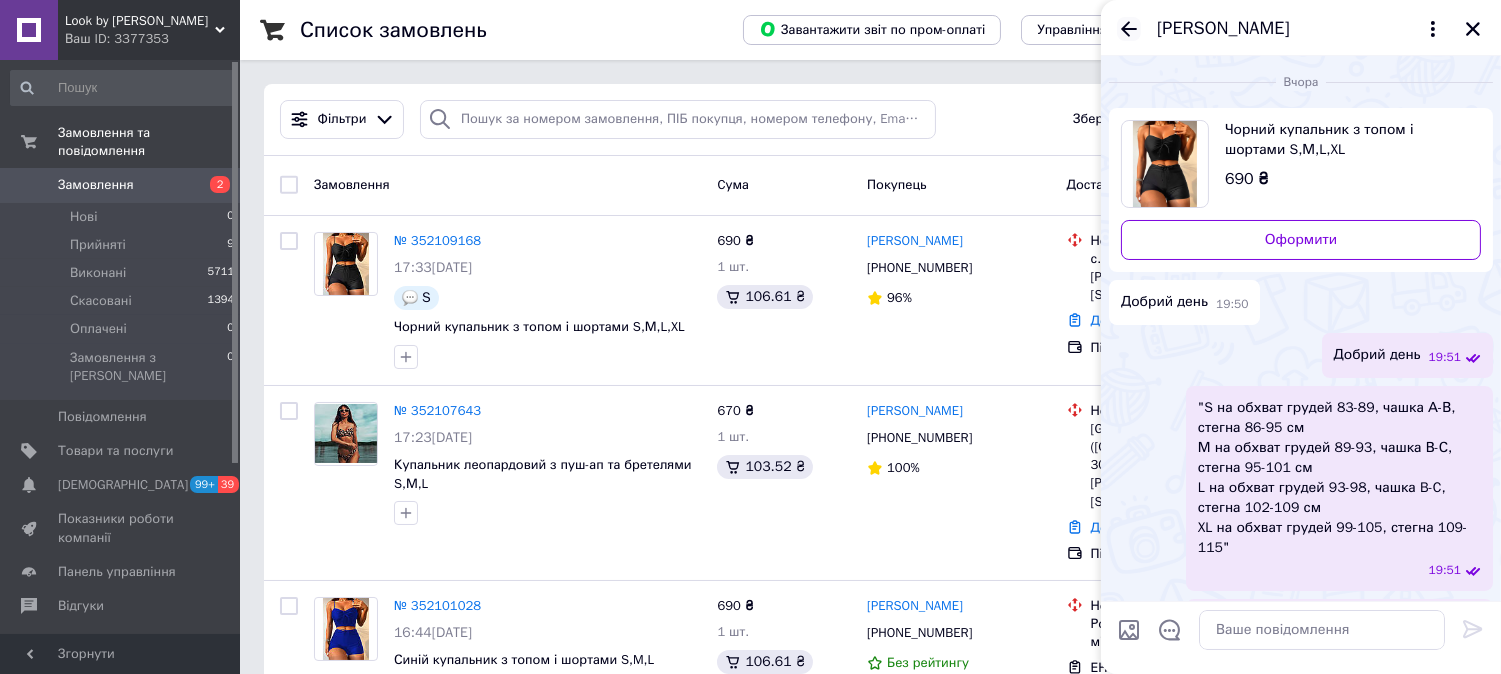 click 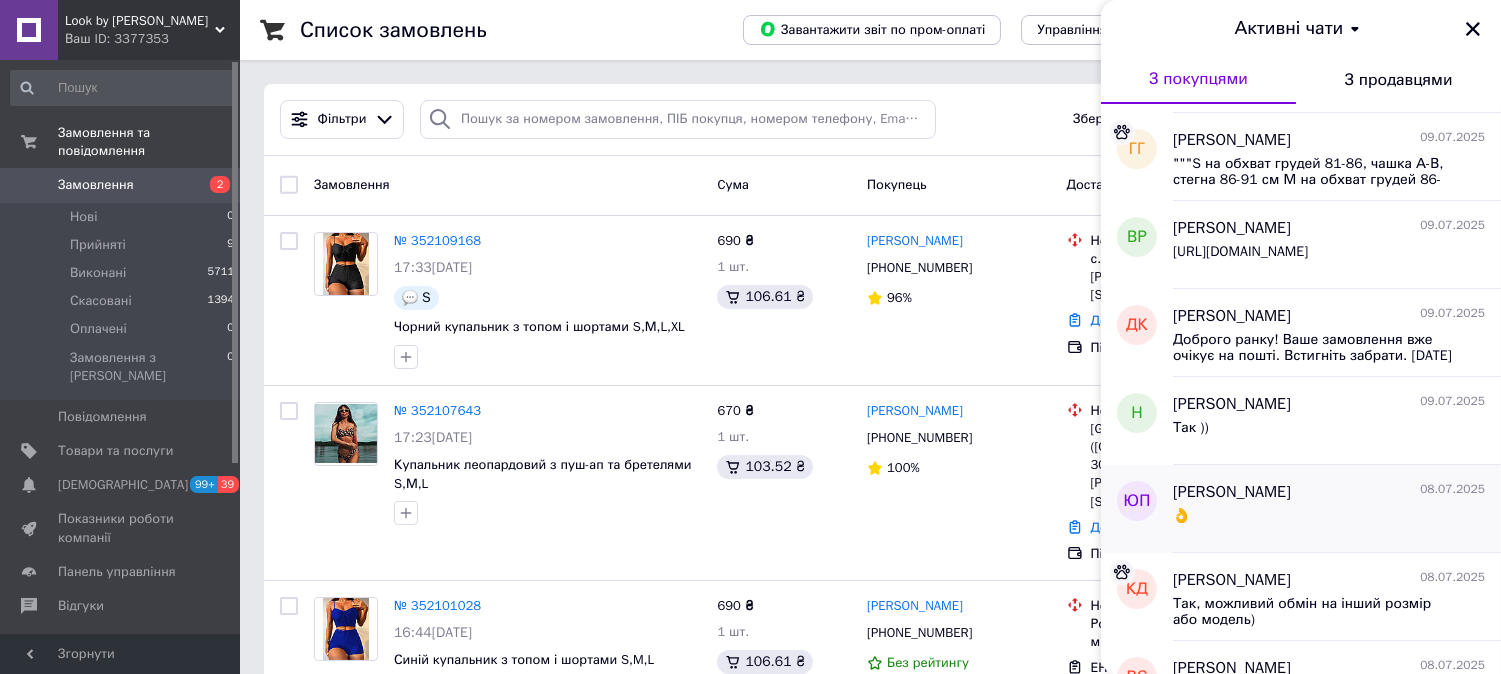 scroll, scrollTop: 1966, scrollLeft: 0, axis: vertical 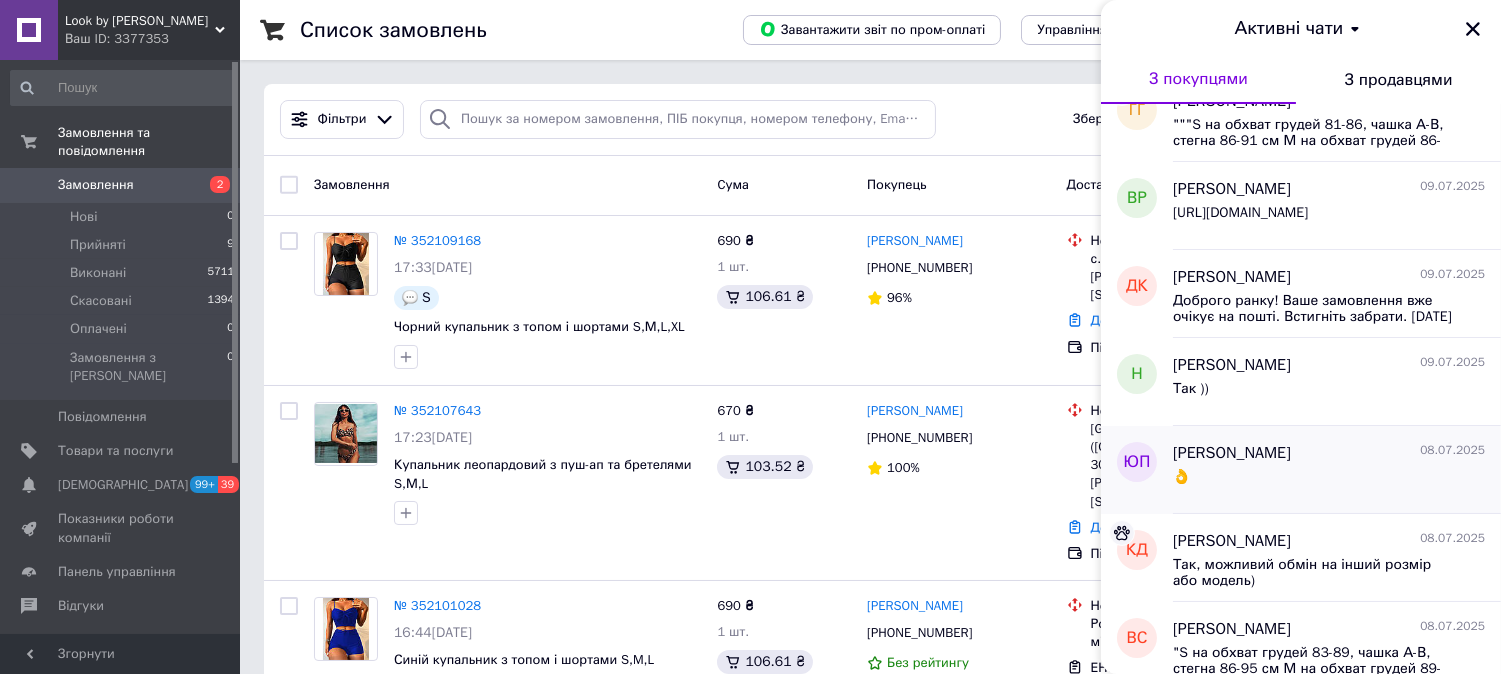 click on "👌" at bounding box center [1329, 481] 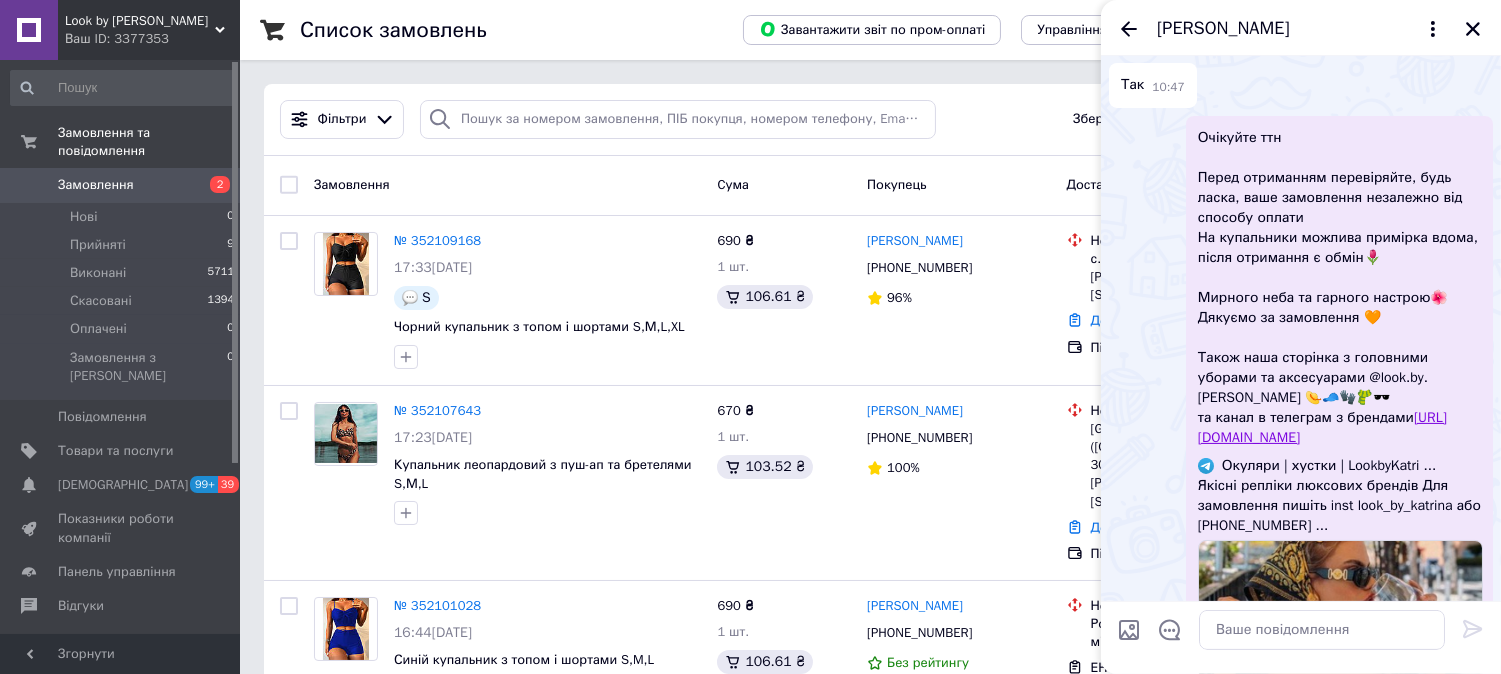 scroll, scrollTop: 664, scrollLeft: 0, axis: vertical 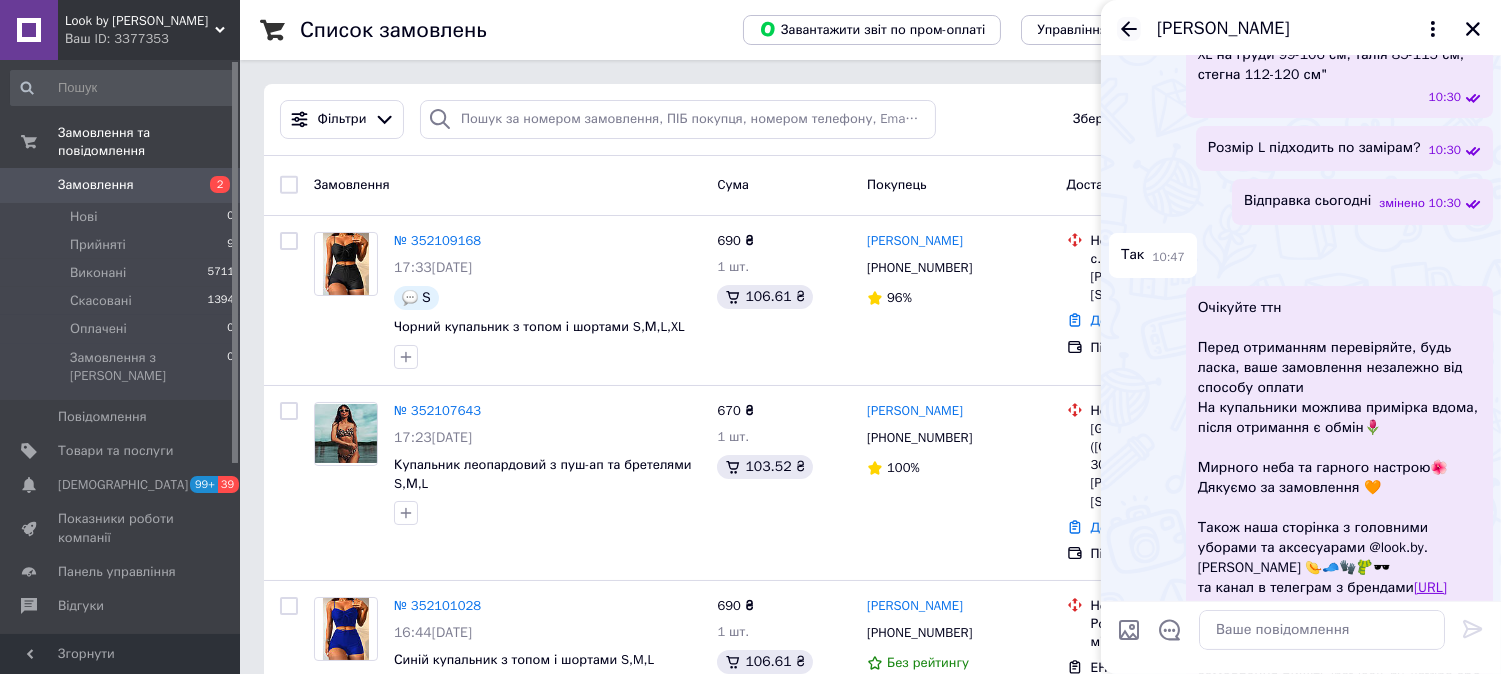 click on "[PERSON_NAME]" at bounding box center [1301, 28] 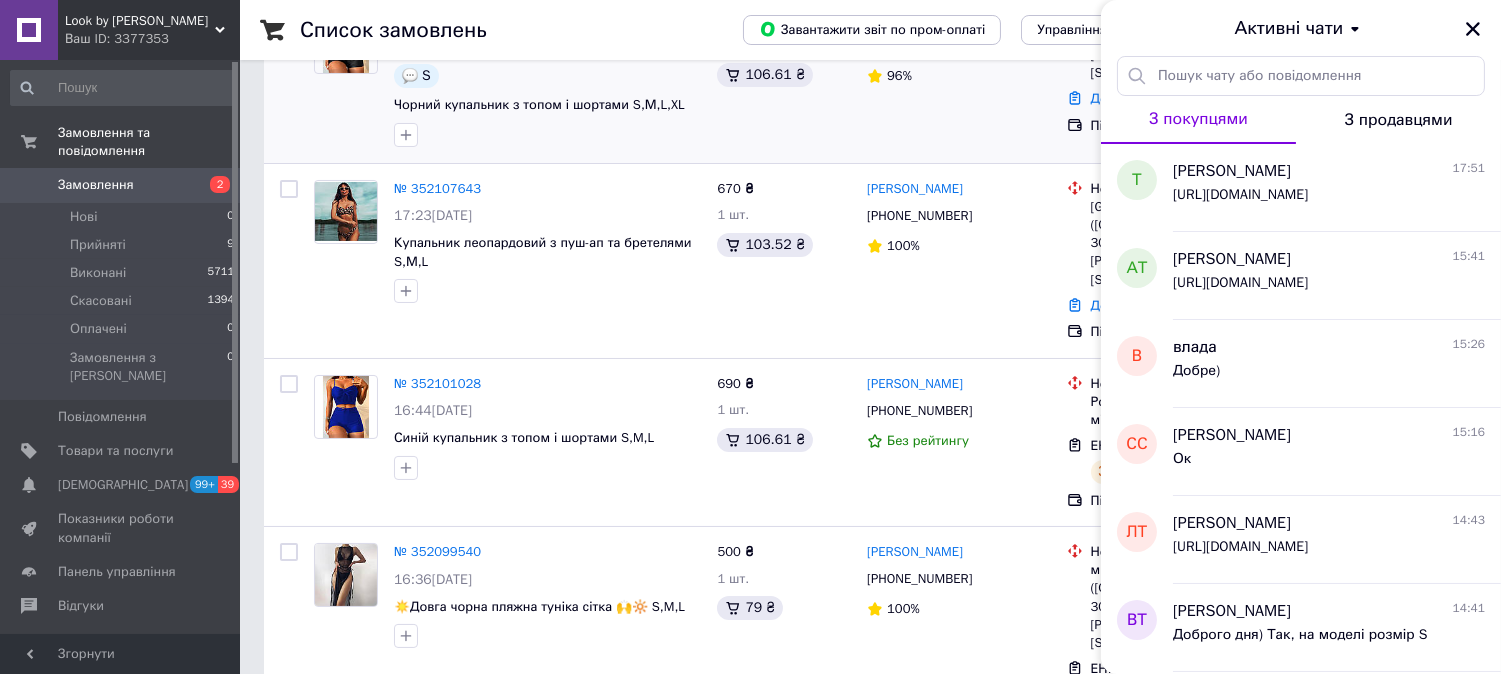 scroll, scrollTop: 0, scrollLeft: 0, axis: both 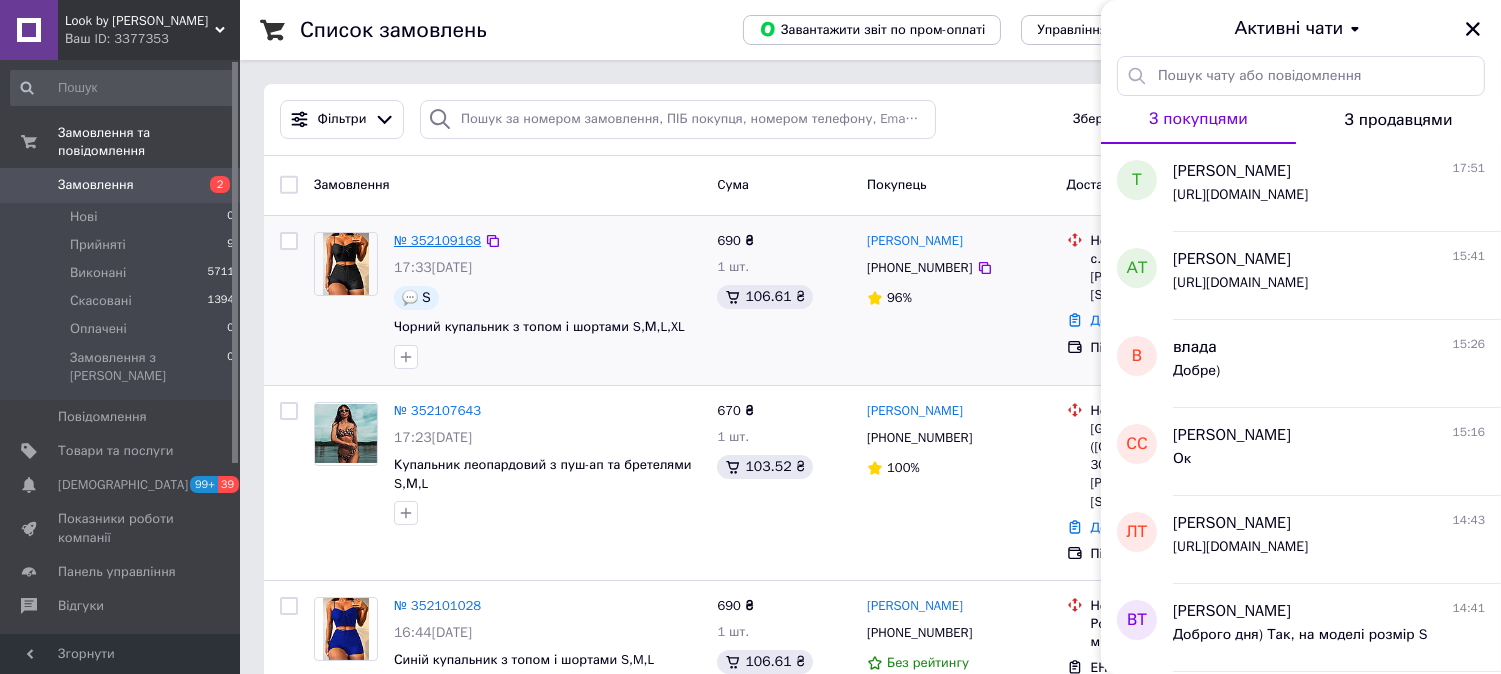 click on "№ 352109168" at bounding box center (437, 240) 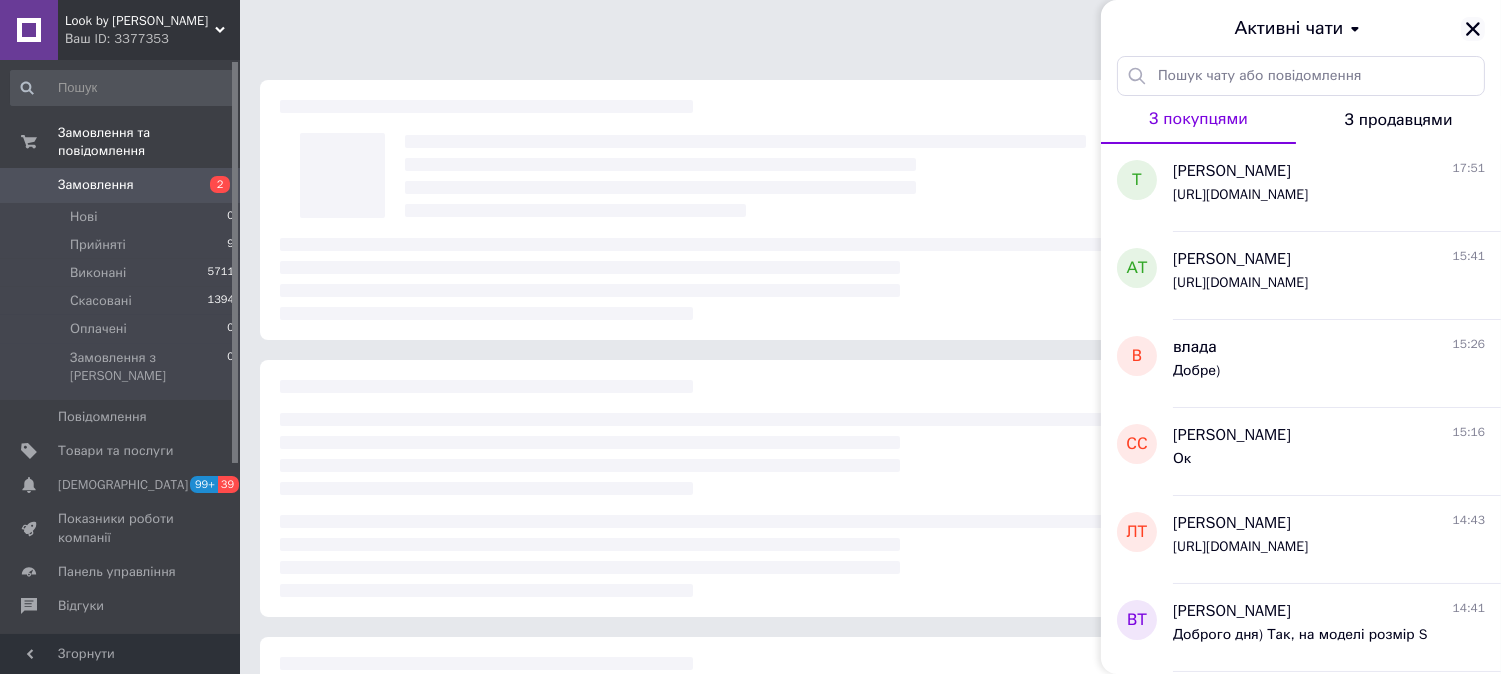 click 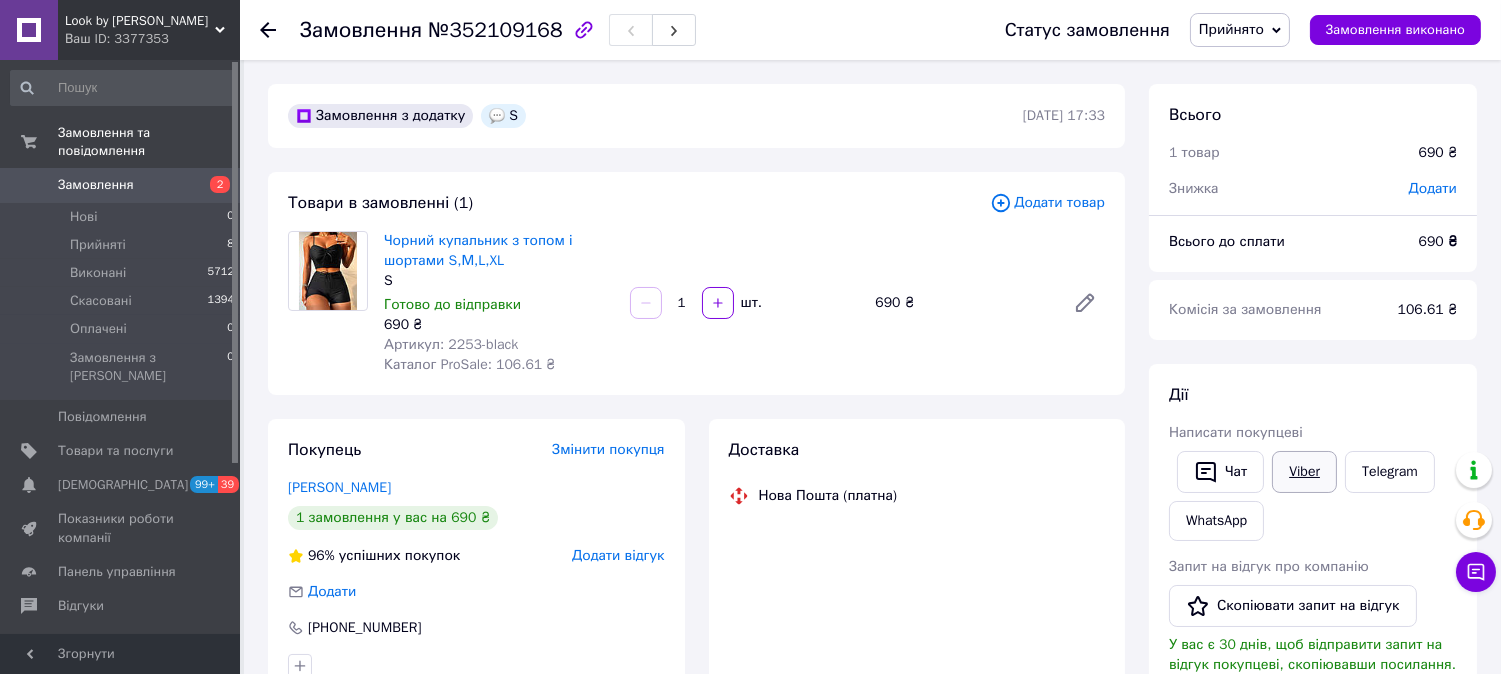 click on "Viber" at bounding box center [1304, 472] 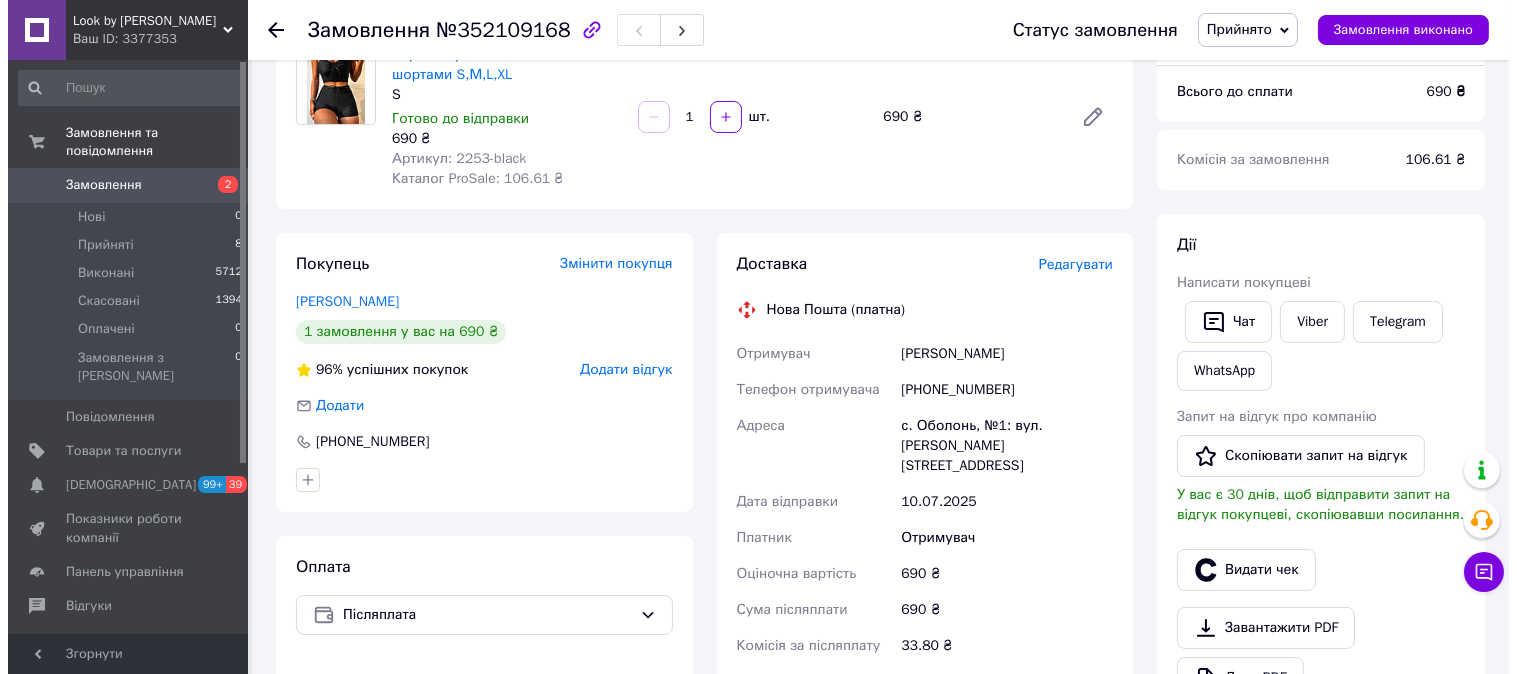 scroll, scrollTop: 0, scrollLeft: 0, axis: both 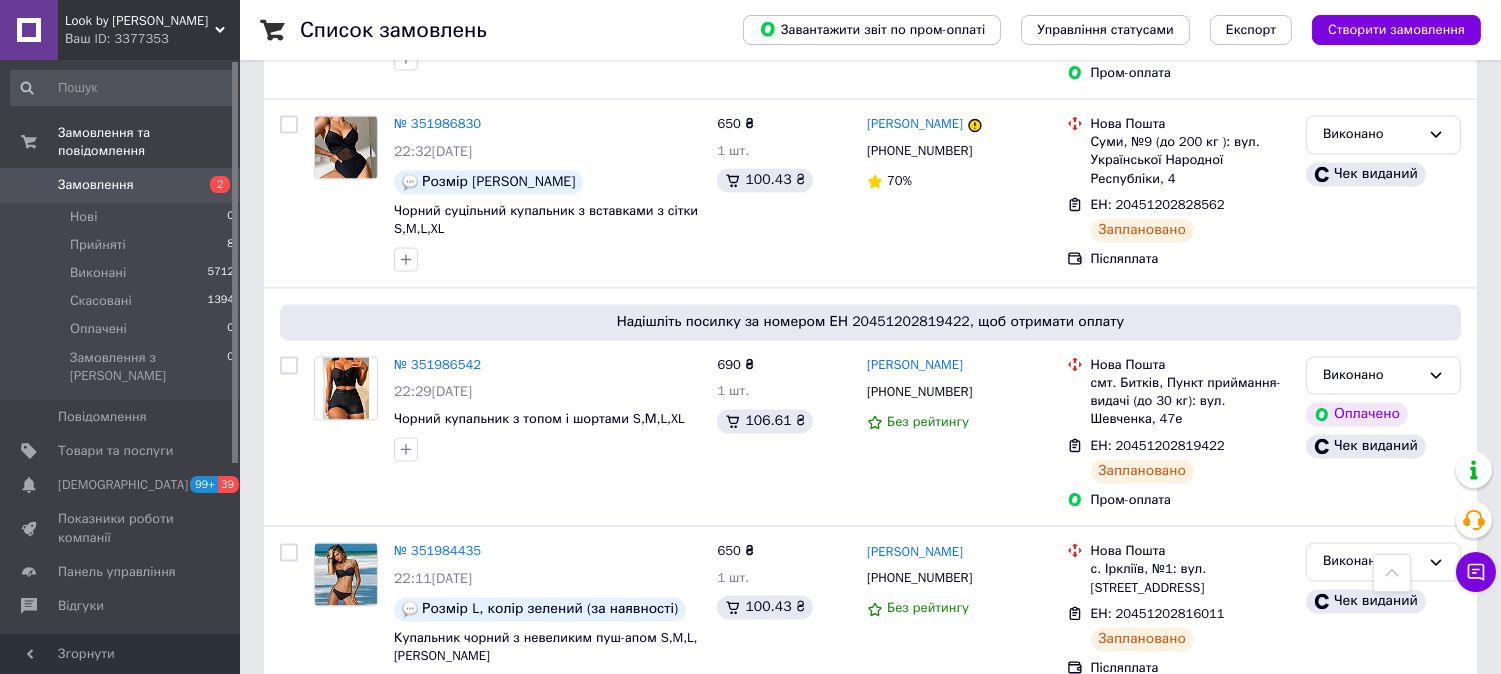 click on "№ 351977017" at bounding box center (437, 791) 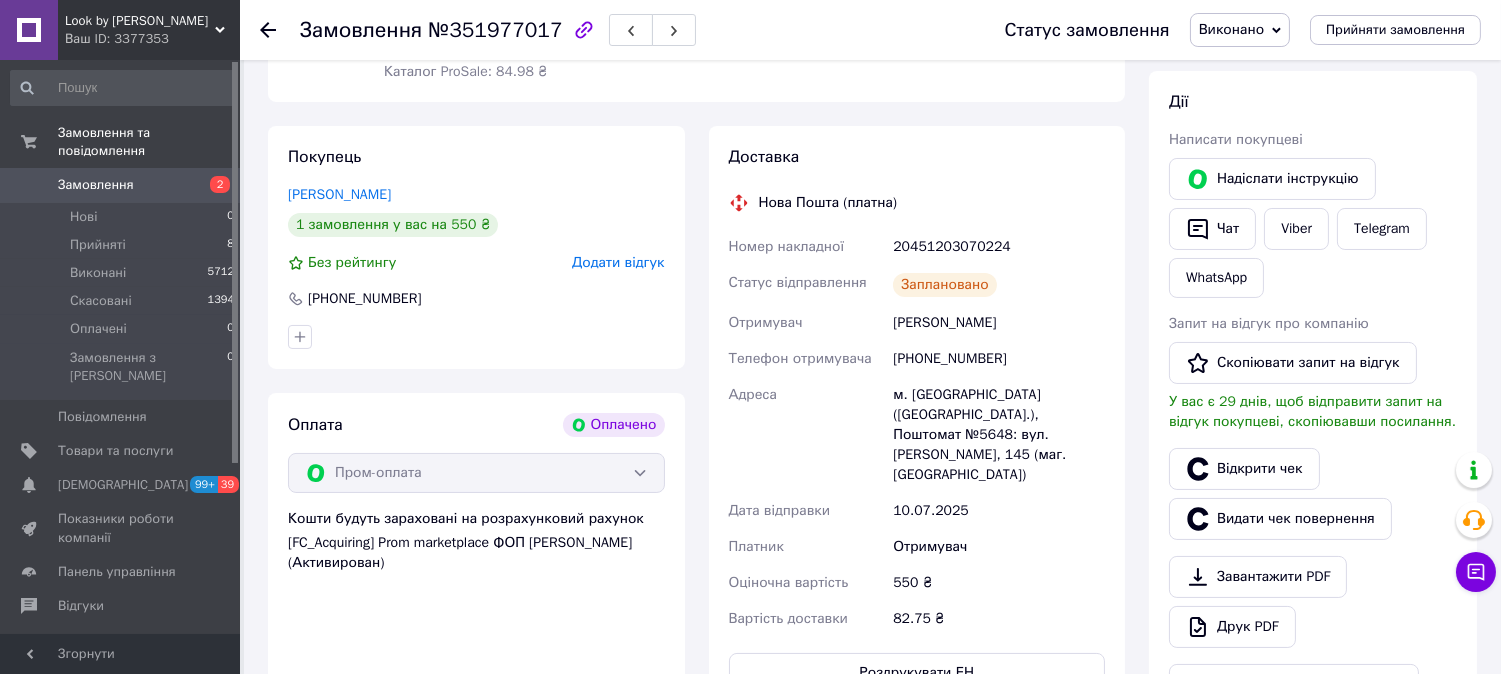 scroll, scrollTop: 118, scrollLeft: 0, axis: vertical 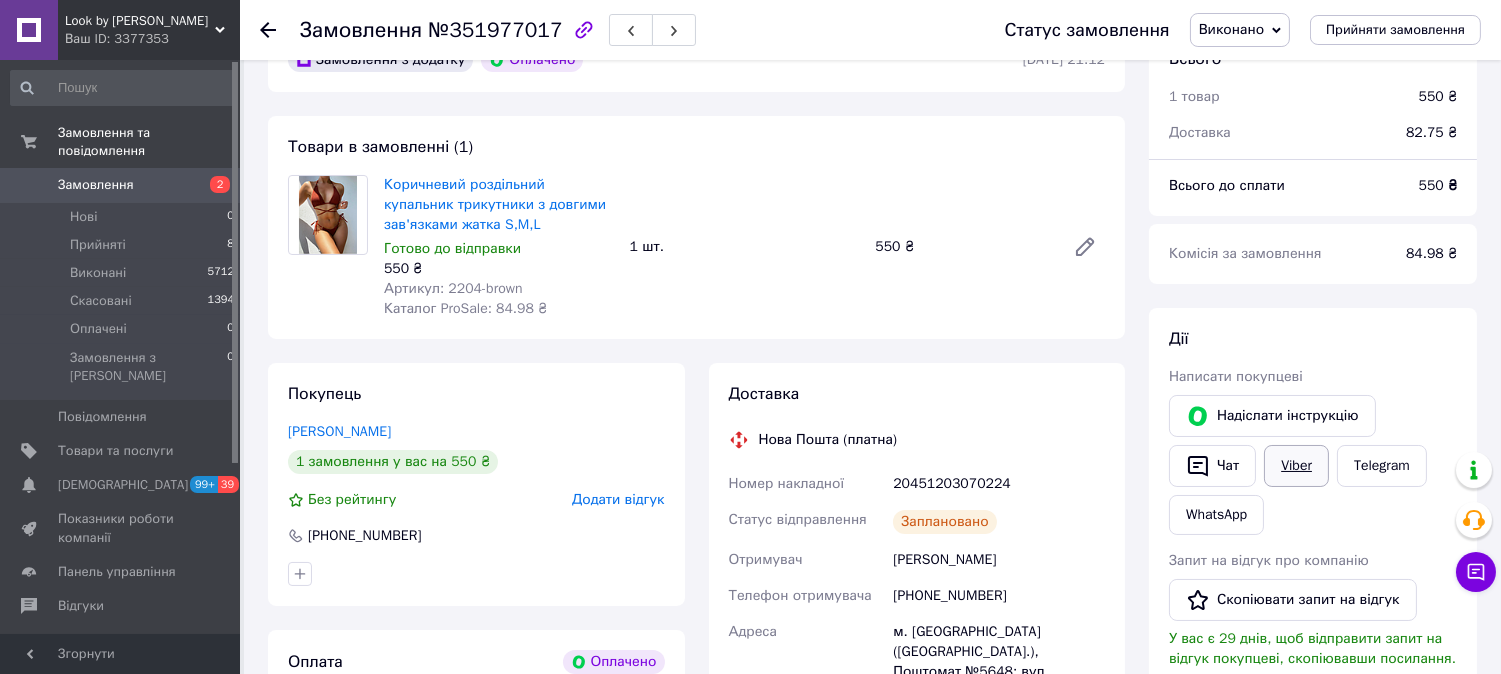 click on "Viber" at bounding box center (1296, 466) 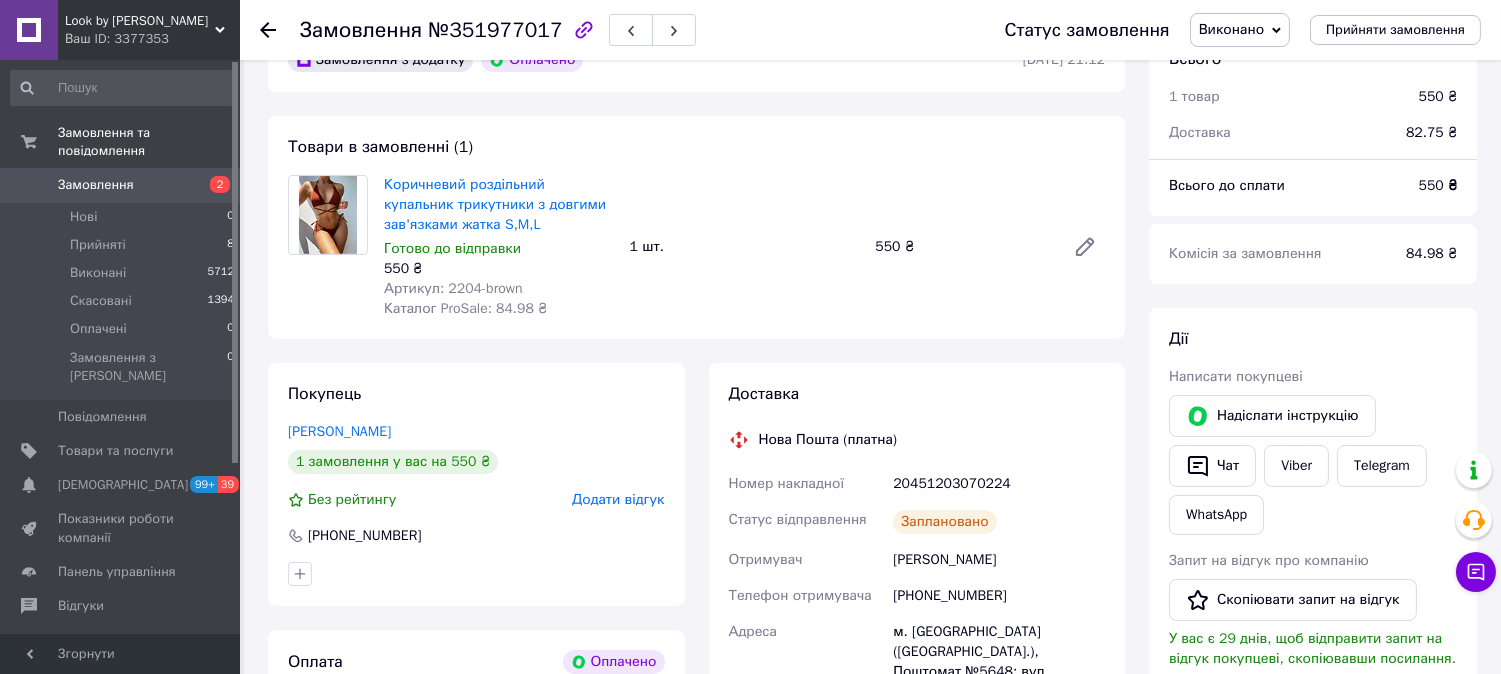 click on "Чат" at bounding box center (1212, 466) 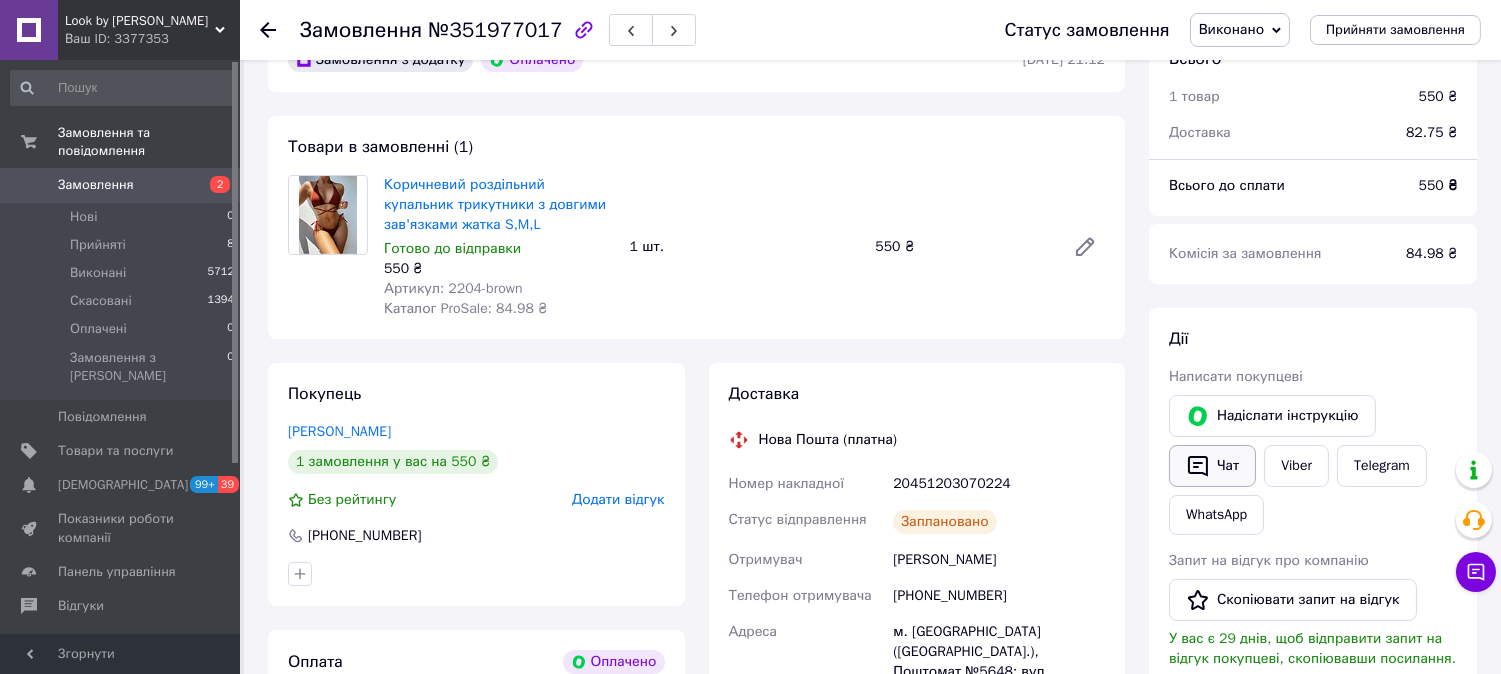 click on "Чат" at bounding box center [1212, 466] 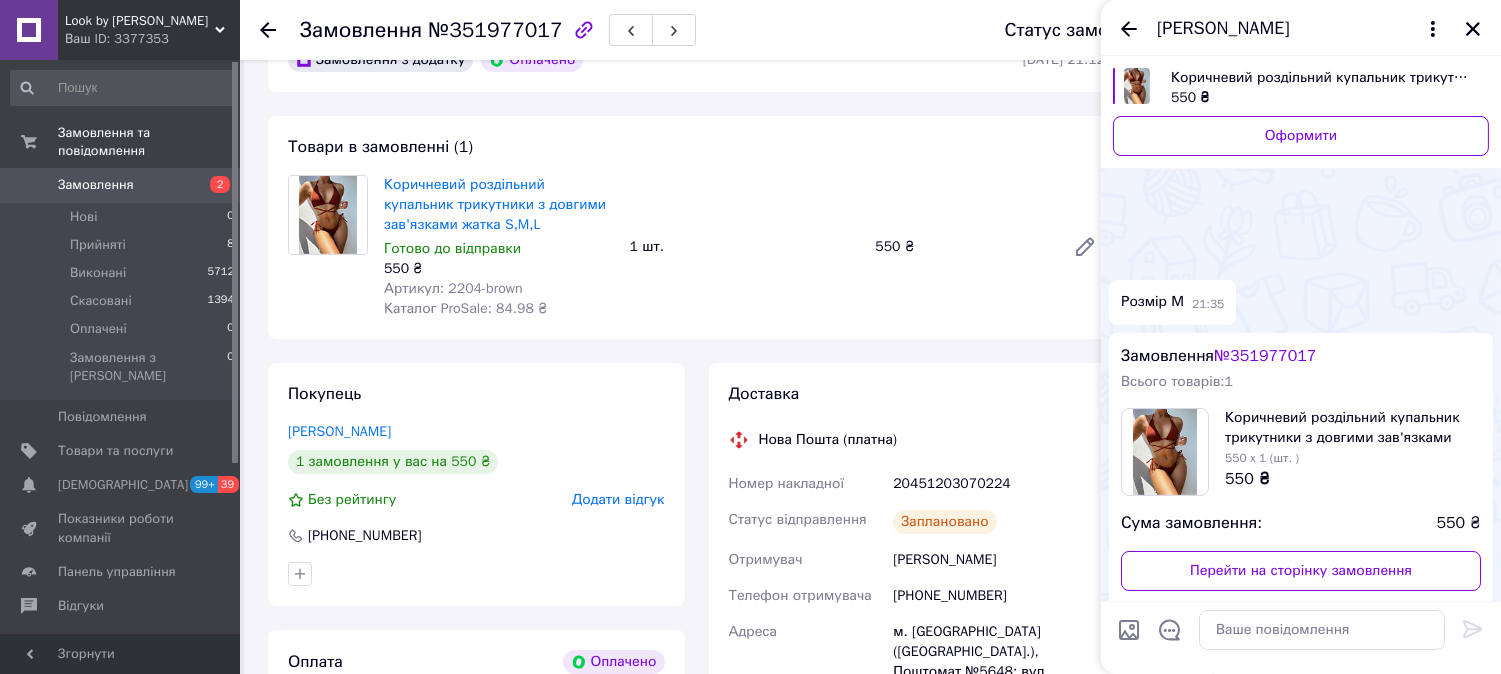 scroll, scrollTop: 1595, scrollLeft: 0, axis: vertical 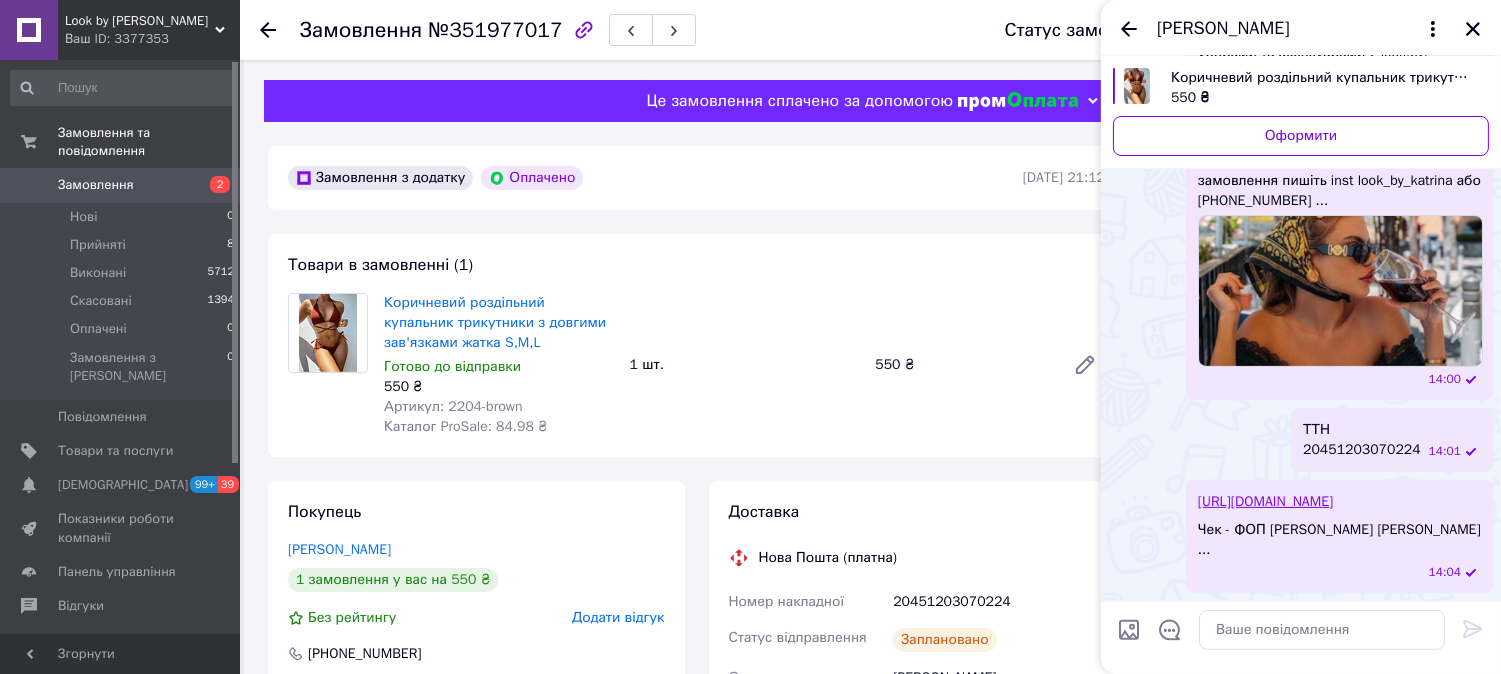 type 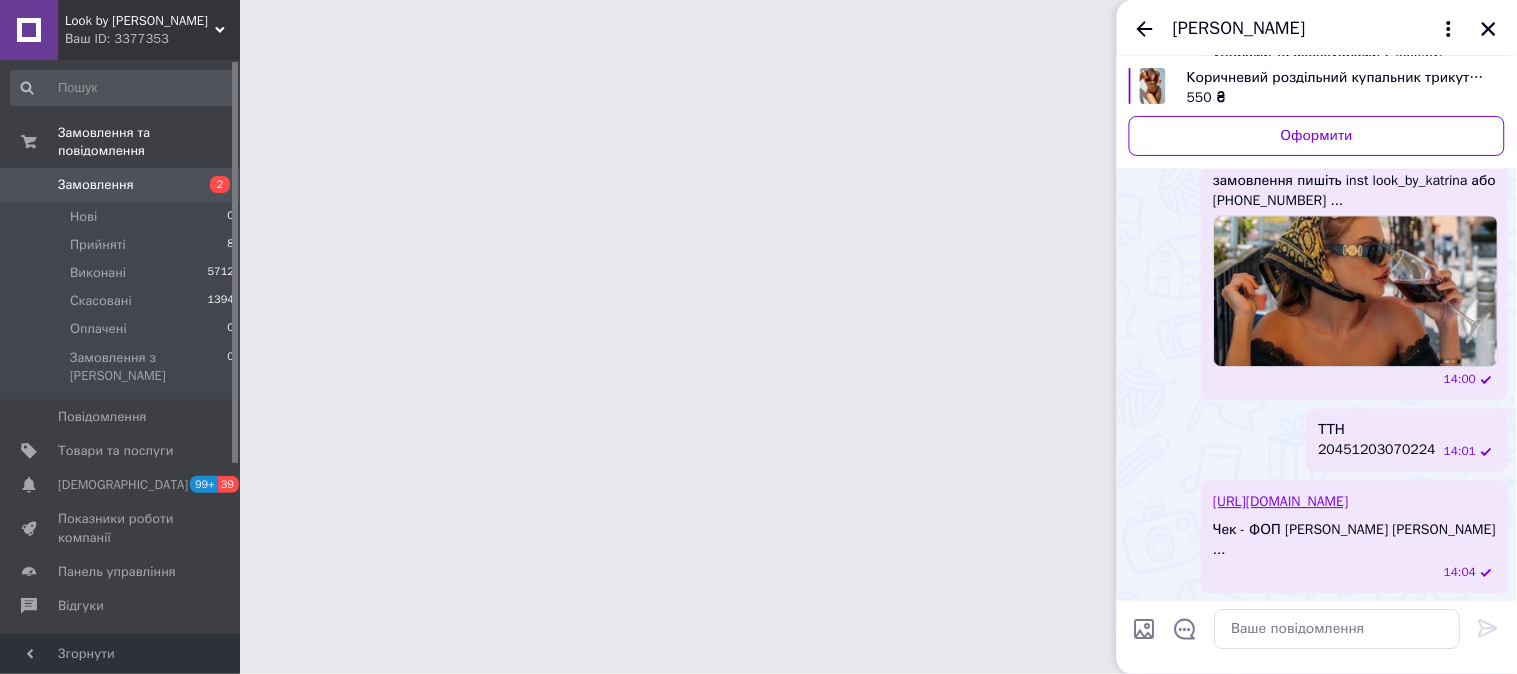 drag, startPoint x: 1494, startPoint y: 23, endPoint x: 1156, endPoint y: 122, distance: 352.20023 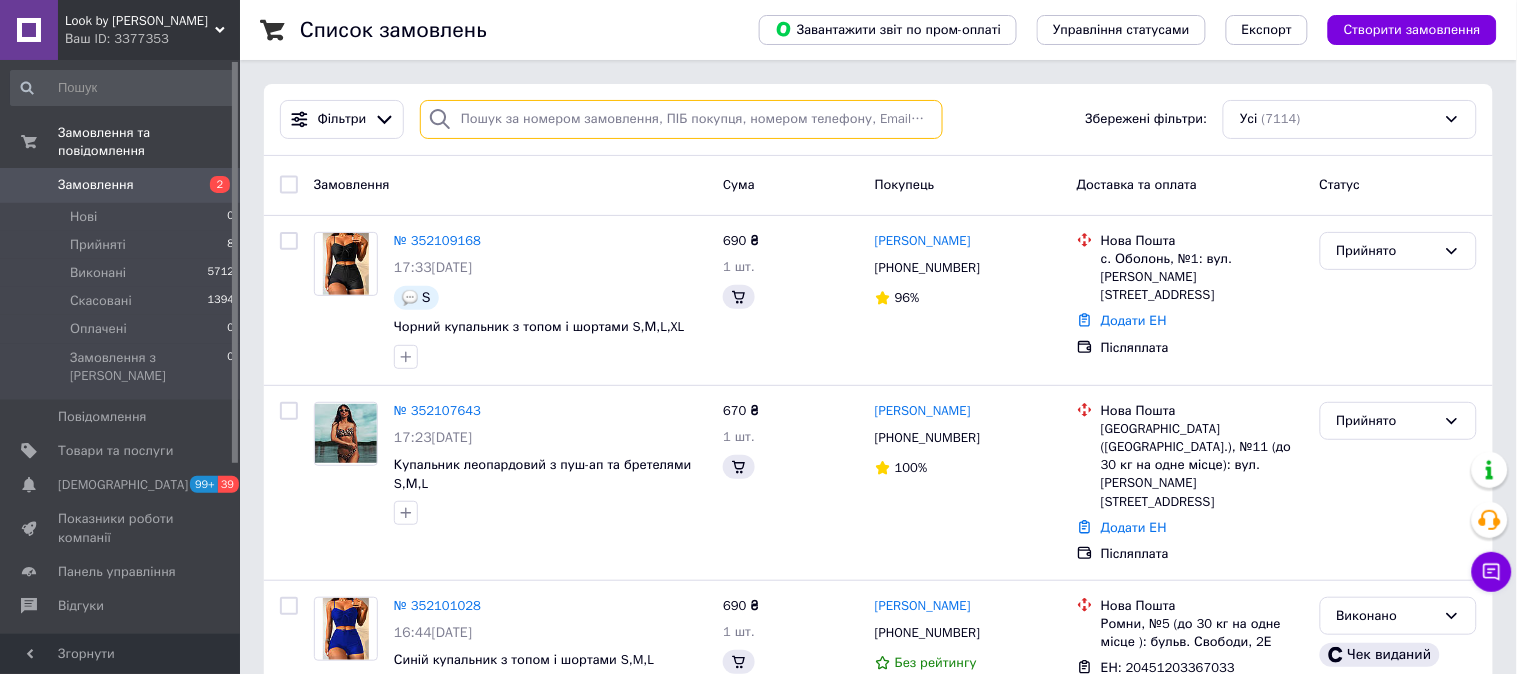 click at bounding box center [681, 119] 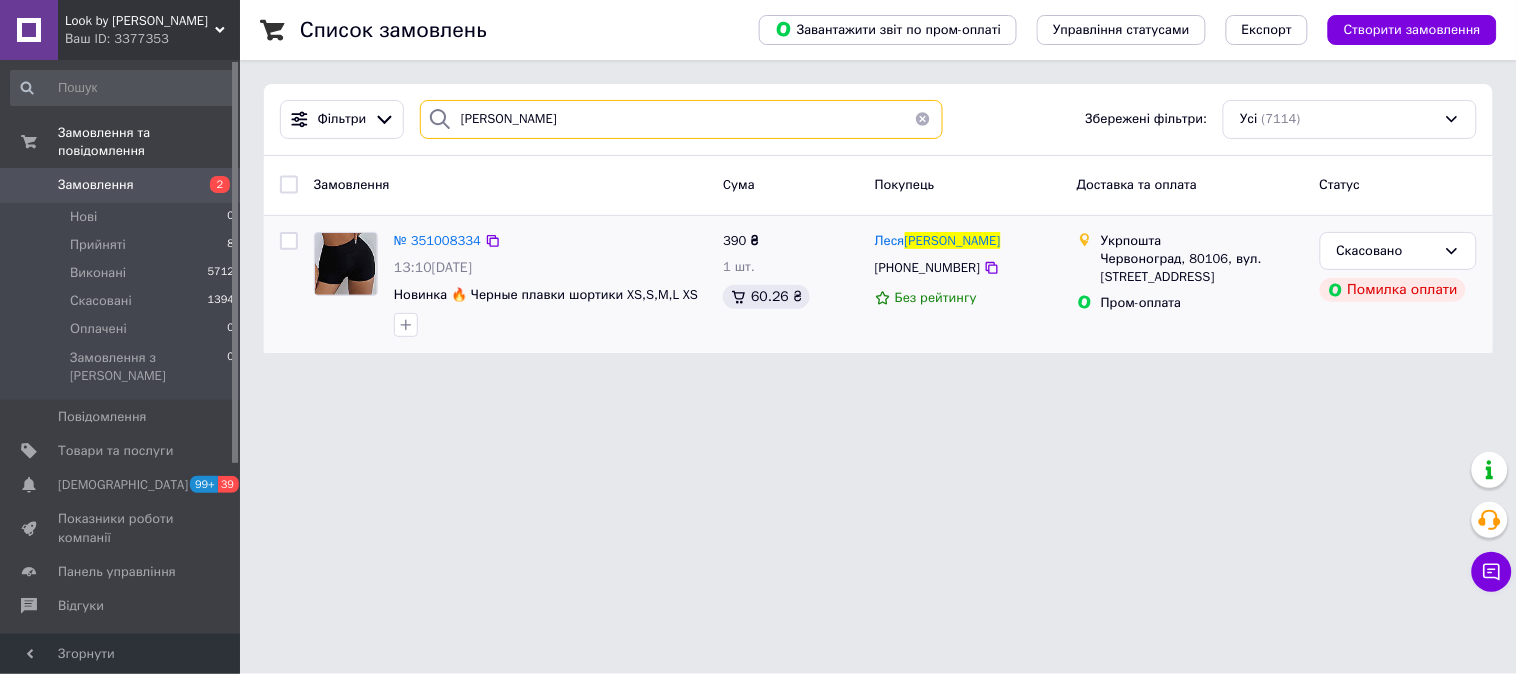type on "[PERSON_NAME]" 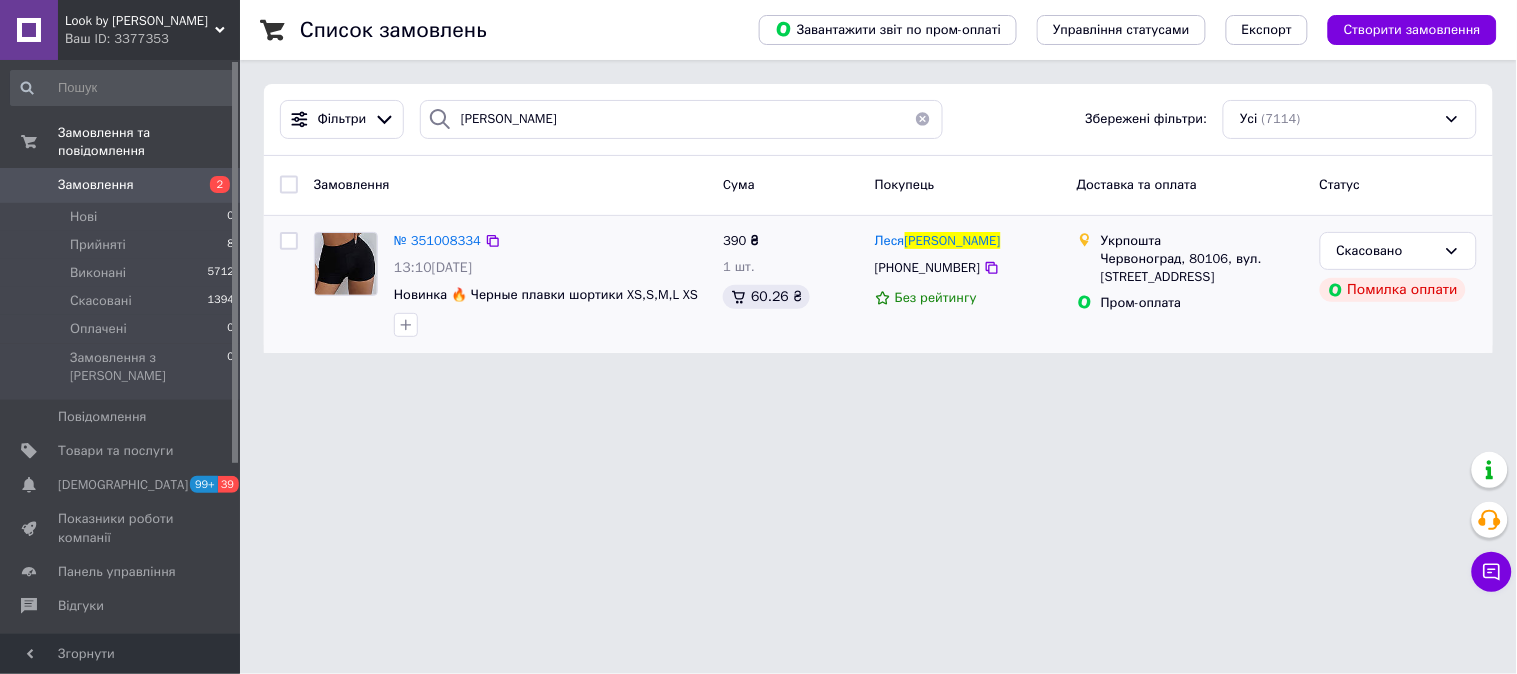 click on "№ 351008334" at bounding box center [437, 241] 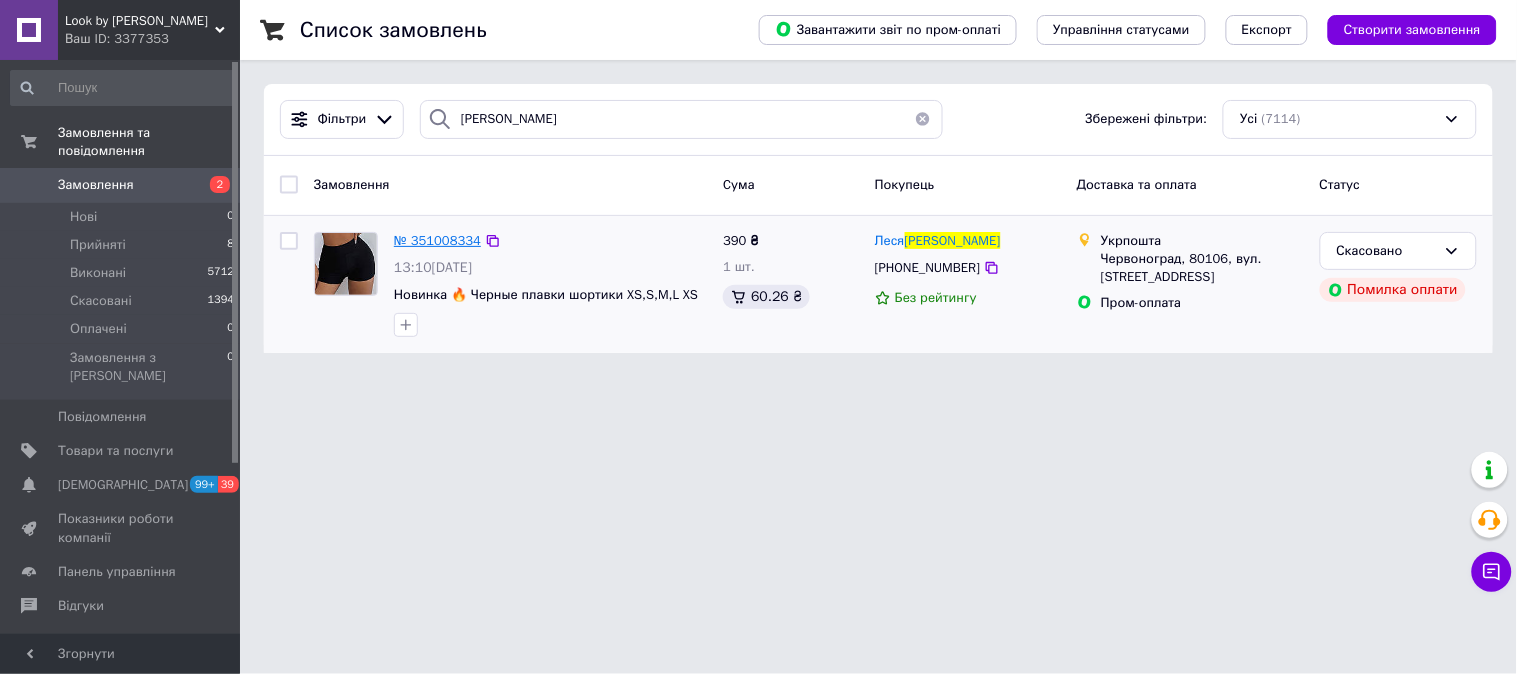 click on "№ 351008334" at bounding box center (437, 240) 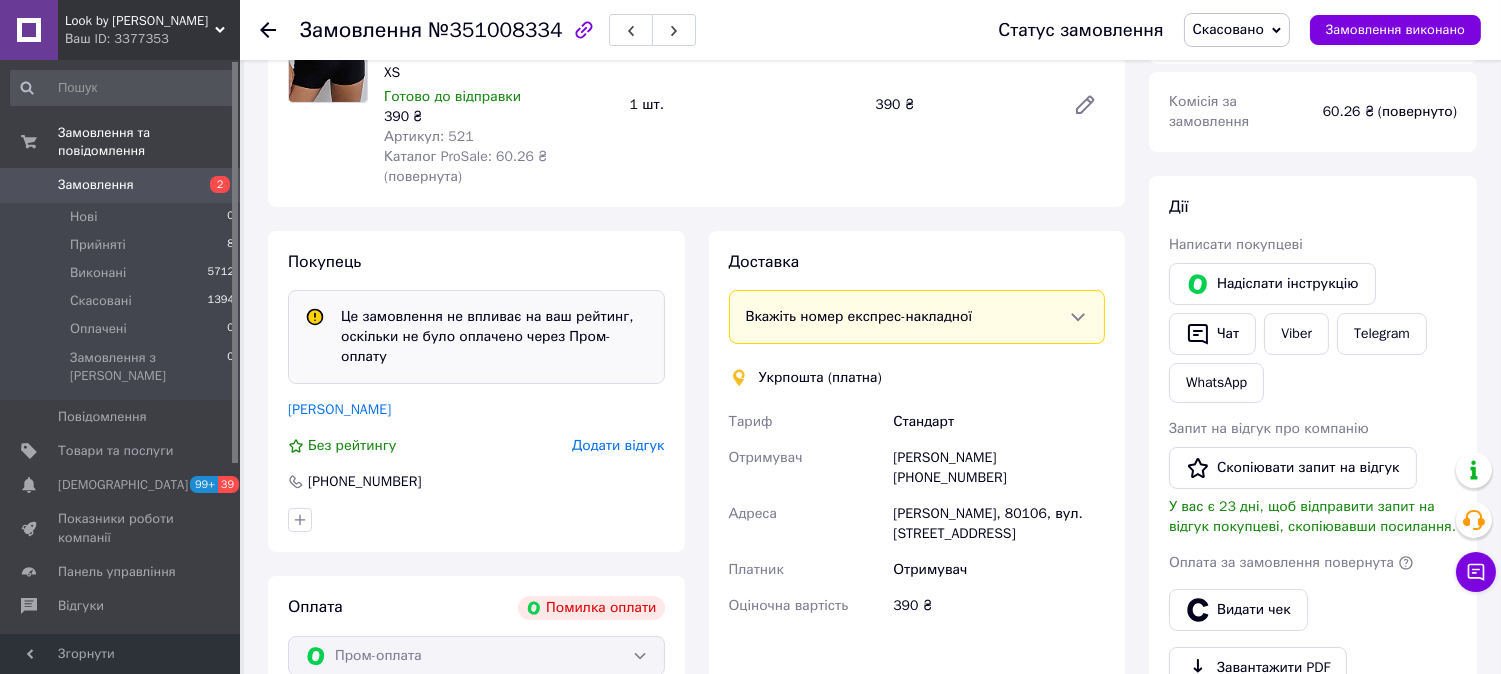 scroll, scrollTop: 444, scrollLeft: 0, axis: vertical 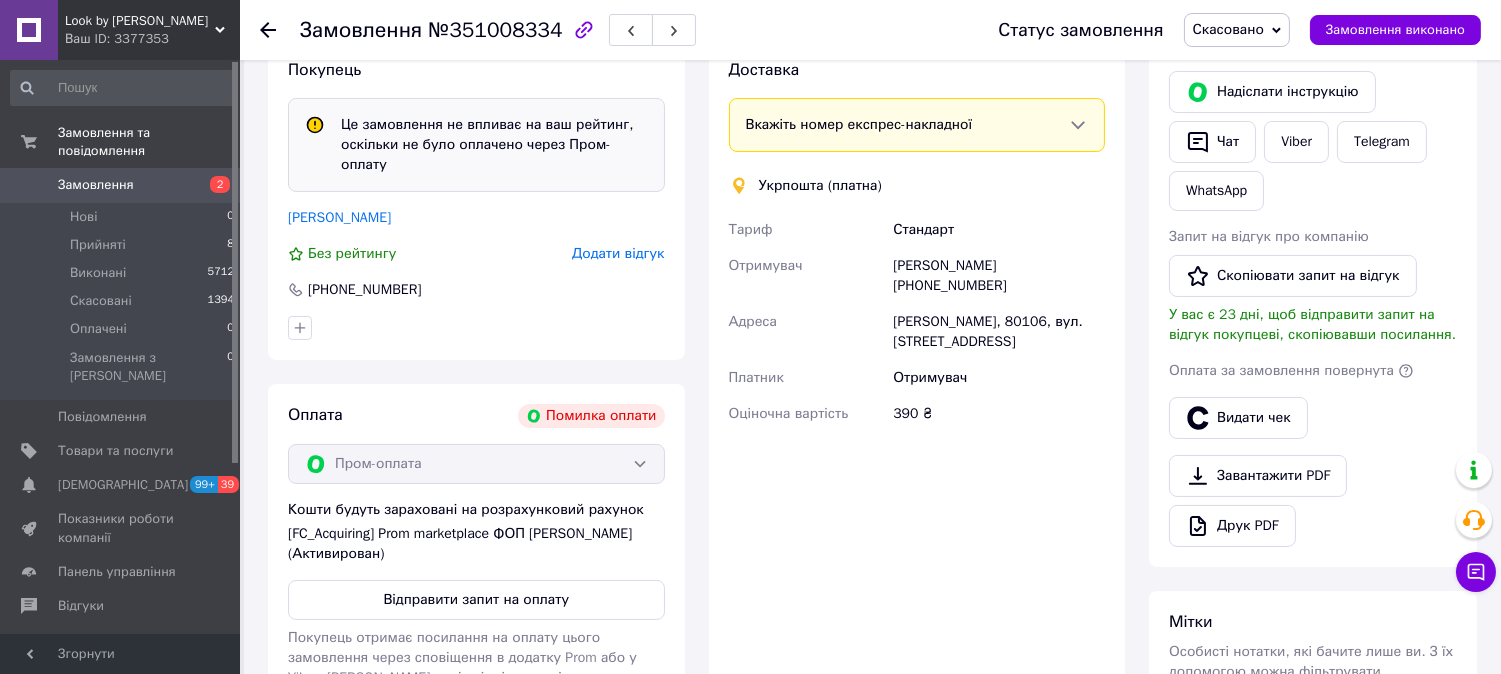 click on "Скасовано" at bounding box center (1228, 29) 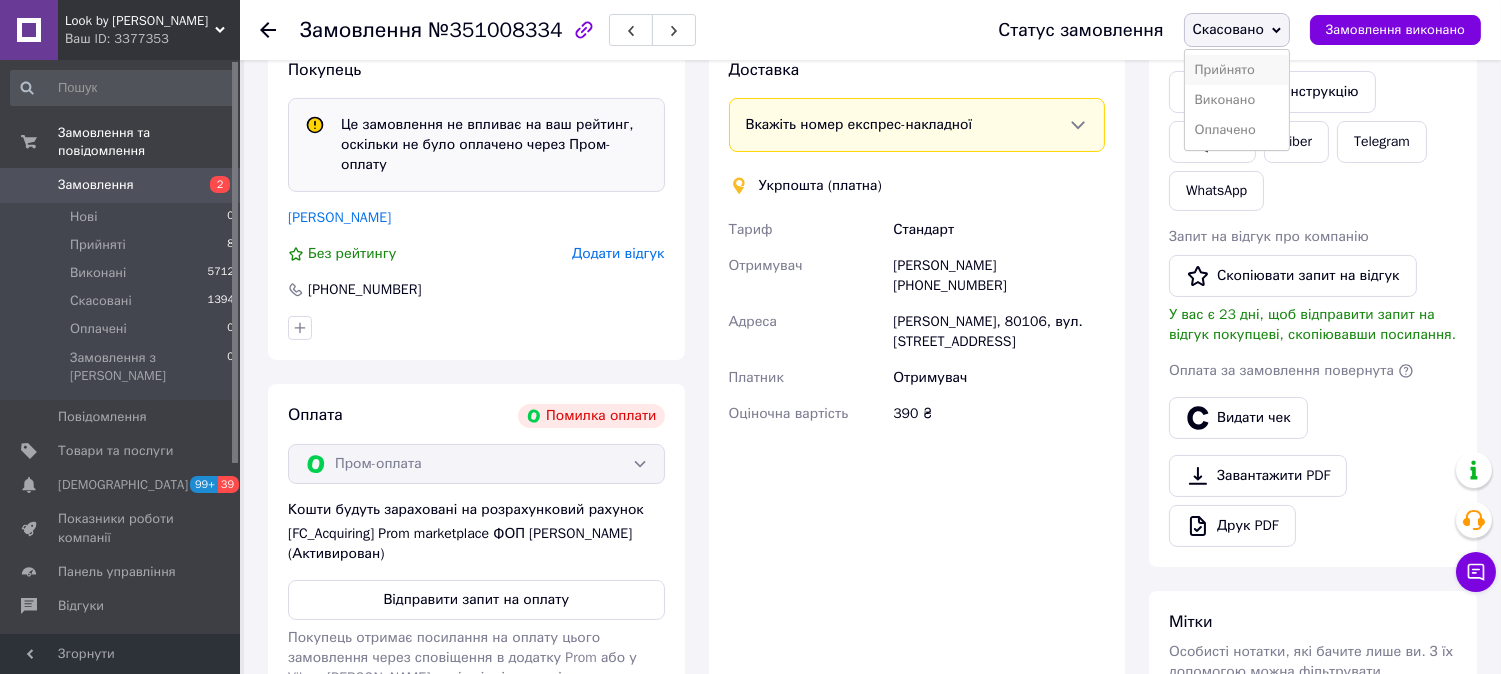 click on "Прийнято" at bounding box center (1237, 70) 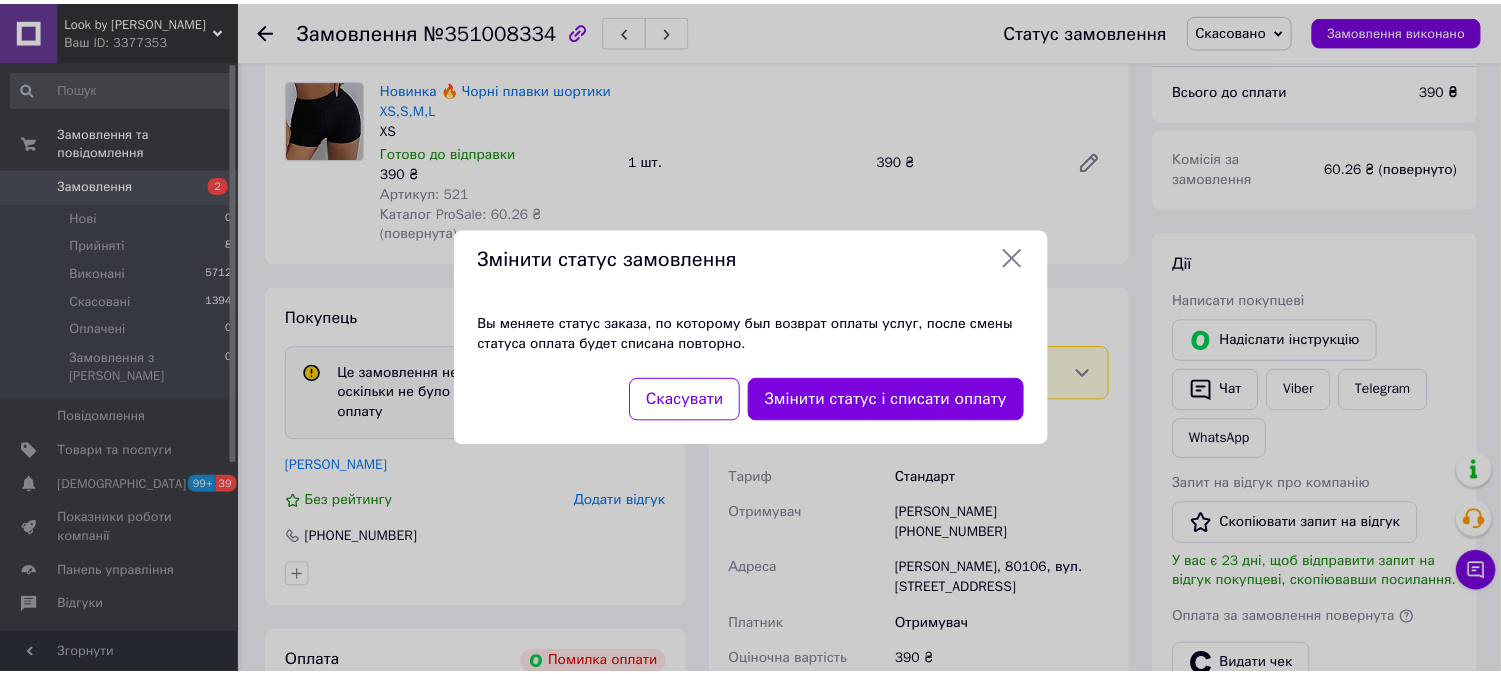 scroll, scrollTop: 0, scrollLeft: 0, axis: both 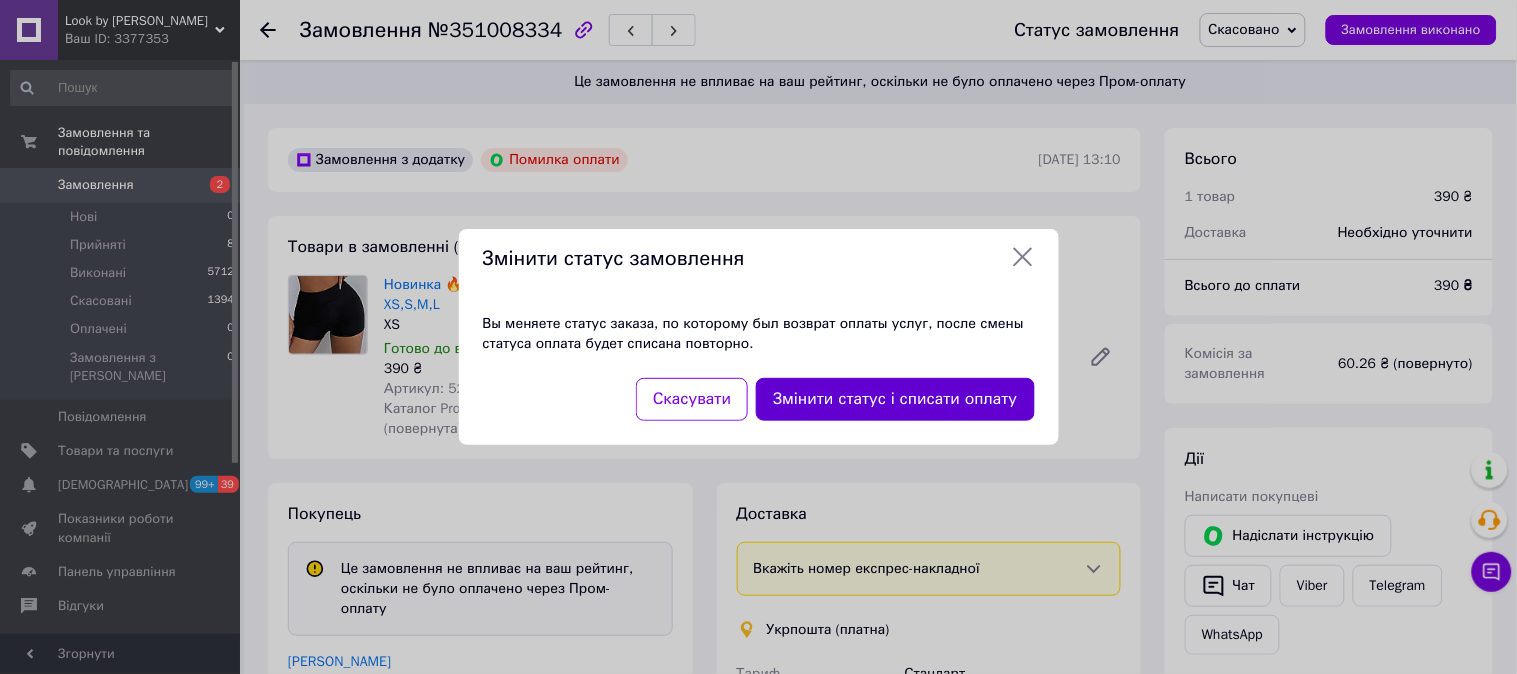 click on "Змінити статус і списати оплату" at bounding box center (895, 399) 